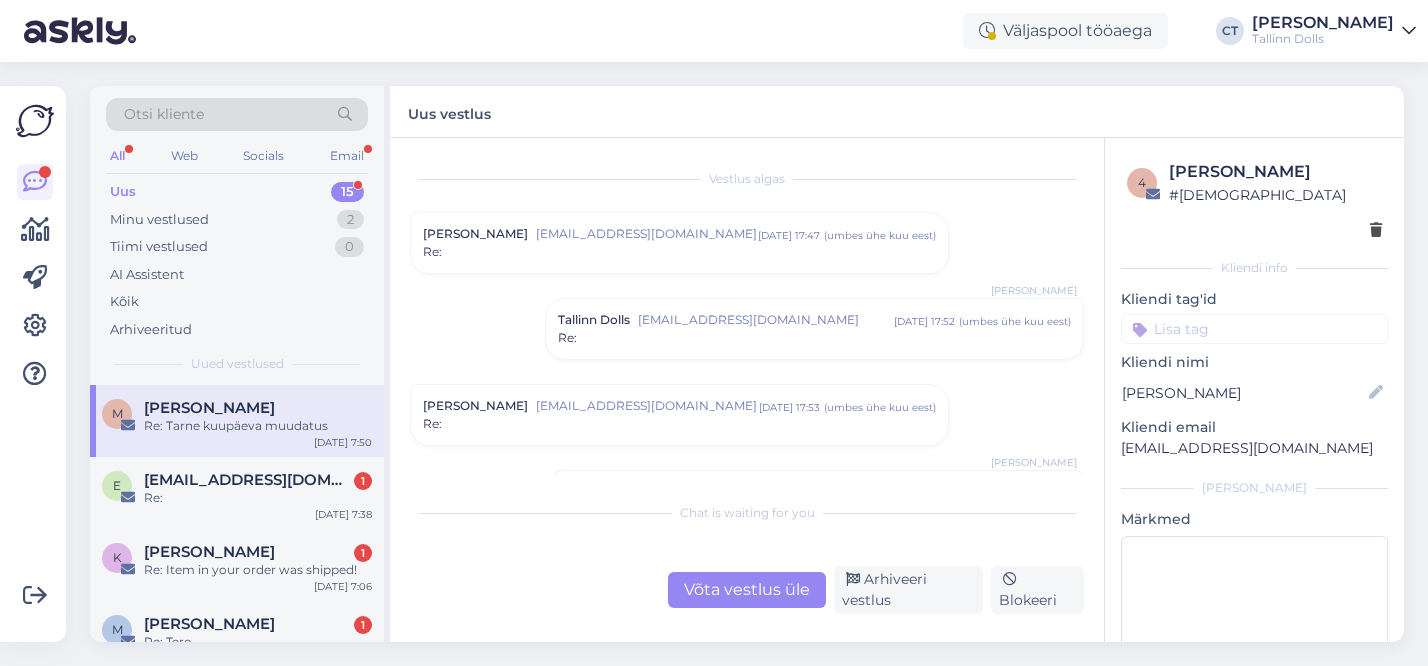 scroll, scrollTop: 0, scrollLeft: 0, axis: both 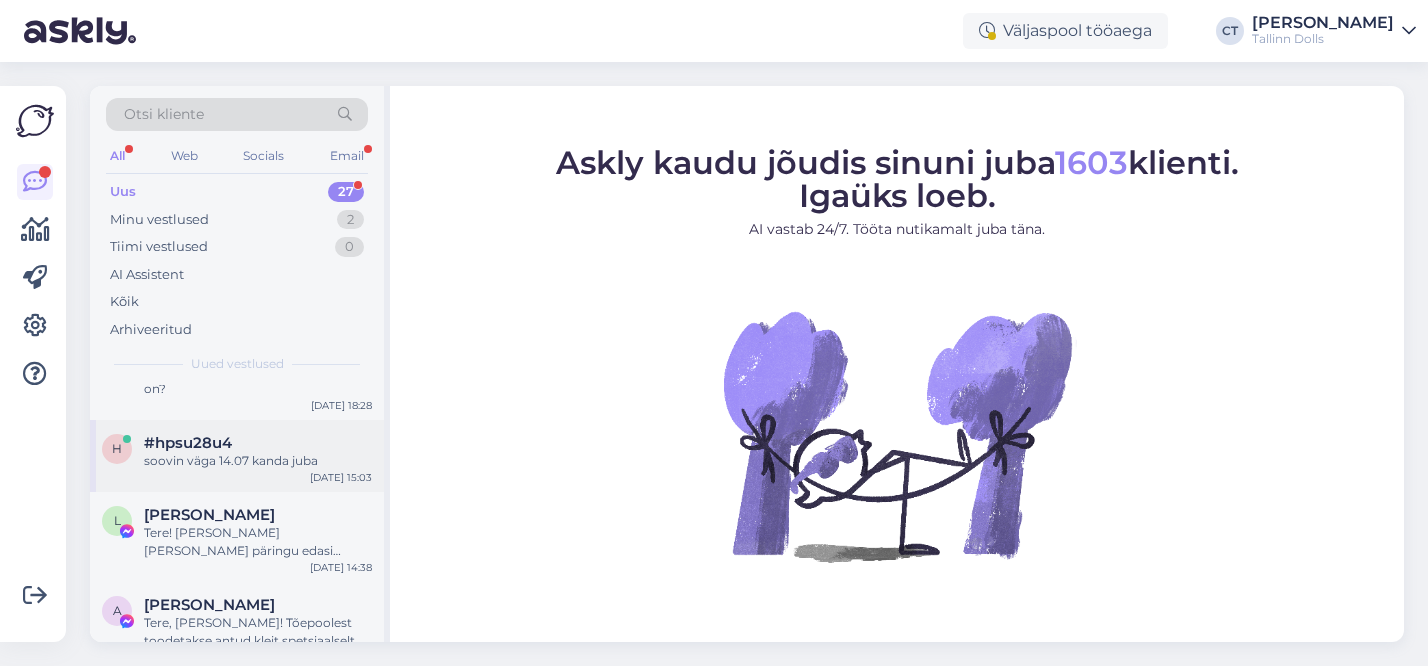 click on "soovin väga 14.07 kanda juba" at bounding box center [258, 461] 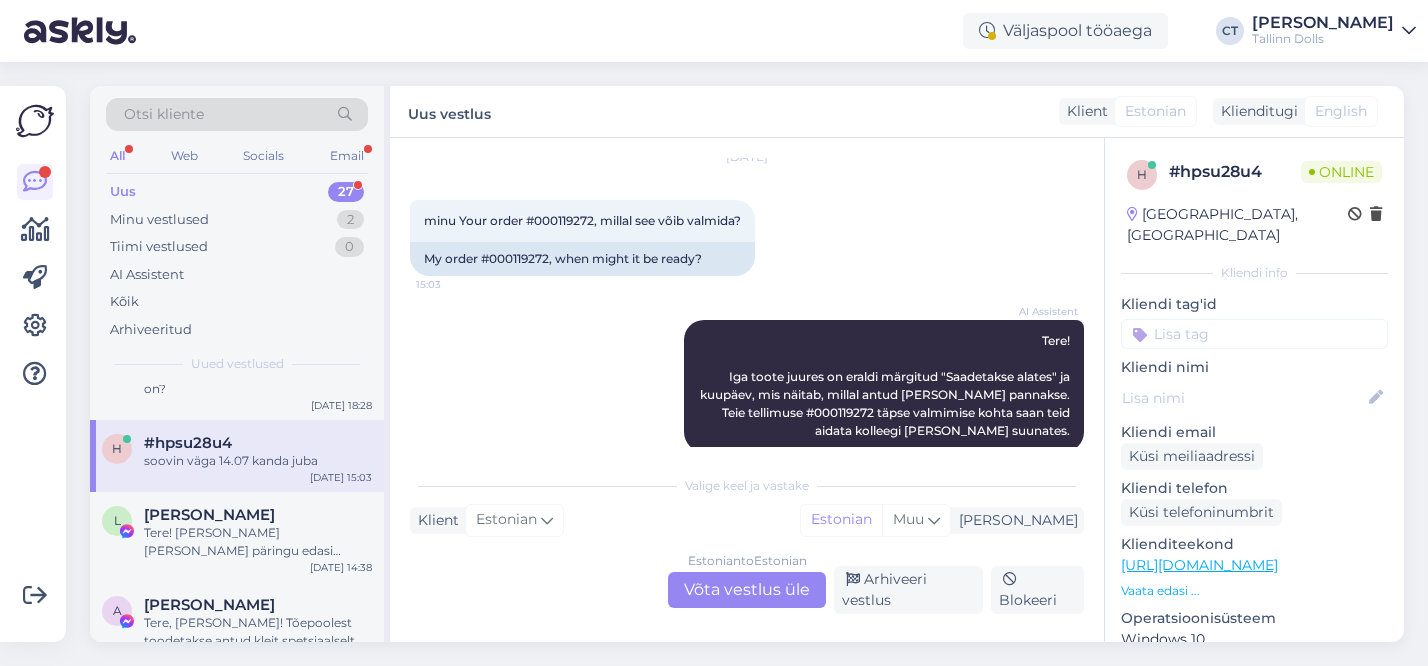 scroll, scrollTop: 0, scrollLeft: 0, axis: both 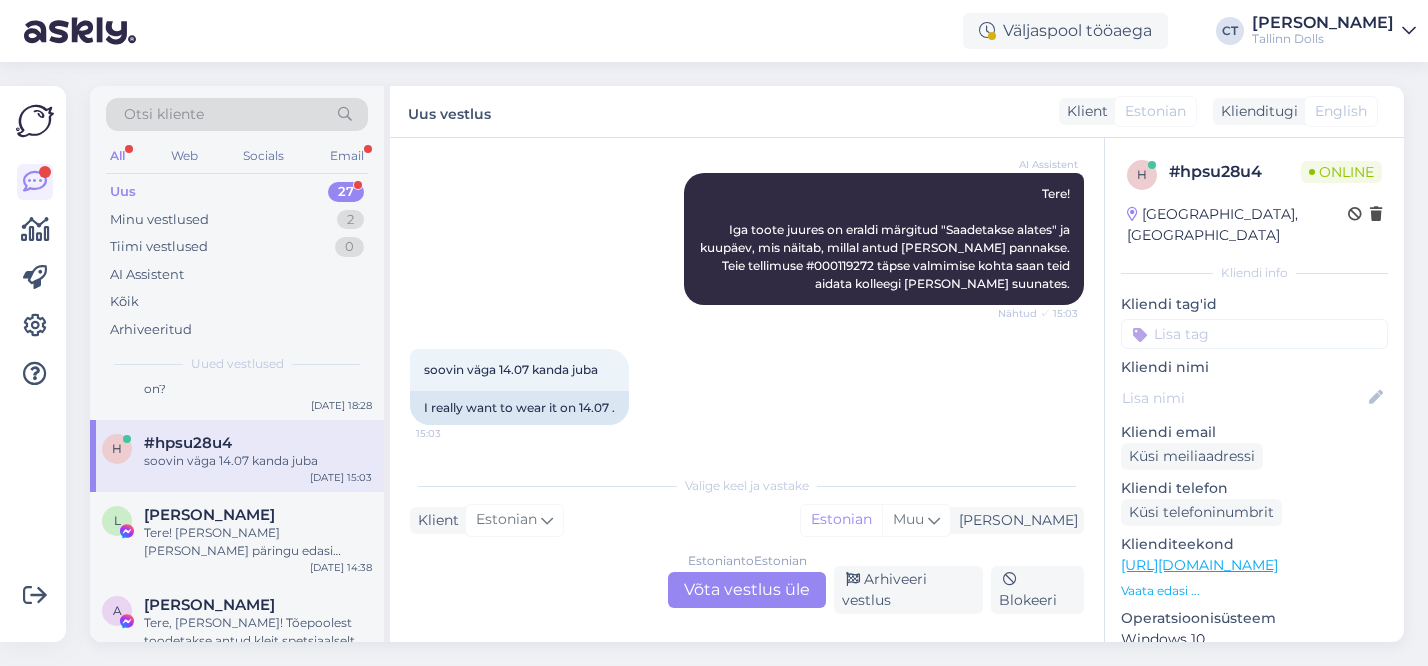 click on "Estonian  to  Estonian Võta vestlus üle" at bounding box center (747, 590) 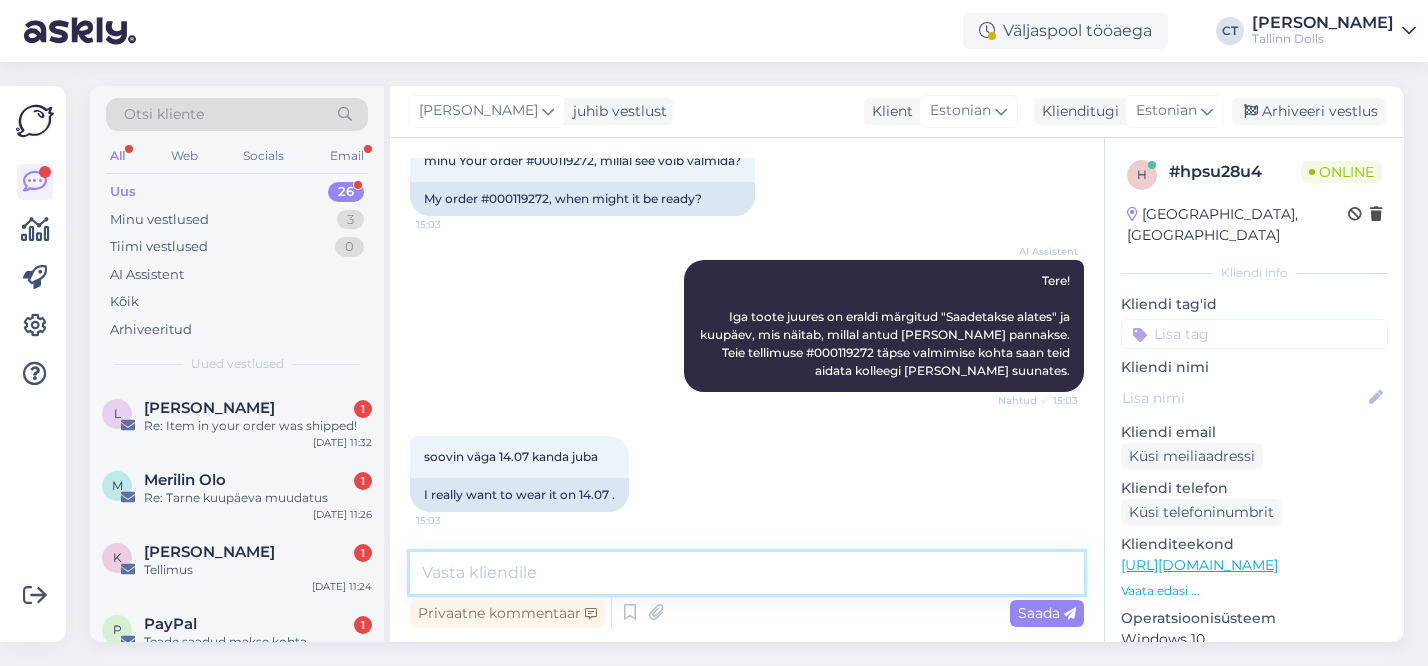 click at bounding box center [747, 573] 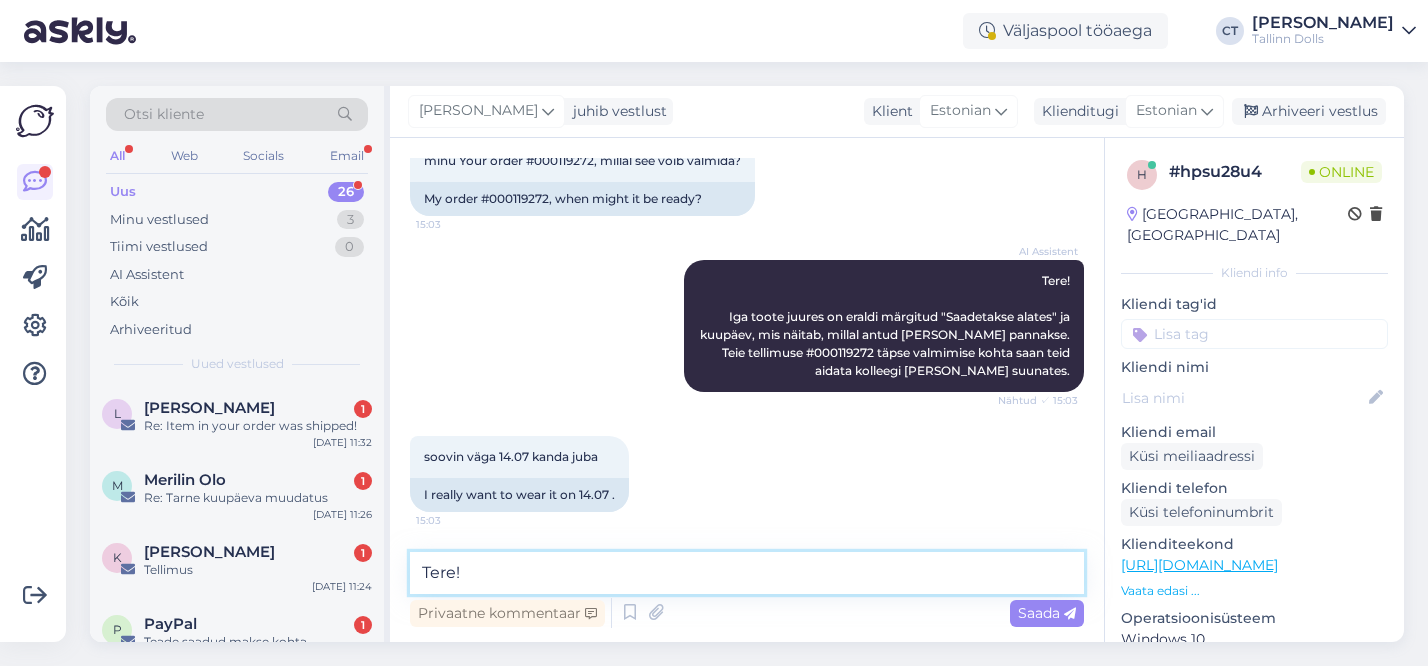 scroll, scrollTop: 148, scrollLeft: 0, axis: vertical 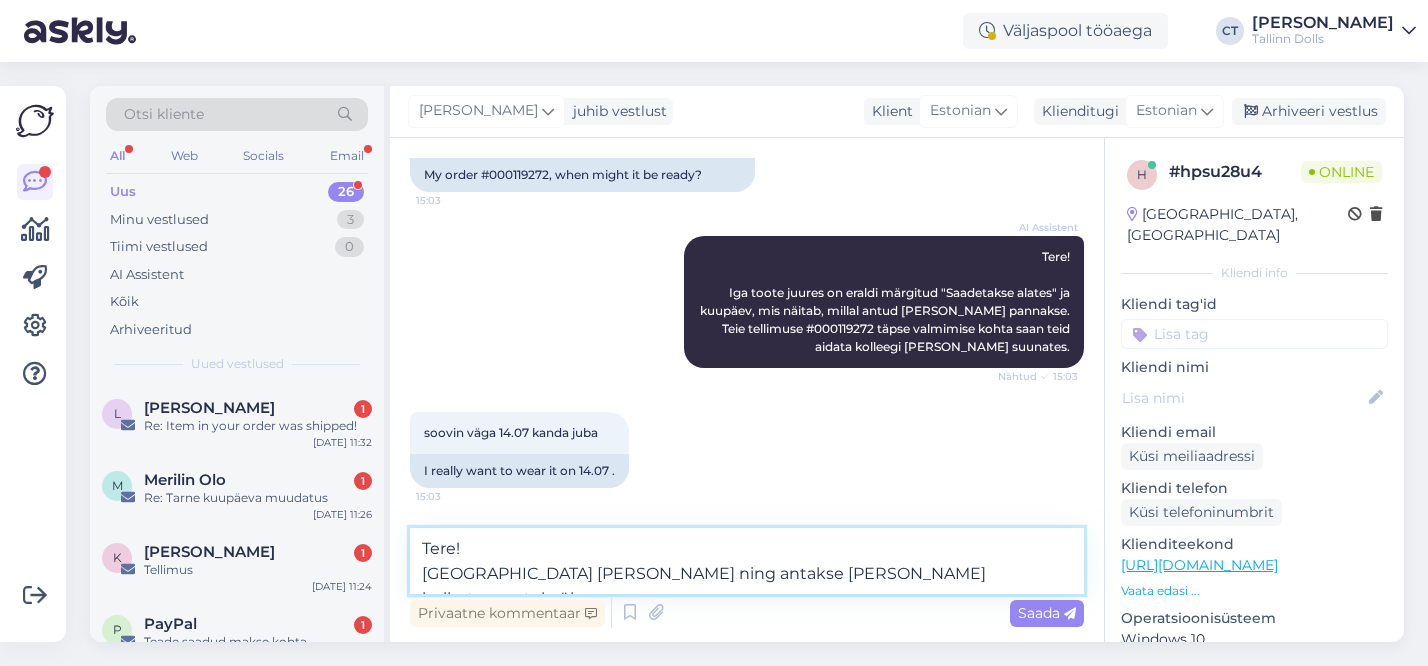 type on "Tere!
[GEOGRAPHIC_DATA] [PERSON_NAME] ning antakse [PERSON_NAME] kullerteenustele üle :)" 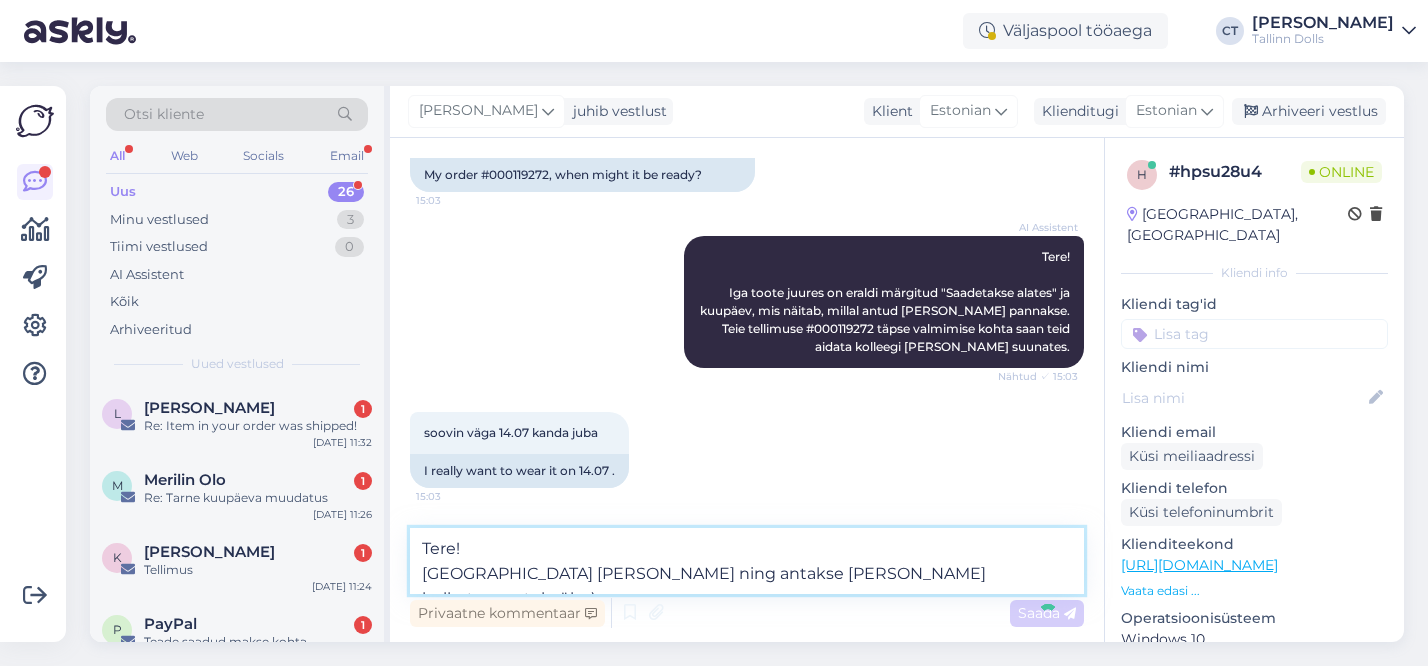 type 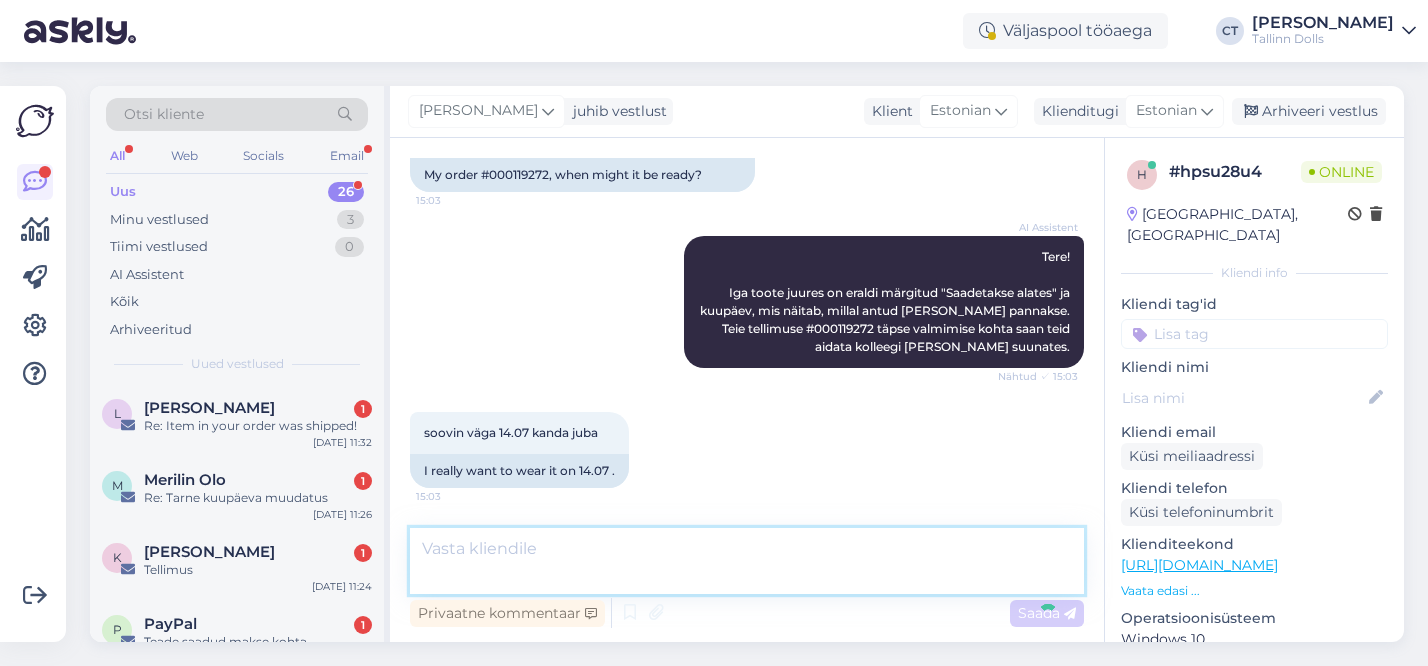 scroll, scrollTop: 288, scrollLeft: 0, axis: vertical 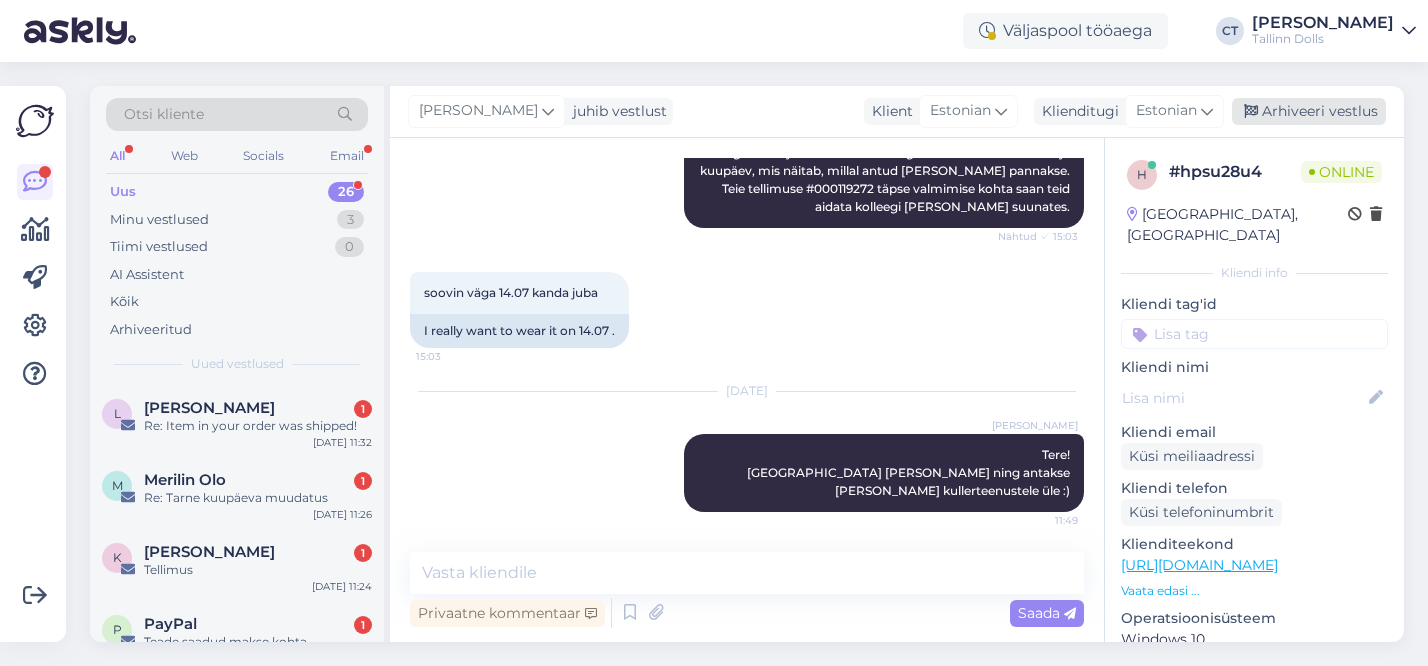 click on "Arhiveeri vestlus" at bounding box center (1309, 111) 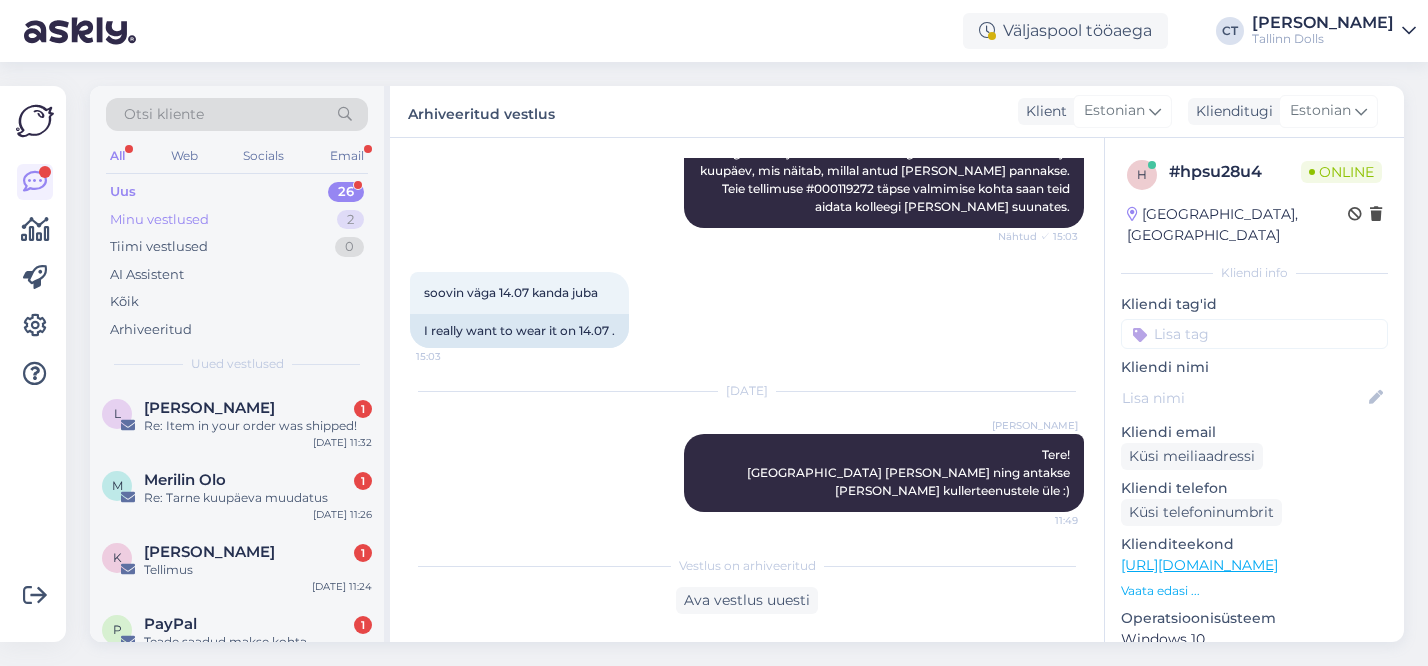 click on "Minu vestlused" at bounding box center [159, 220] 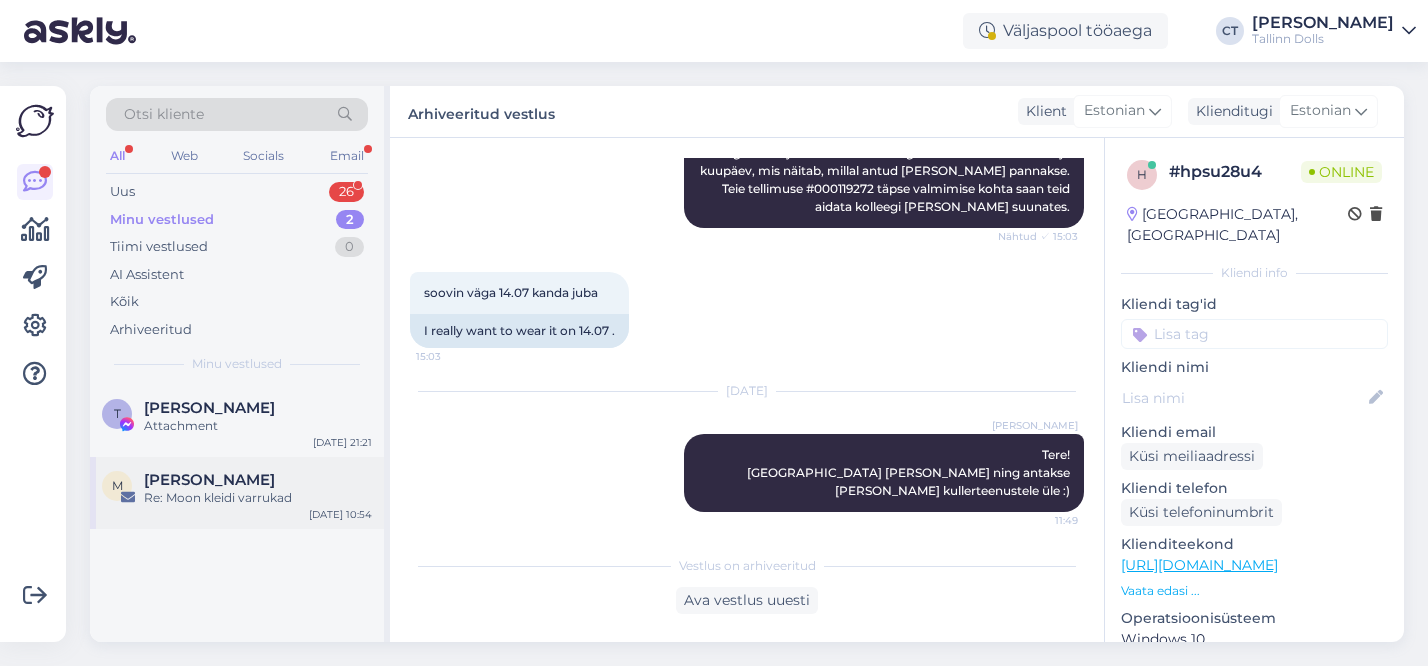 click on "[PERSON_NAME]" at bounding box center (258, 480) 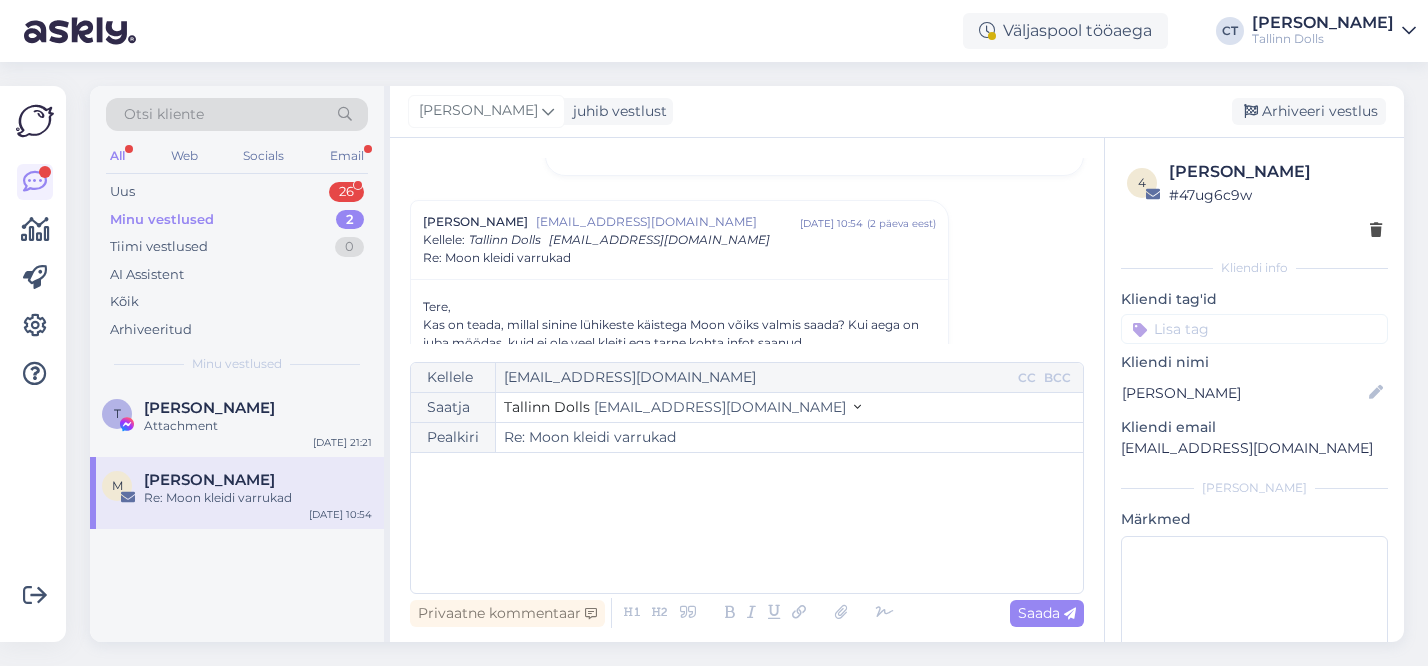 click on "﻿" at bounding box center [747, 523] 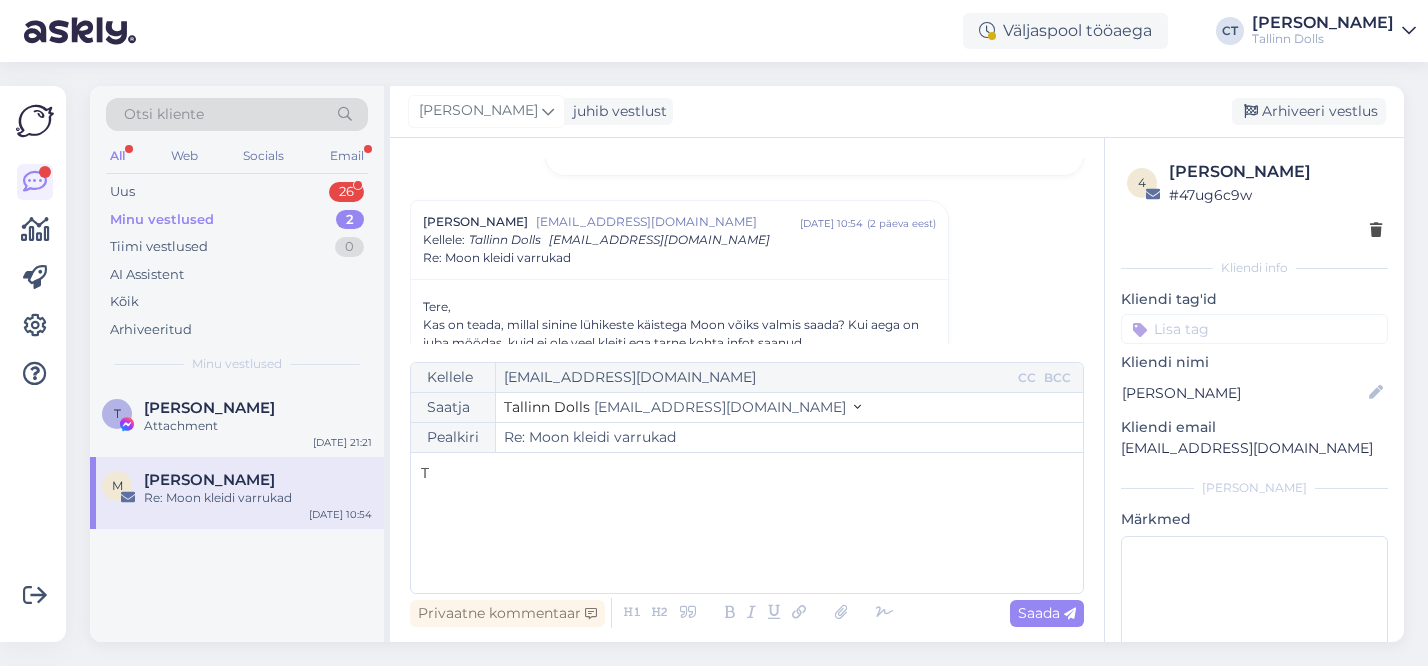 type 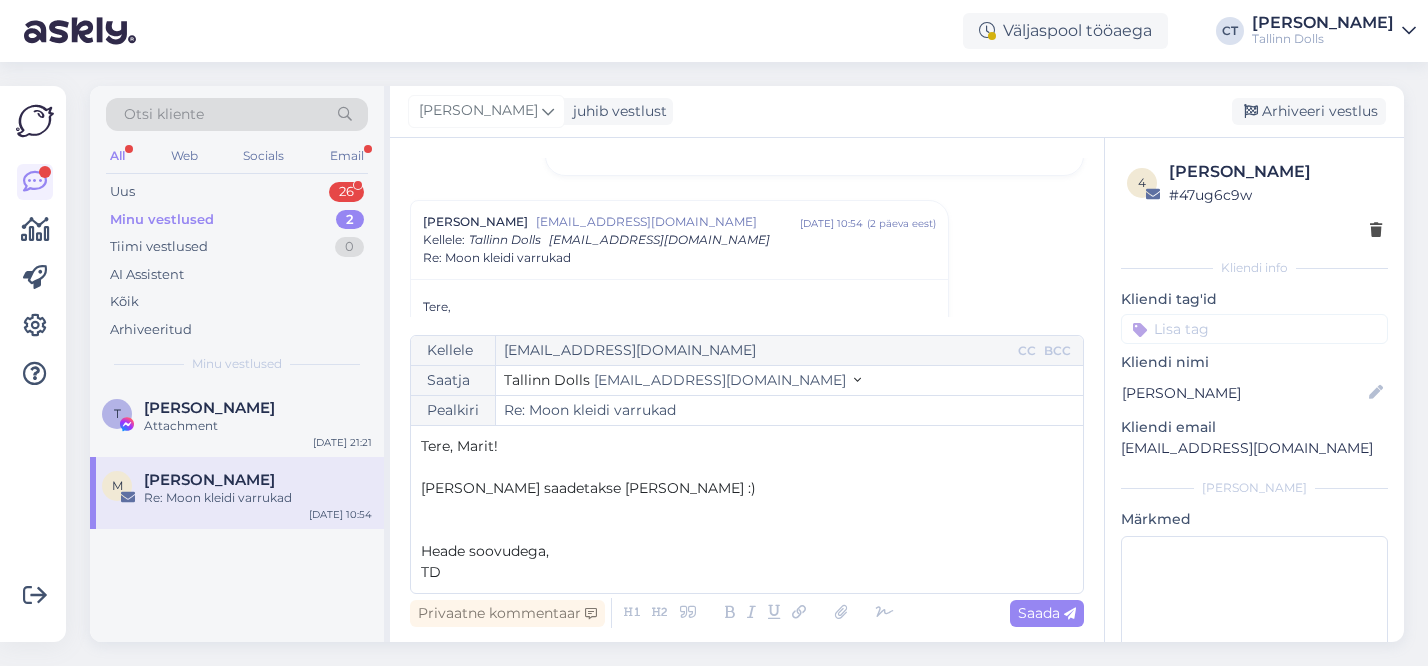 click on "Heade soovudega," at bounding box center (485, 551) 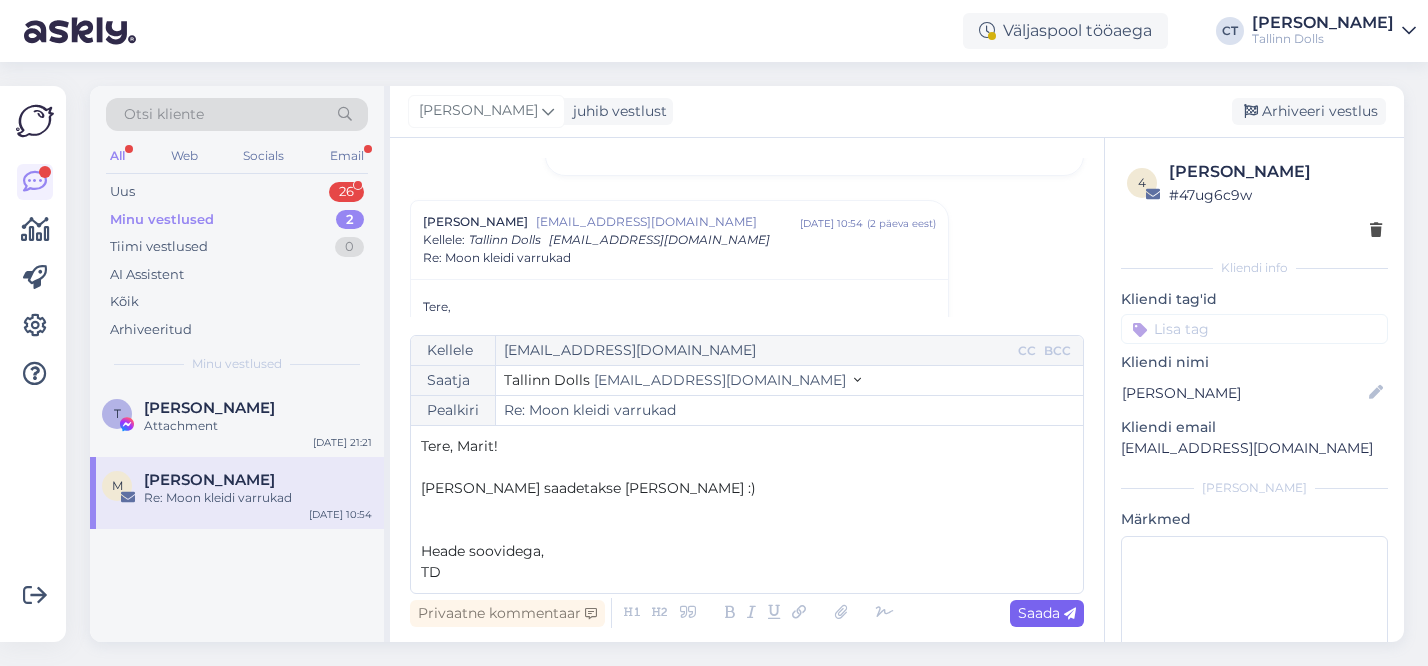 click on "Saada" at bounding box center (1047, 613) 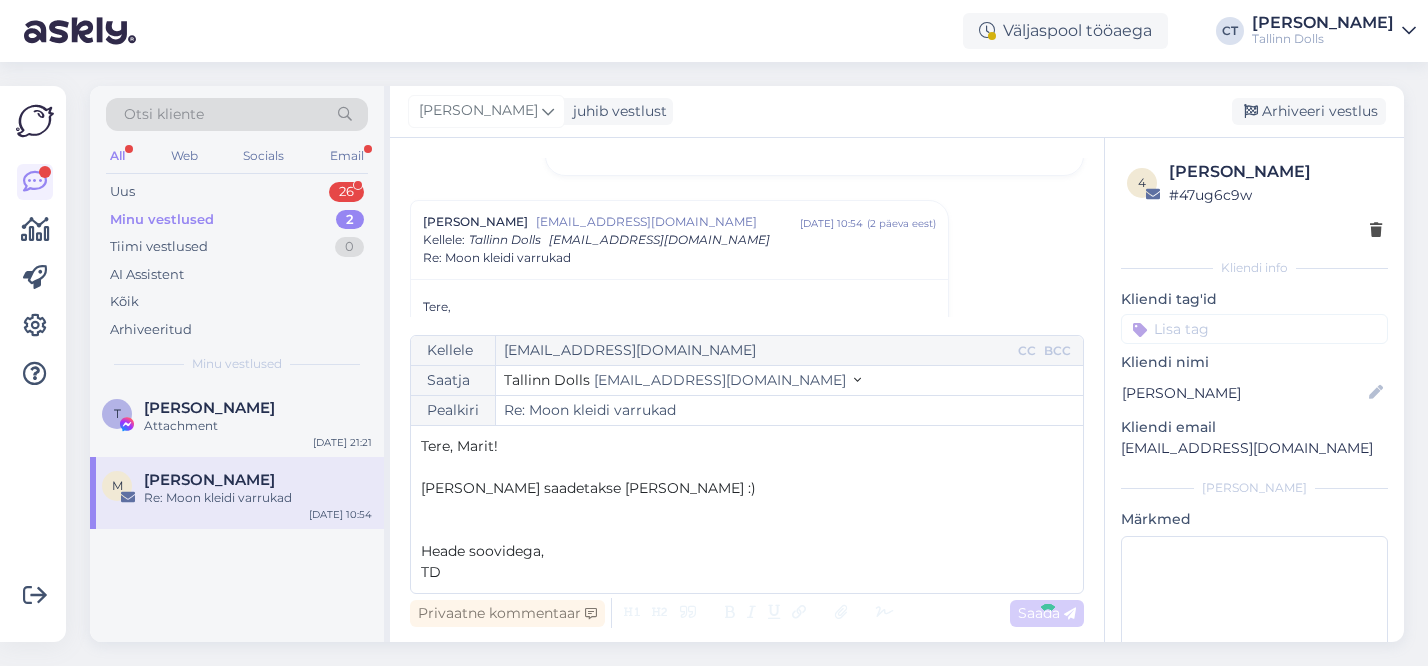 type on "Re: Re: [PERSON_NAME] varrukad" 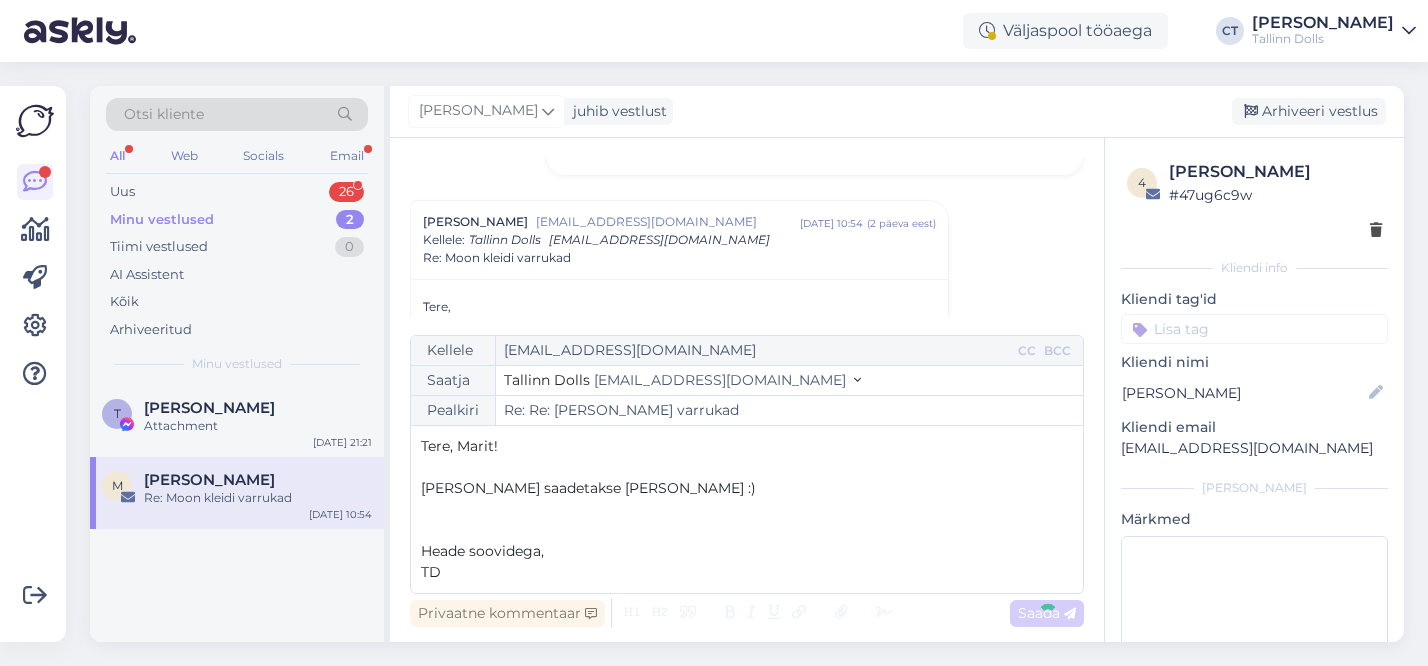 scroll, scrollTop: 2988, scrollLeft: 0, axis: vertical 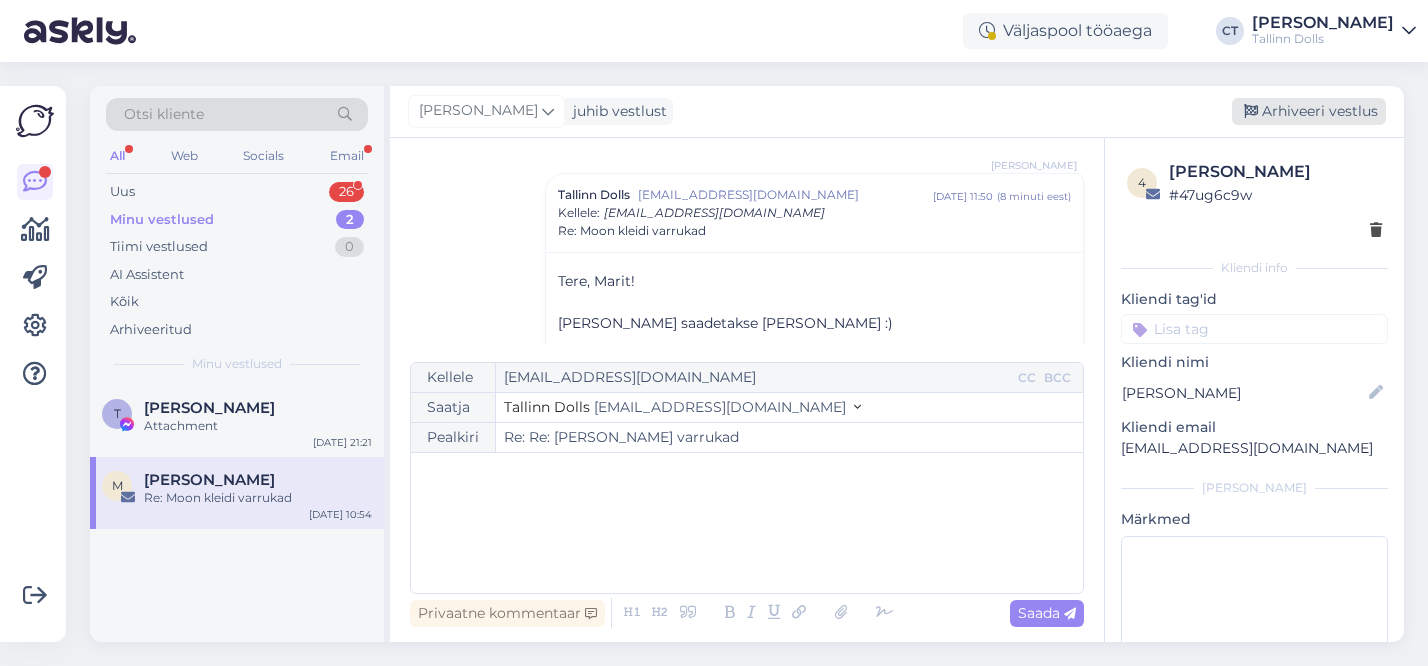 click on "Arhiveeri vestlus" at bounding box center (1309, 111) 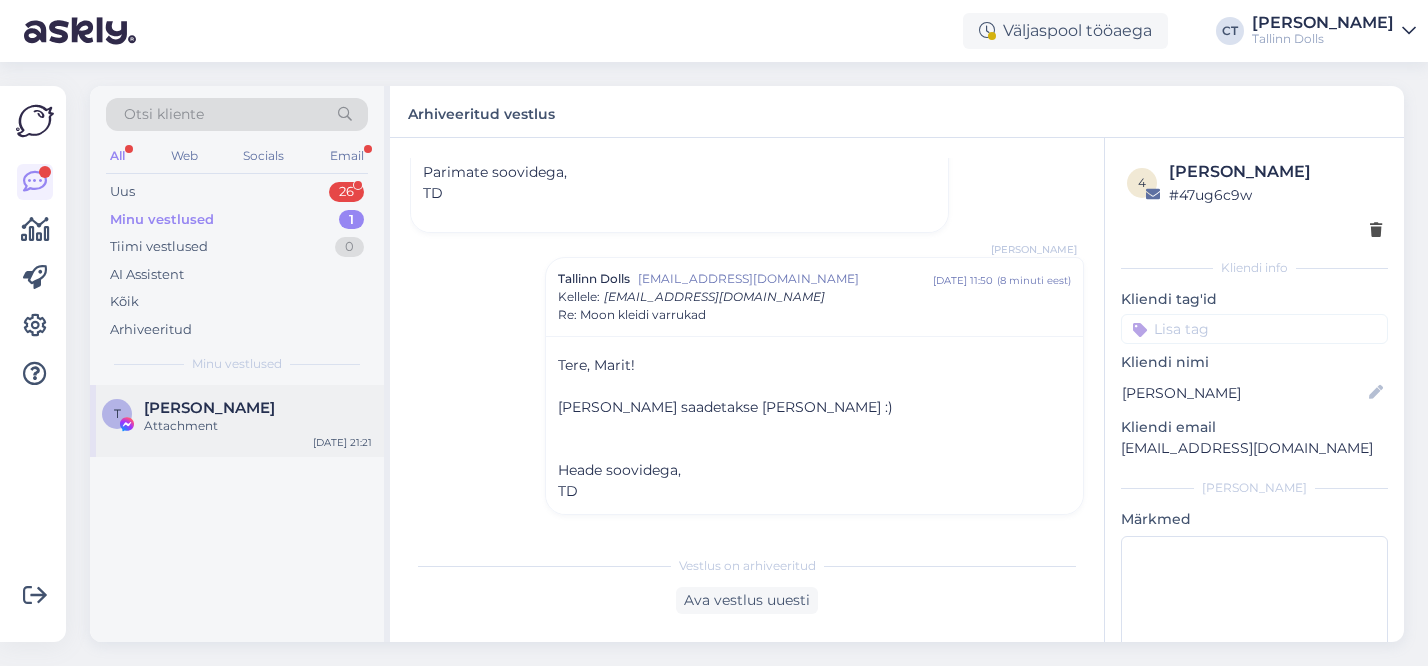 click on "Attachment" at bounding box center (258, 426) 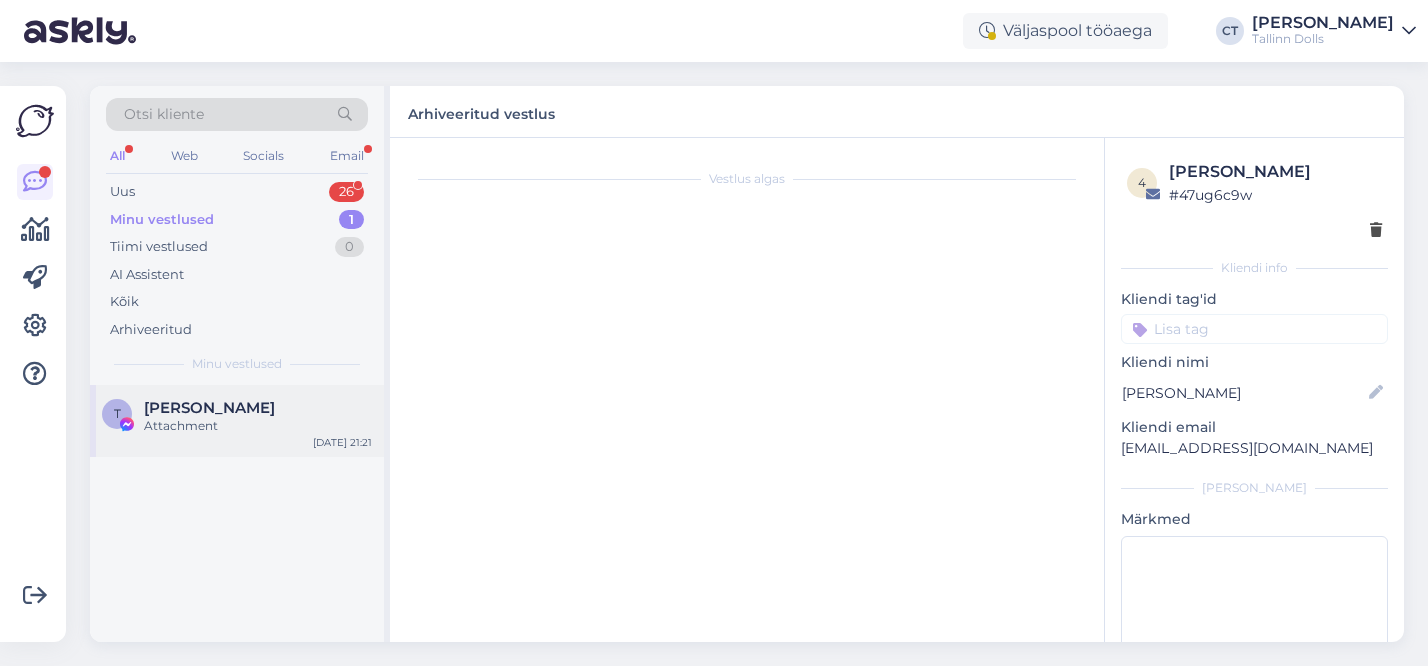 scroll, scrollTop: 238, scrollLeft: 0, axis: vertical 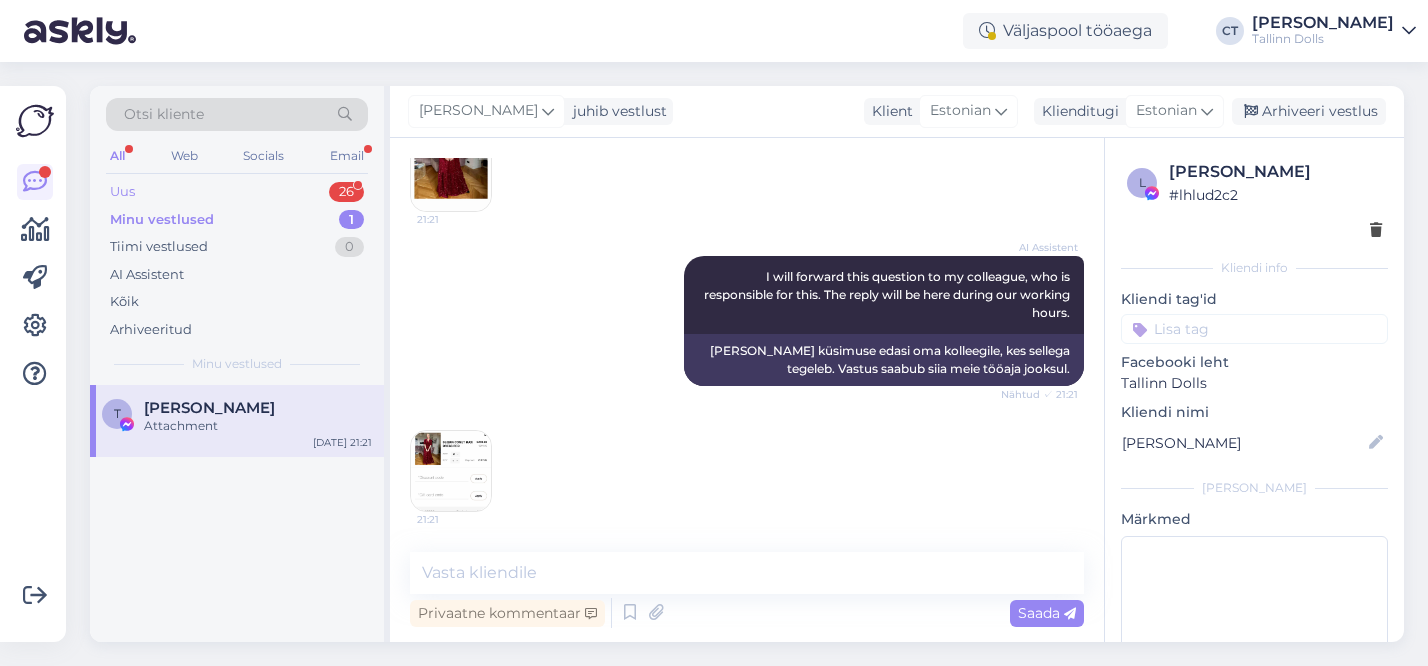 click on "Uus 26" at bounding box center (237, 192) 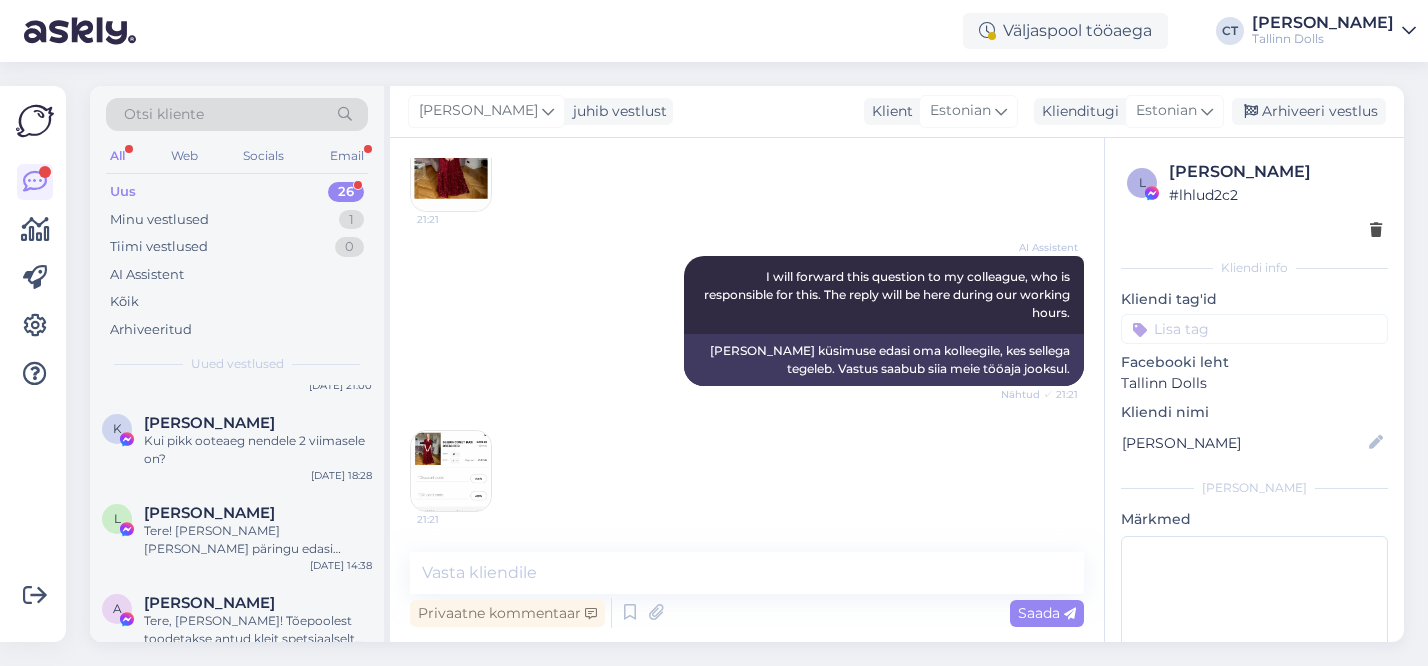 scroll, scrollTop: 1747, scrollLeft: 0, axis: vertical 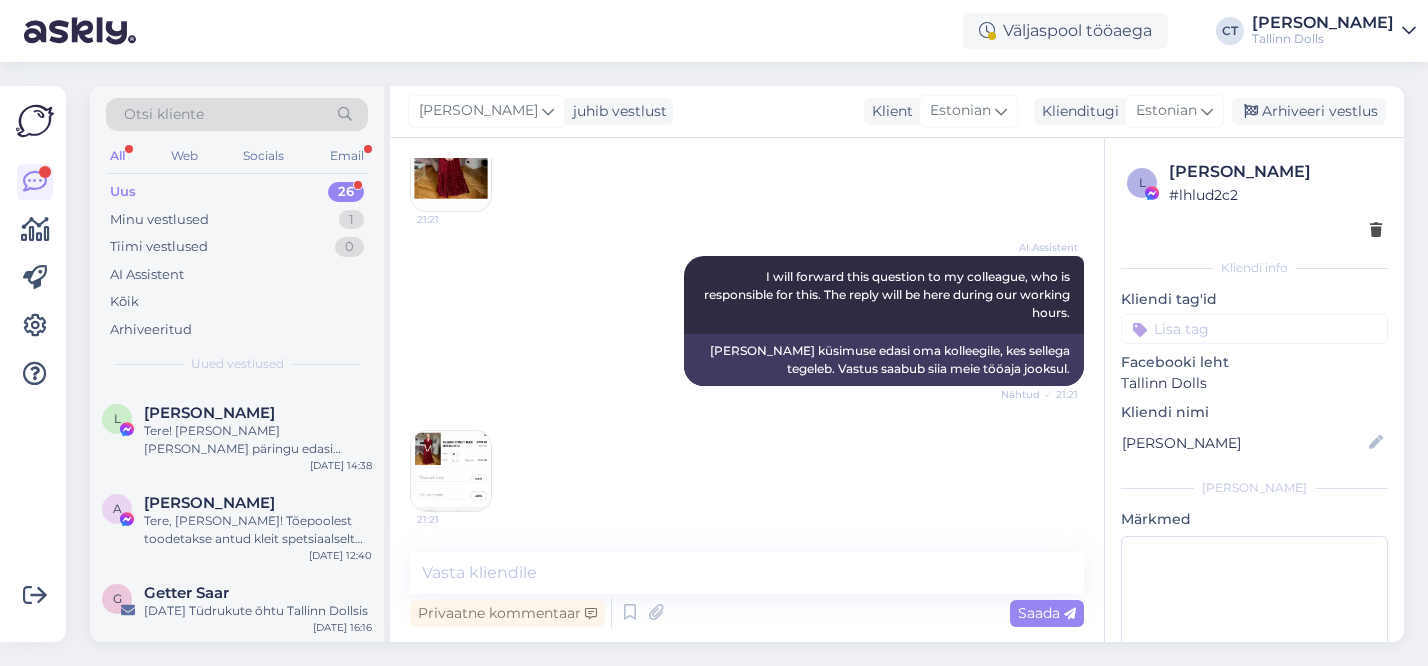 click on "Tere, [PERSON_NAME]!
Tõepoolest toodetakse antud kleit spetsiaalselt [PERSON_NAME] mõõtude järgi, mistõttu ei saa seda tagastada.
[PERSON_NAME] tellimuse vormistanud, edastage [PERSON_NAME] rinnaümbermõõt, ja puusaümbermõõt ning vööümbermõõt :)" at bounding box center (258, 530) 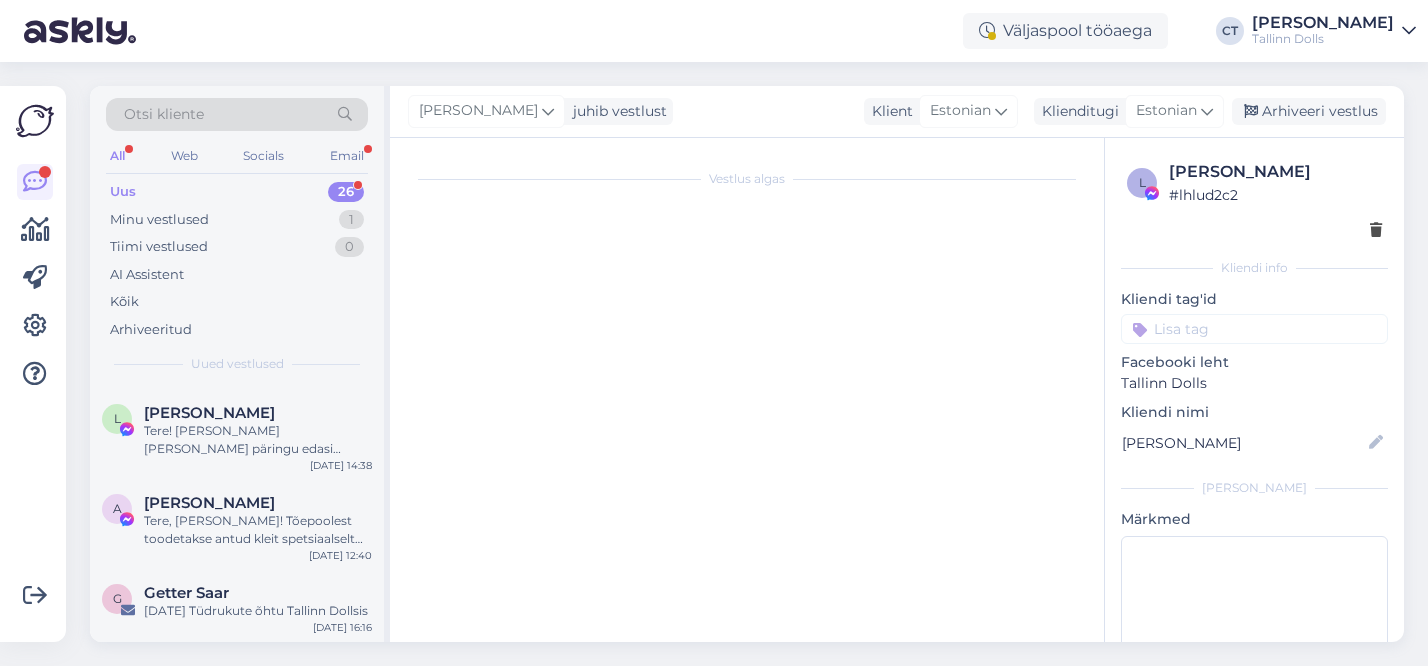scroll, scrollTop: 691, scrollLeft: 0, axis: vertical 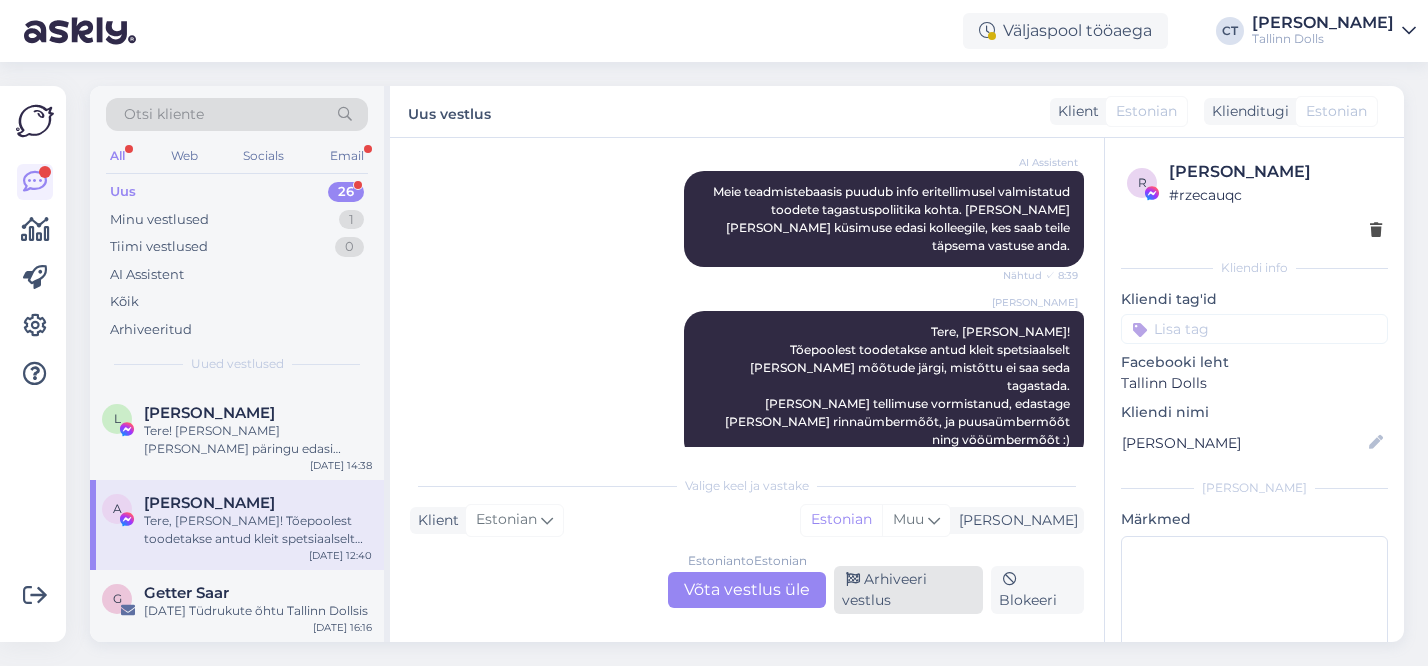 click on "Arhiveeri vestlus" at bounding box center [908, 590] 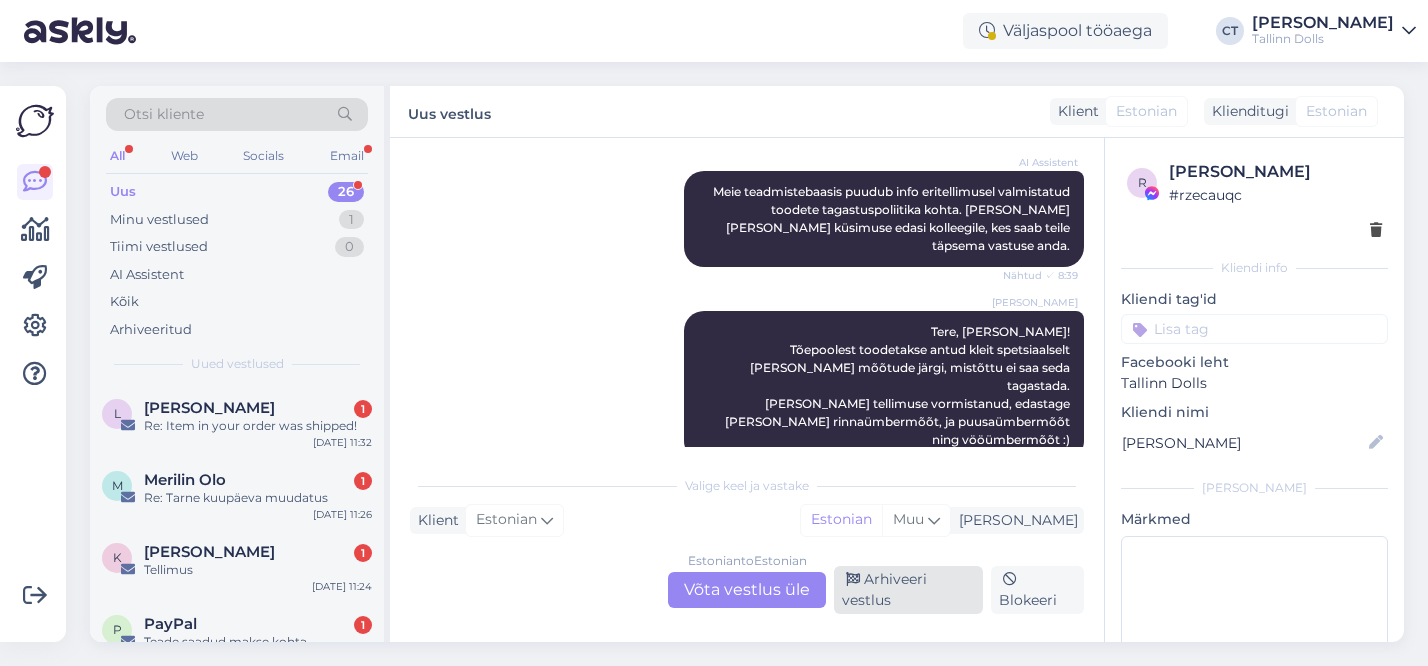 scroll, scrollTop: 611, scrollLeft: 0, axis: vertical 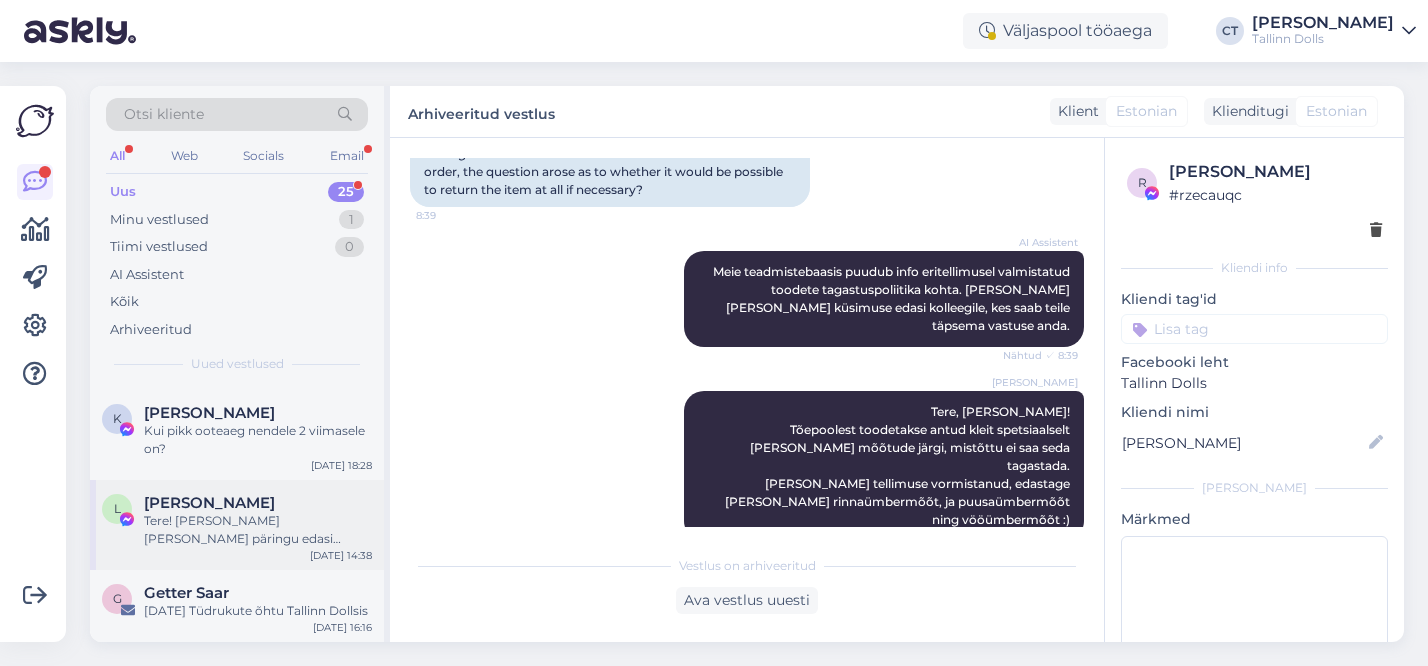 click on "Tere!
[PERSON_NAME] [PERSON_NAME] päringu edasi kolleegile, kes saab Teid vöö osas aidata." at bounding box center (258, 530) 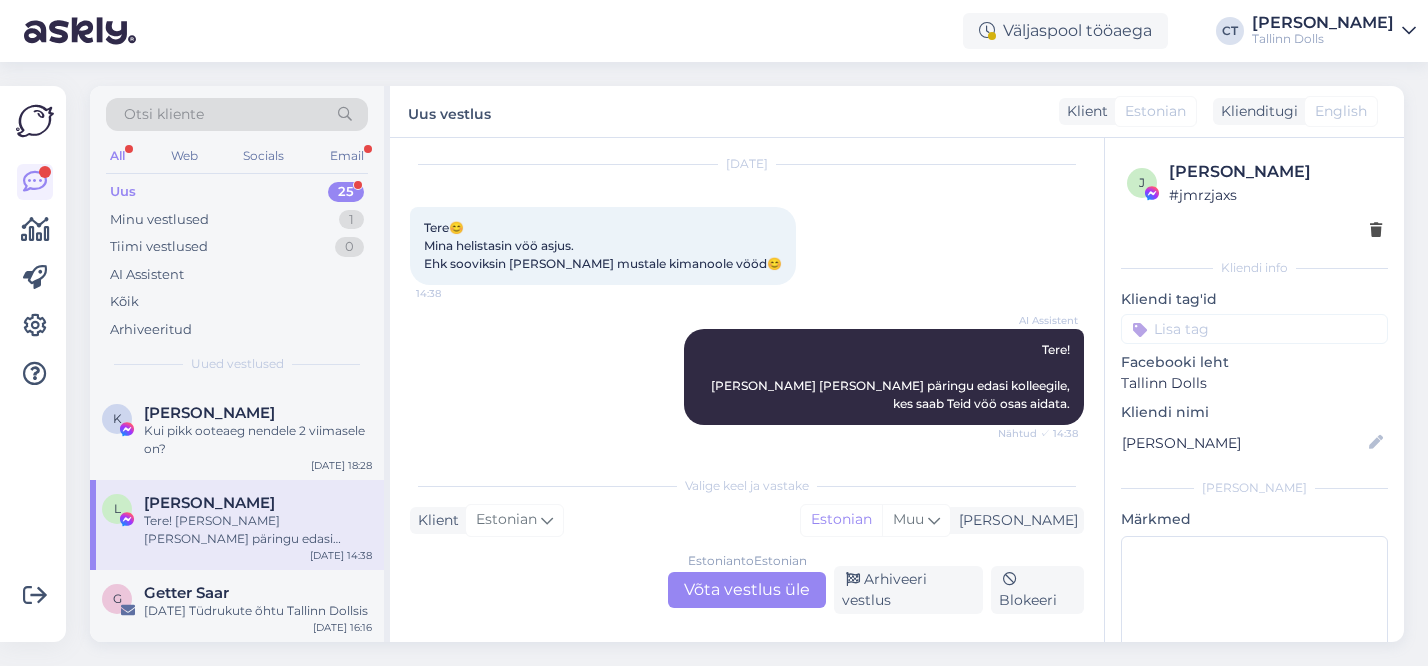 scroll, scrollTop: 57, scrollLeft: 0, axis: vertical 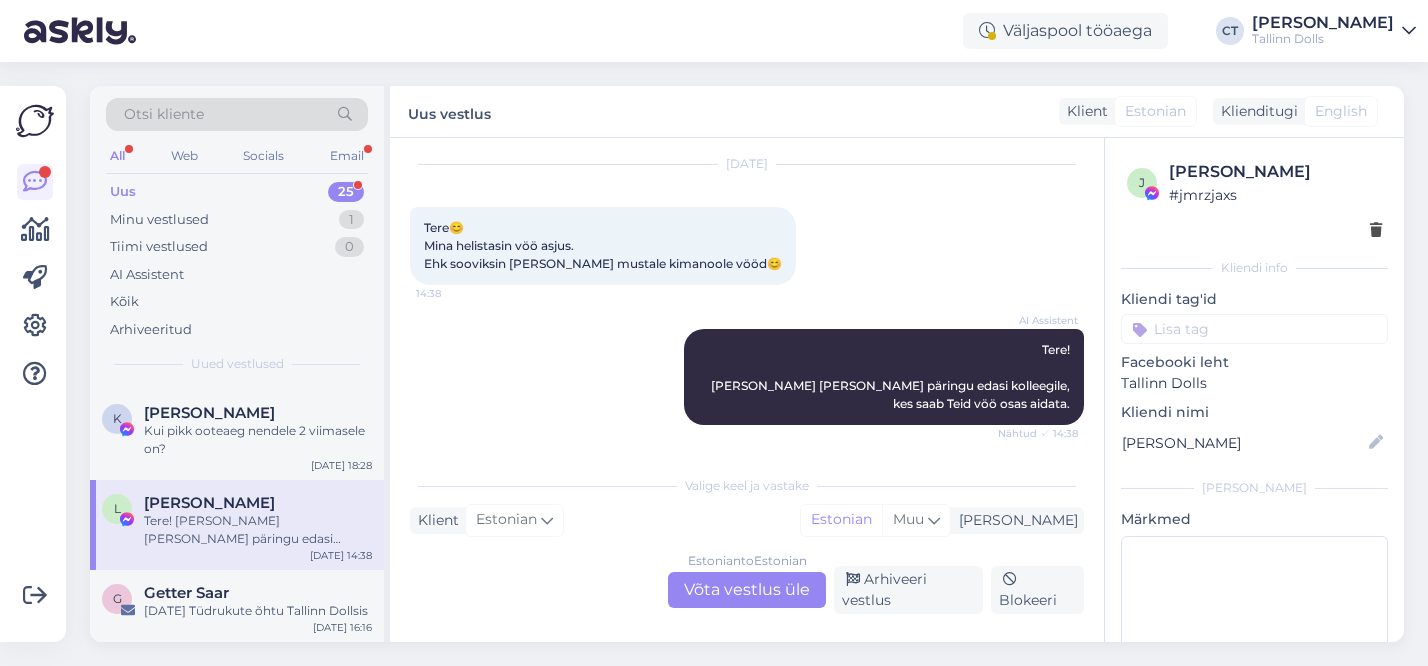 click on "Estonian  to  Estonian Võta vestlus üle" at bounding box center [747, 590] 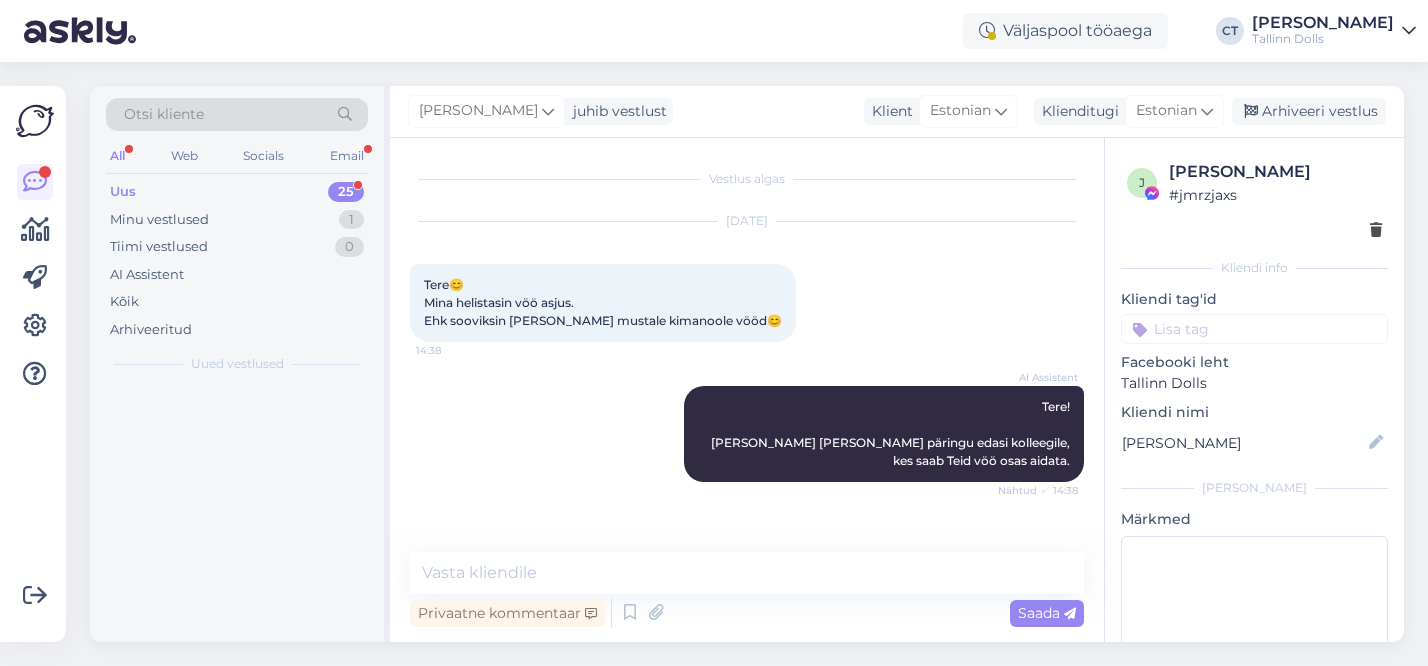 scroll, scrollTop: 0, scrollLeft: 0, axis: both 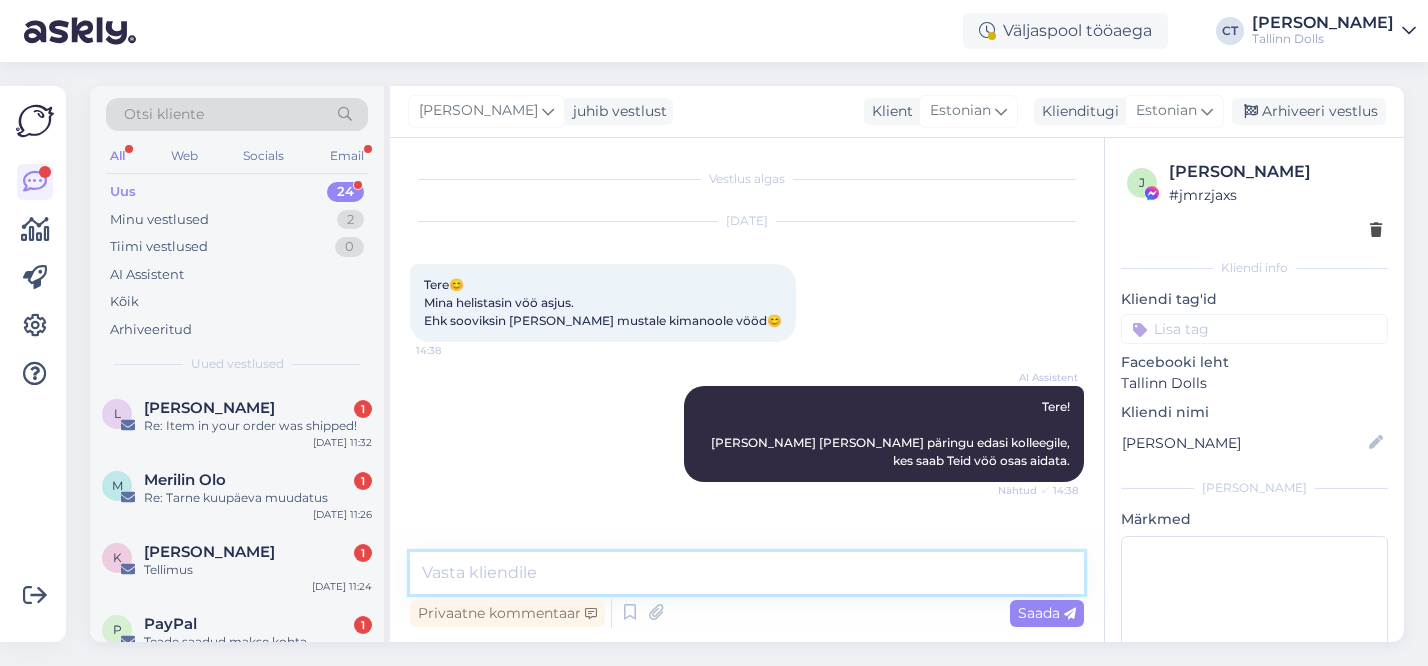 click at bounding box center (747, 573) 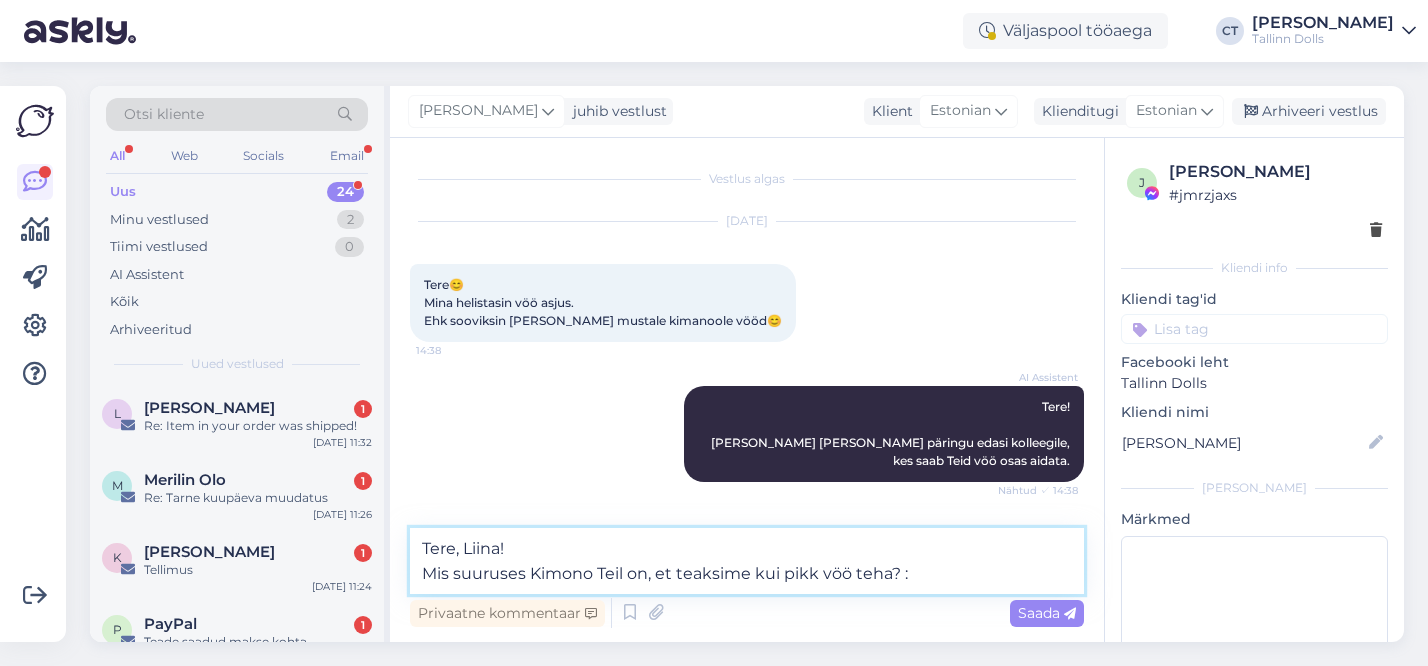 type on "Tere, Liina!
Mis suuruses Kimono Teil on, et teaksime kui pikk vöö teha? :)" 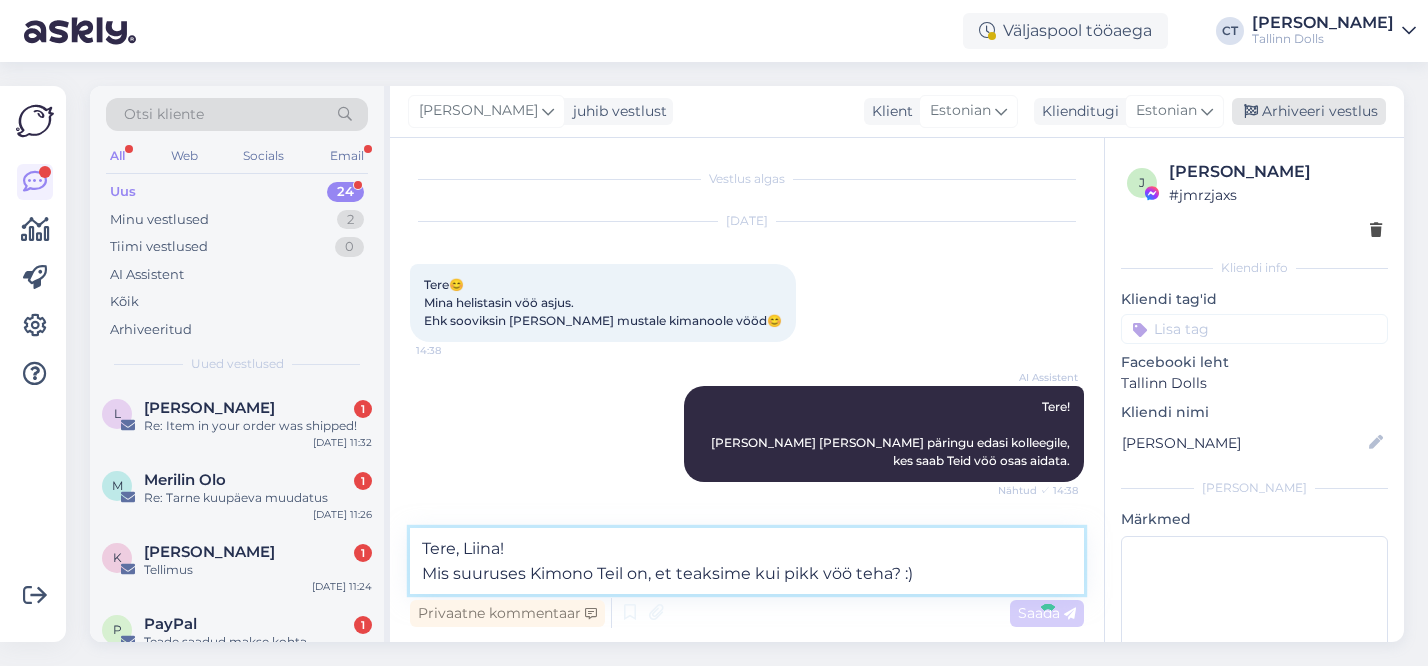 type 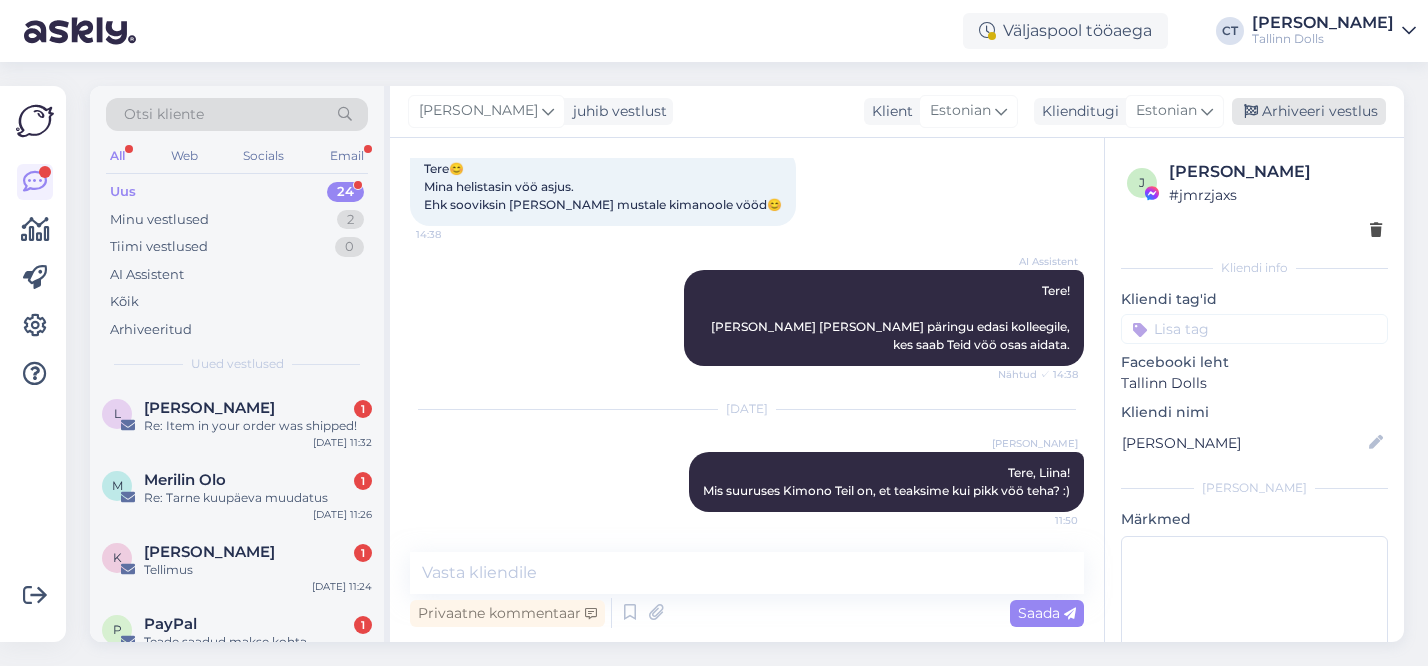 click on "Arhiveeri vestlus" at bounding box center [1309, 111] 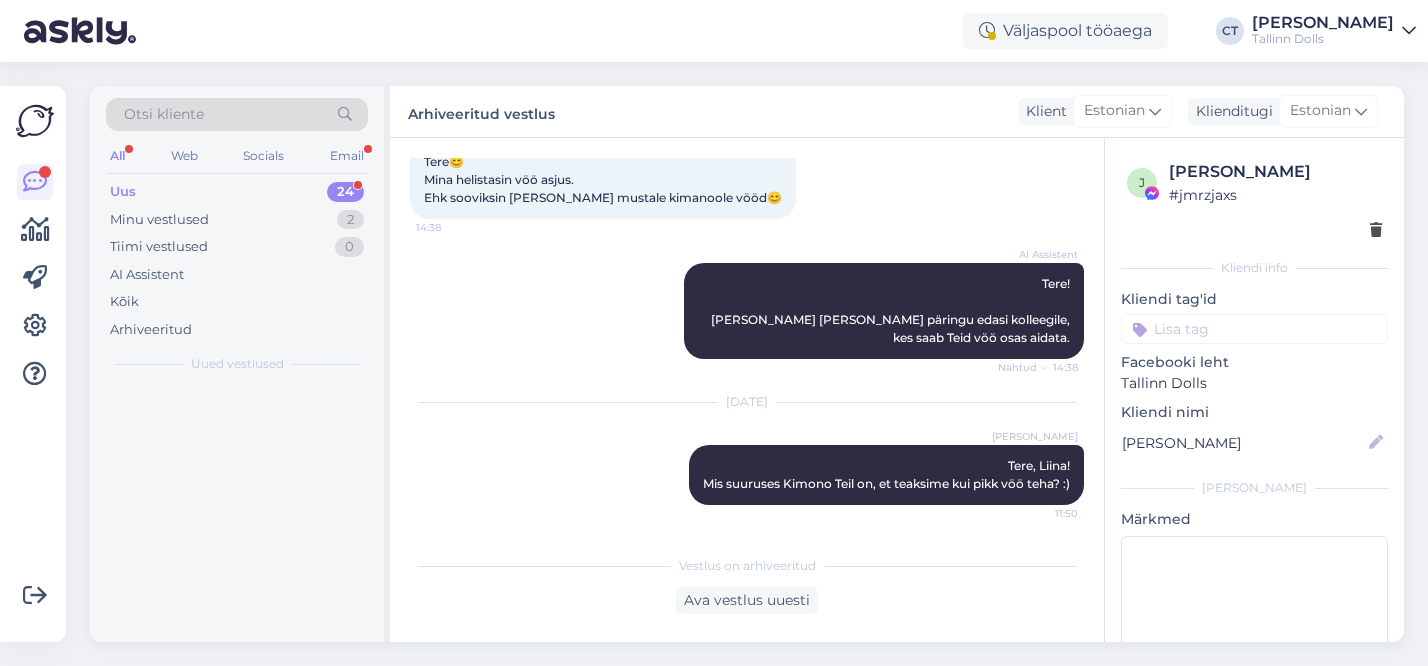 scroll, scrollTop: 141, scrollLeft: 0, axis: vertical 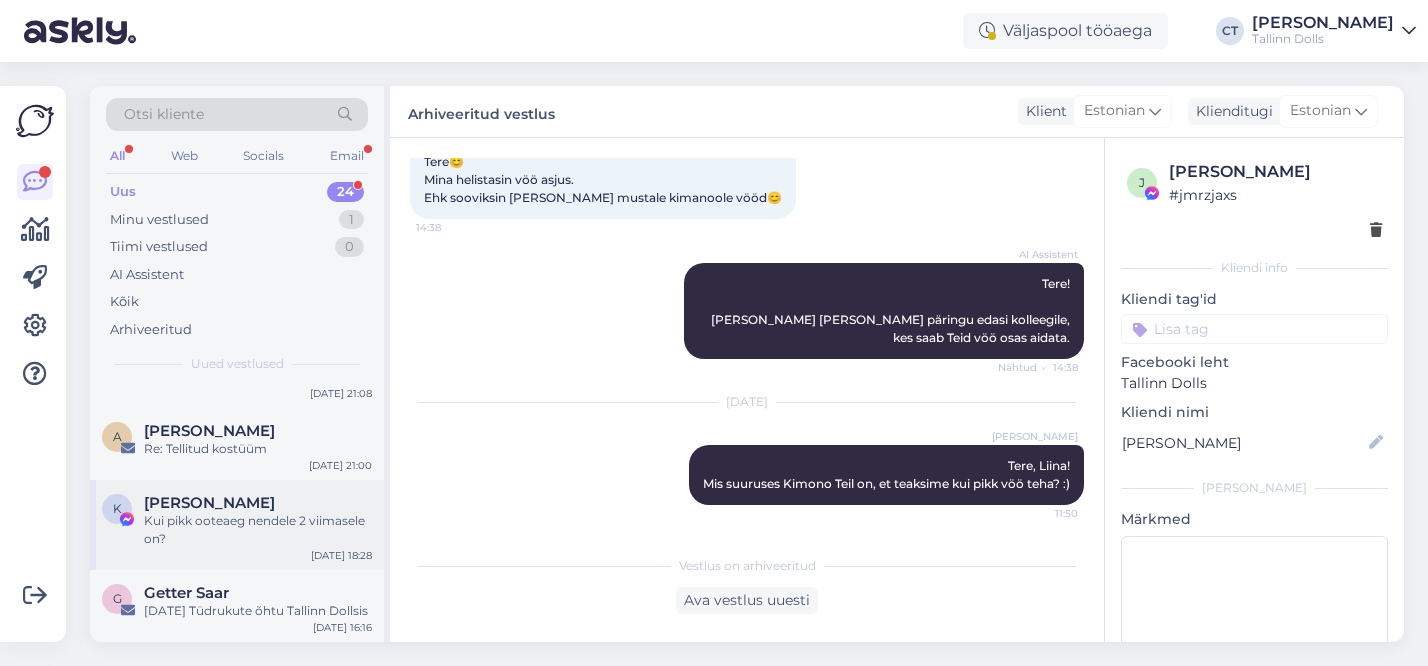 click on "Kui pikk ooteaeg nendele 2 viimasele on?" at bounding box center [258, 530] 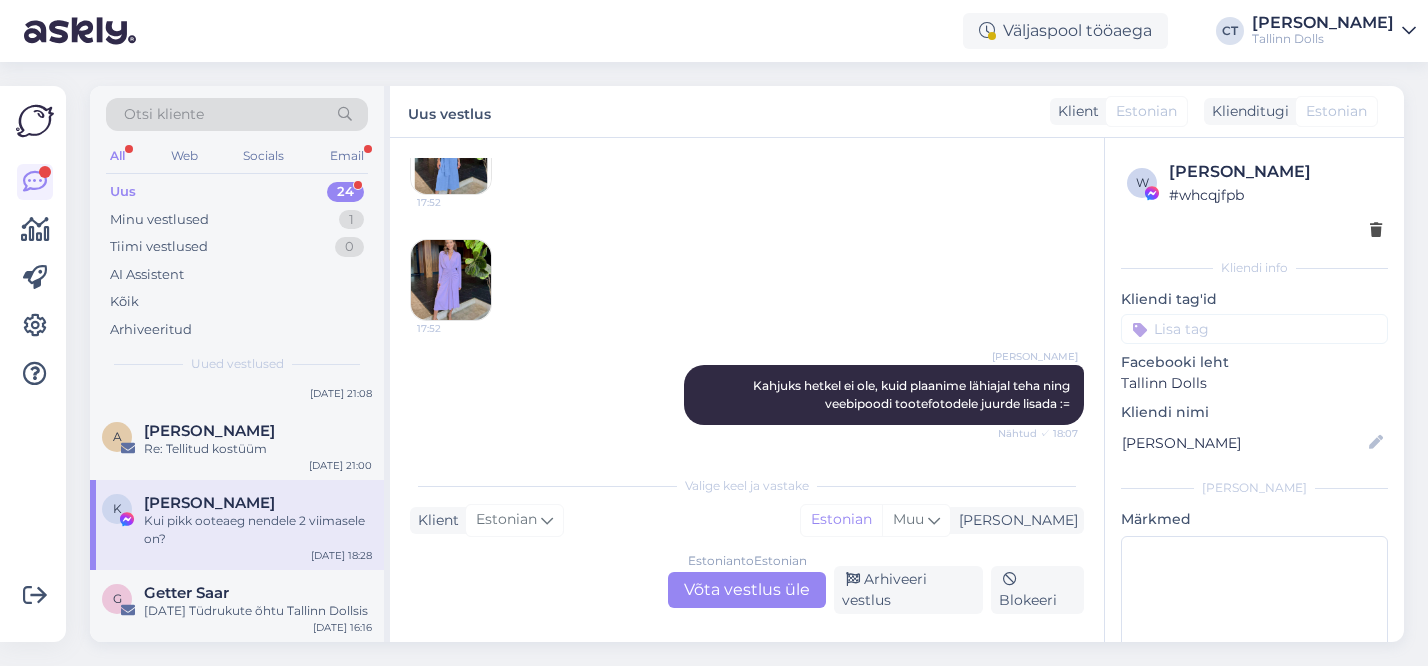 scroll, scrollTop: 3907, scrollLeft: 0, axis: vertical 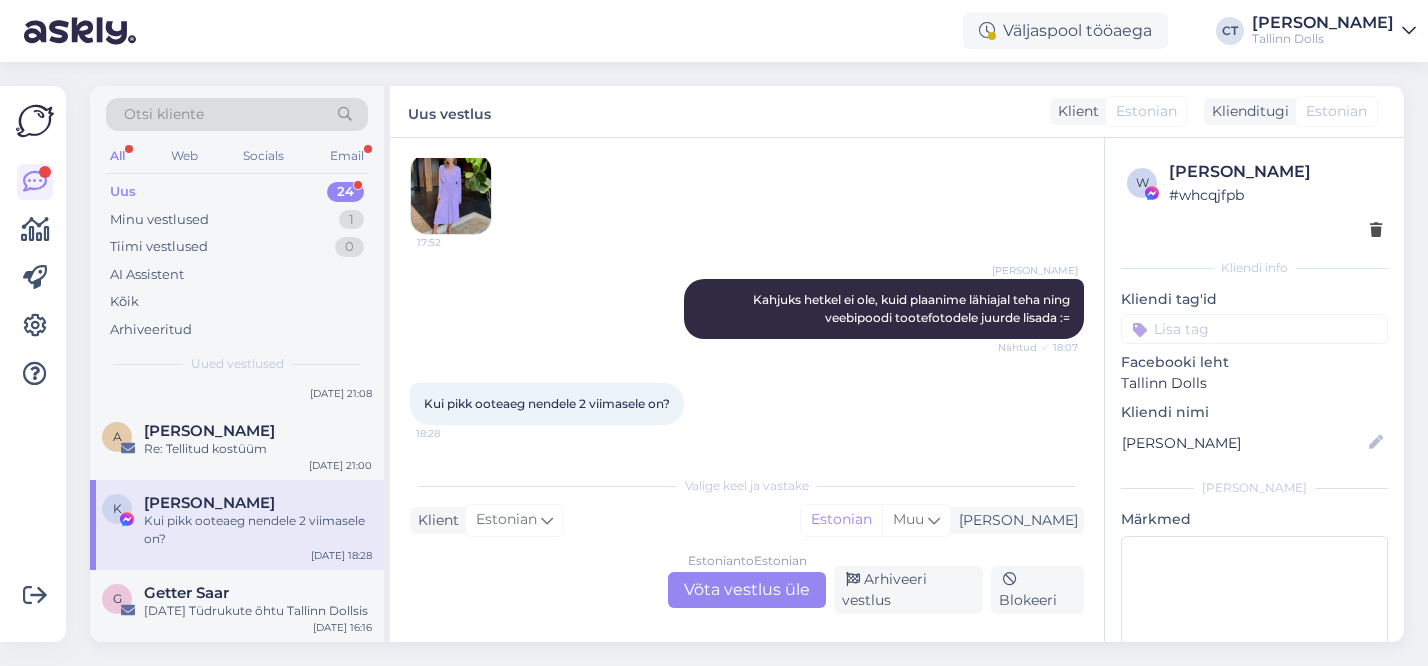 click on "Estonian  to  Estonian Võta vestlus üle" at bounding box center [747, 590] 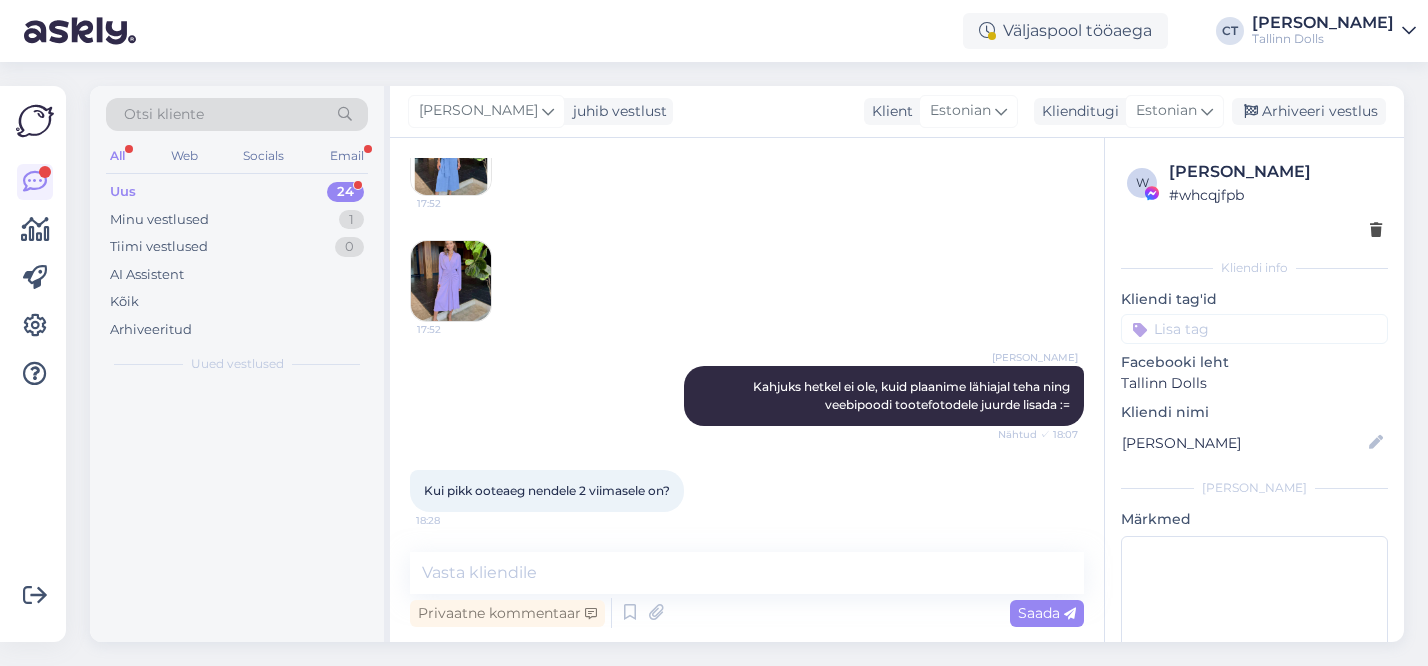 scroll, scrollTop: 3820, scrollLeft: 0, axis: vertical 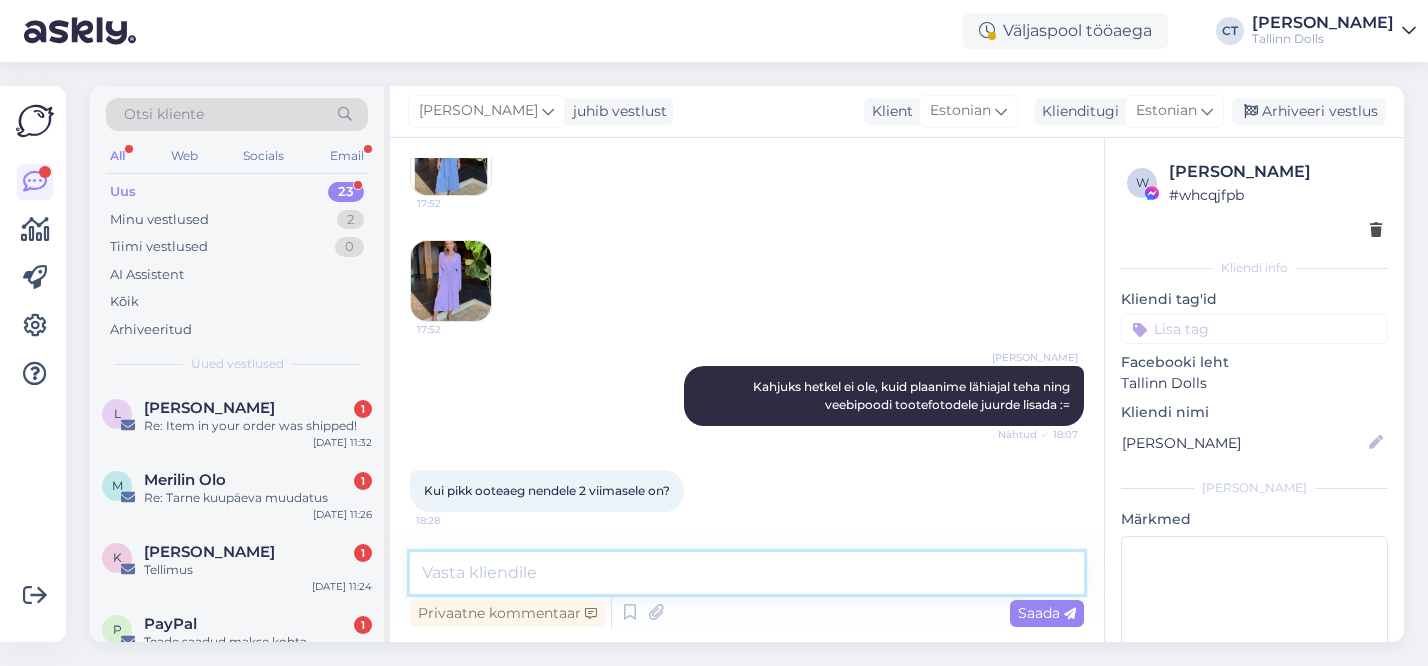 click at bounding box center [747, 573] 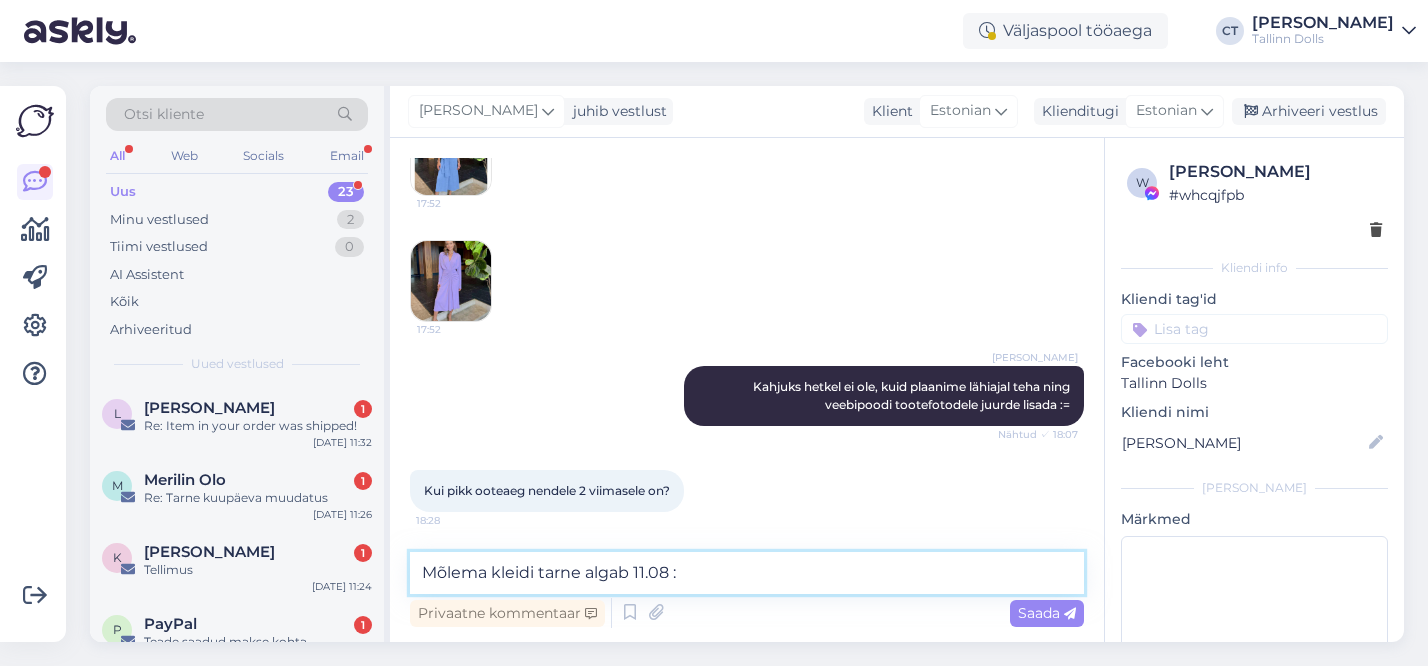 type on "Mõlema kleidi tarne algab 11.08 :)" 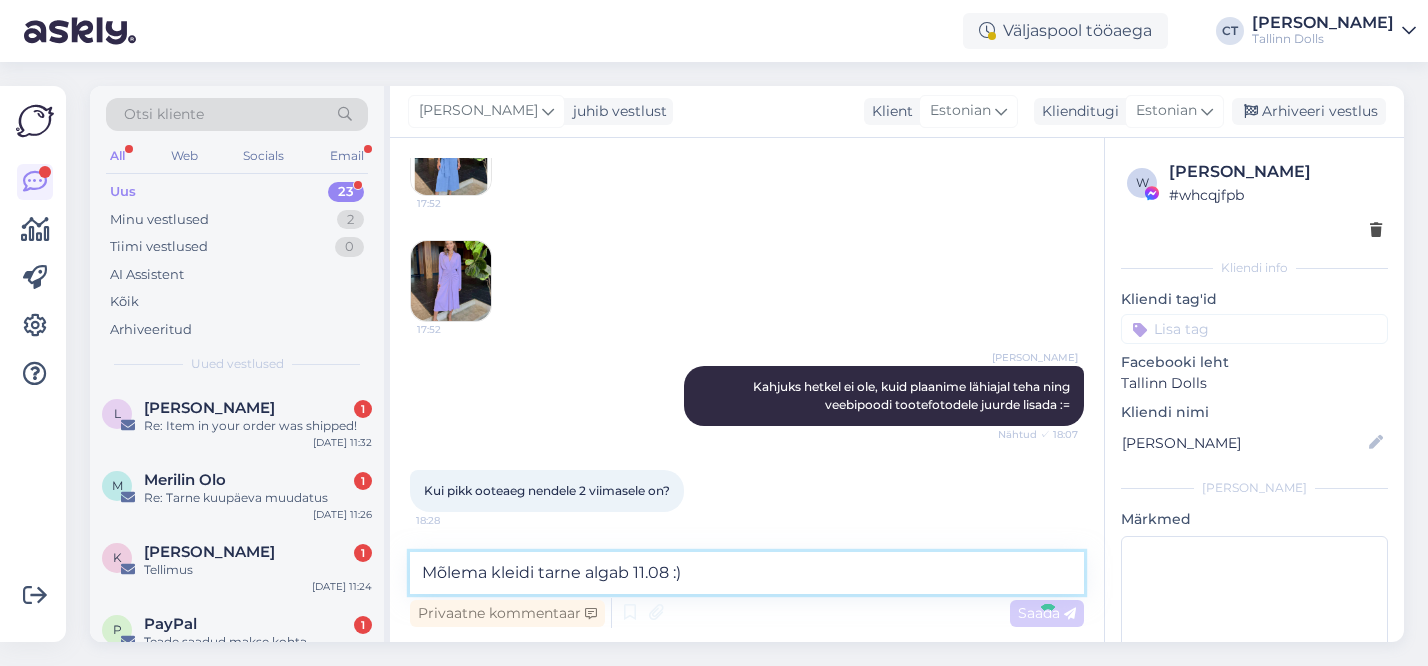 type 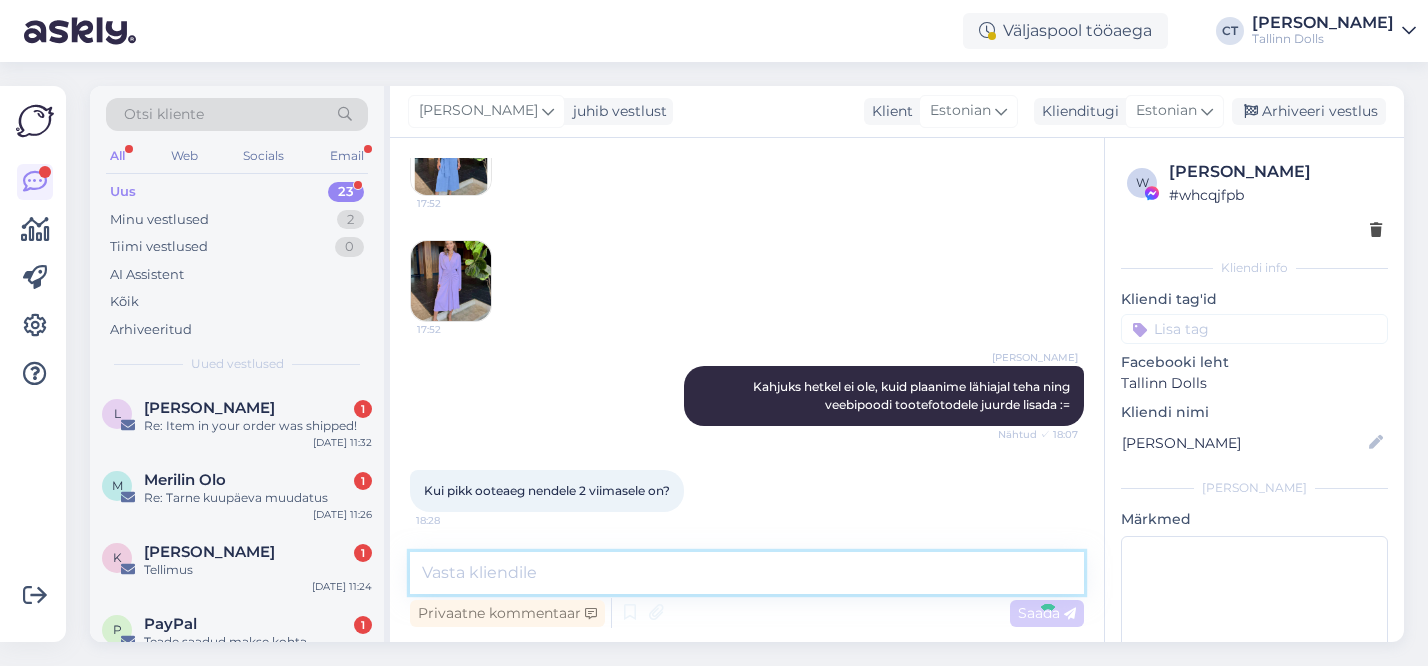 scroll, scrollTop: 3948, scrollLeft: 0, axis: vertical 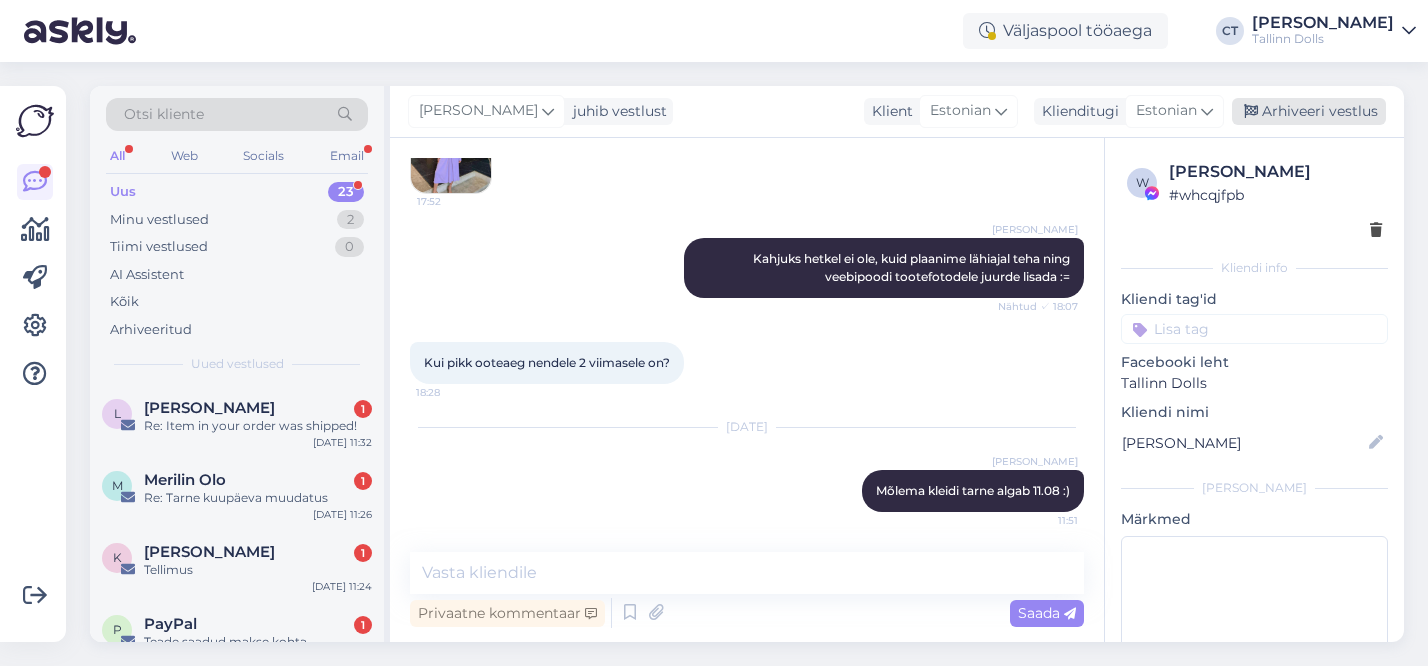 click on "Arhiveeri vestlus" at bounding box center [1309, 111] 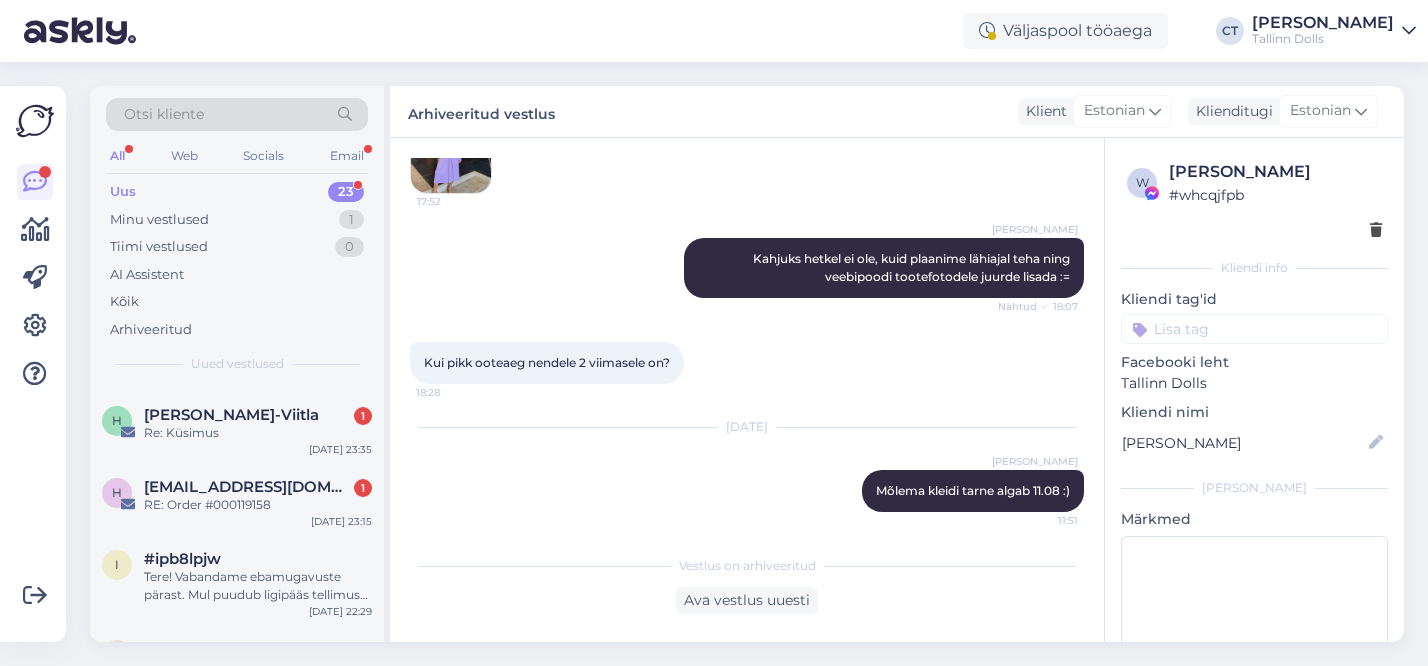 scroll, scrollTop: 1477, scrollLeft: 0, axis: vertical 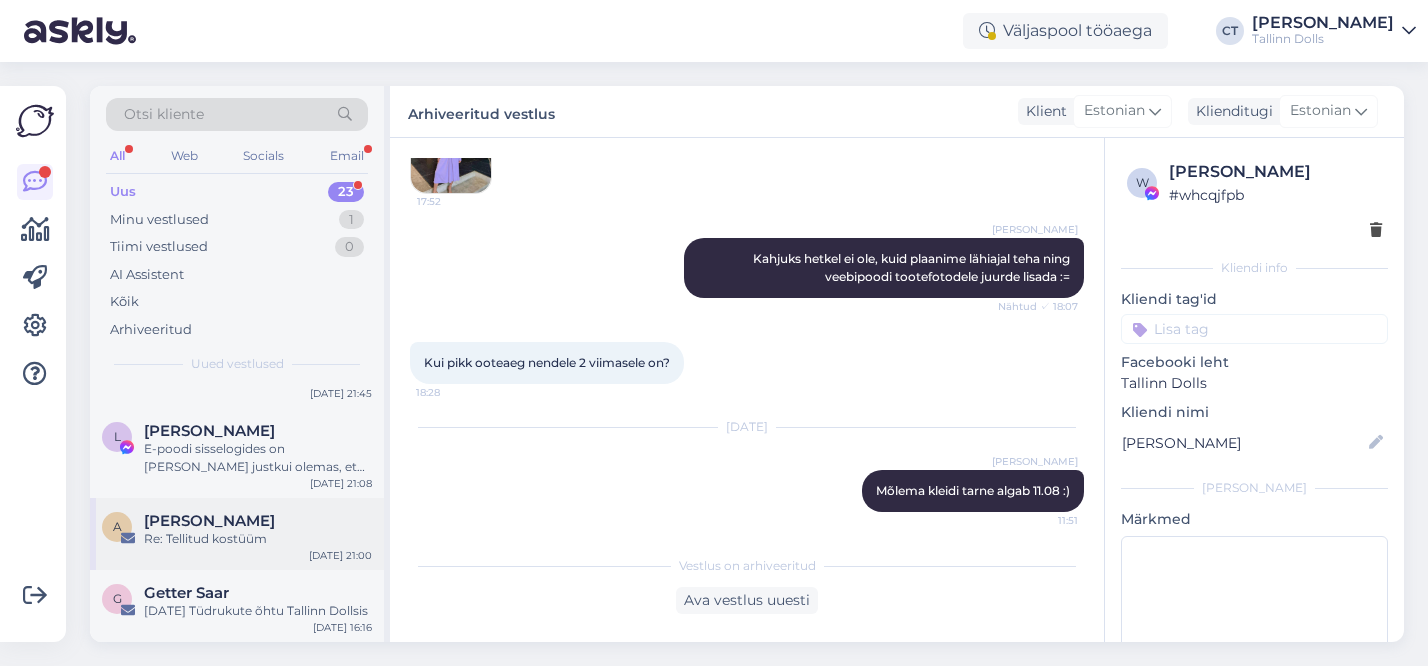 click on "Re: Tellitud kostüüm" at bounding box center [258, 539] 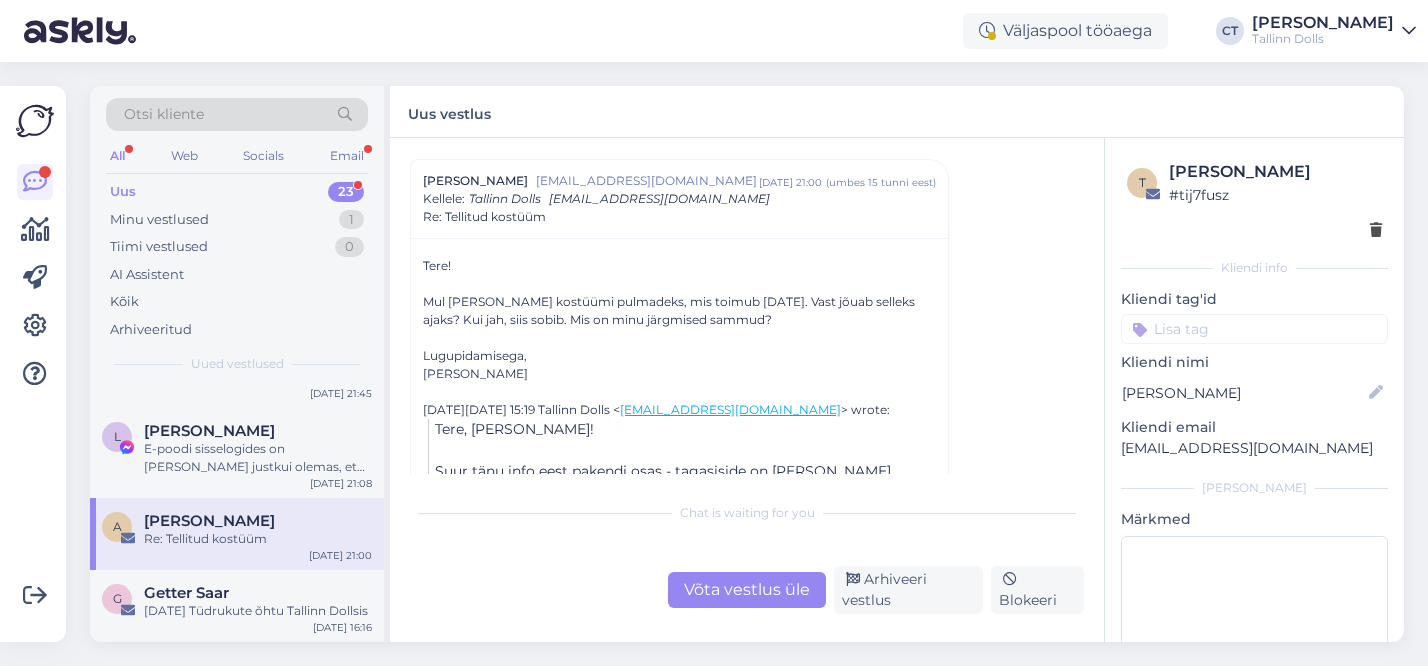 scroll, scrollTop: 226, scrollLeft: 0, axis: vertical 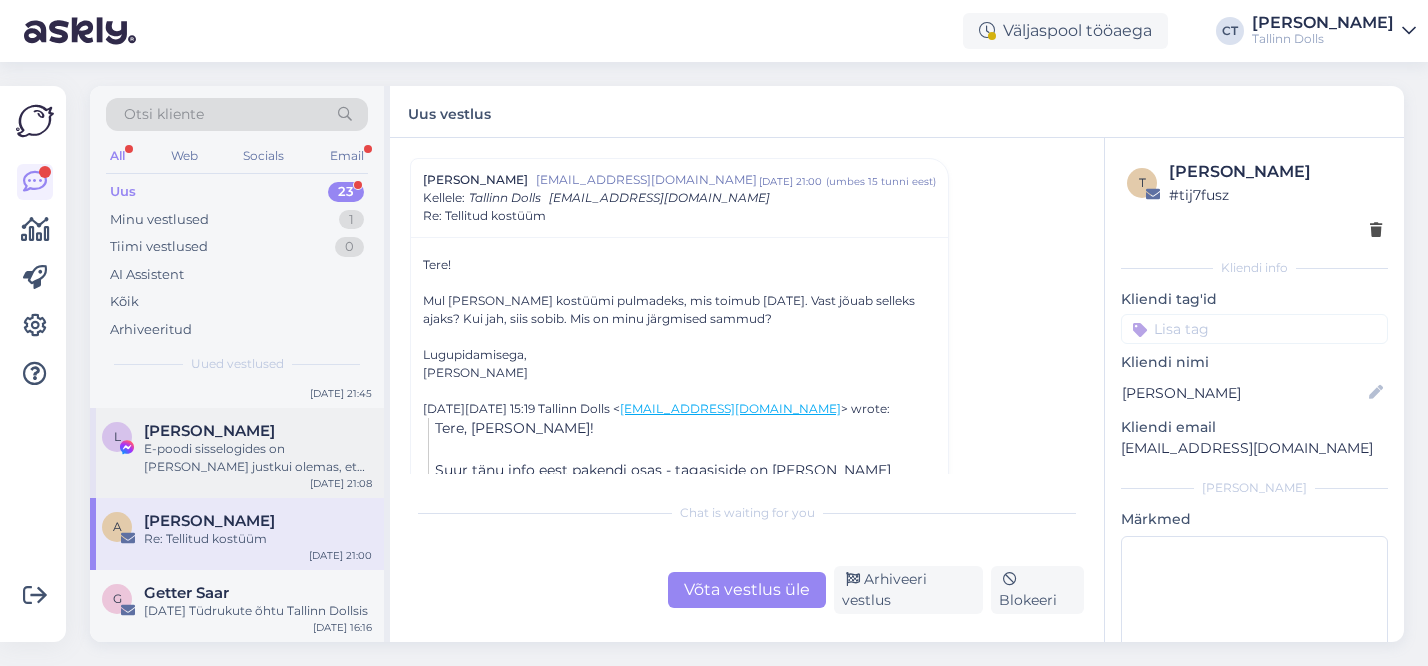 click on "L [PERSON_NAME] E-poodi sisselogides on [PERSON_NAME] justkui olemas, et tooted on tagastatud [DATE] 21:08" at bounding box center [237, 453] 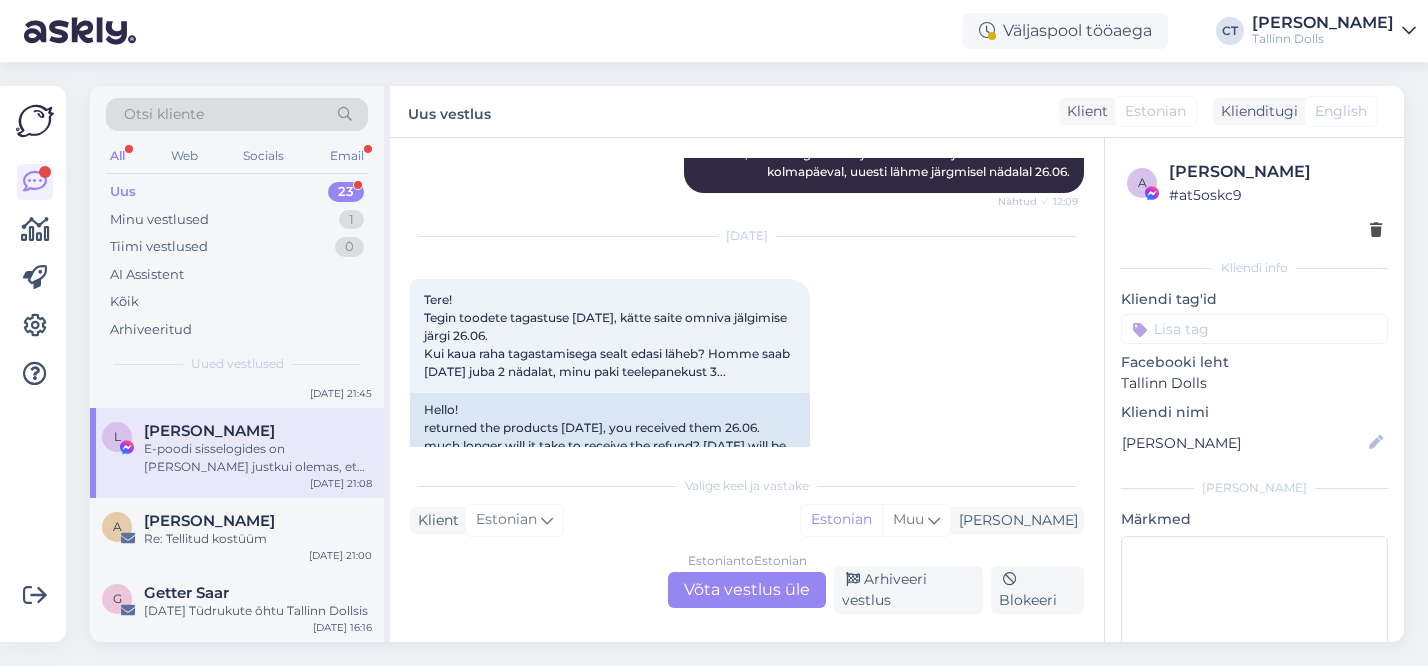 scroll, scrollTop: 1187, scrollLeft: 0, axis: vertical 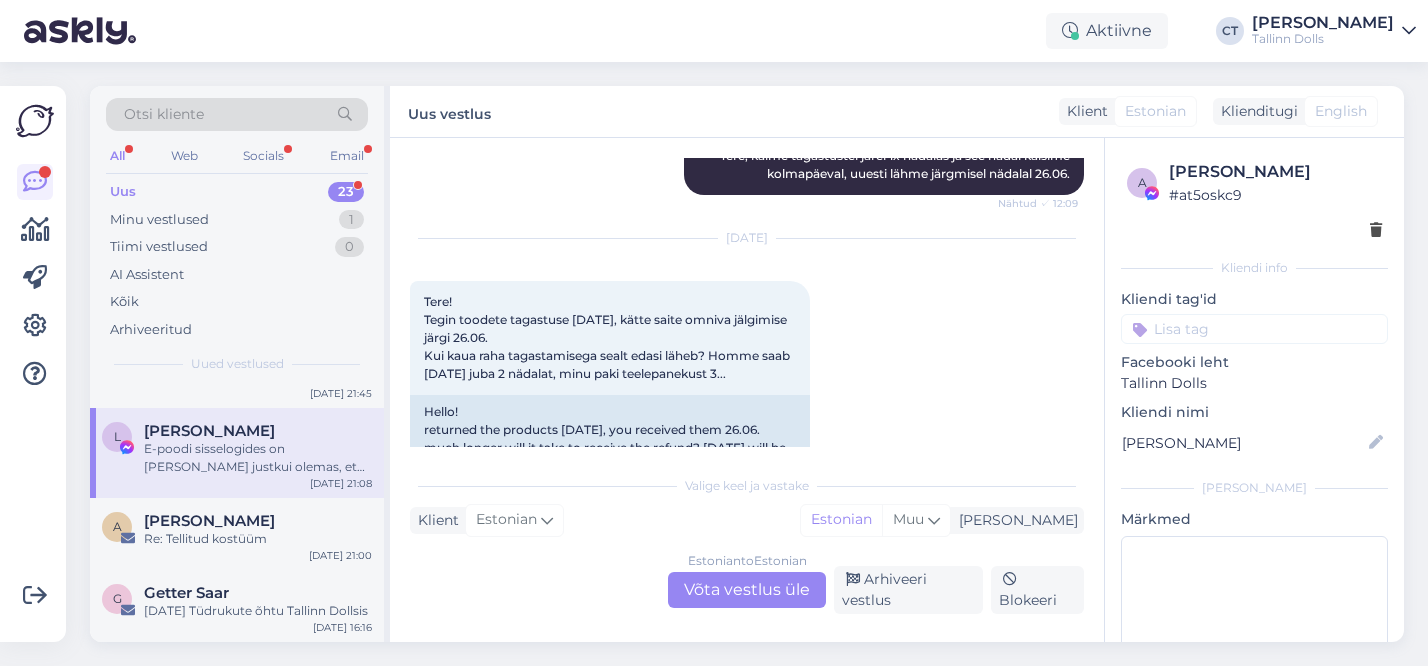 click on "Estonian  to  Estonian Võta vestlus üle" at bounding box center (747, 590) 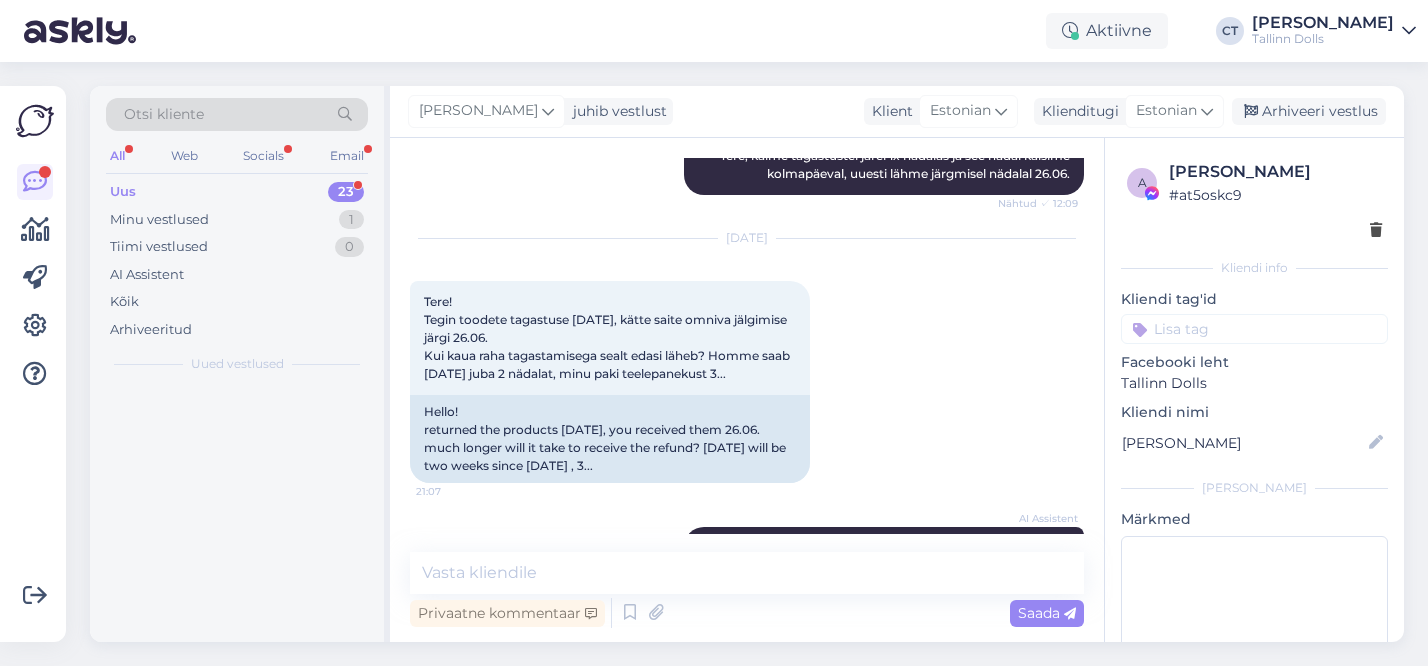 scroll, scrollTop: 0, scrollLeft: 0, axis: both 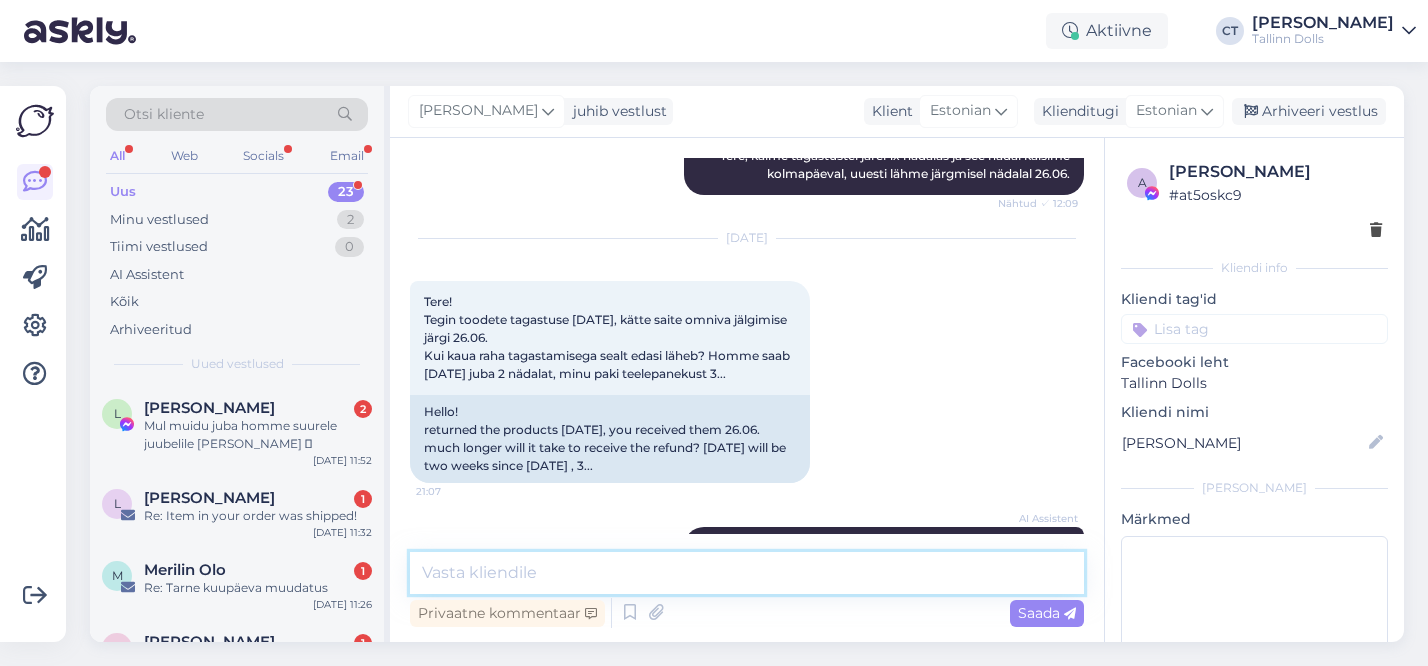 click at bounding box center [747, 573] 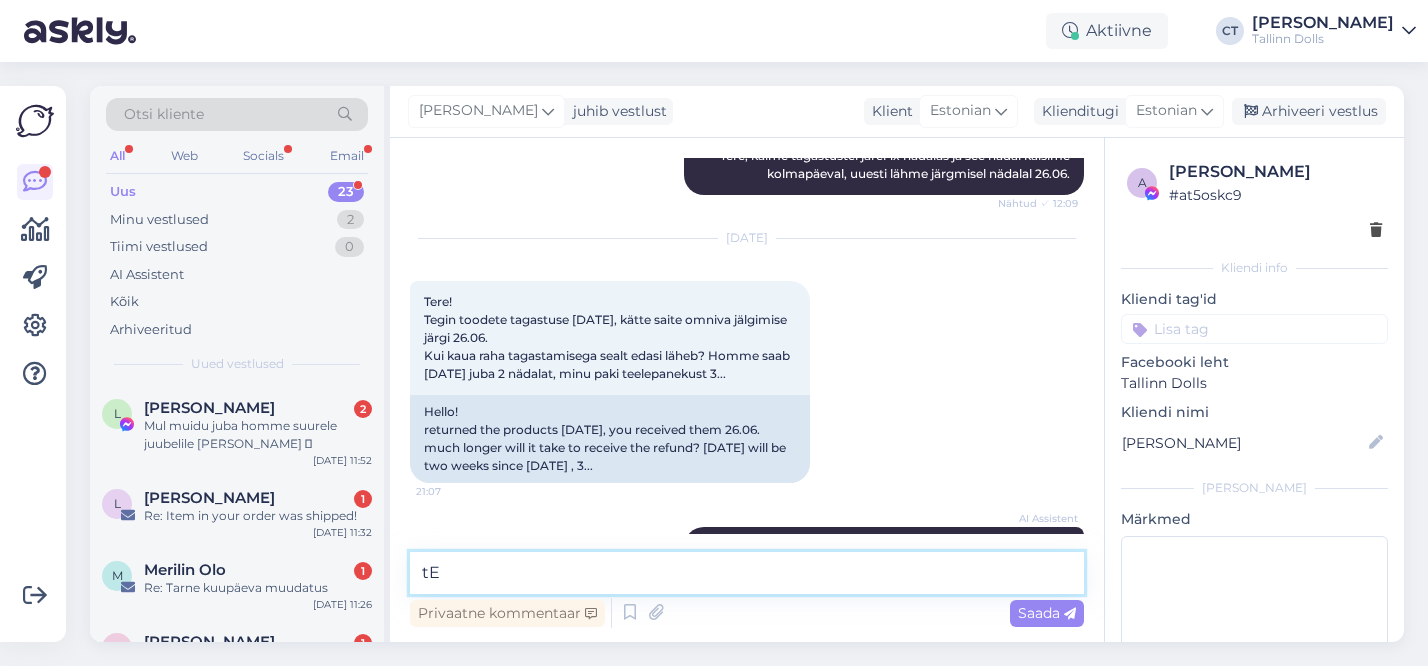 type on "t" 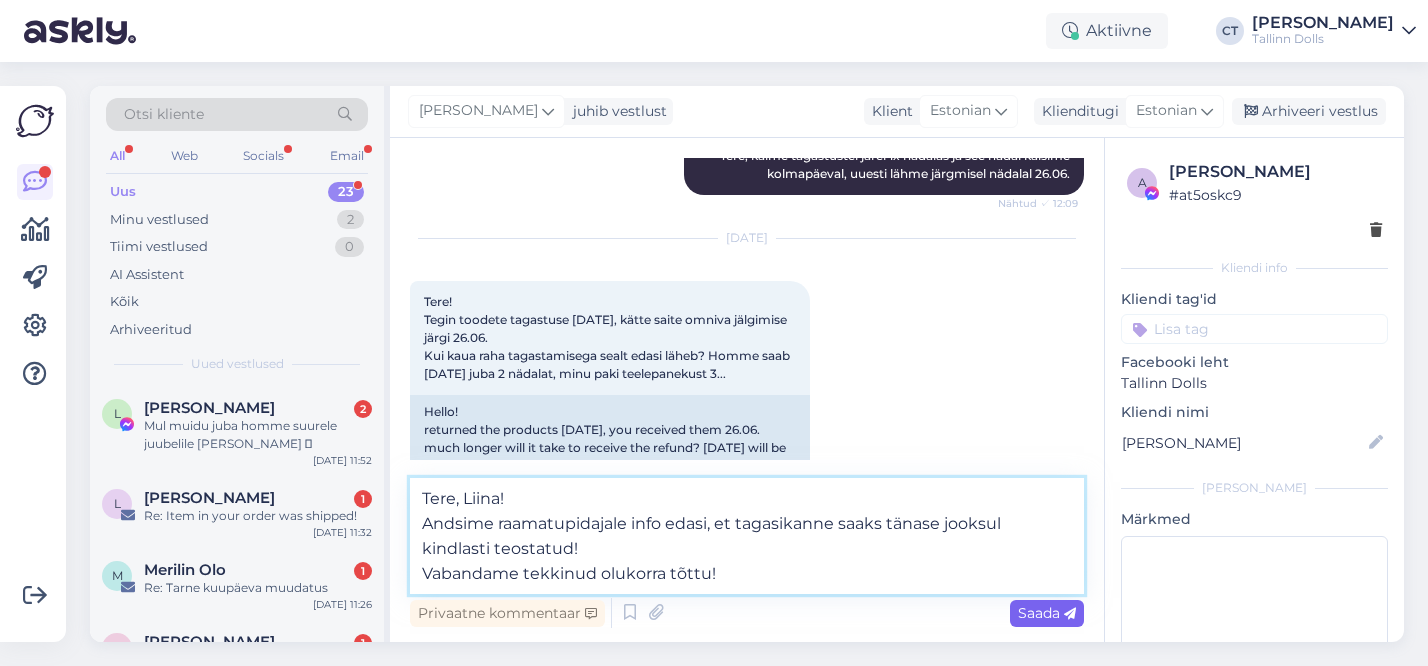 type on "Tere, Liina!
Andsime raamatupidajale info edasi, et tagasikanne saaks tänase jooksul kindlasti teostatud!
Vabandame tekkinud olukorra tõttu!" 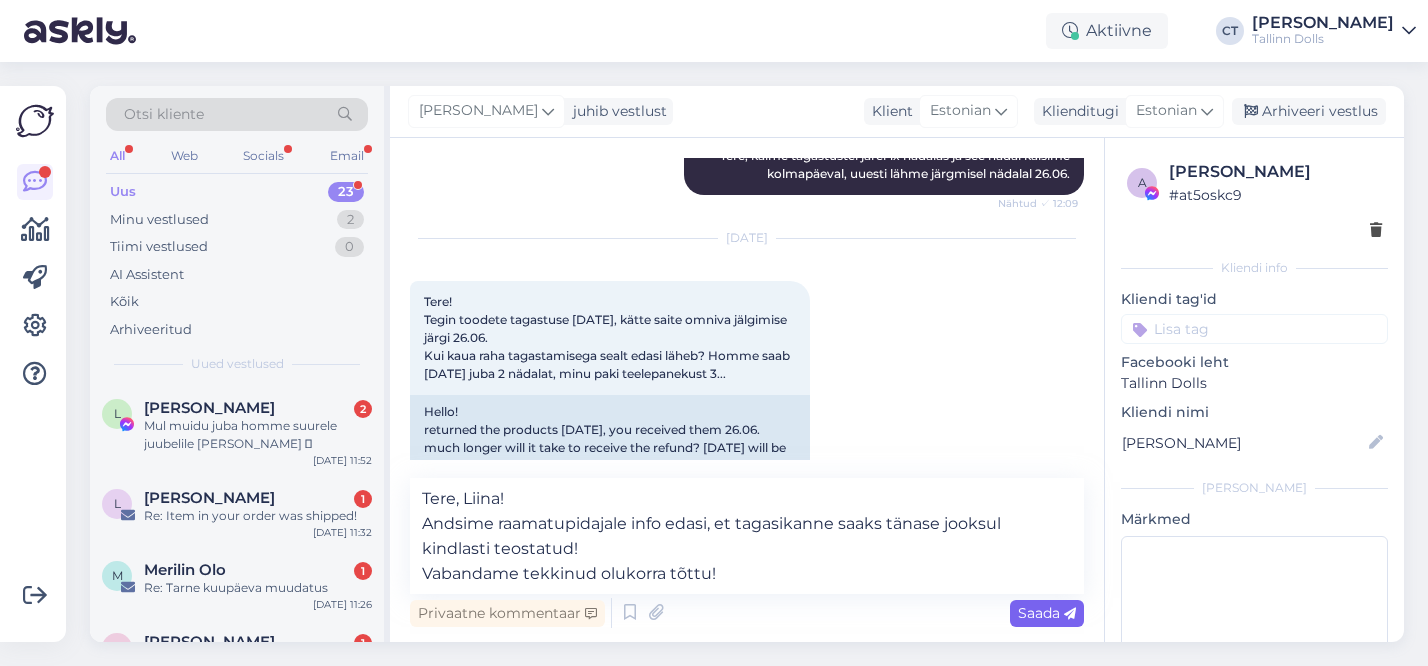 click on "Saada" at bounding box center [1047, 613] 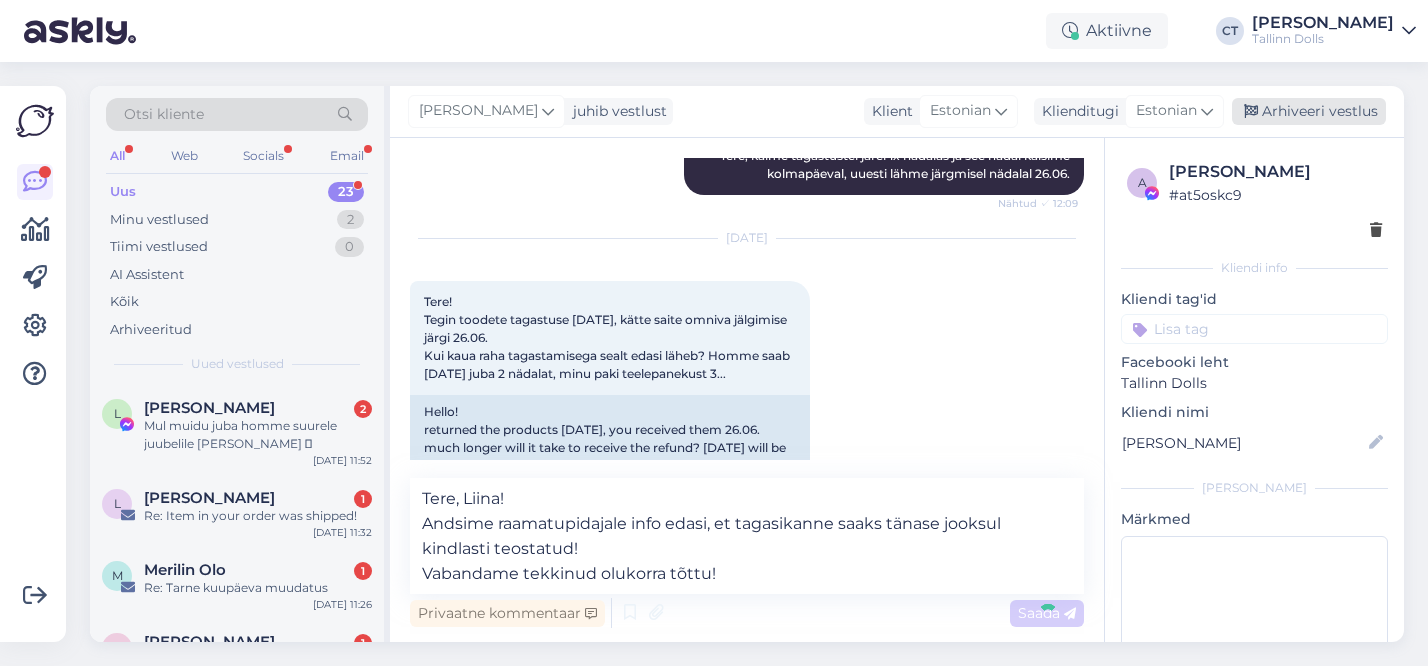 type 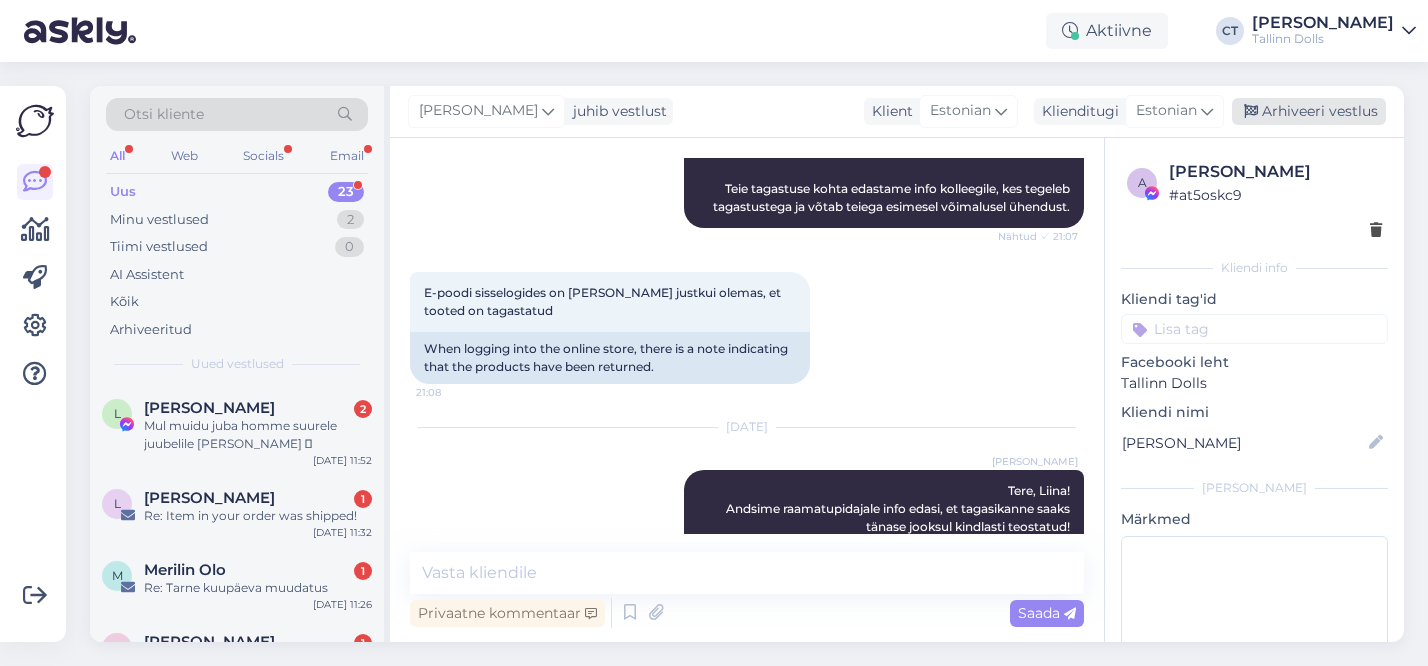 click on "Arhiveeri vestlus" at bounding box center [1309, 111] 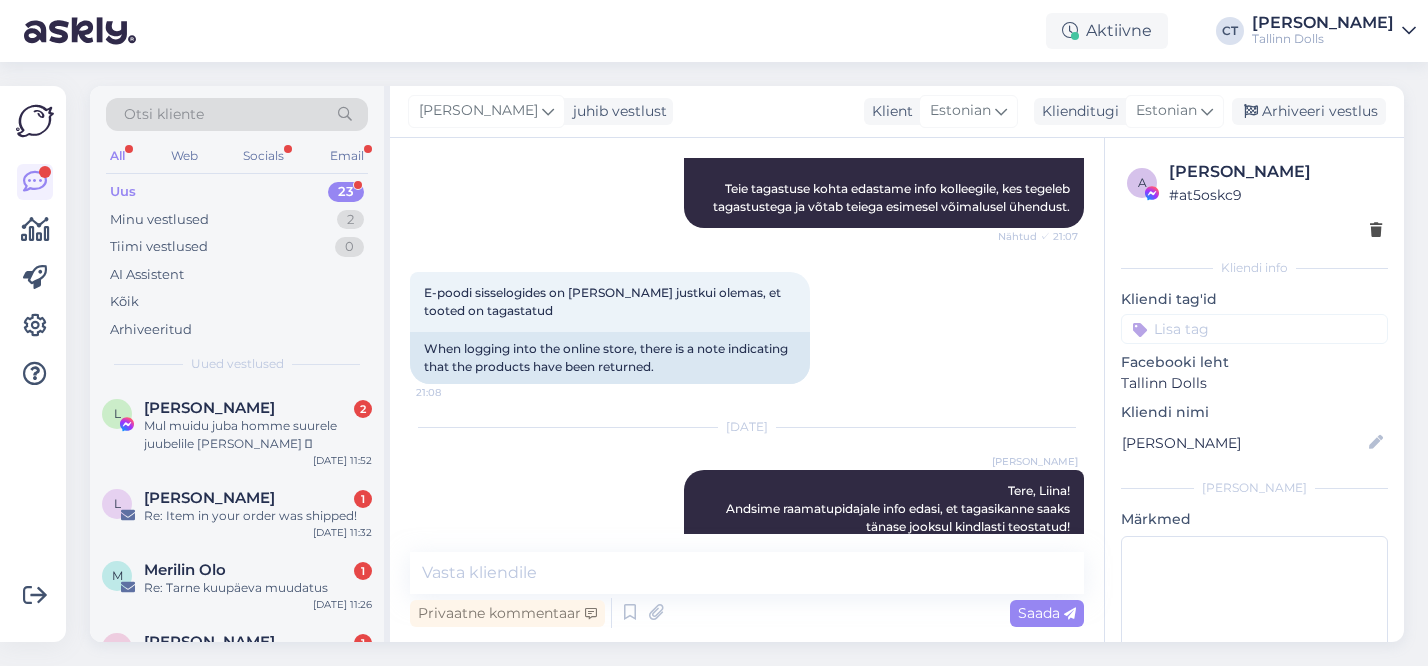 scroll, scrollTop: 1589, scrollLeft: 0, axis: vertical 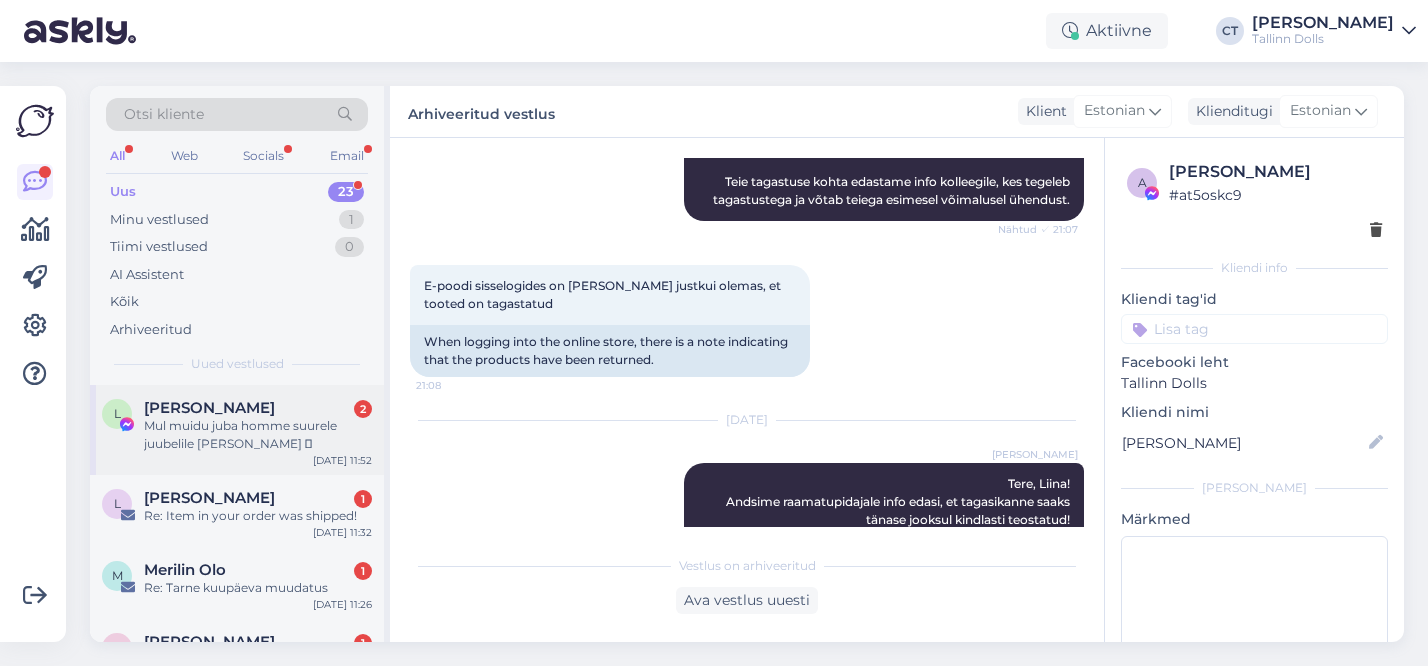 click on "Mul  muidu juba homme suurele juubelile [PERSON_NAME] 🫣" at bounding box center [258, 435] 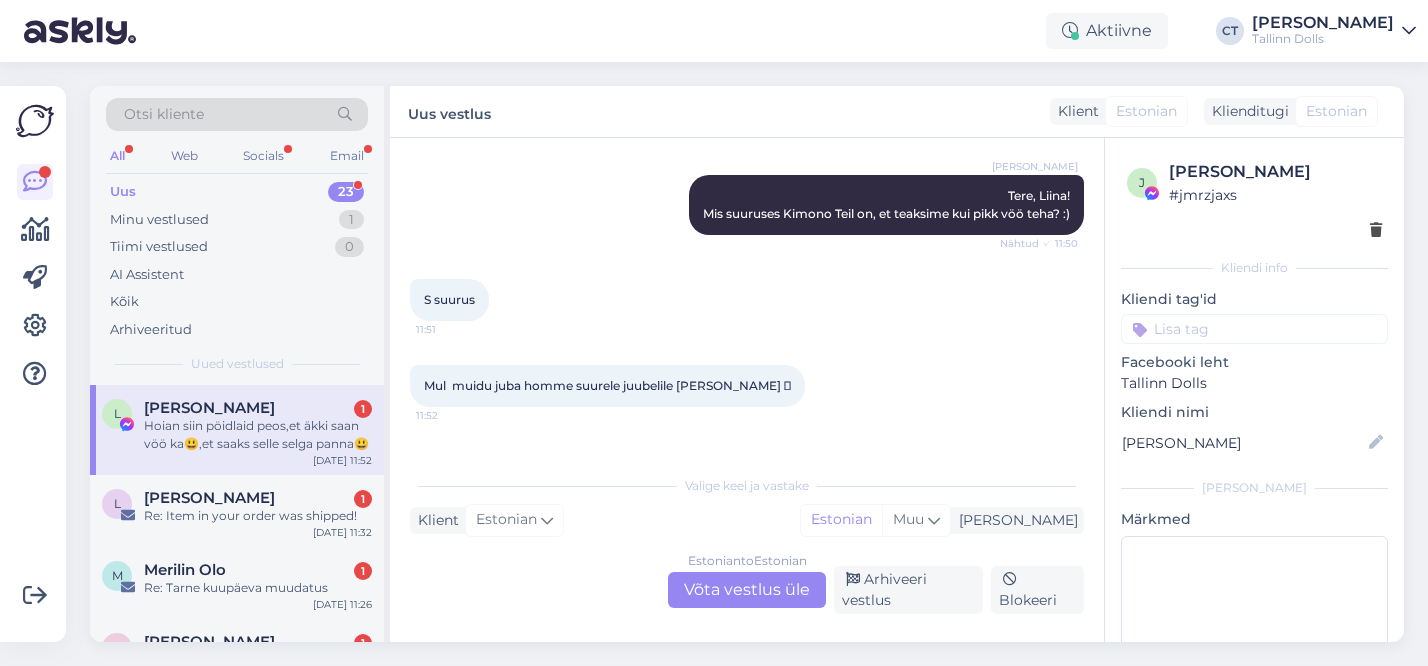 scroll, scrollTop: 497, scrollLeft: 0, axis: vertical 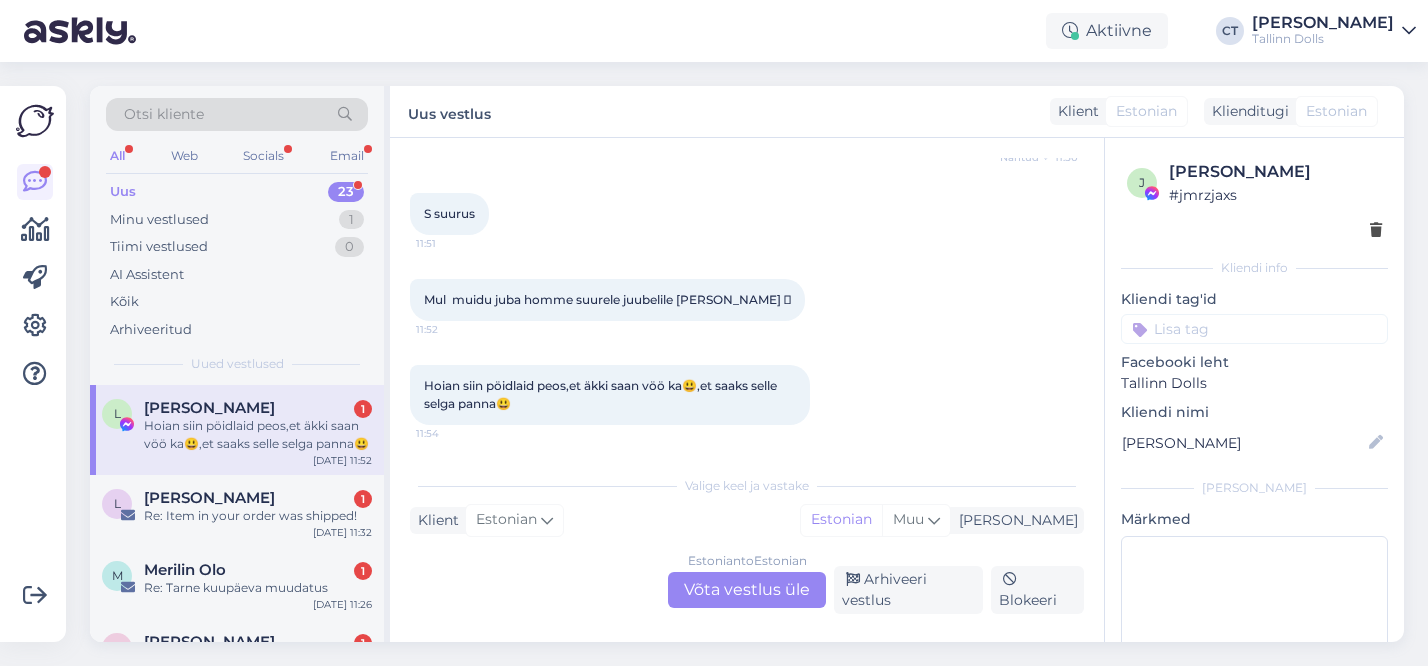 click on "Estonian  to  Estonian Võta vestlus üle" at bounding box center [747, 590] 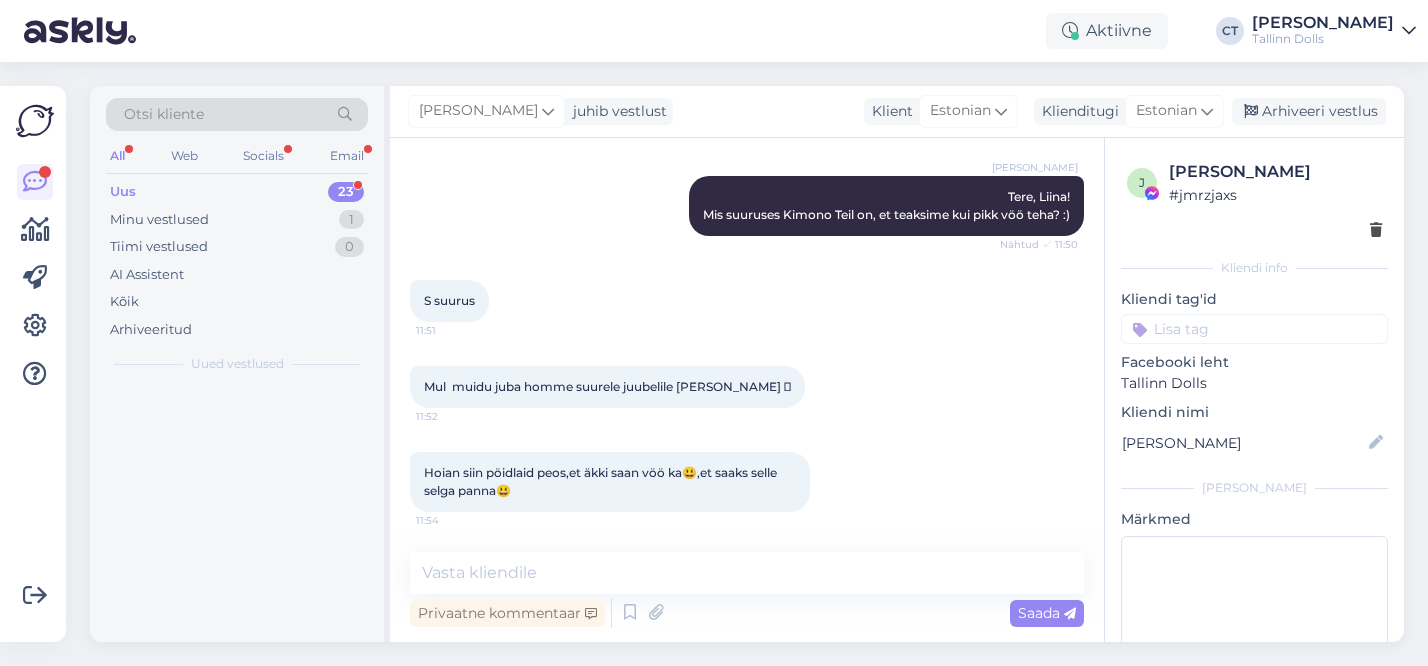 scroll, scrollTop: 410, scrollLeft: 0, axis: vertical 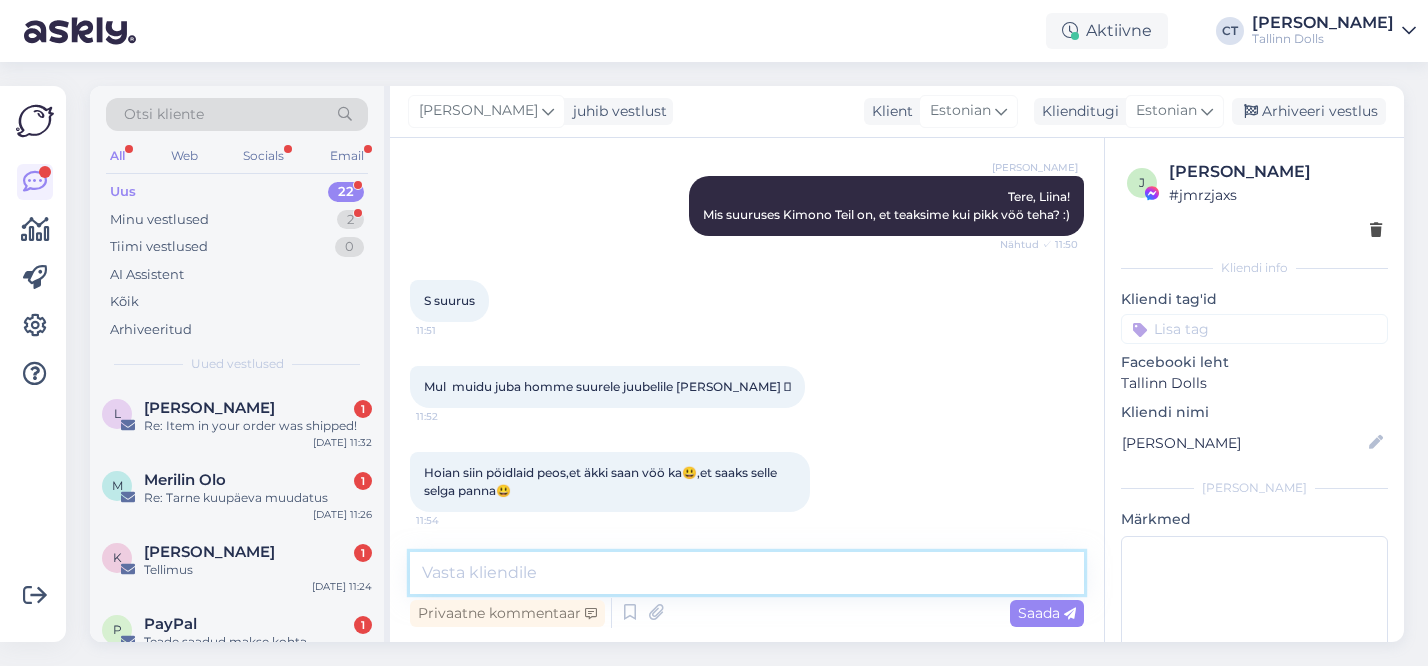 click at bounding box center (747, 573) 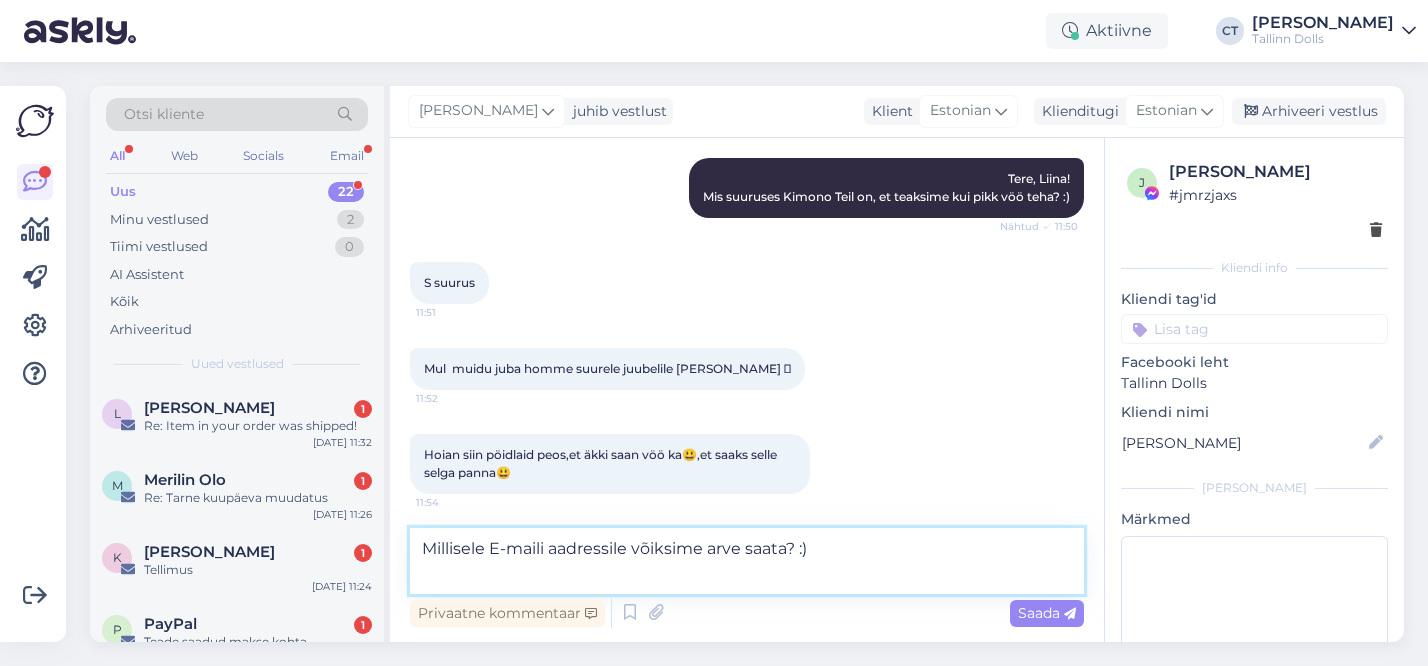 scroll, scrollTop: 434, scrollLeft: 0, axis: vertical 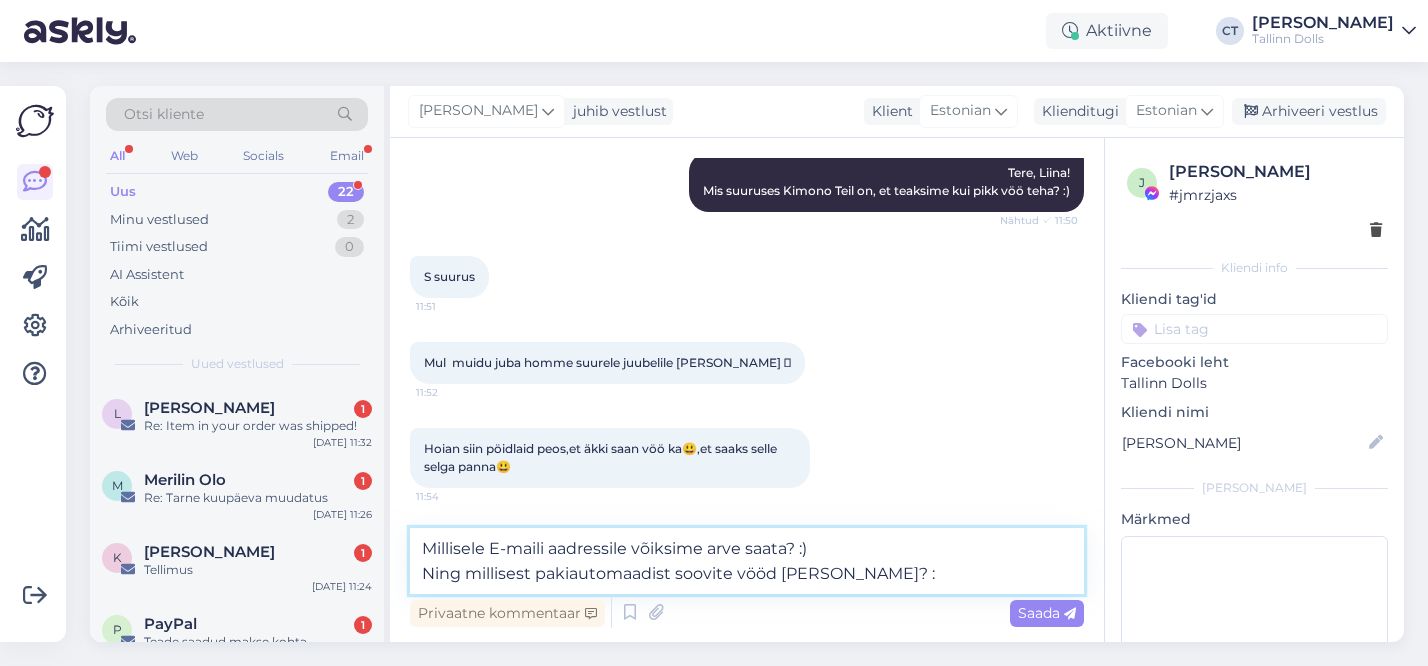 type on "Millisele E-maili aadressile võiksime arve saata? :)
Ning millisest pakiautomaadist soovite vööd [PERSON_NAME]? :)" 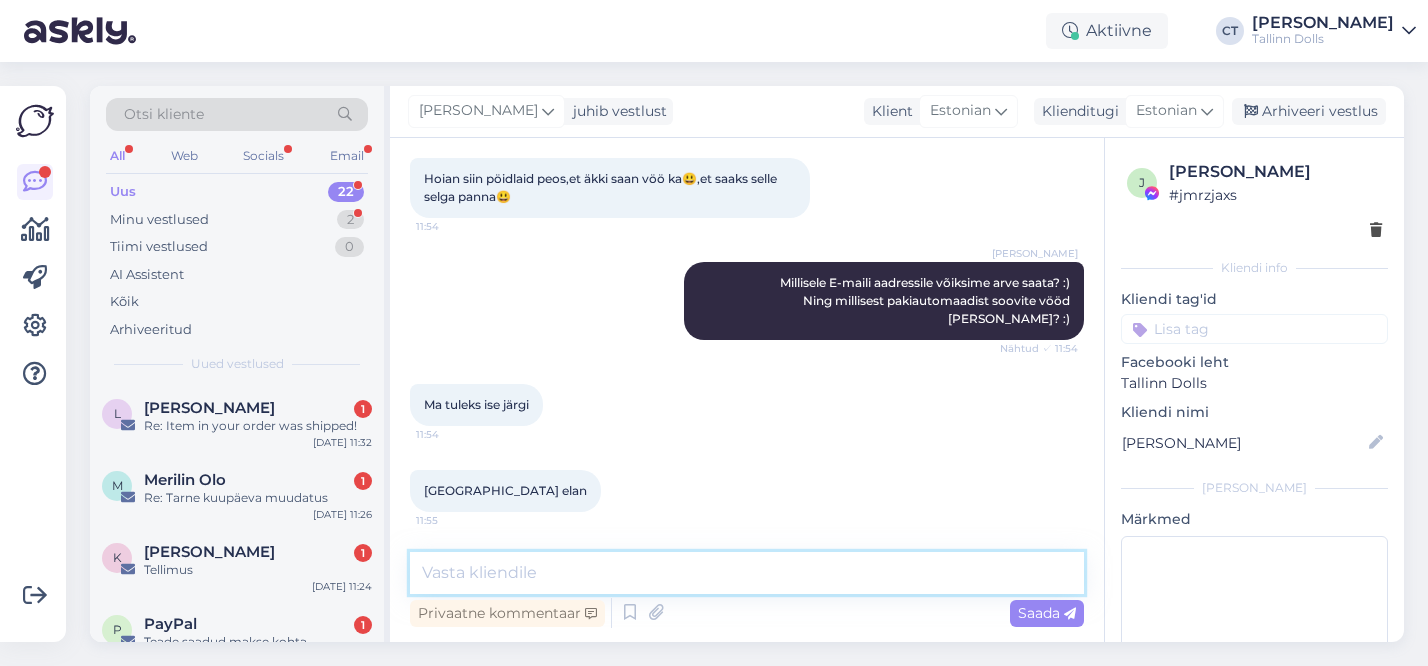 scroll, scrollTop: 772, scrollLeft: 0, axis: vertical 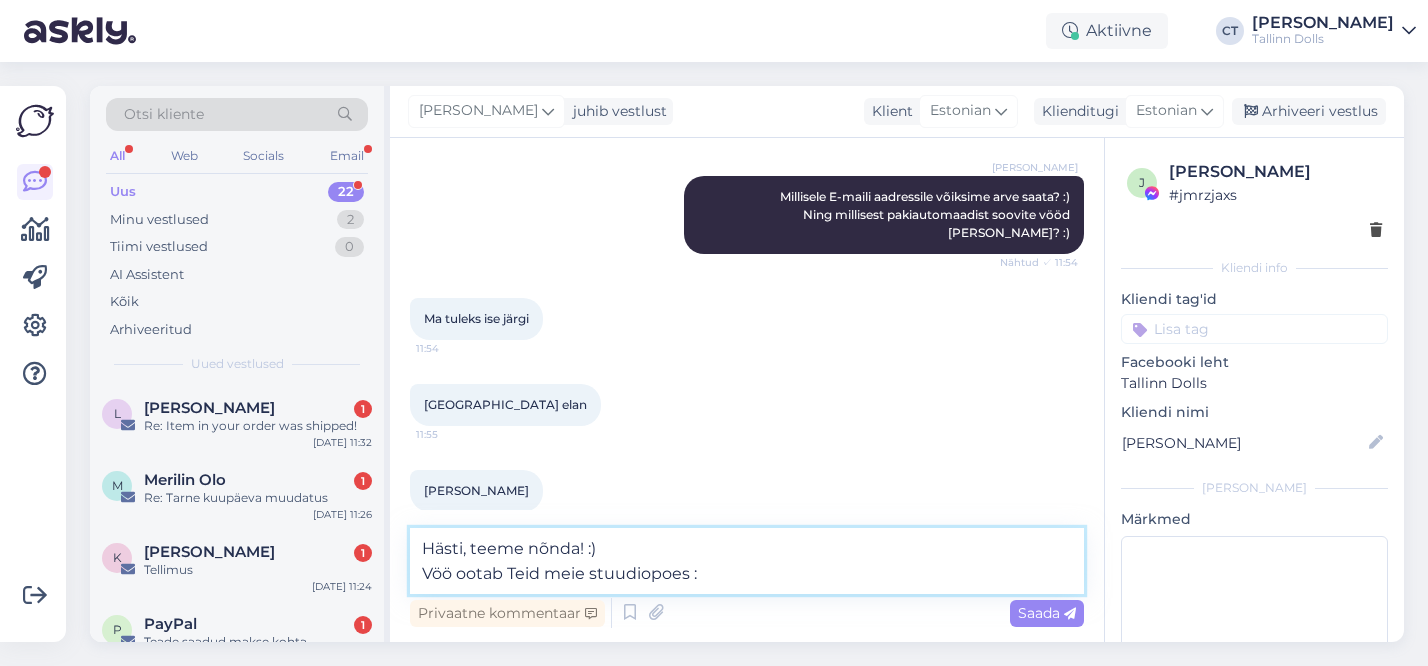 type on "Hästi, teeme nõnda! :)
Vöö ootab Teid meie stuudiopoes :)" 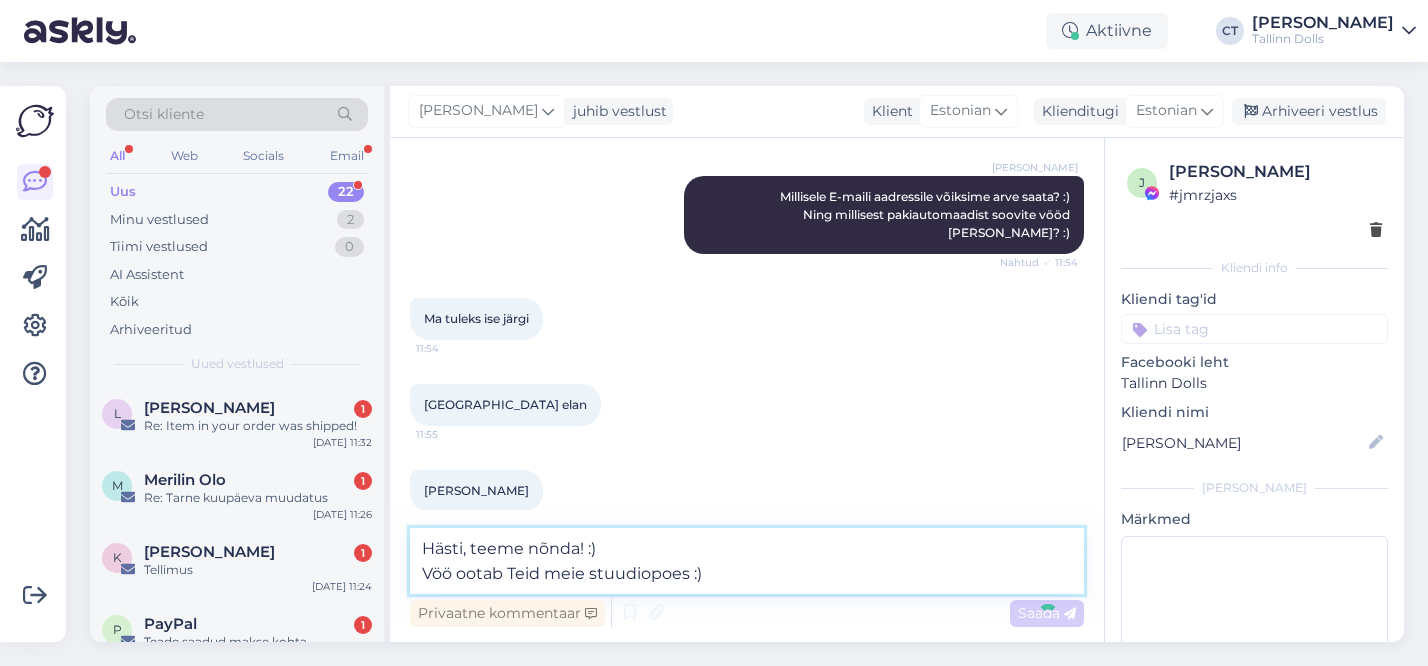 type 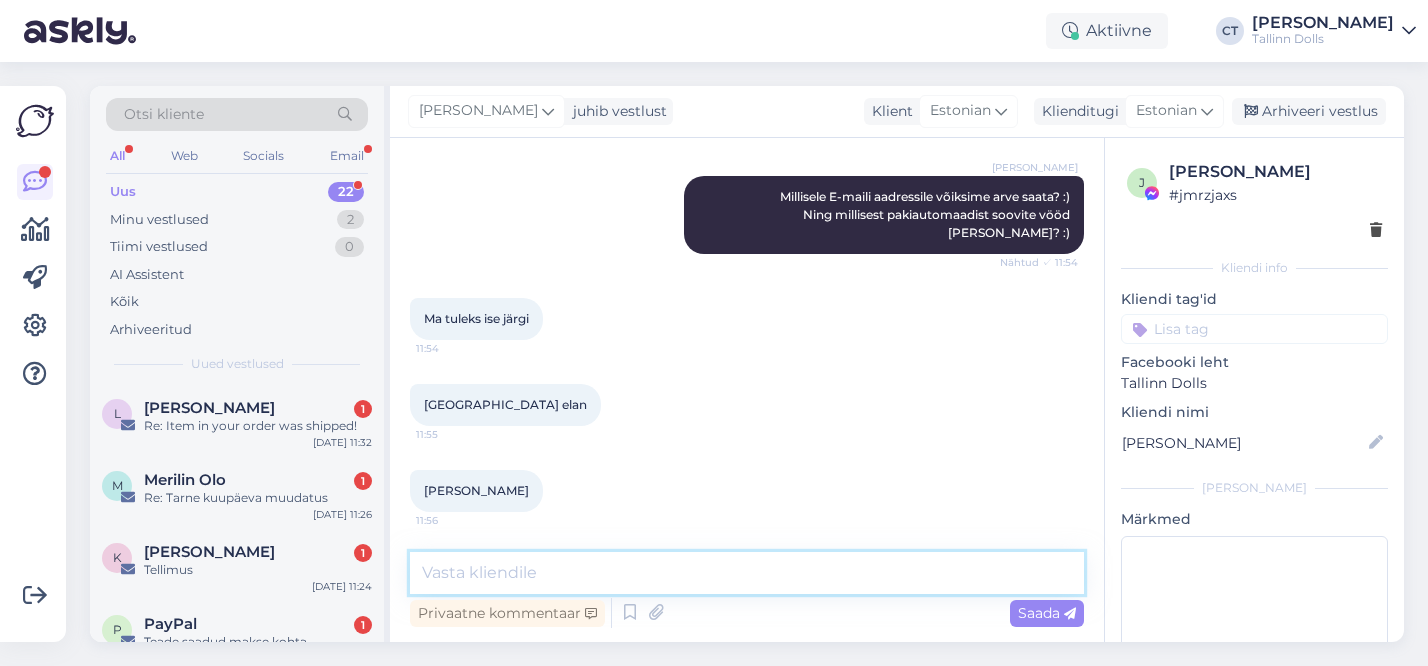 scroll, scrollTop: 876, scrollLeft: 0, axis: vertical 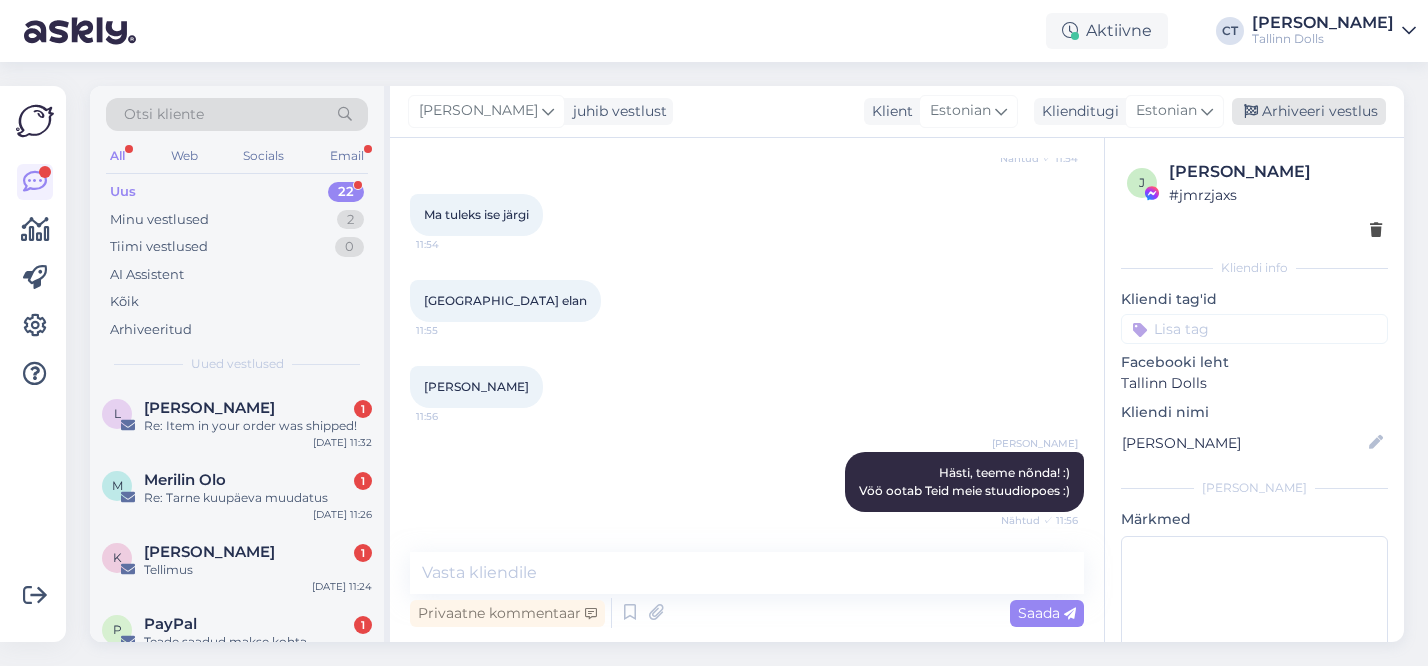 click on "Arhiveeri vestlus" at bounding box center [1309, 111] 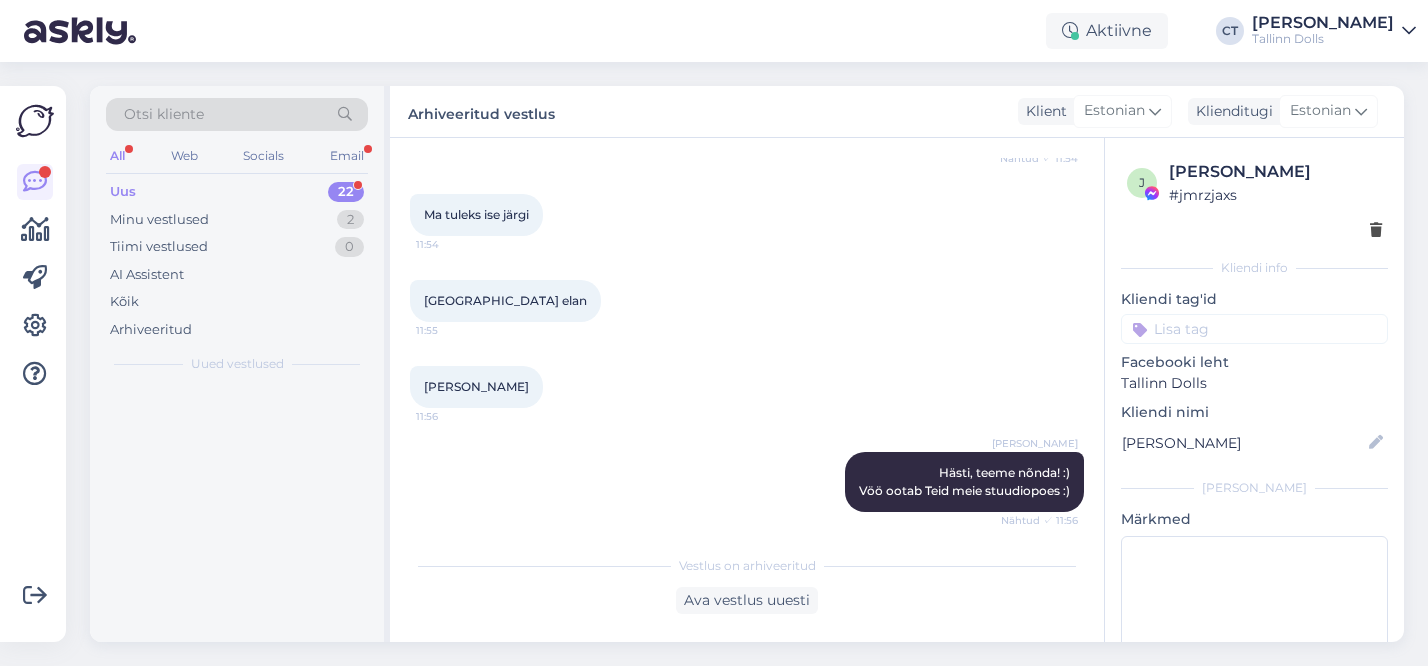 scroll, scrollTop: 883, scrollLeft: 0, axis: vertical 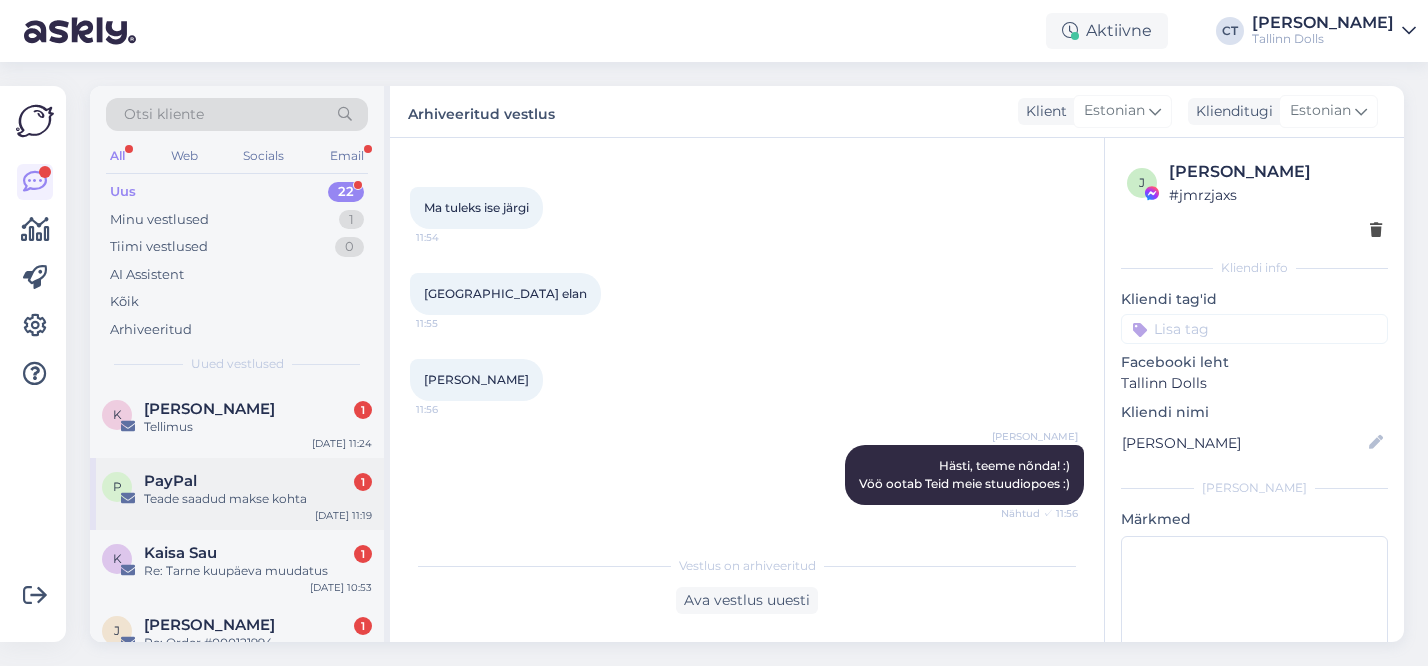 click on "PayPal 1" at bounding box center [258, 481] 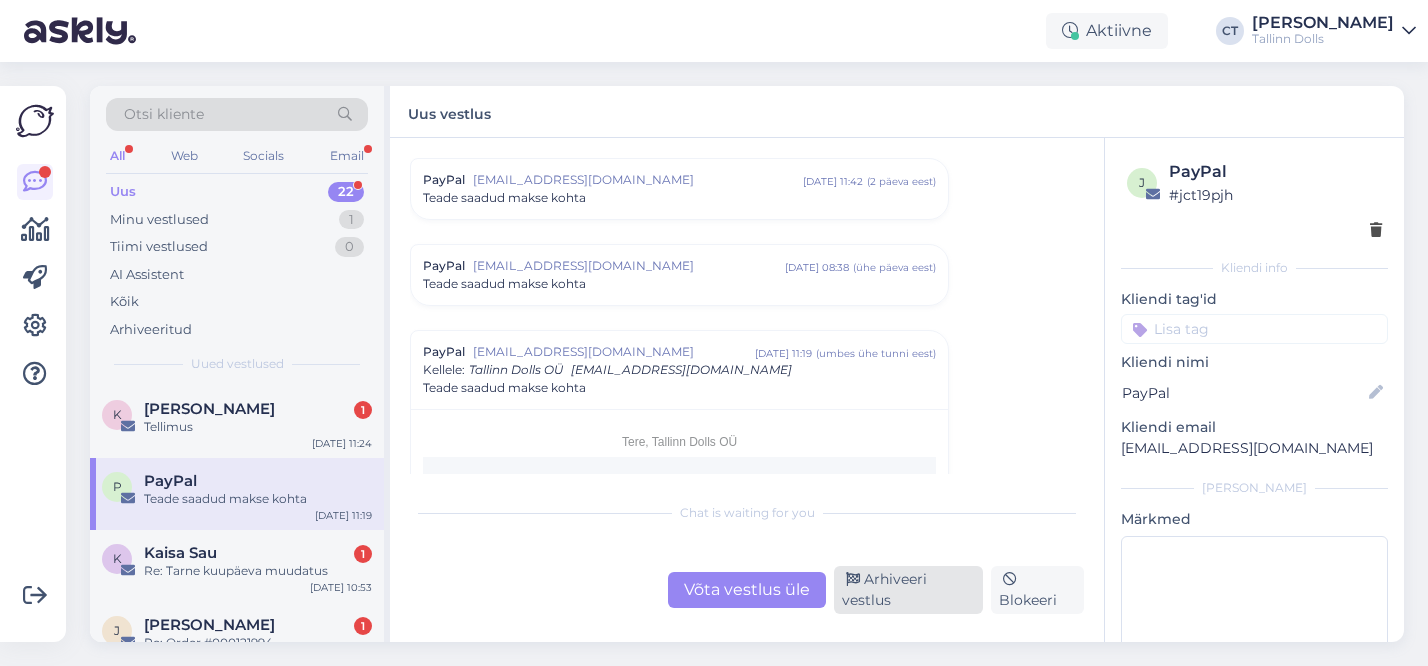 click on "Arhiveeri vestlus" at bounding box center [908, 590] 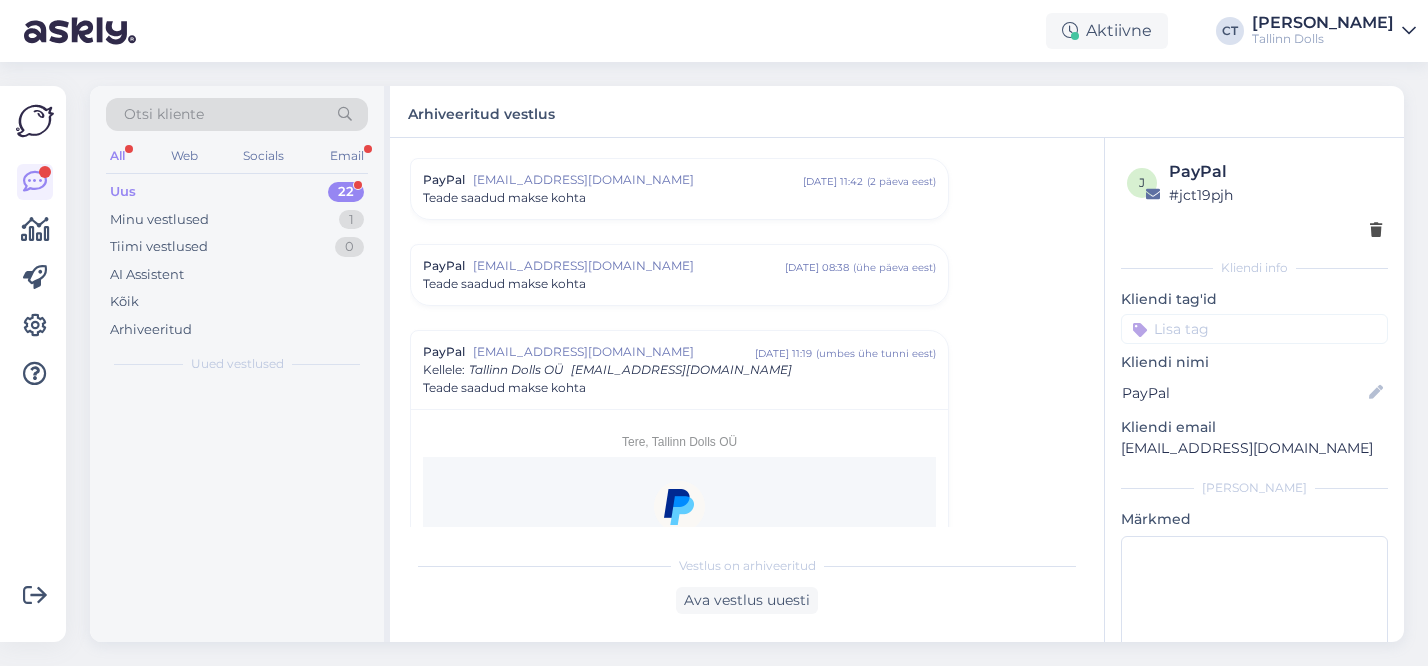 scroll, scrollTop: 8568, scrollLeft: 0, axis: vertical 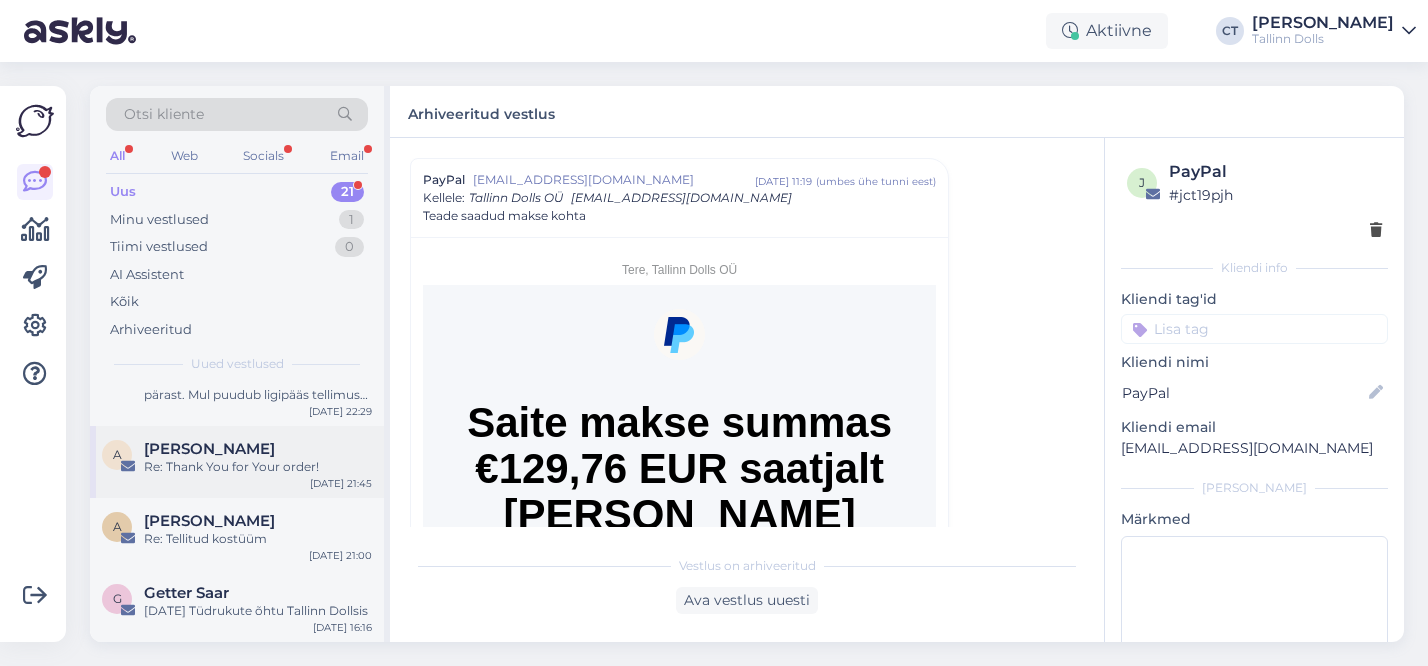 click on "Re: Thank You for Your order!" at bounding box center [258, 467] 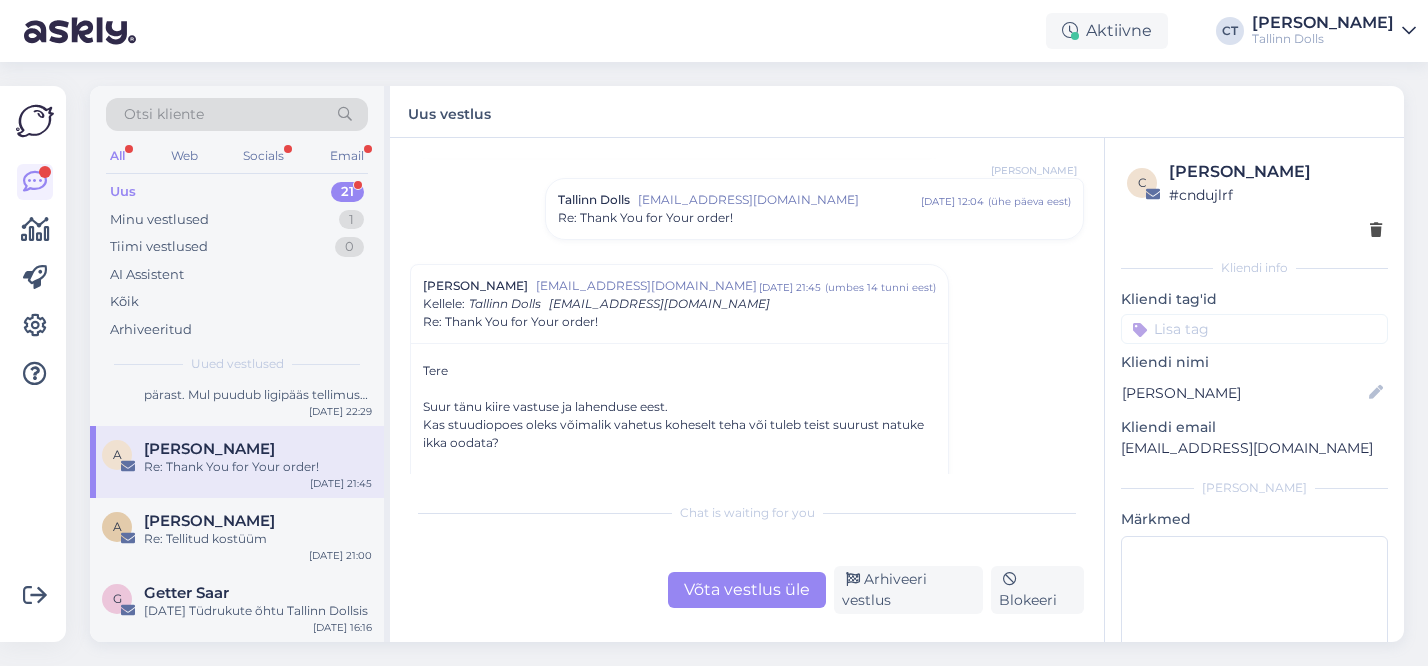 scroll, scrollTop: 167, scrollLeft: 0, axis: vertical 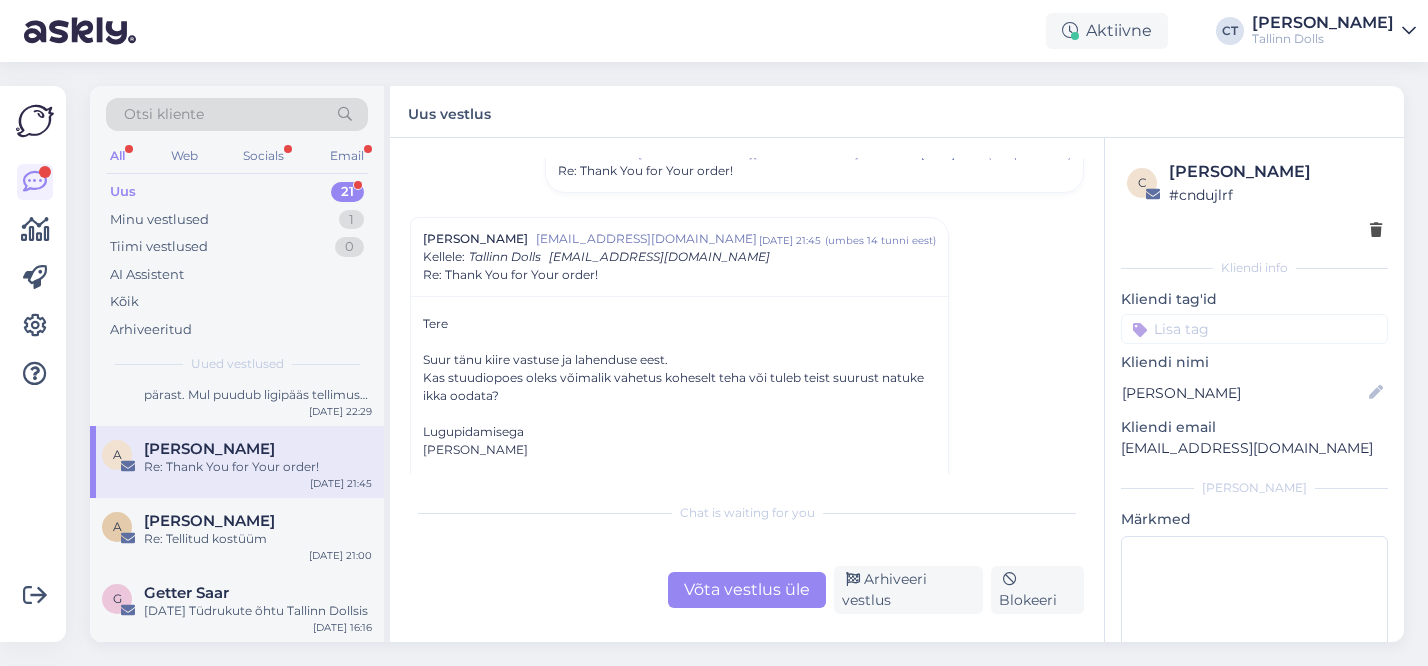 click on "Võta vestlus üle" at bounding box center (747, 590) 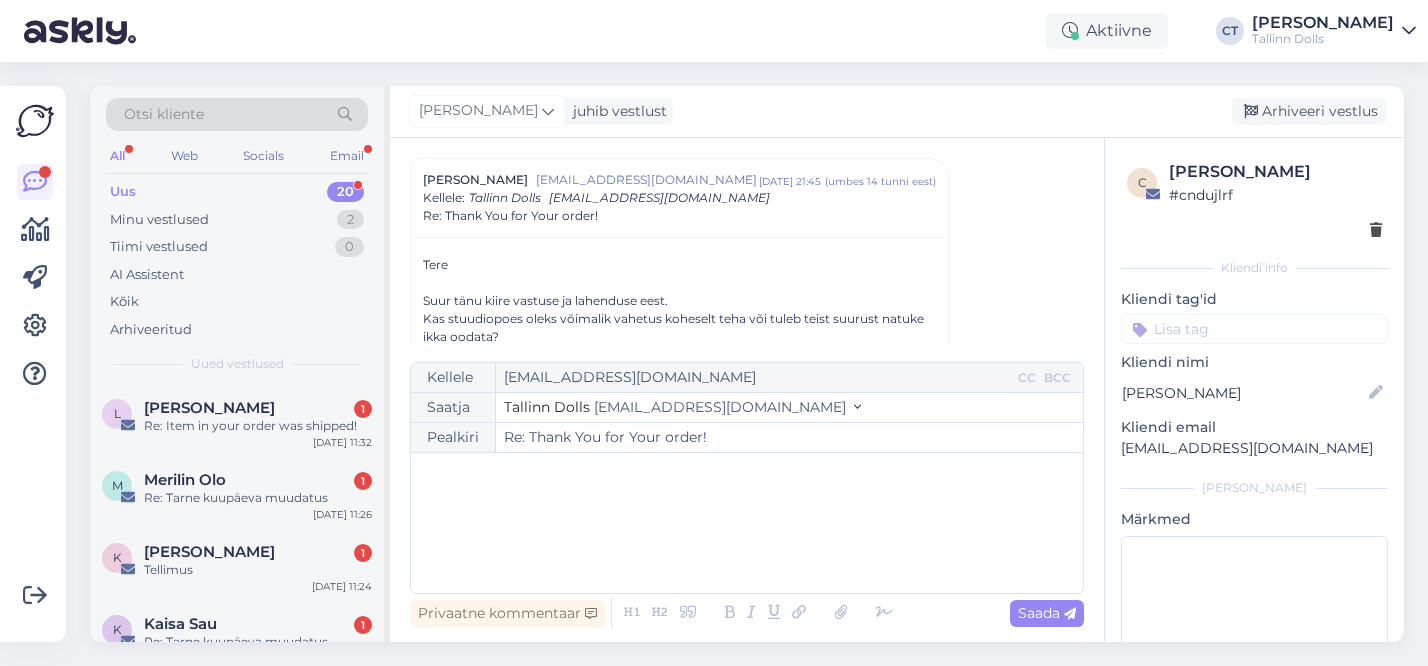 click on "﻿" at bounding box center (747, 523) 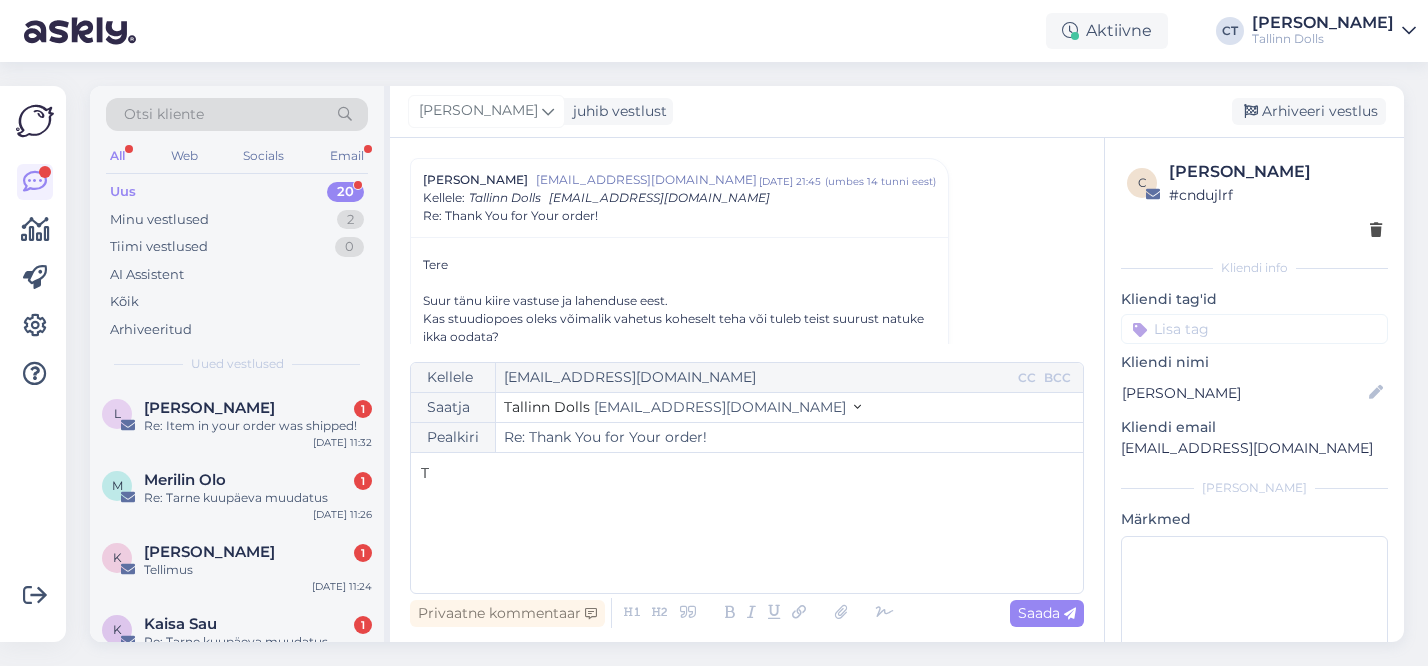 type 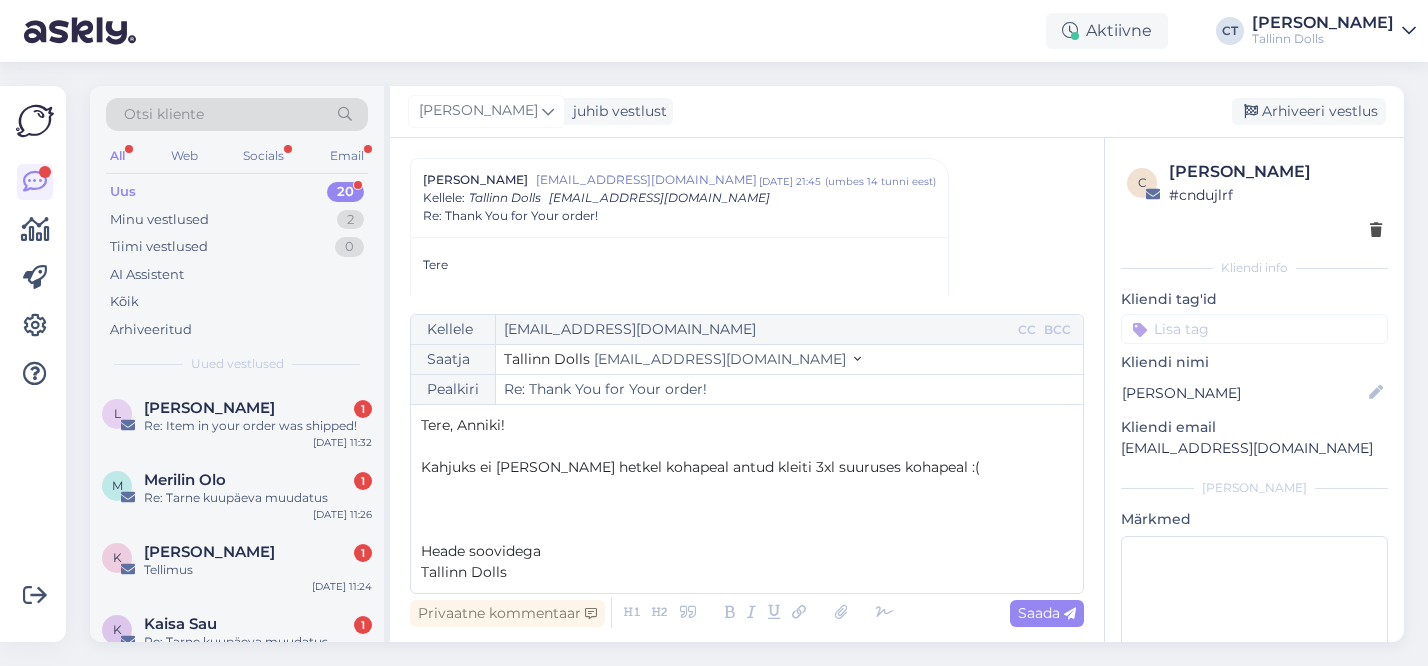 click on "Heade soovidega" at bounding box center (747, 551) 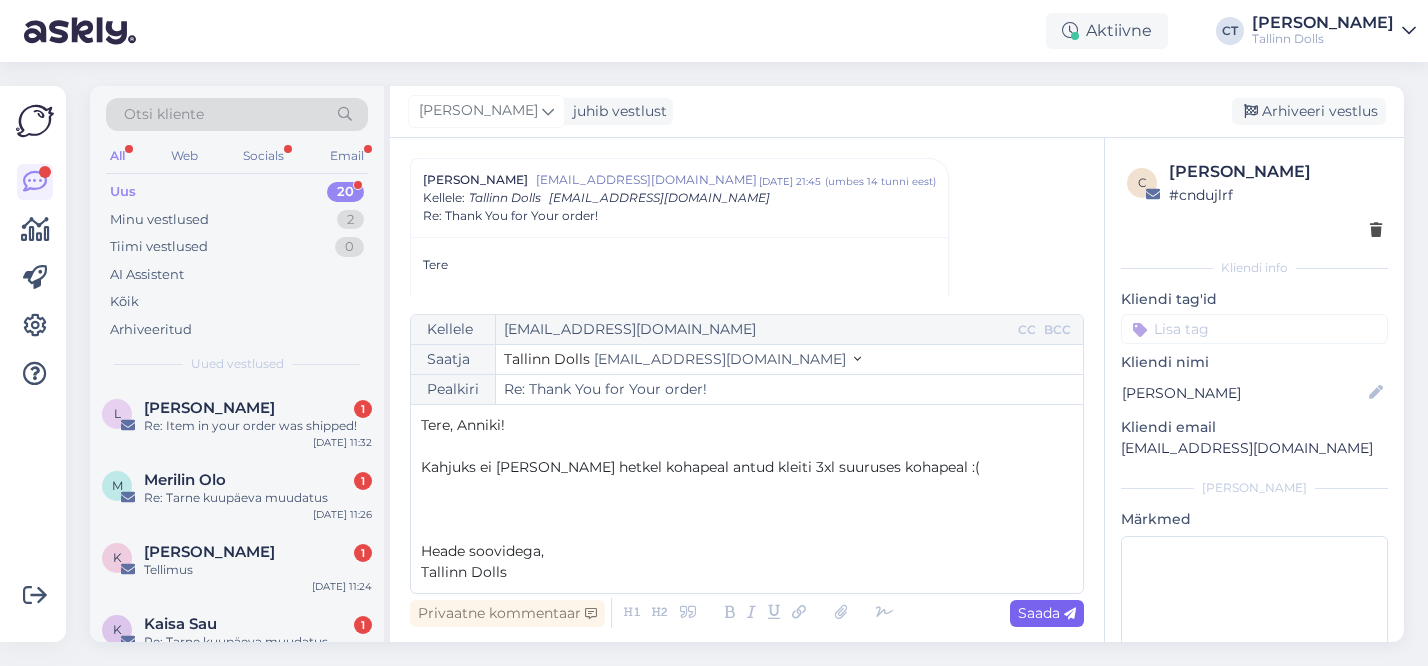 click on "Saada" at bounding box center [1047, 613] 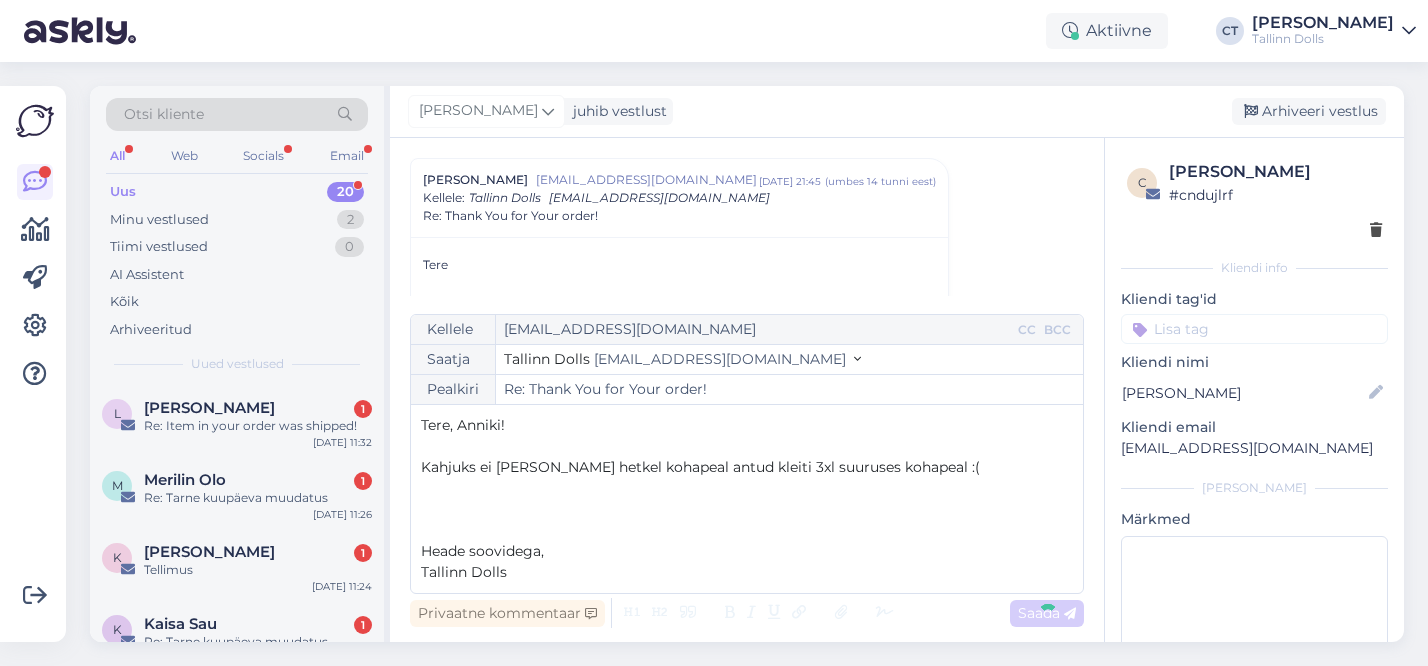 type on "Re: Re: Thank You for Your order!" 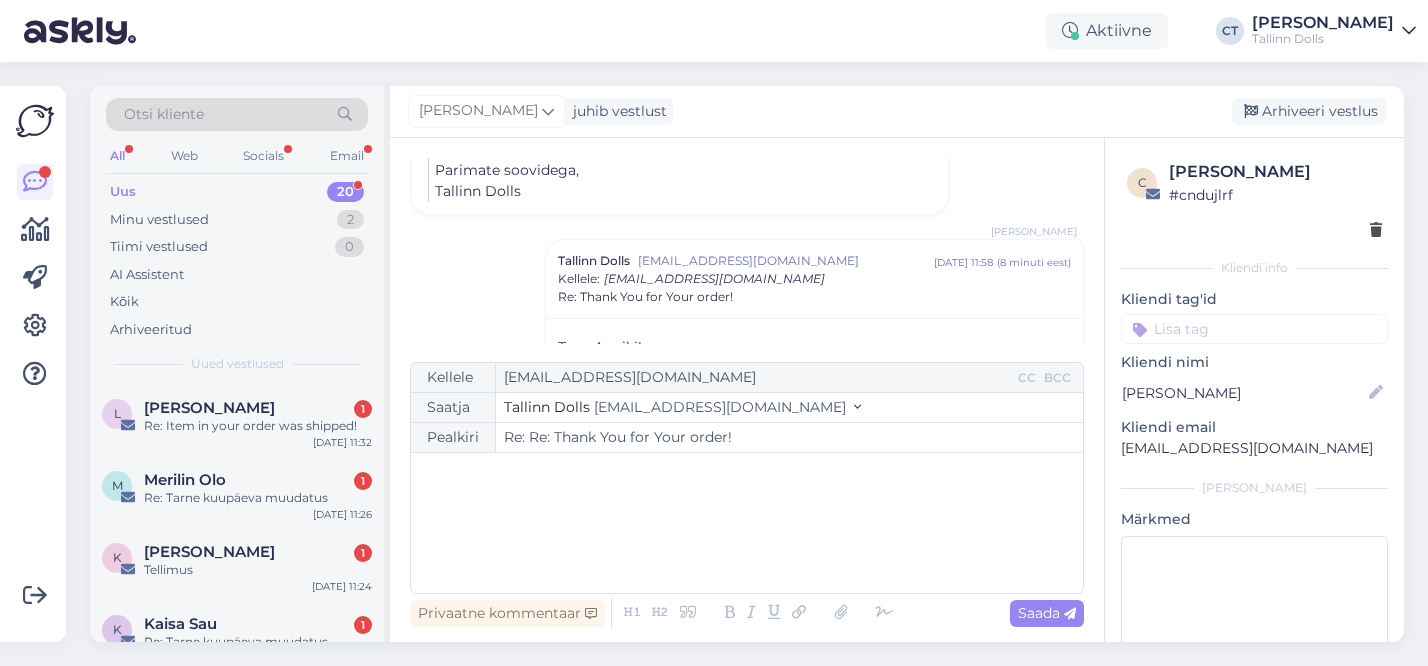 scroll, scrollTop: 853, scrollLeft: 0, axis: vertical 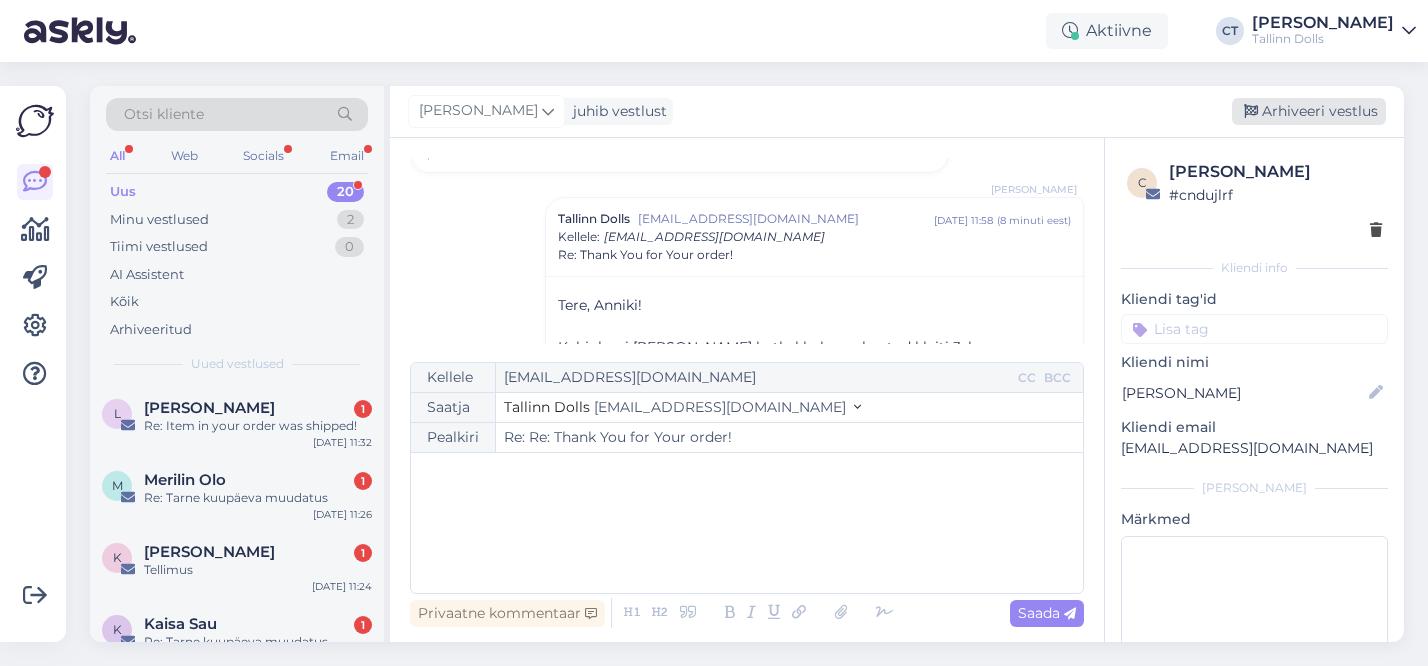 click on "Arhiveeri vestlus" at bounding box center (1309, 111) 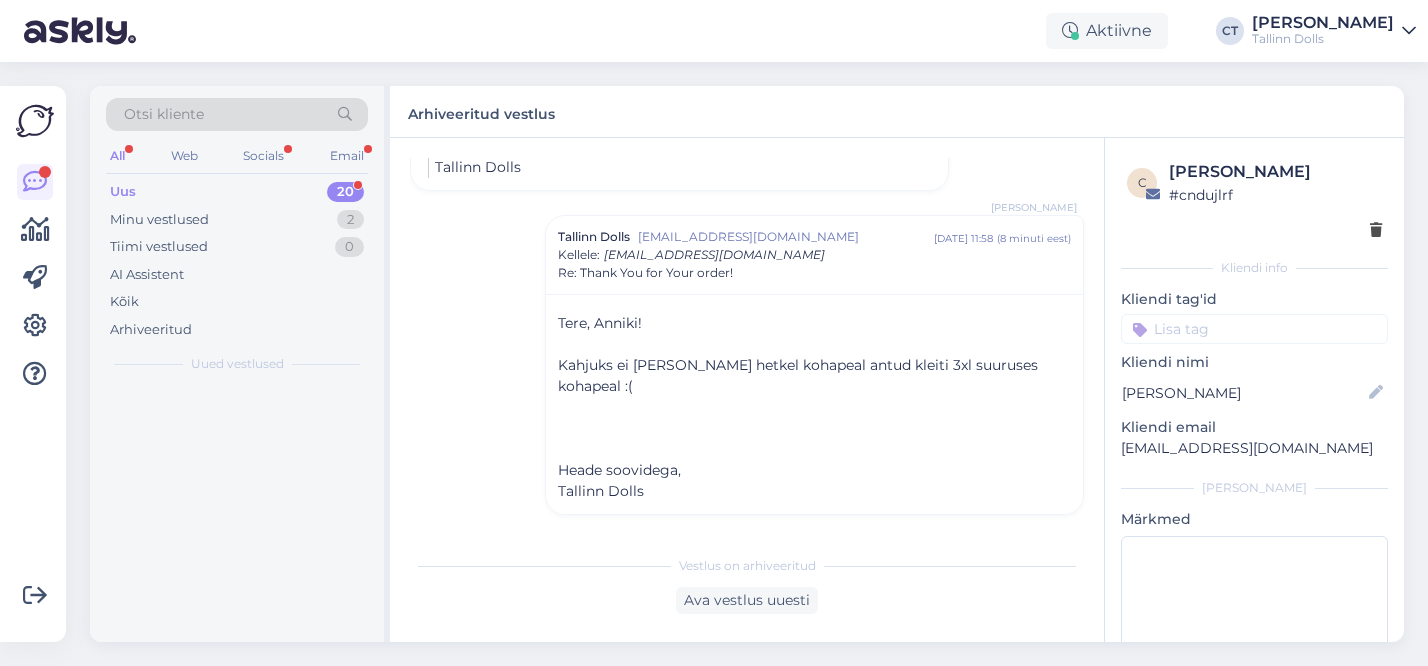scroll, scrollTop: 775, scrollLeft: 0, axis: vertical 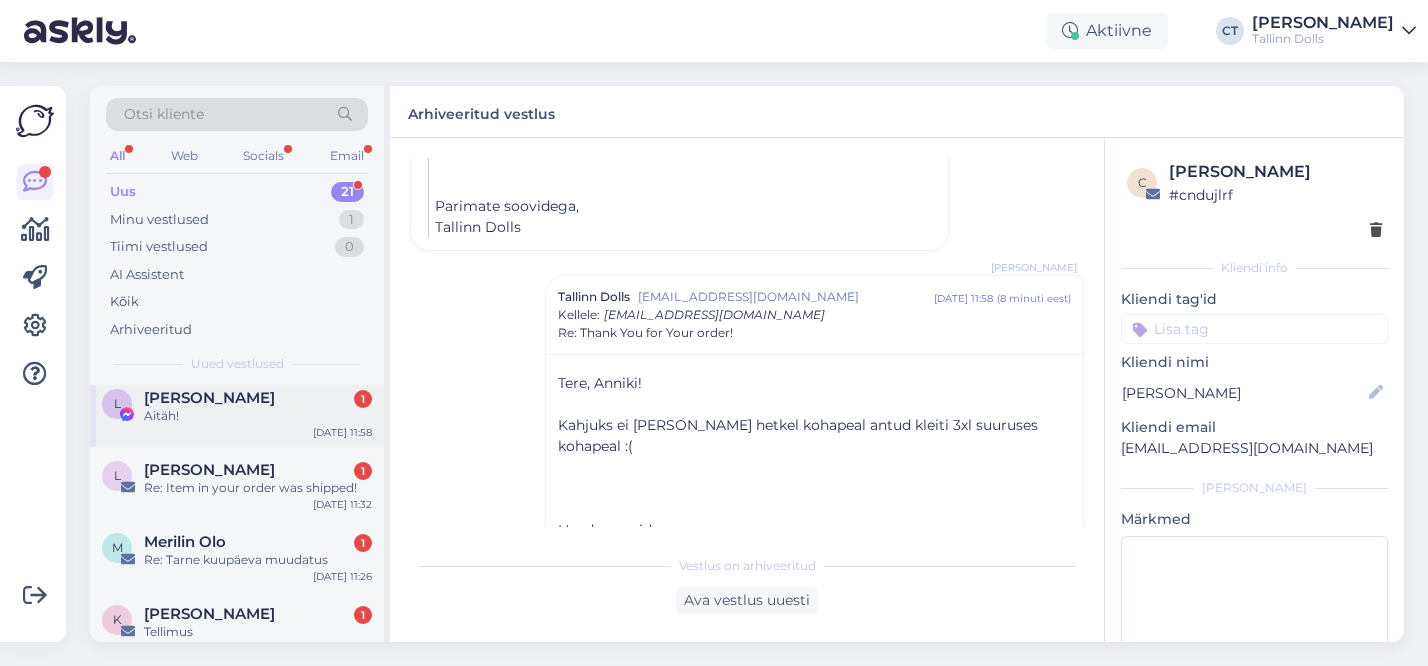 click on "Aitäh!" at bounding box center (258, 416) 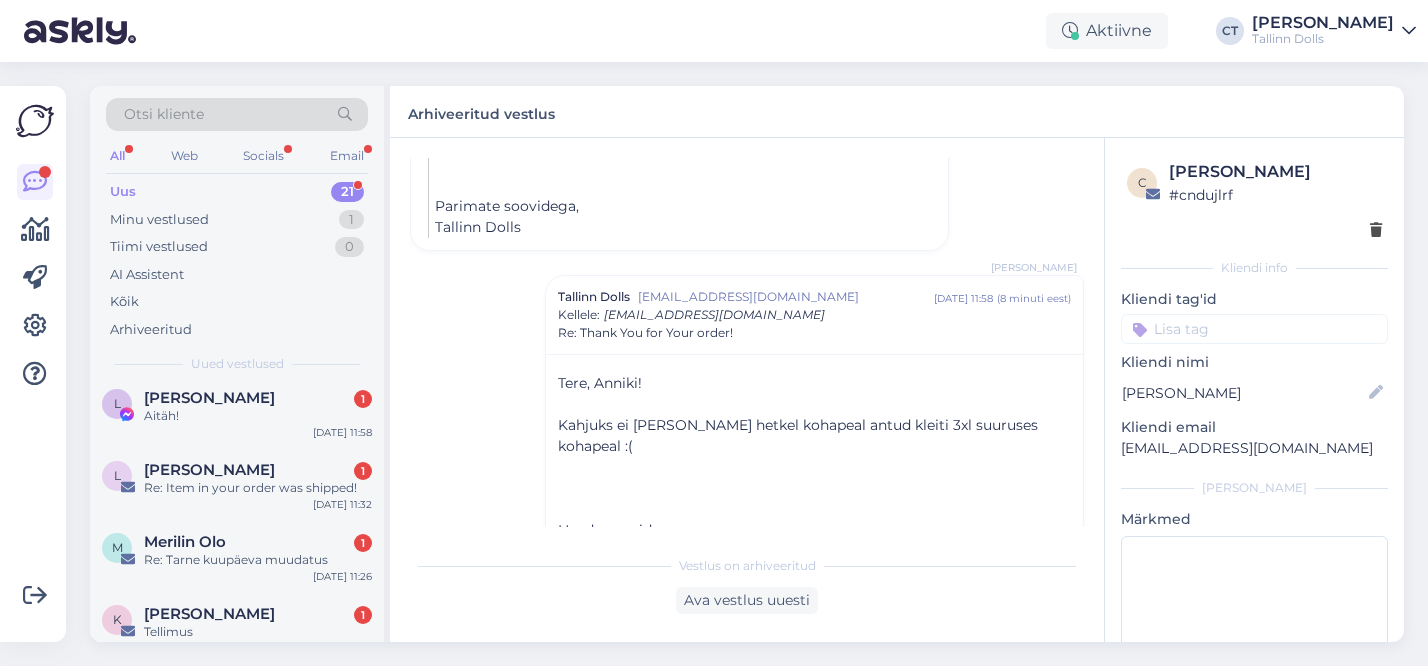 scroll, scrollTop: 1755, scrollLeft: 0, axis: vertical 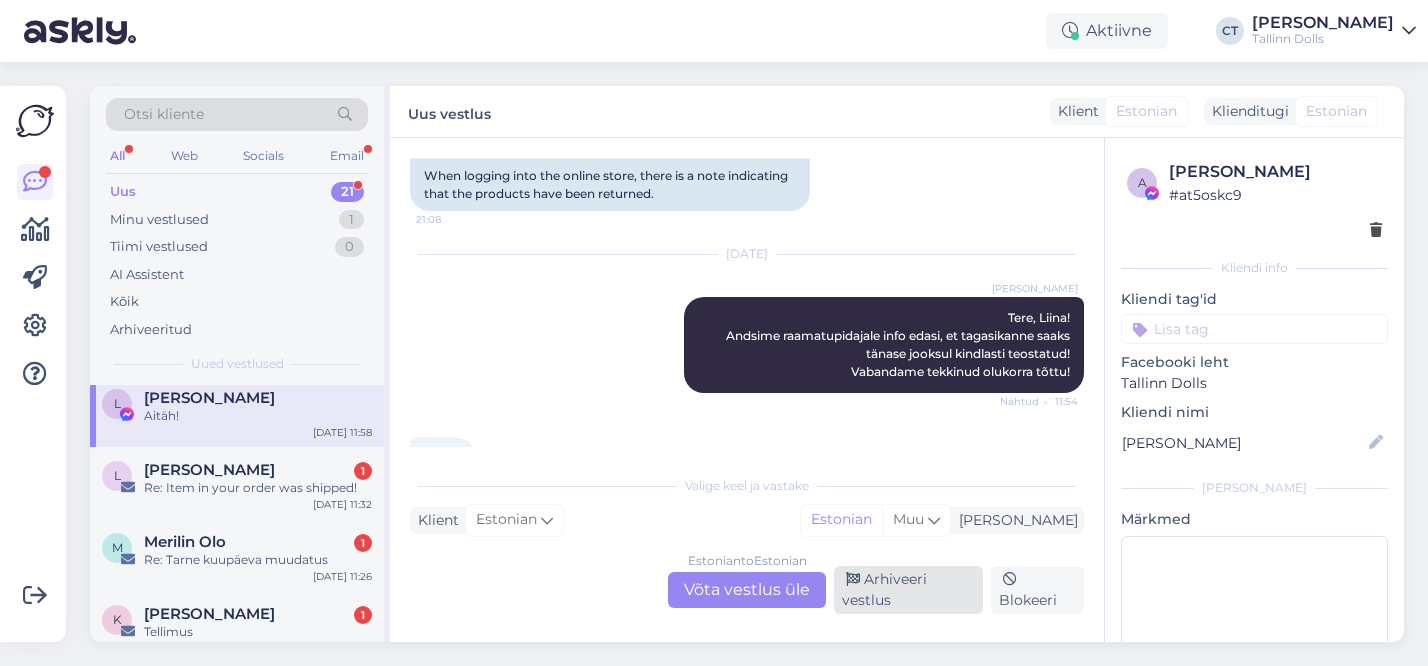 click on "Arhiveeri vestlus" at bounding box center [908, 590] 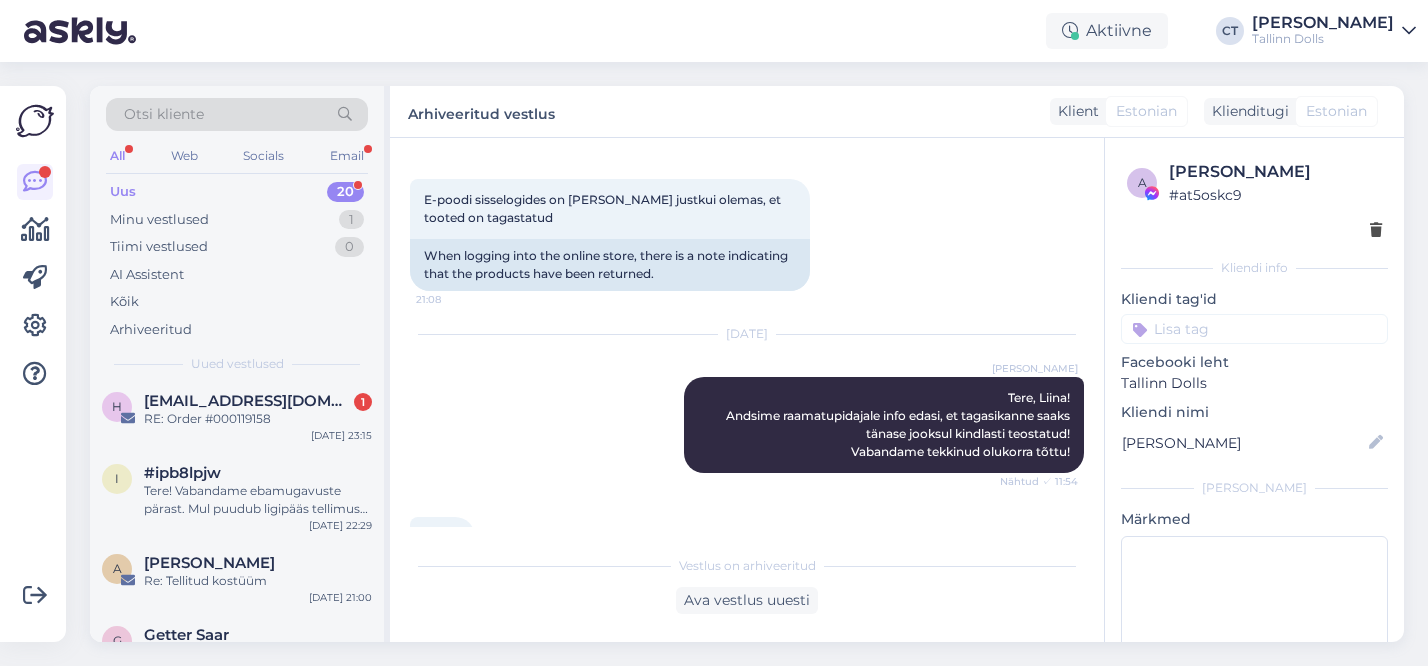 scroll, scrollTop: 1172, scrollLeft: 0, axis: vertical 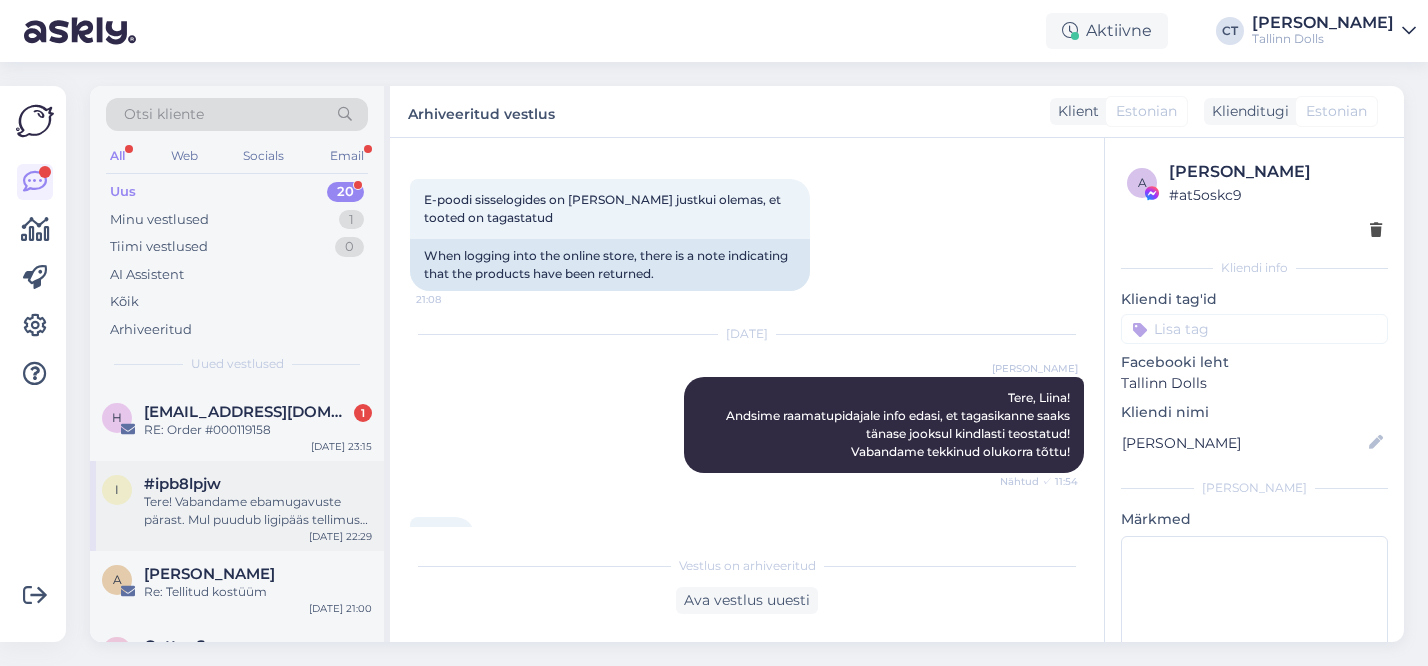 click on "Tere!
Vabandame ebamugavuste pärast. Mul puudub ligipääs tellimuste süsteemile, et kontrollida tellimuse kinnitust. Edastan [PERSON_NAME] päringu kolleegile, kes saab Teid selles osas aidata." at bounding box center (258, 511) 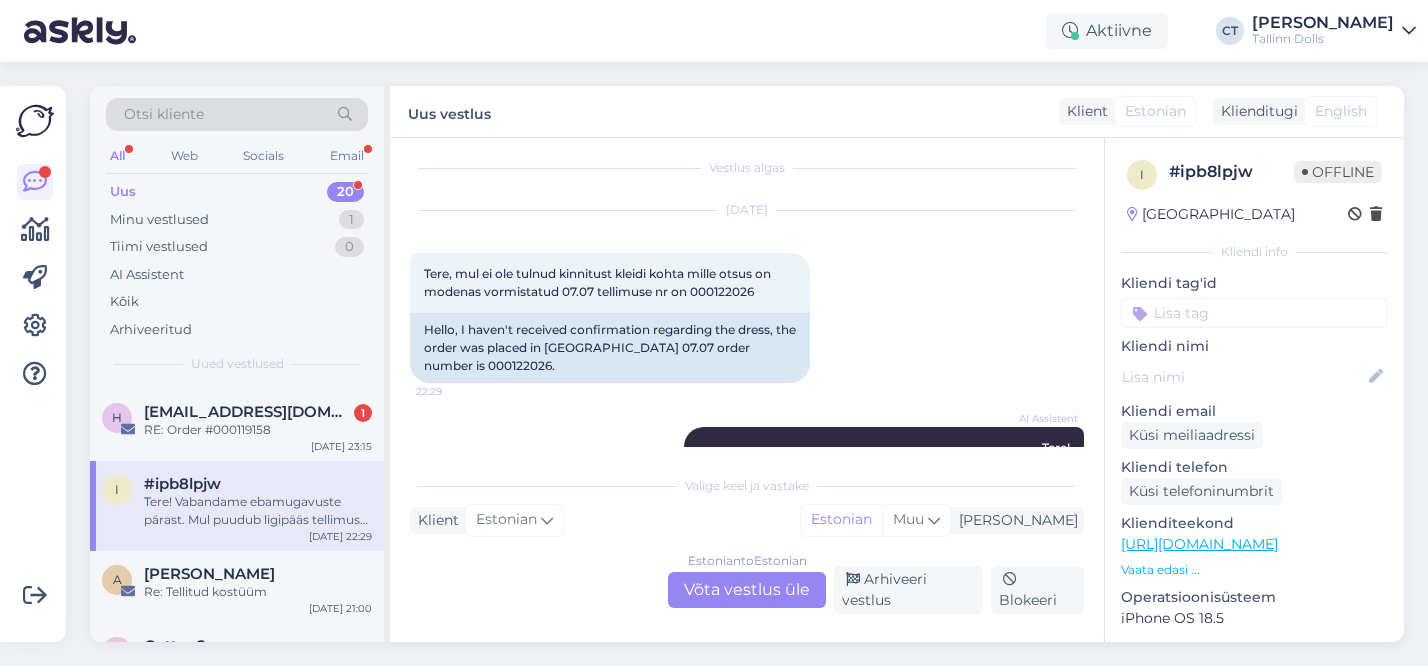 scroll, scrollTop: 12, scrollLeft: 0, axis: vertical 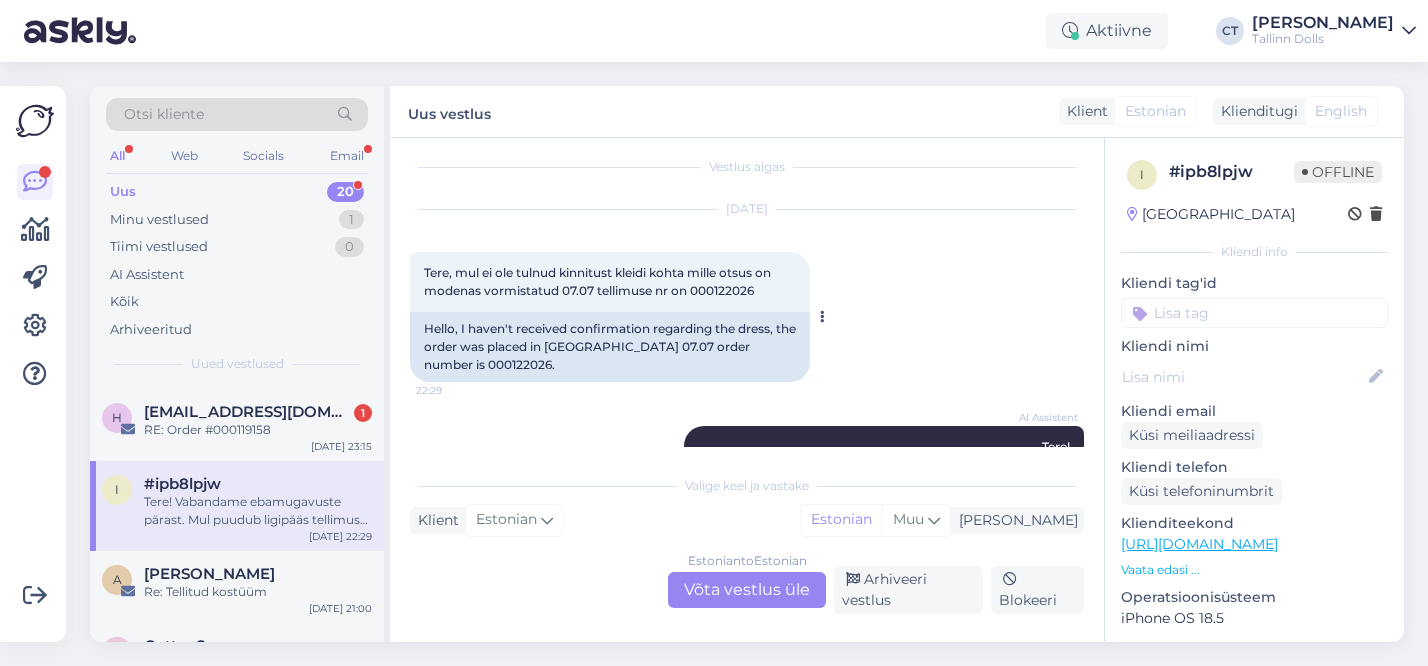 click on "Tere, mul ei ole tulnud kinnitust kleidi kohta mille otsus on modenas vormistatud 07.07 tellimuse nr on 000122026" at bounding box center [599, 281] 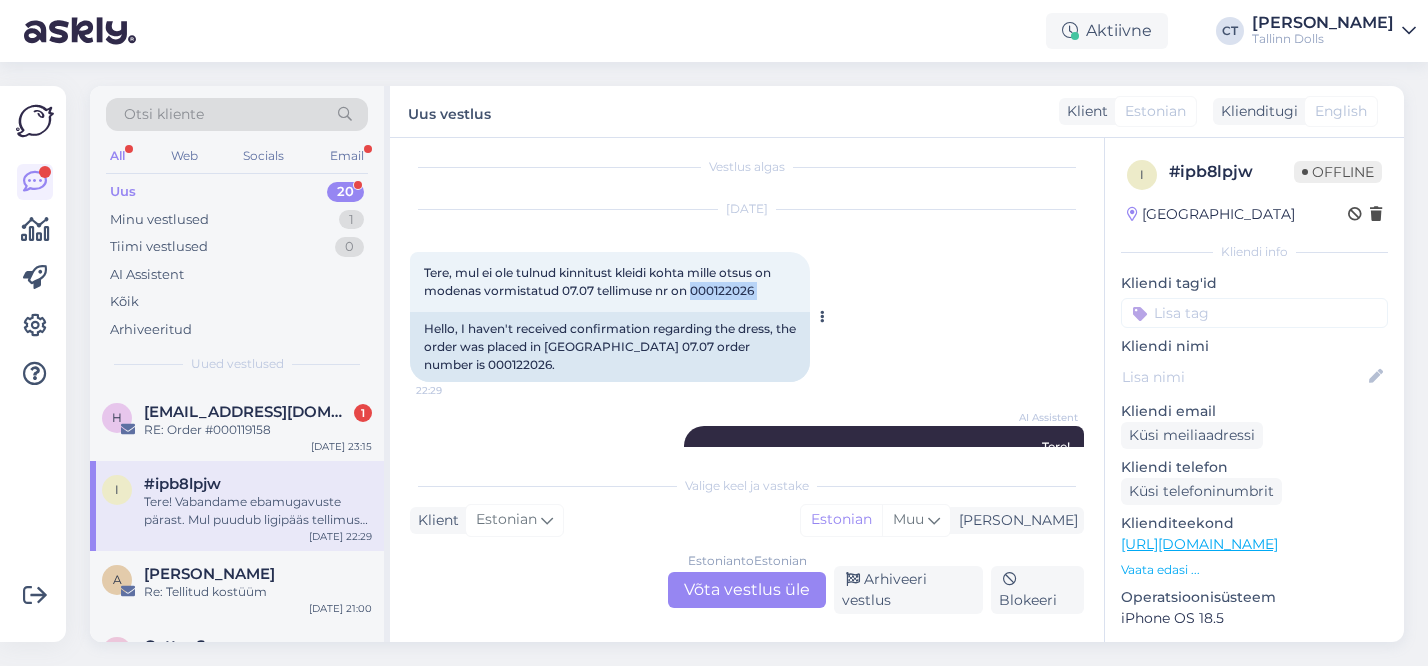copy on "000122026 22:29" 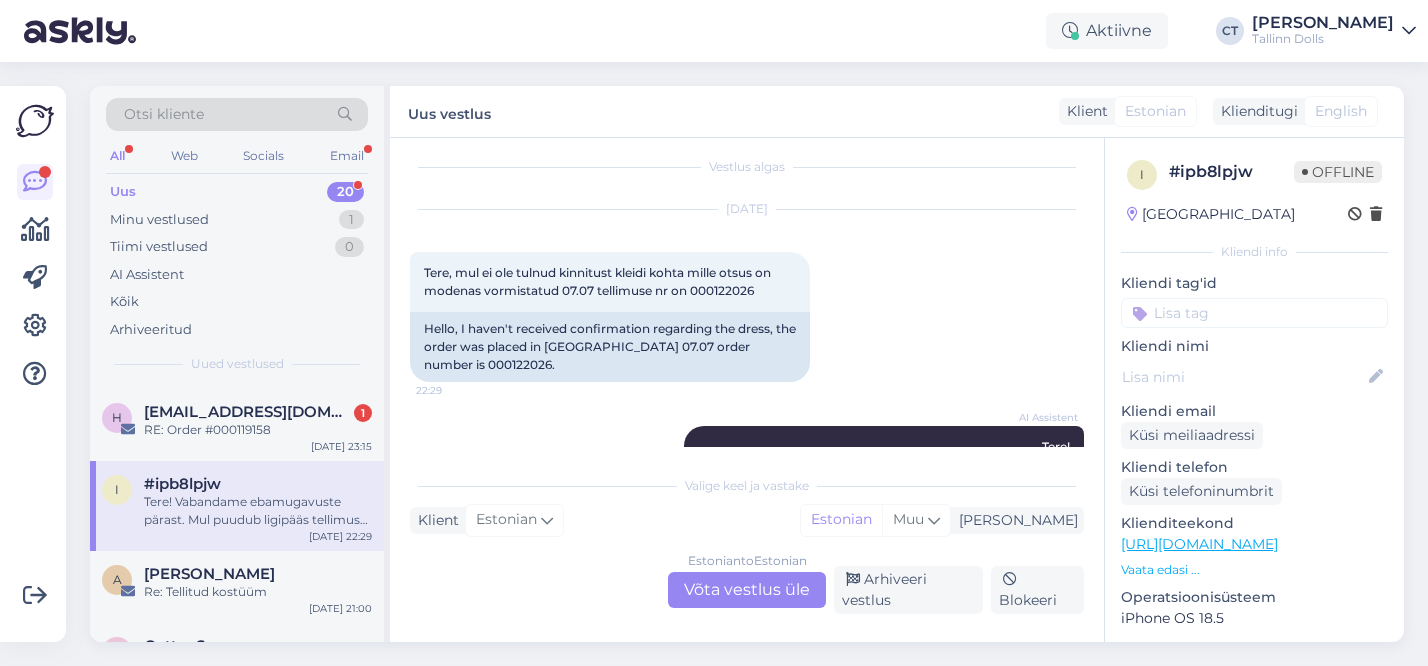click on "Estonian  to  Estonian Võta vestlus üle" at bounding box center [747, 590] 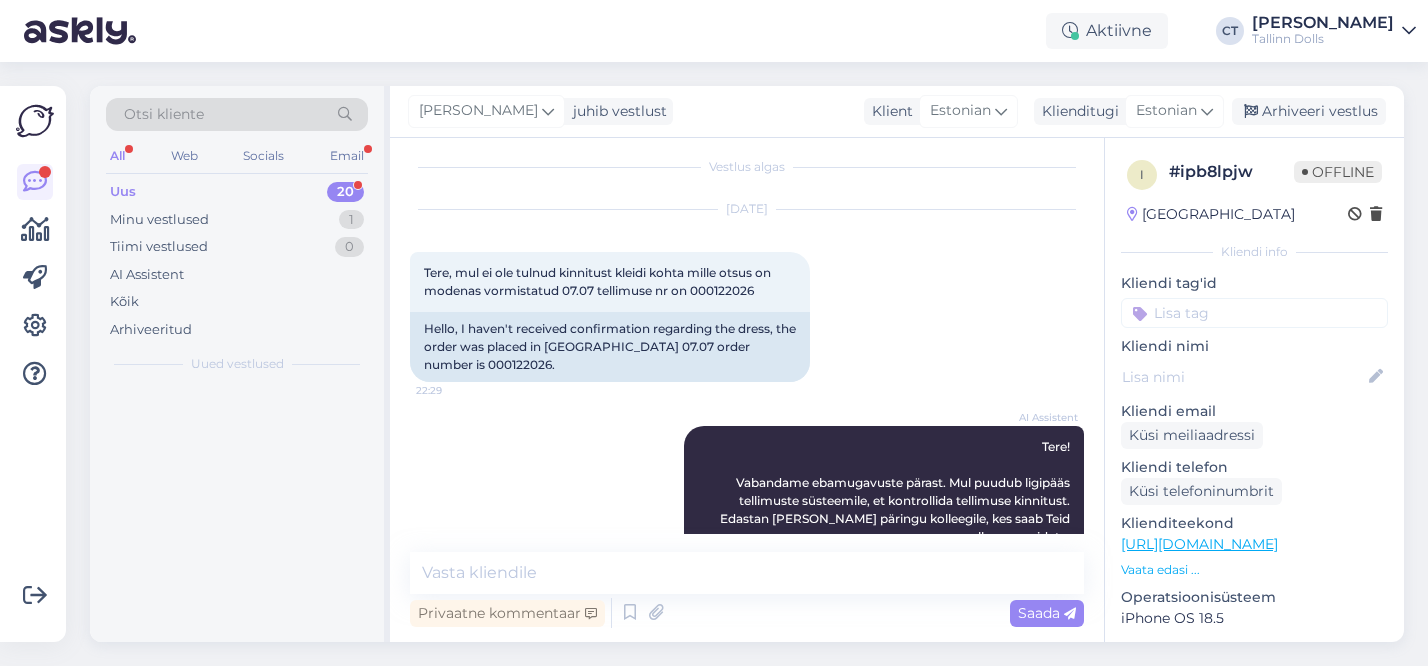 scroll, scrollTop: 0, scrollLeft: 0, axis: both 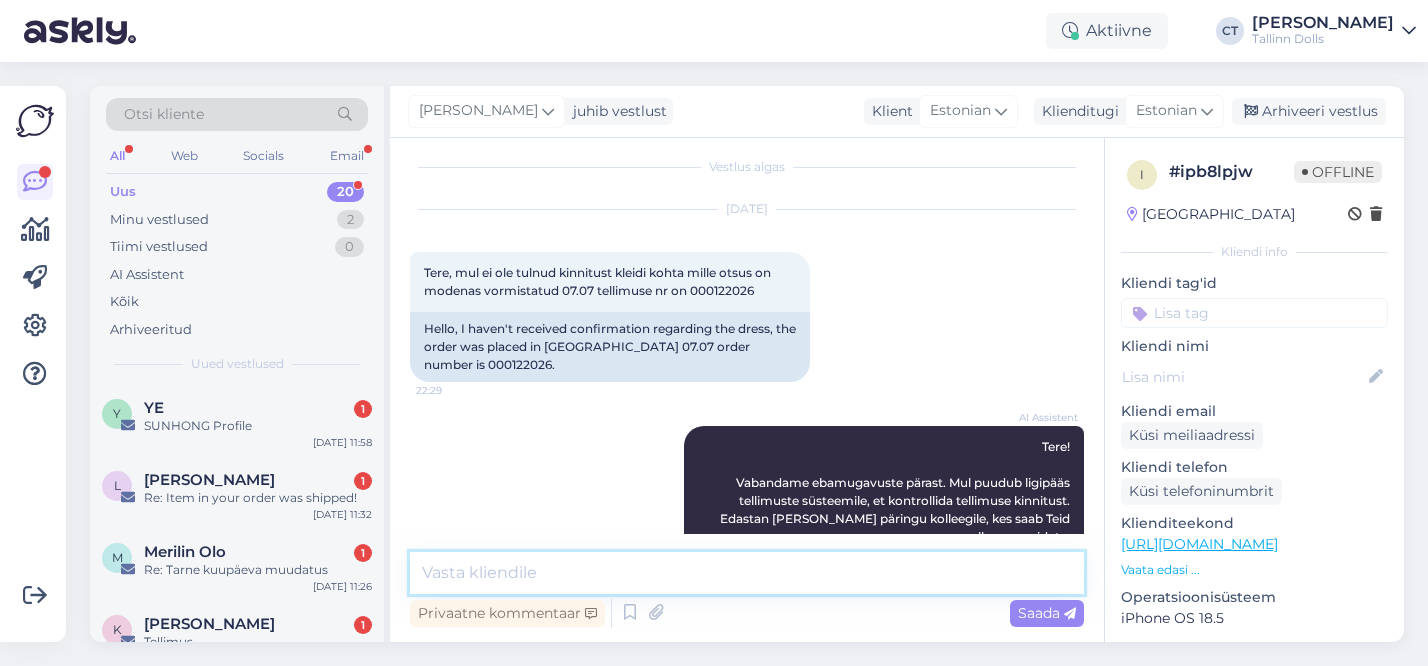 click at bounding box center (747, 573) 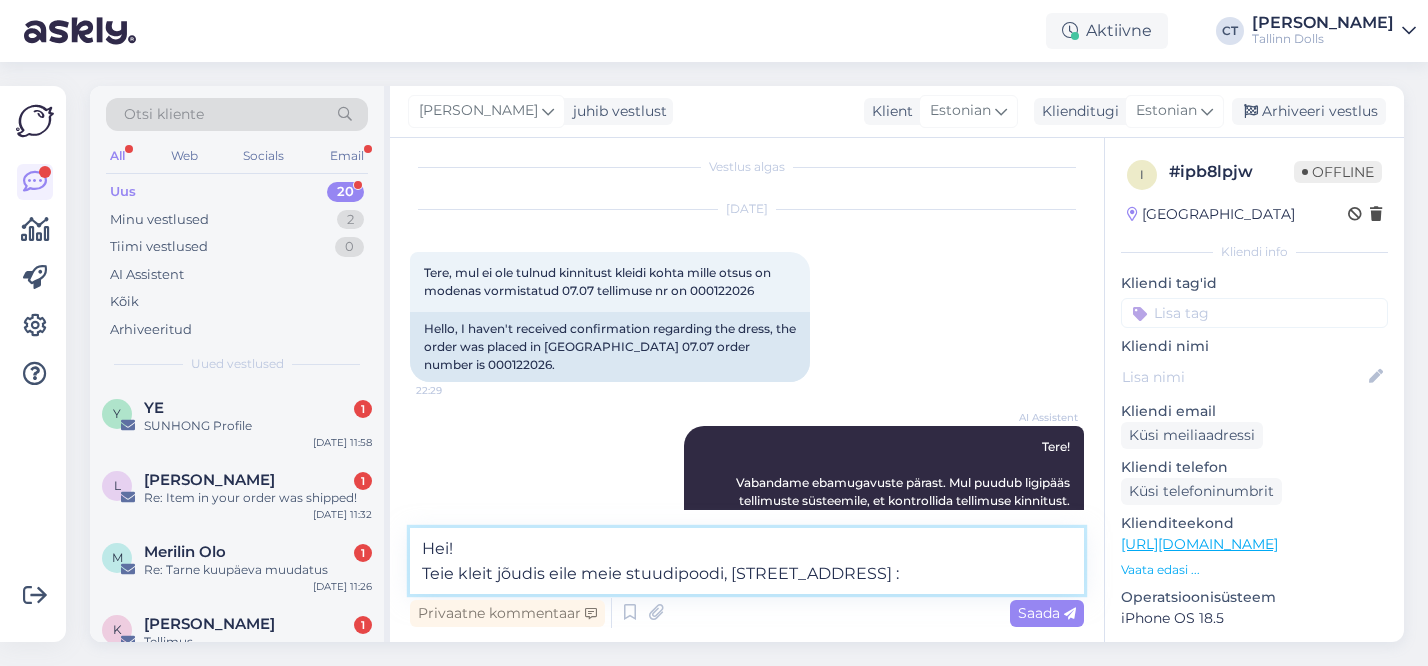 type on "Hei!
Teie kleit jõudis eile meie stuudipoodi, [STREET_ADDRESS] :)" 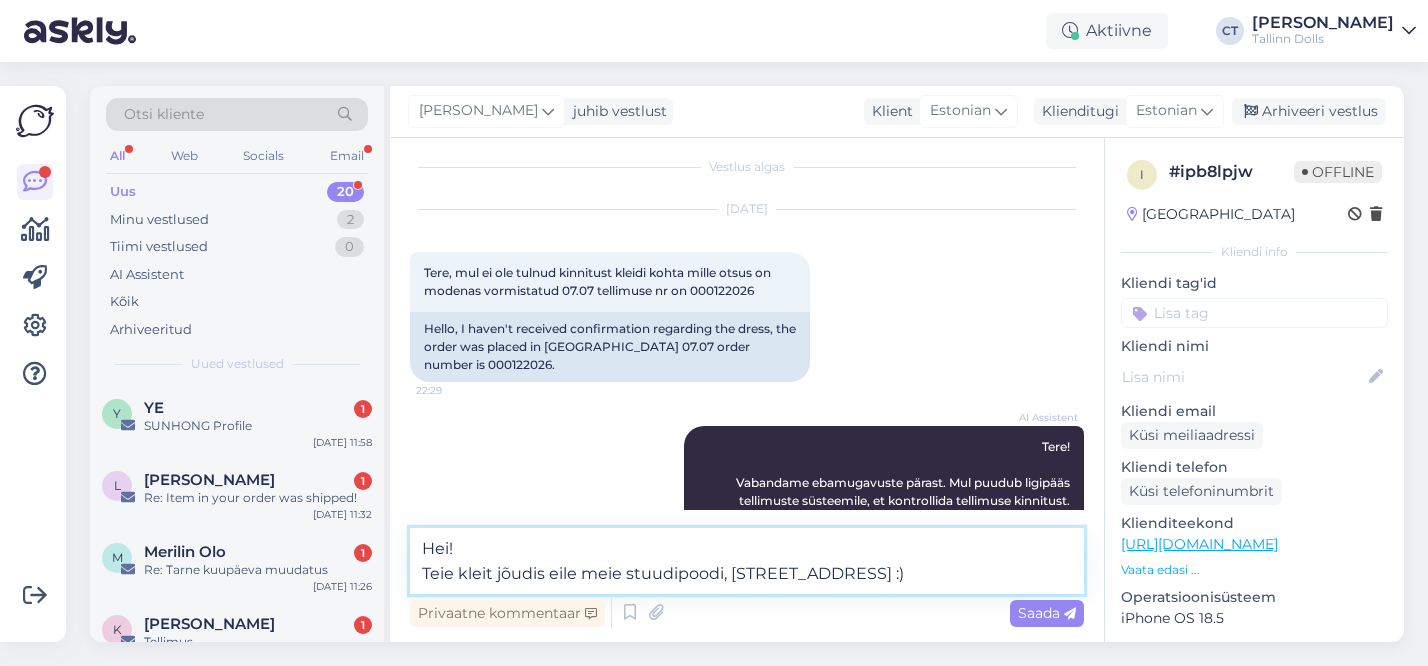 type 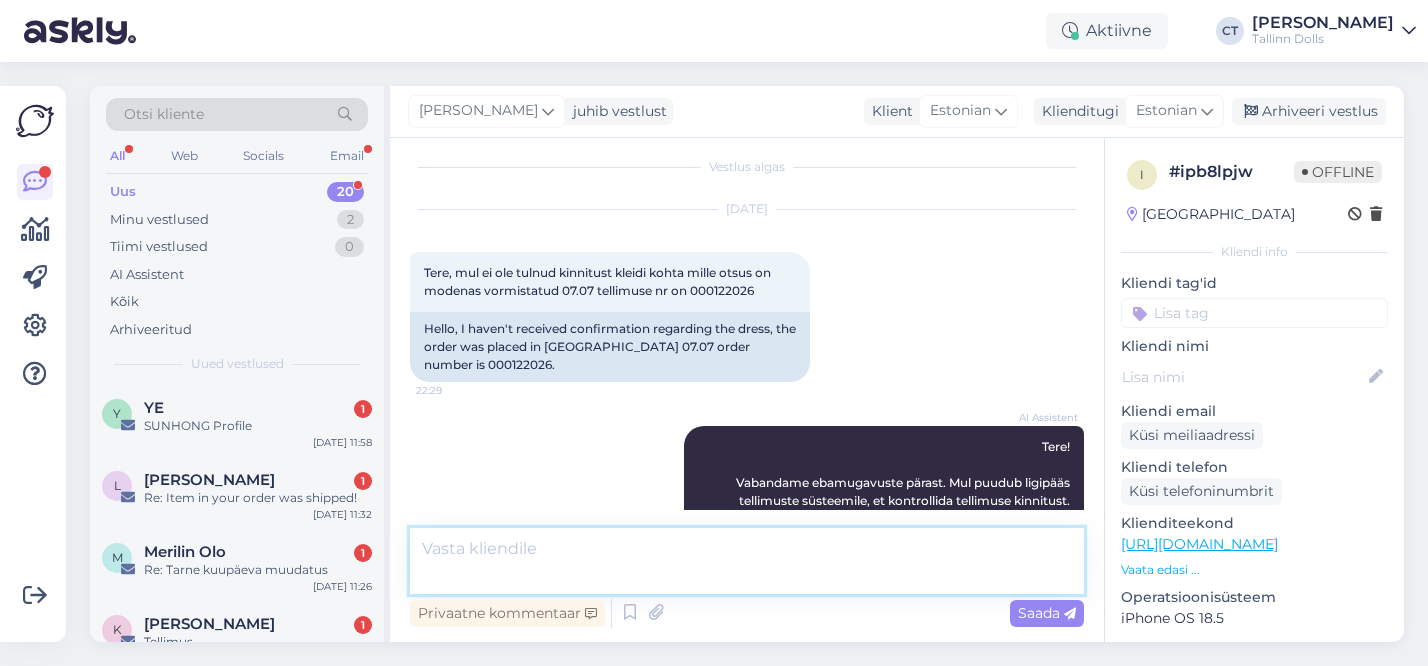 scroll, scrollTop: 204, scrollLeft: 0, axis: vertical 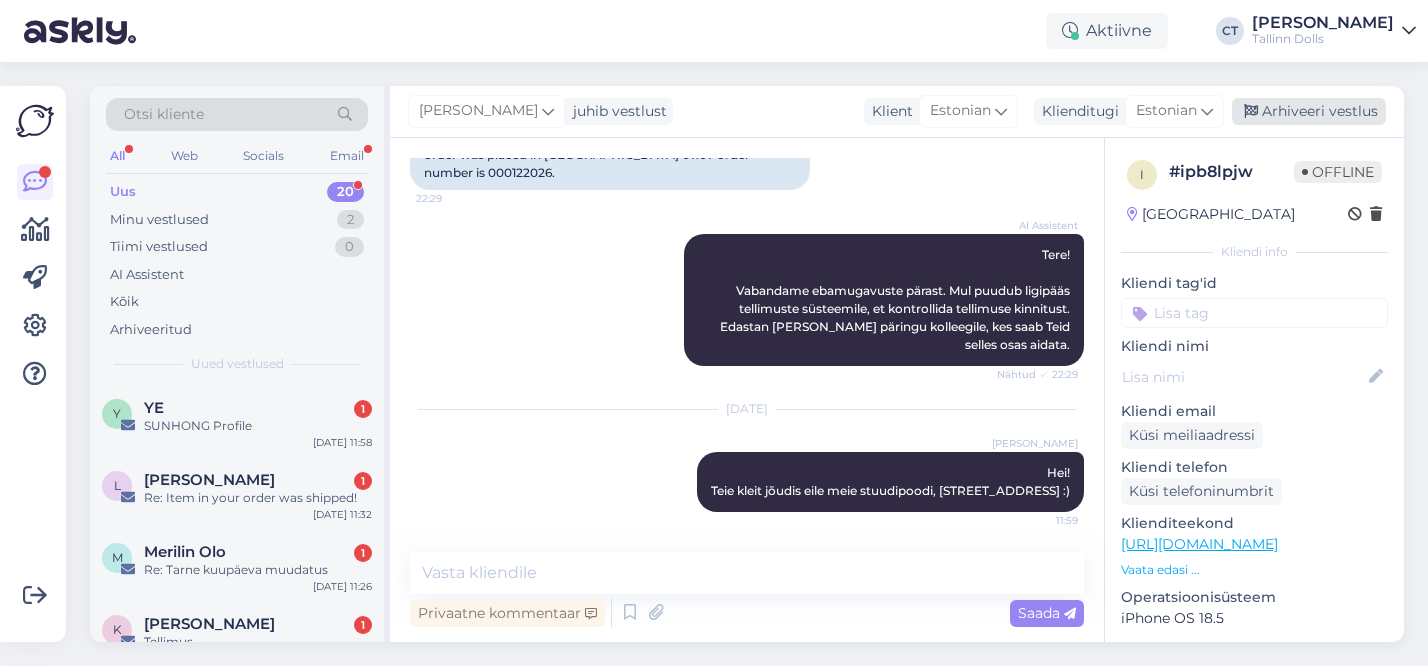 click on "Arhiveeri vestlus" at bounding box center (1309, 111) 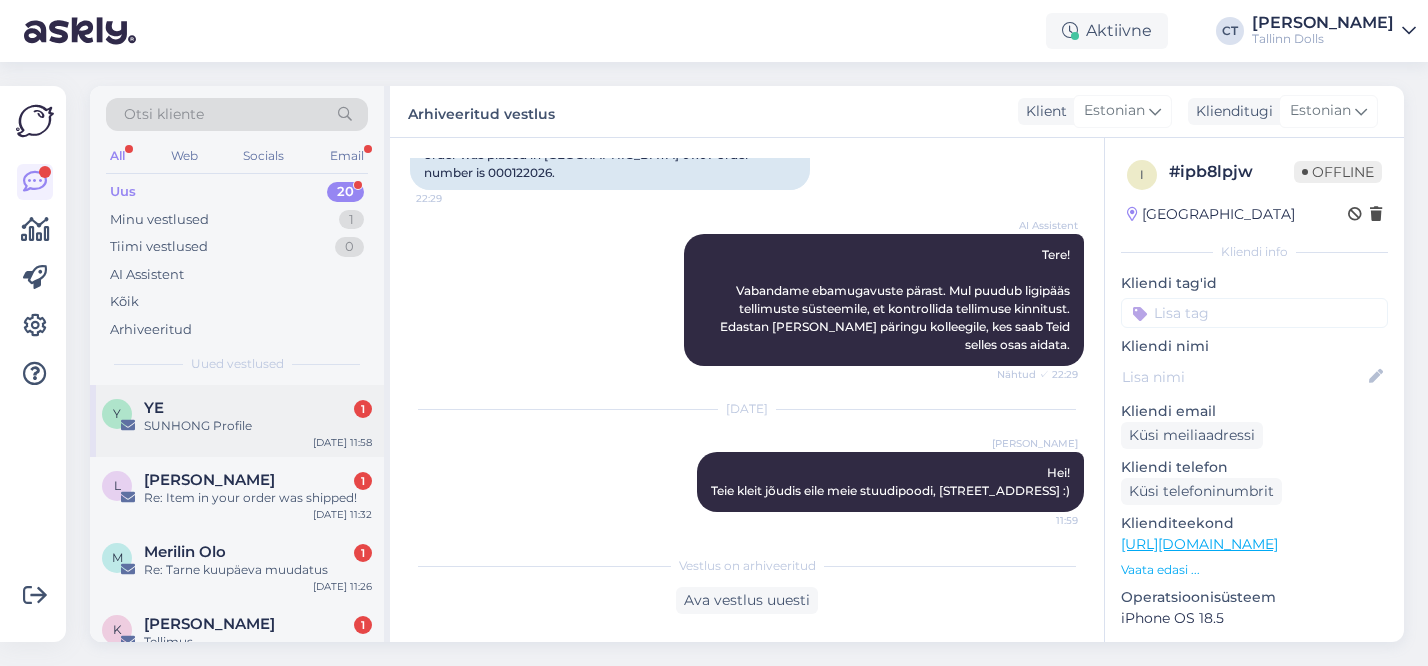 click on "SUNHONG Profile" at bounding box center (258, 426) 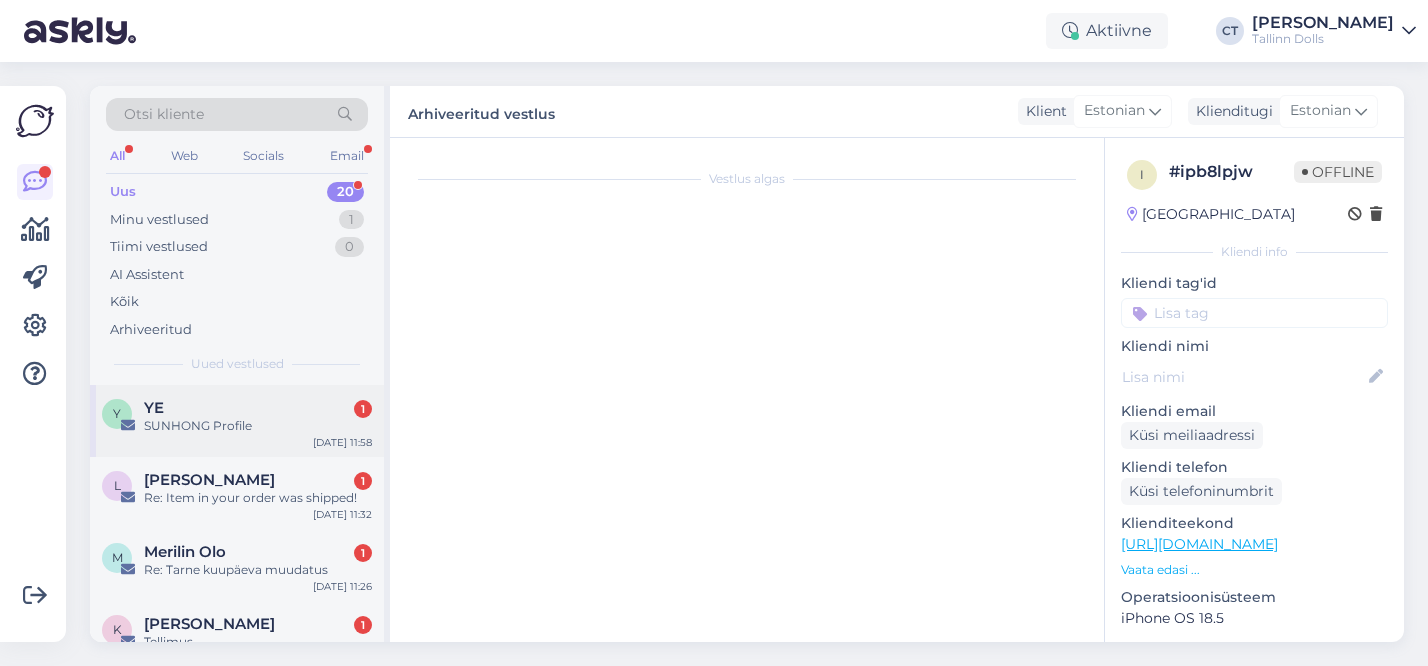 scroll, scrollTop: 0, scrollLeft: 0, axis: both 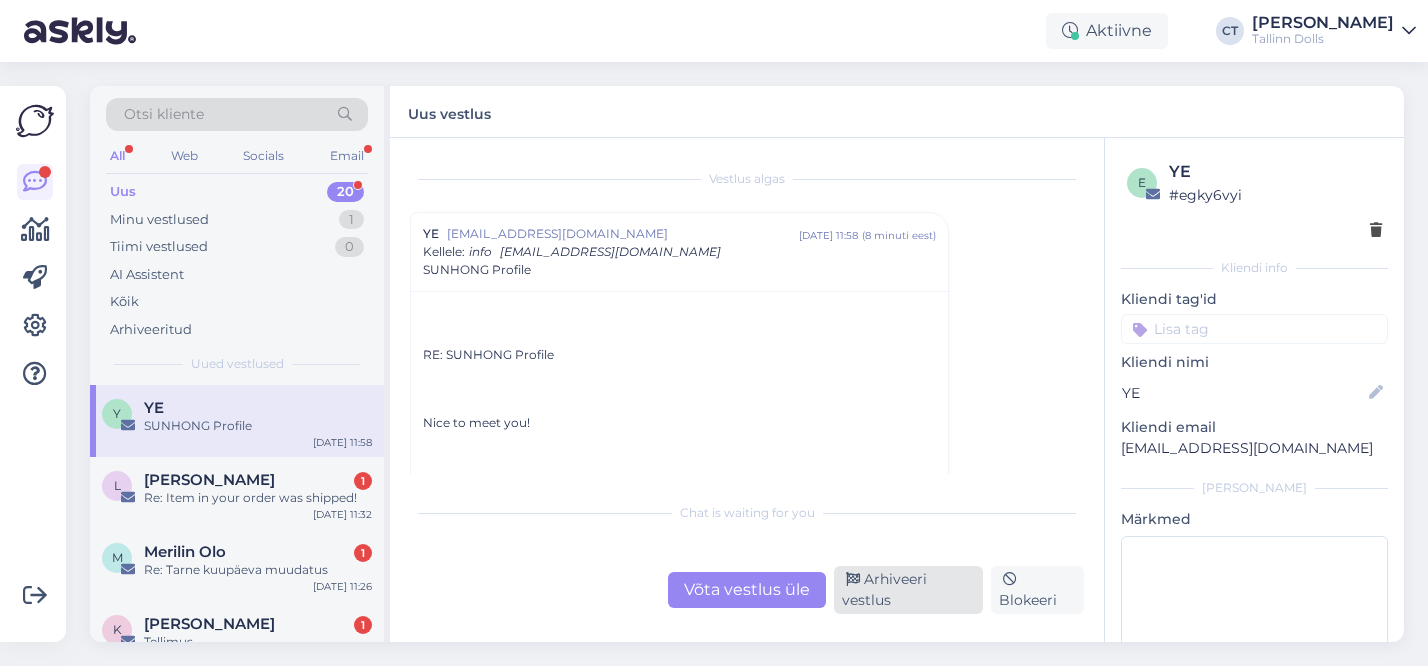 click on "Arhiveeri vestlus" at bounding box center (908, 590) 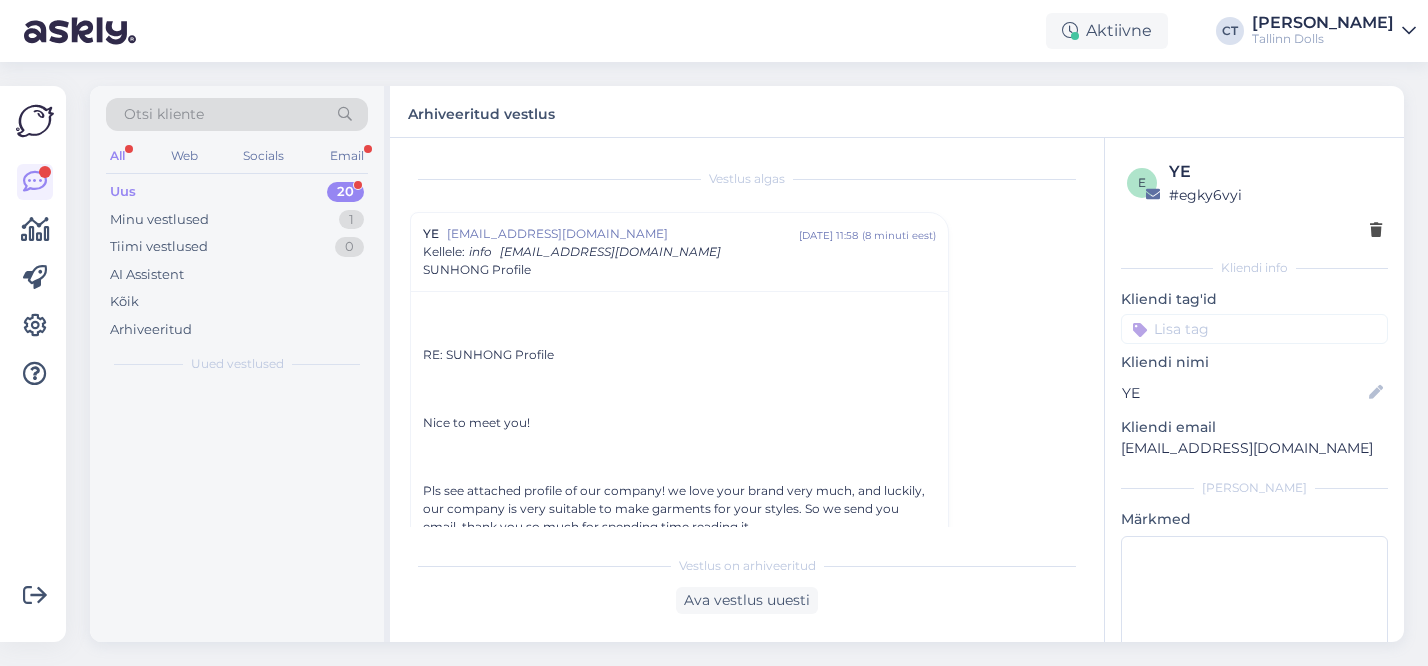scroll, scrollTop: 54, scrollLeft: 0, axis: vertical 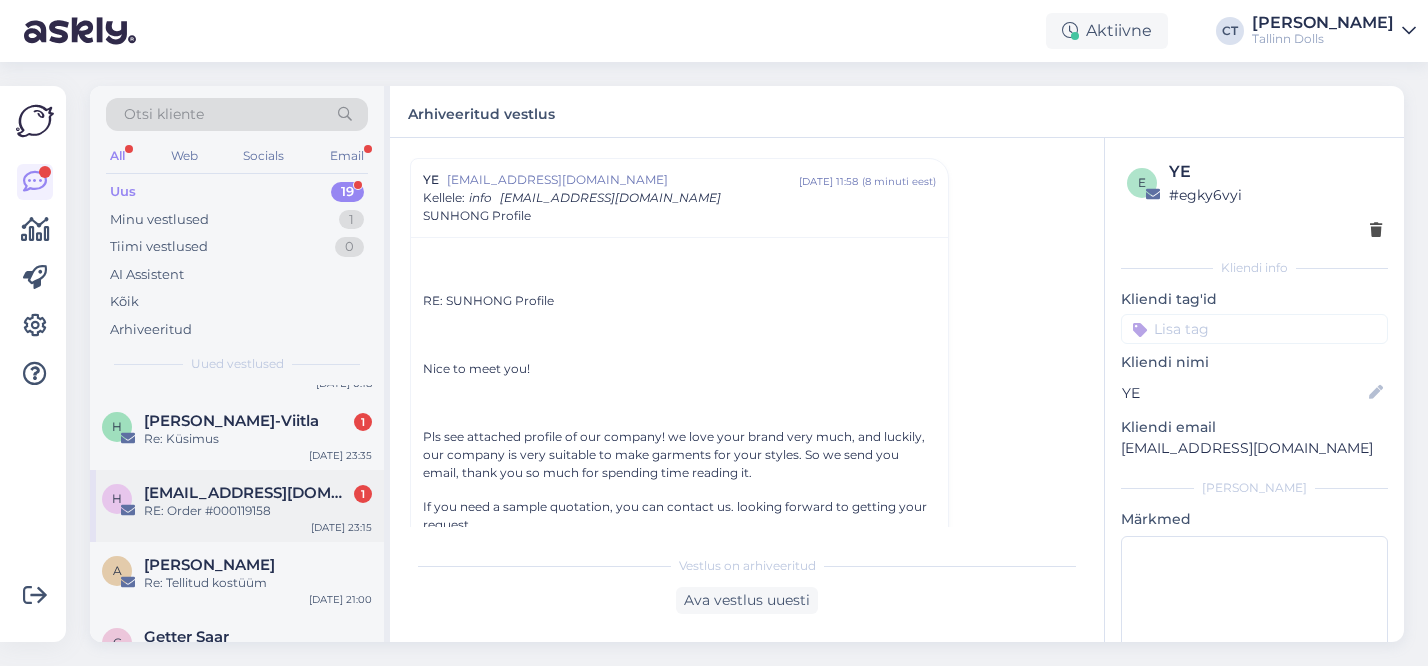 click on "RE: Order #000119158" at bounding box center (258, 511) 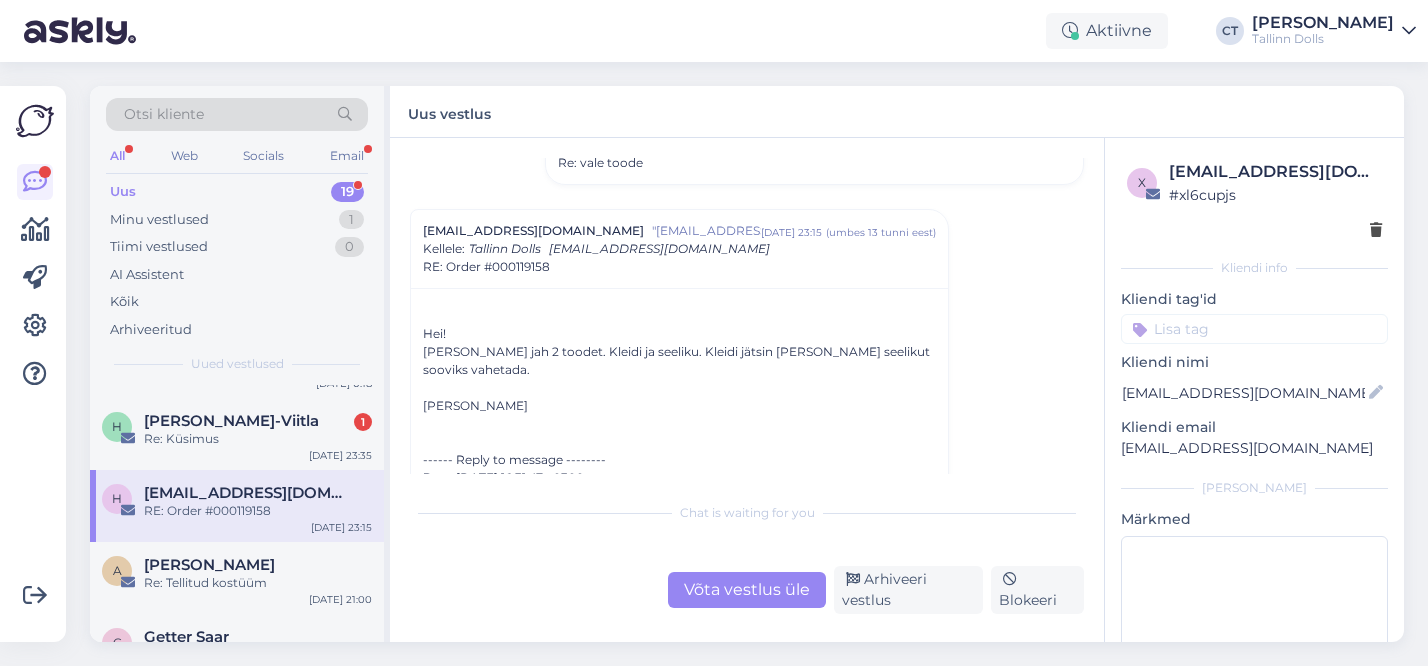 scroll, scrollTop: 173, scrollLeft: 0, axis: vertical 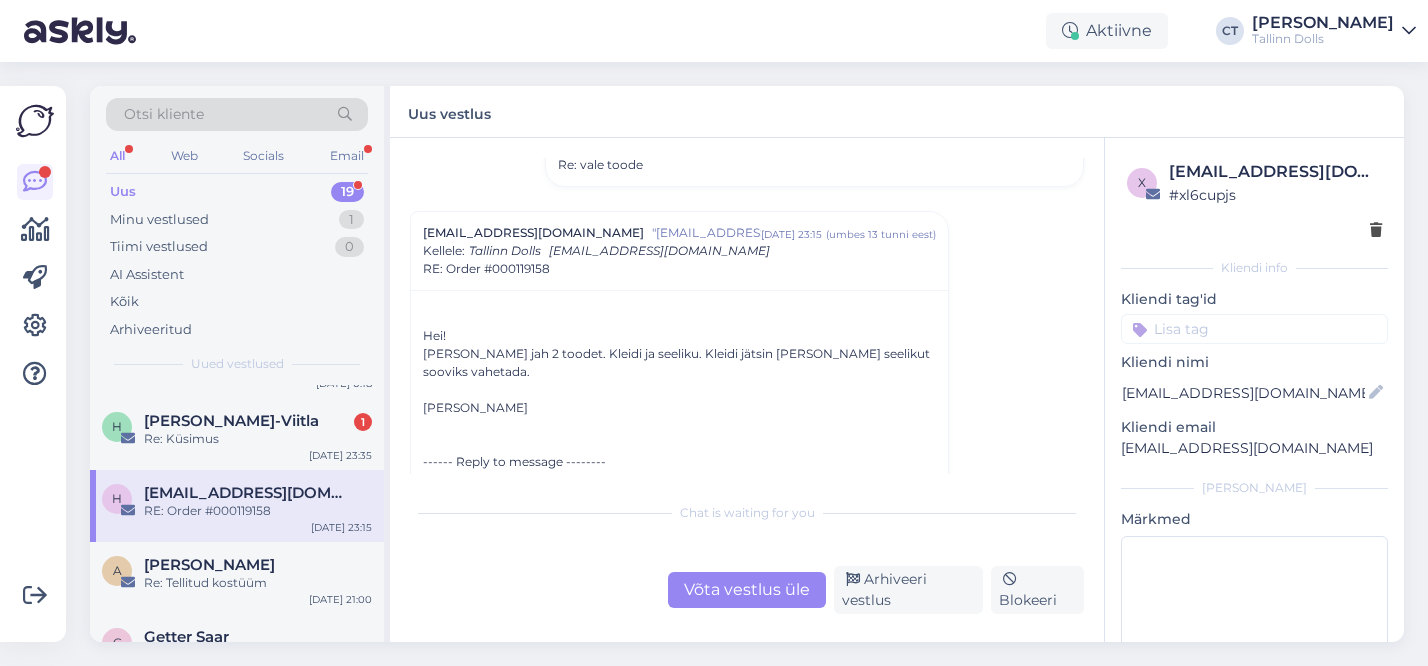 click on "Võta vestlus üle" at bounding box center [747, 590] 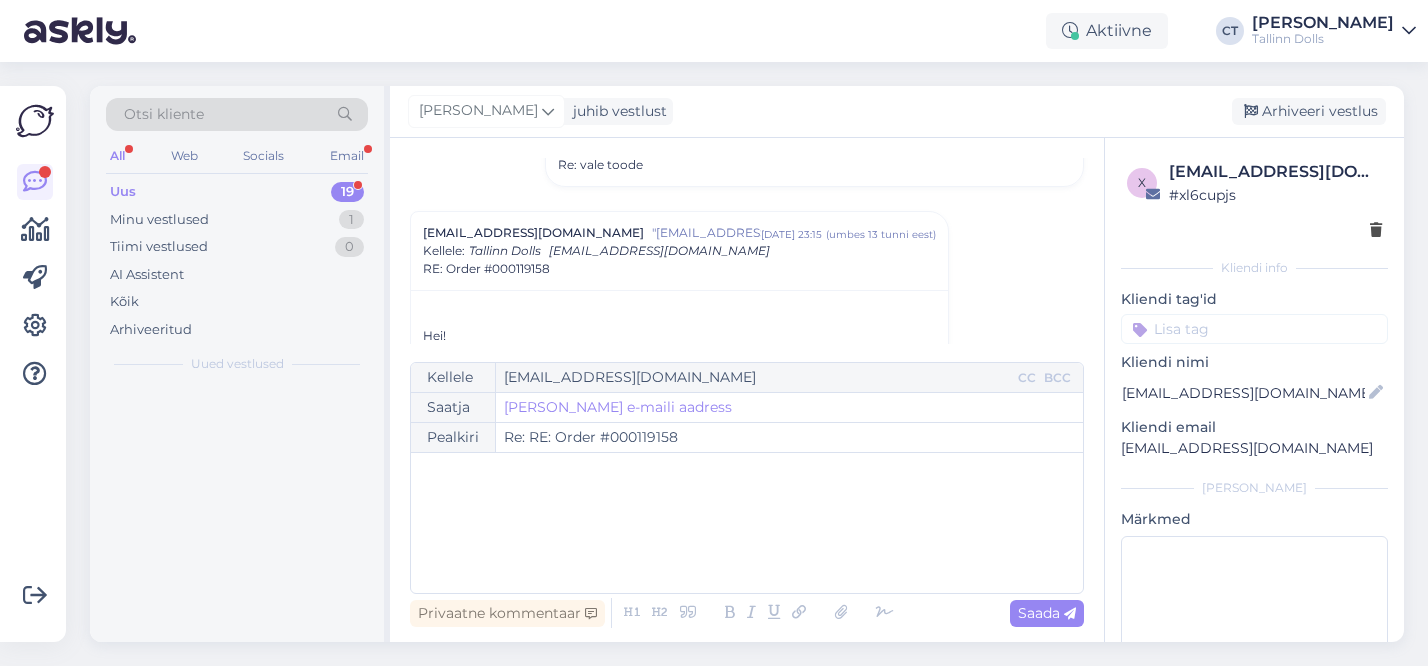 scroll, scrollTop: 226, scrollLeft: 0, axis: vertical 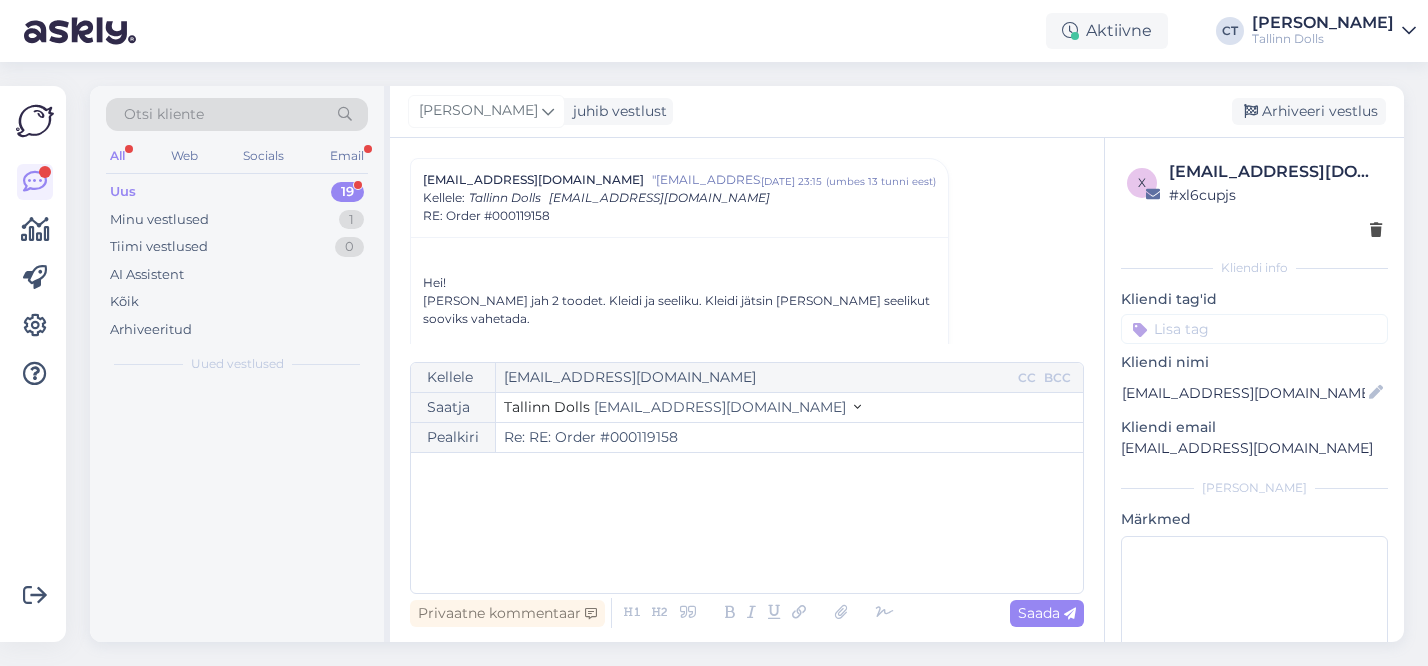 click on "﻿" at bounding box center (747, 523) 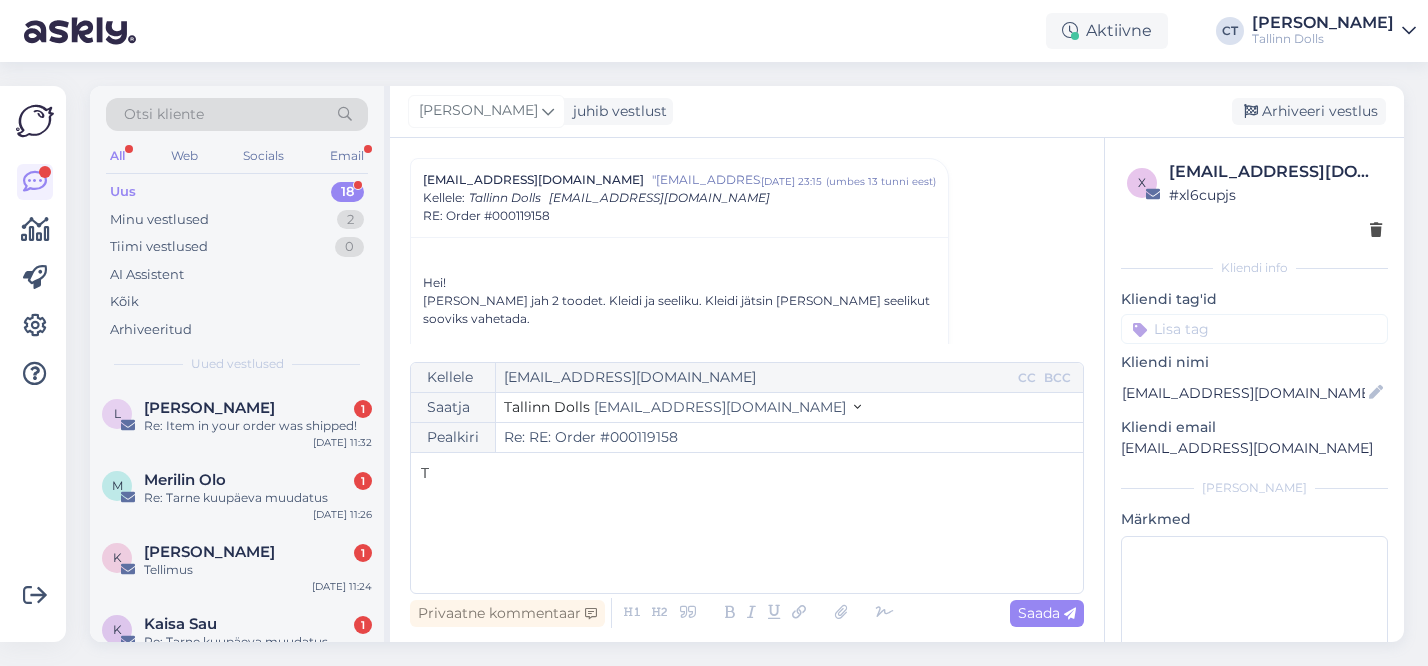 type 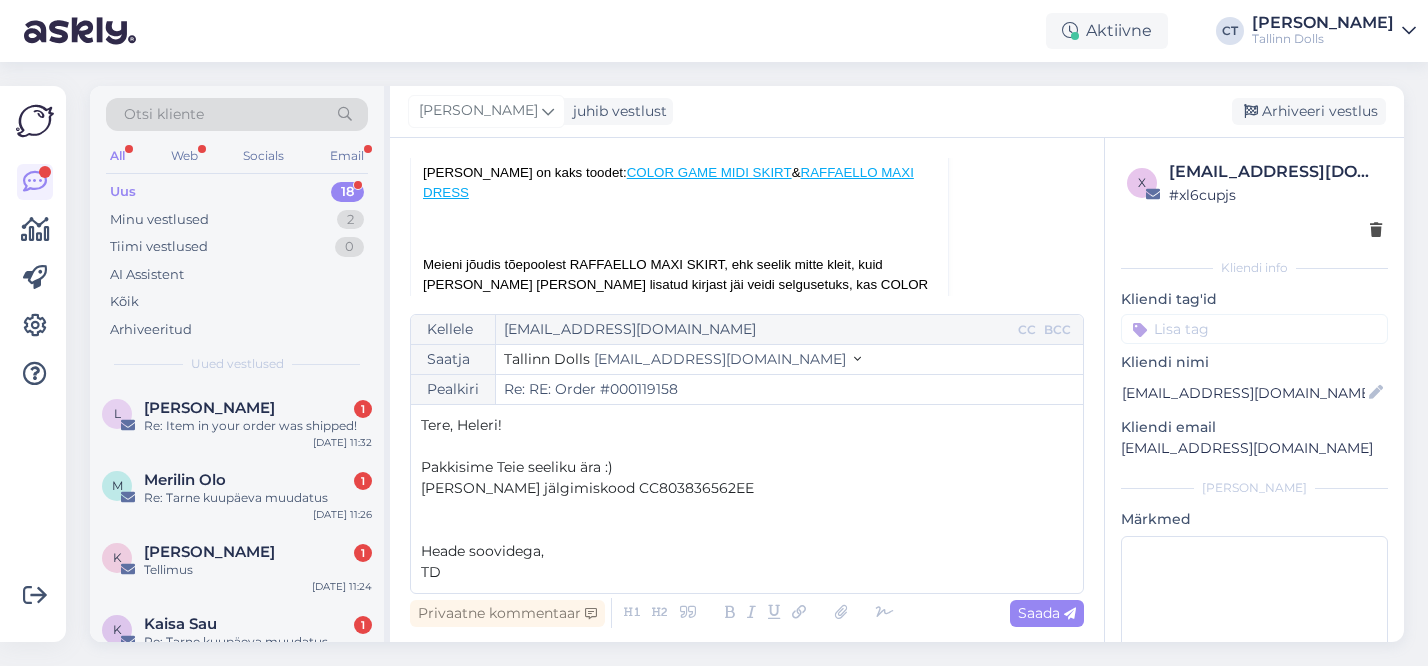 scroll, scrollTop: 649, scrollLeft: 0, axis: vertical 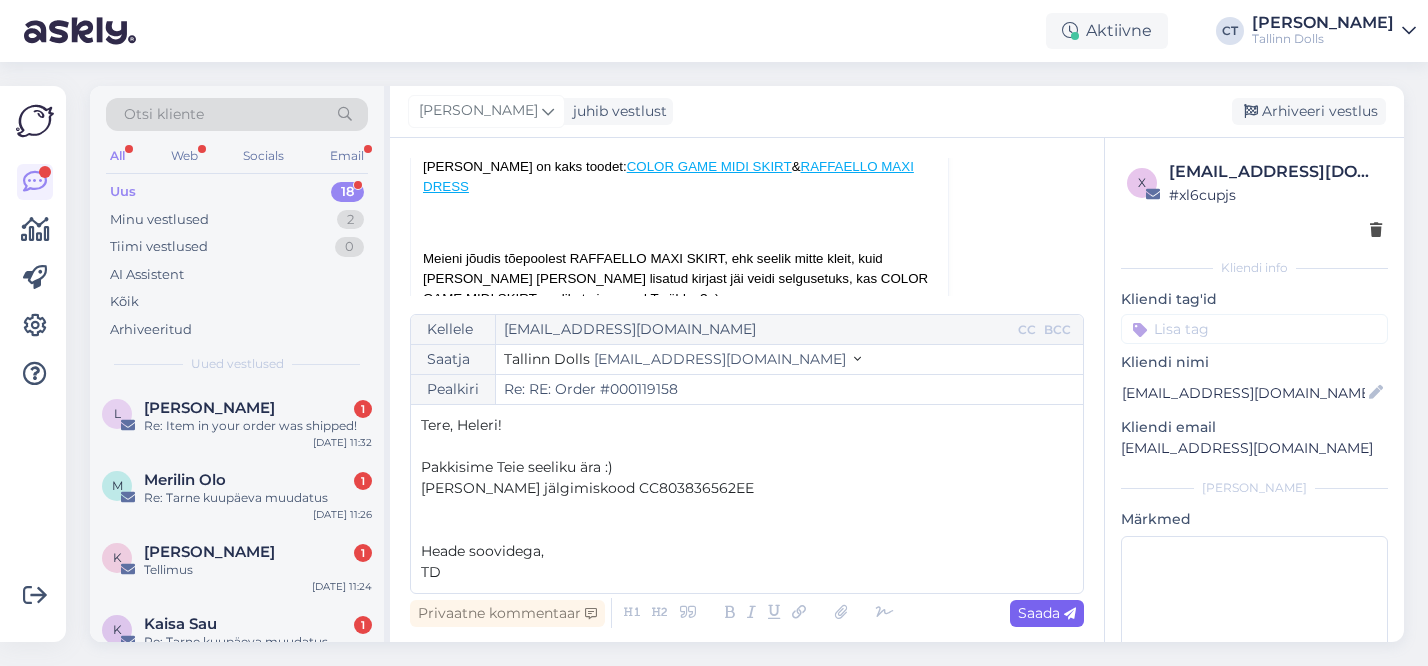 click on "Saada" at bounding box center [1047, 613] 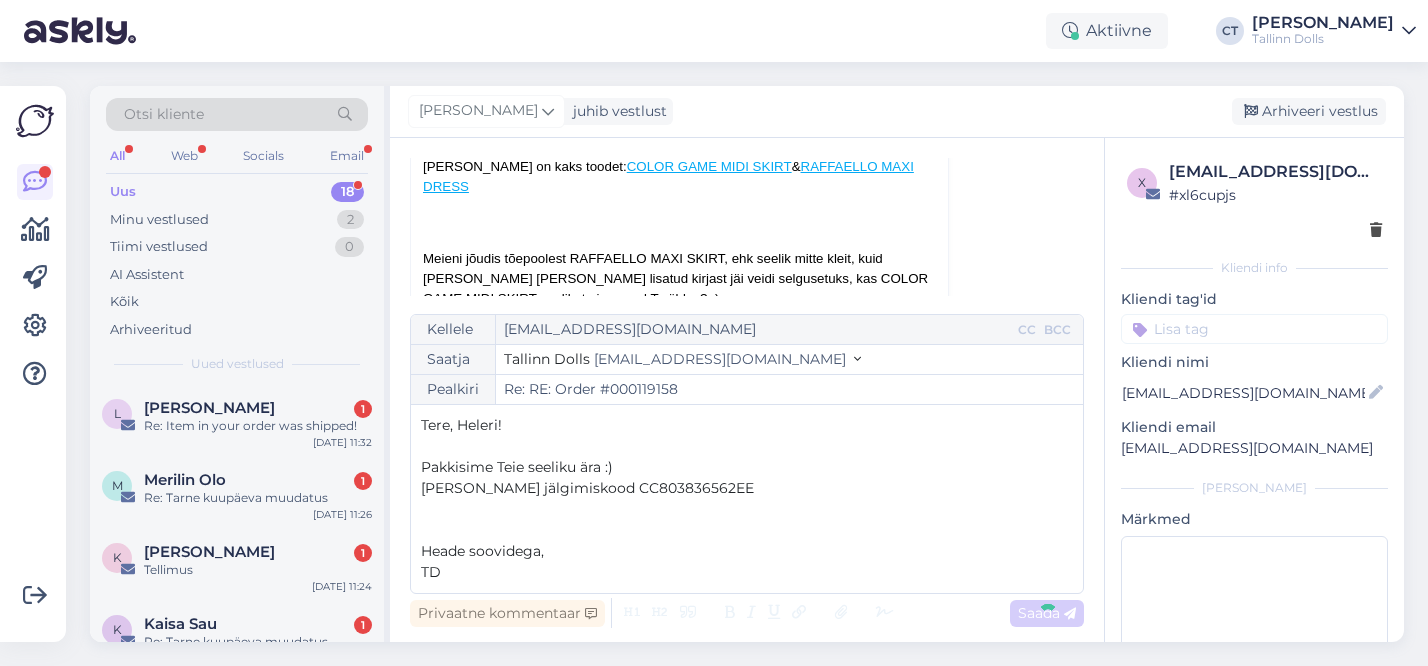 type on "Re: Re: RE: Order #000119158" 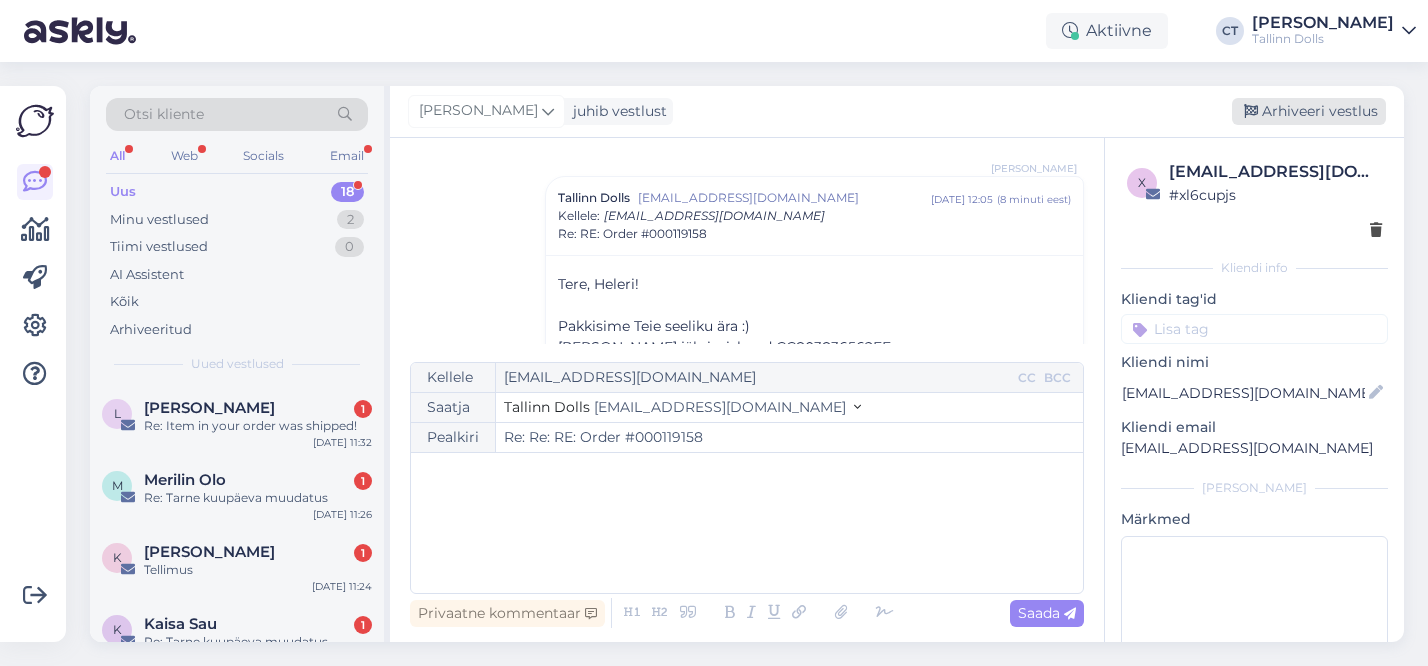 click on "Arhiveeri vestlus" at bounding box center [1309, 111] 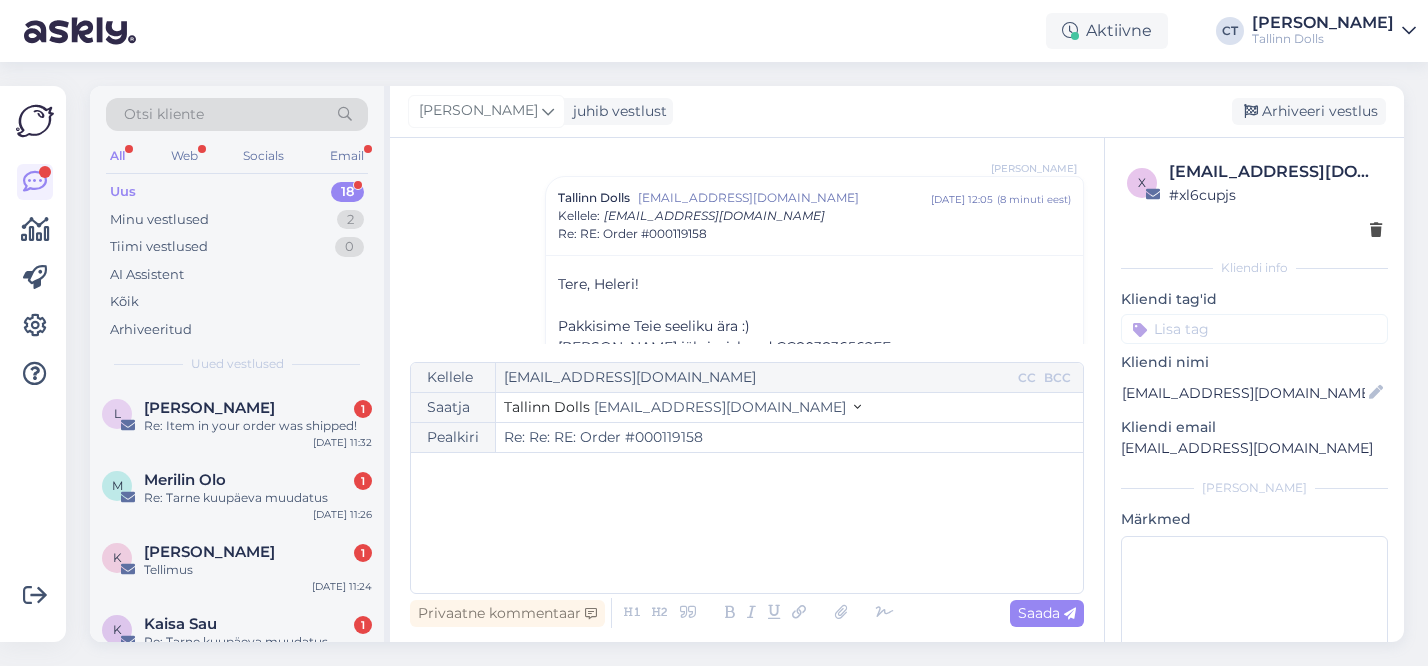 scroll, scrollTop: 937, scrollLeft: 0, axis: vertical 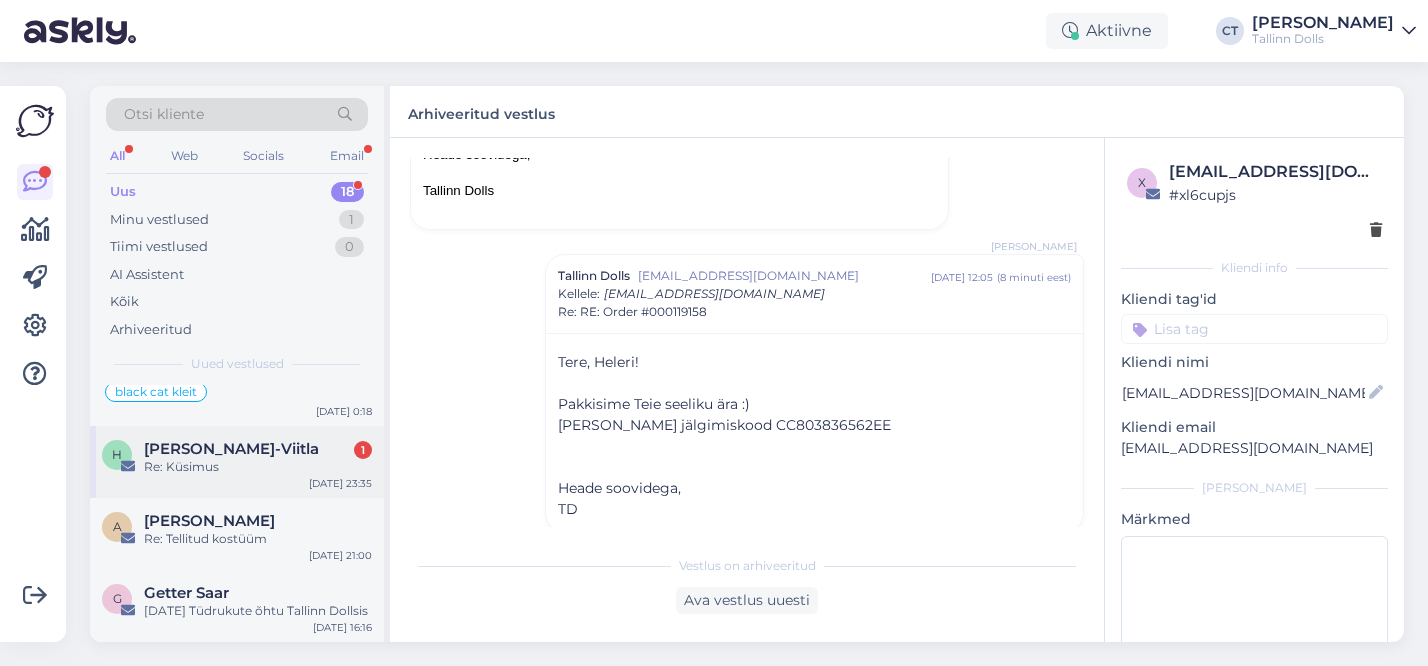 click on "H [PERSON_NAME]-Viitla 1 Re: Küsimus [DATE] 23:35" at bounding box center (237, 462) 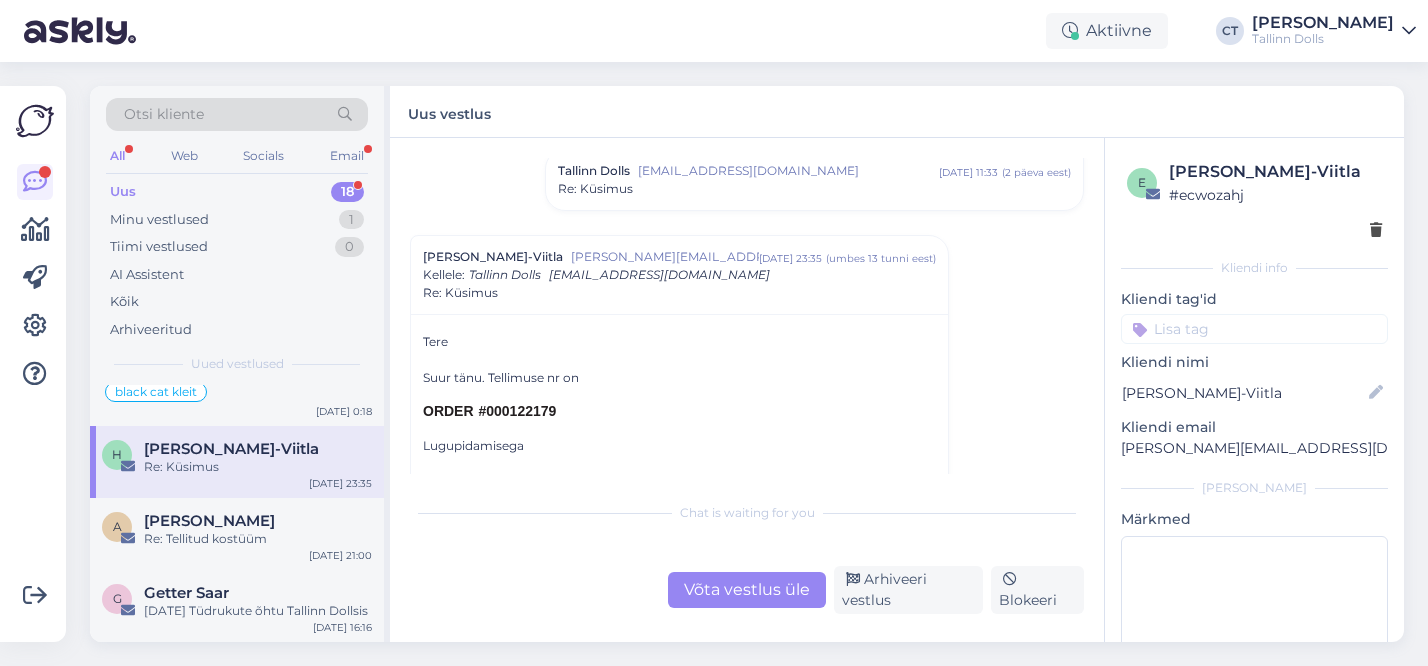 scroll, scrollTop: 666, scrollLeft: 0, axis: vertical 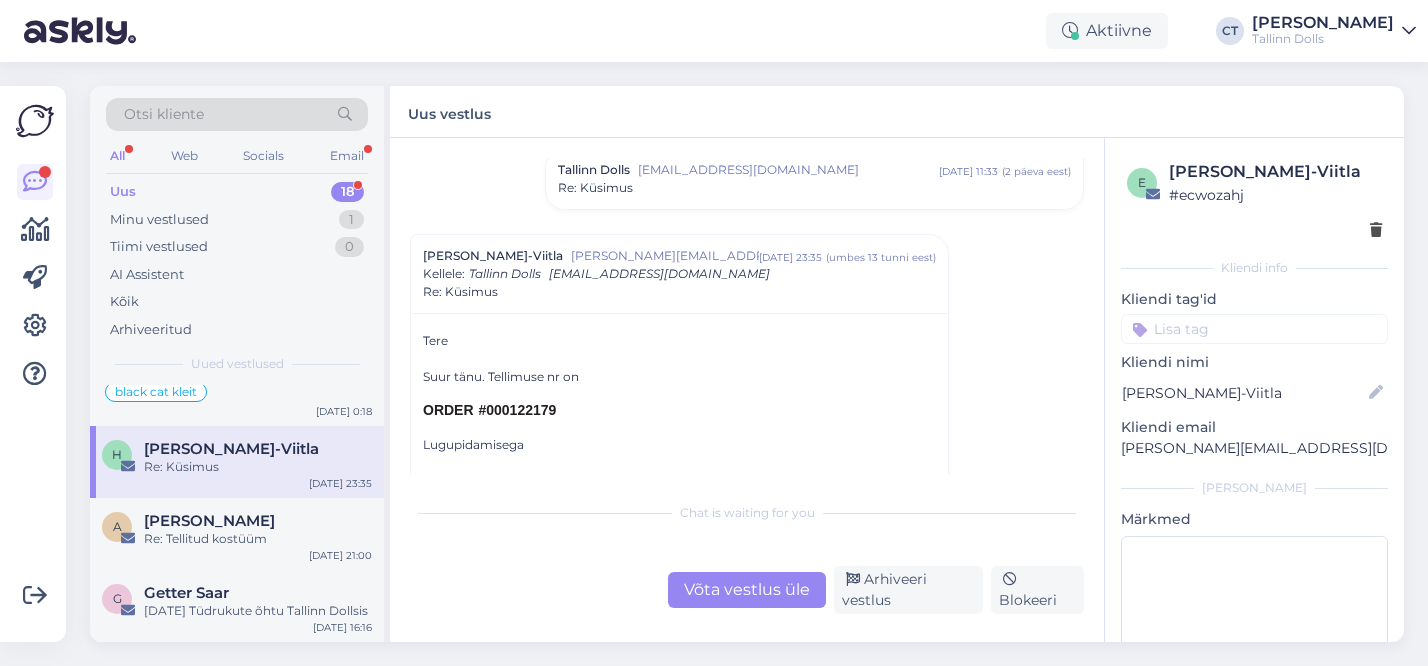 click on "Re: Küsimus" at bounding box center [814, 188] 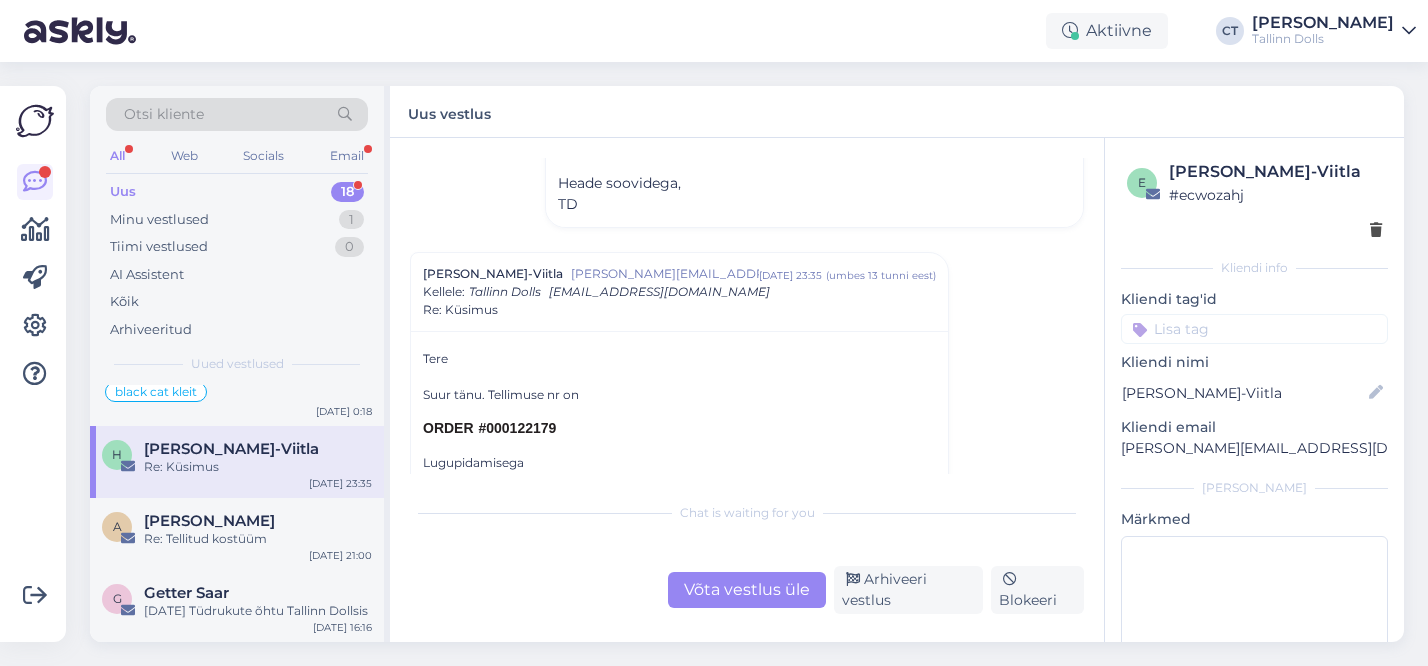 scroll, scrollTop: 912, scrollLeft: 0, axis: vertical 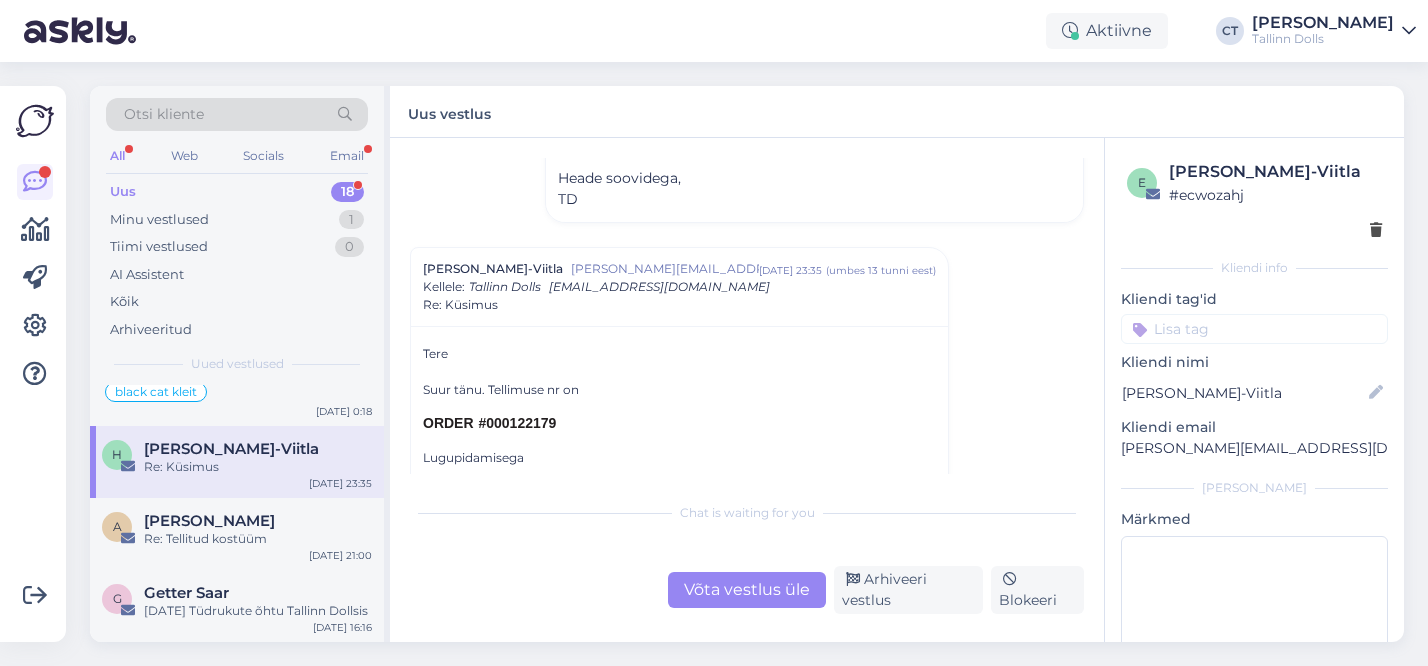 click on "ORDER #000122179" at bounding box center [489, 415] 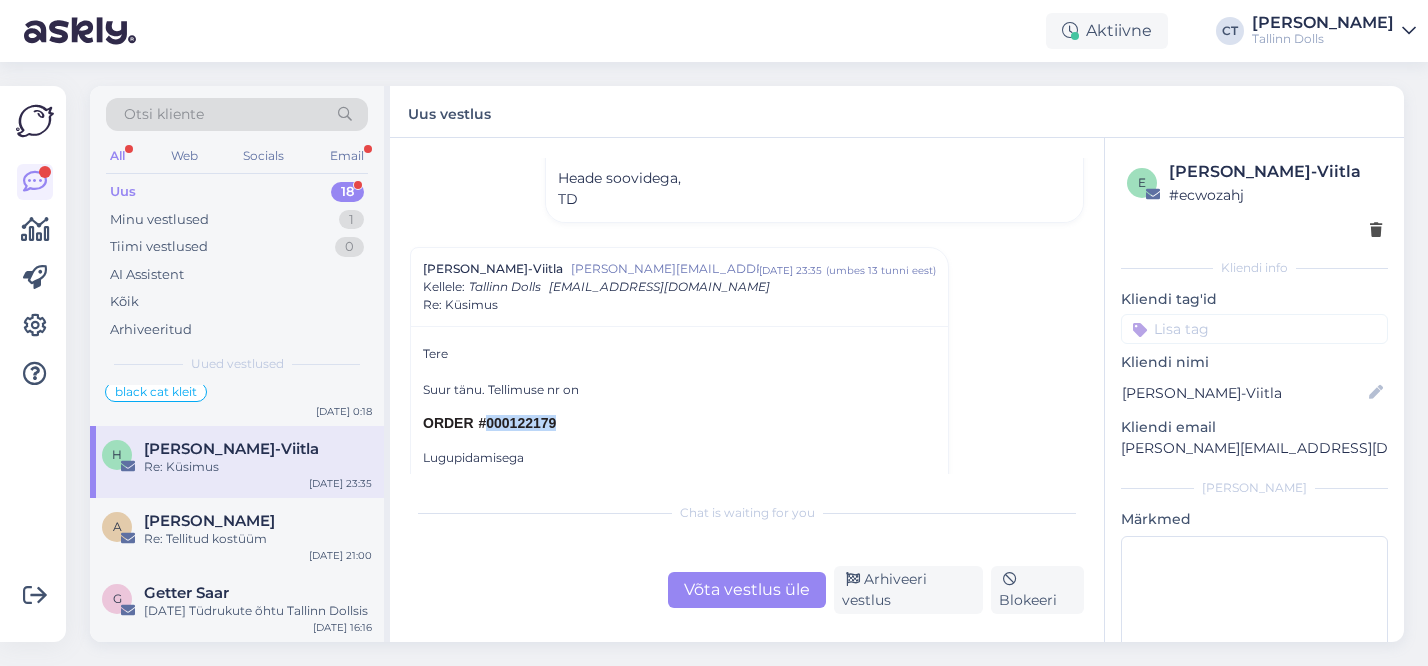click on "ORDER #000122179" at bounding box center [489, 415] 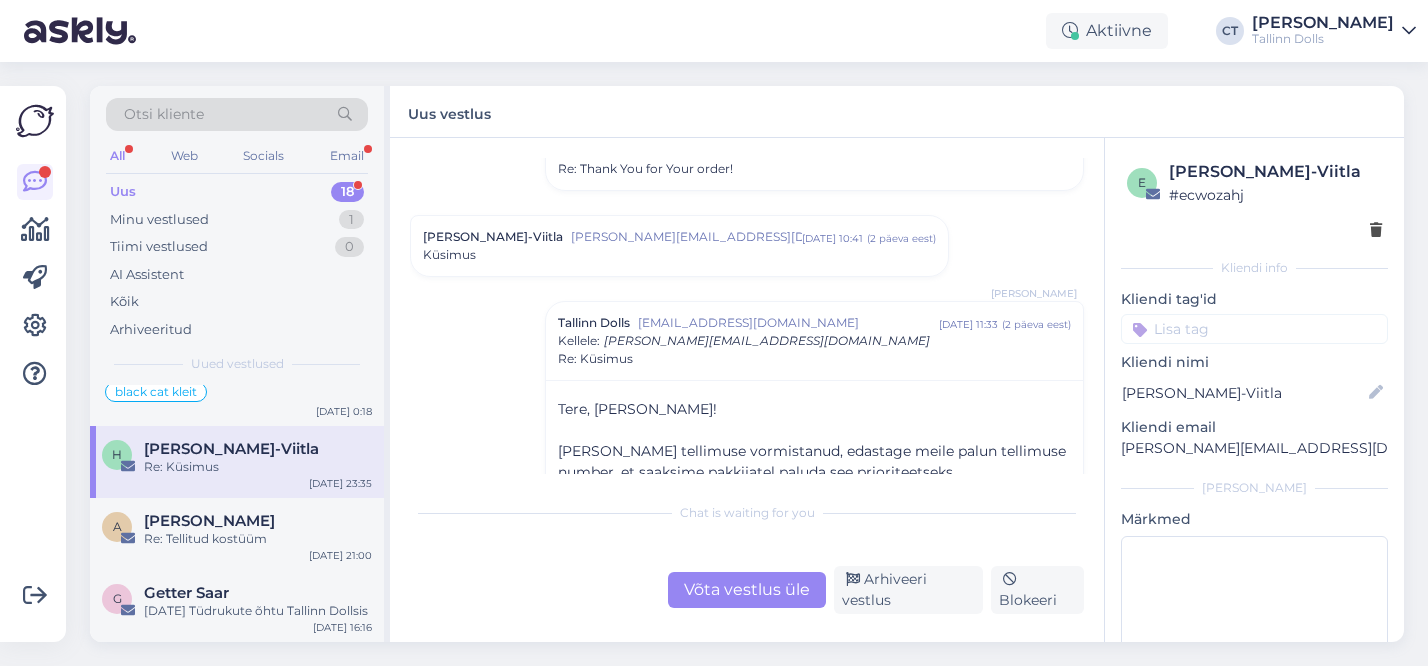 scroll, scrollTop: 476, scrollLeft: 0, axis: vertical 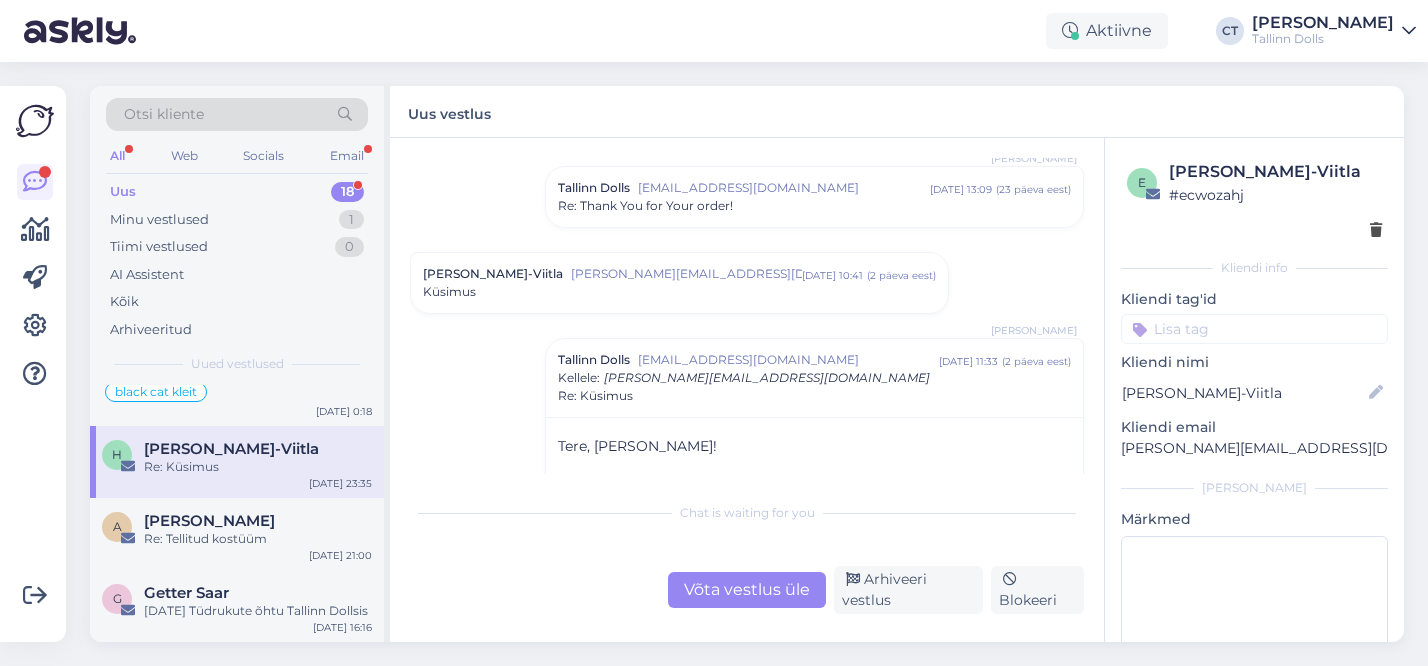 click on "Küsimus" at bounding box center [679, 292] 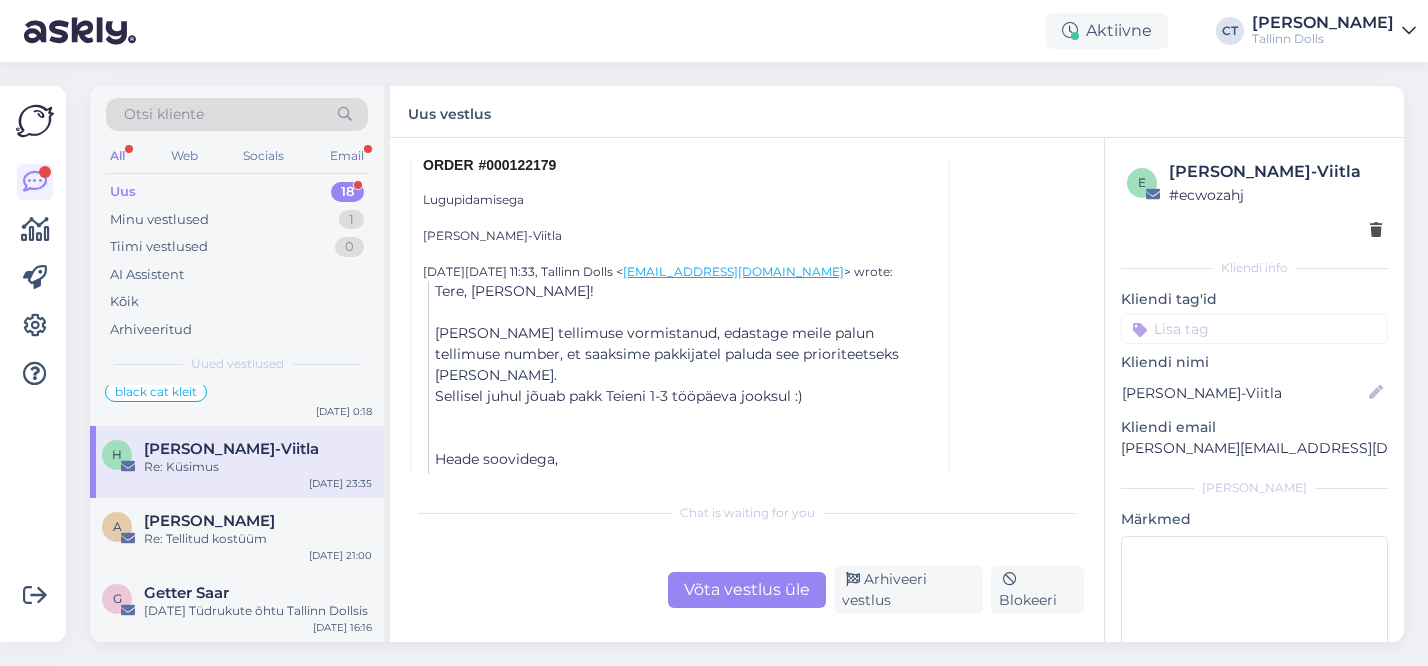 click on "Võta vestlus üle" at bounding box center [747, 590] 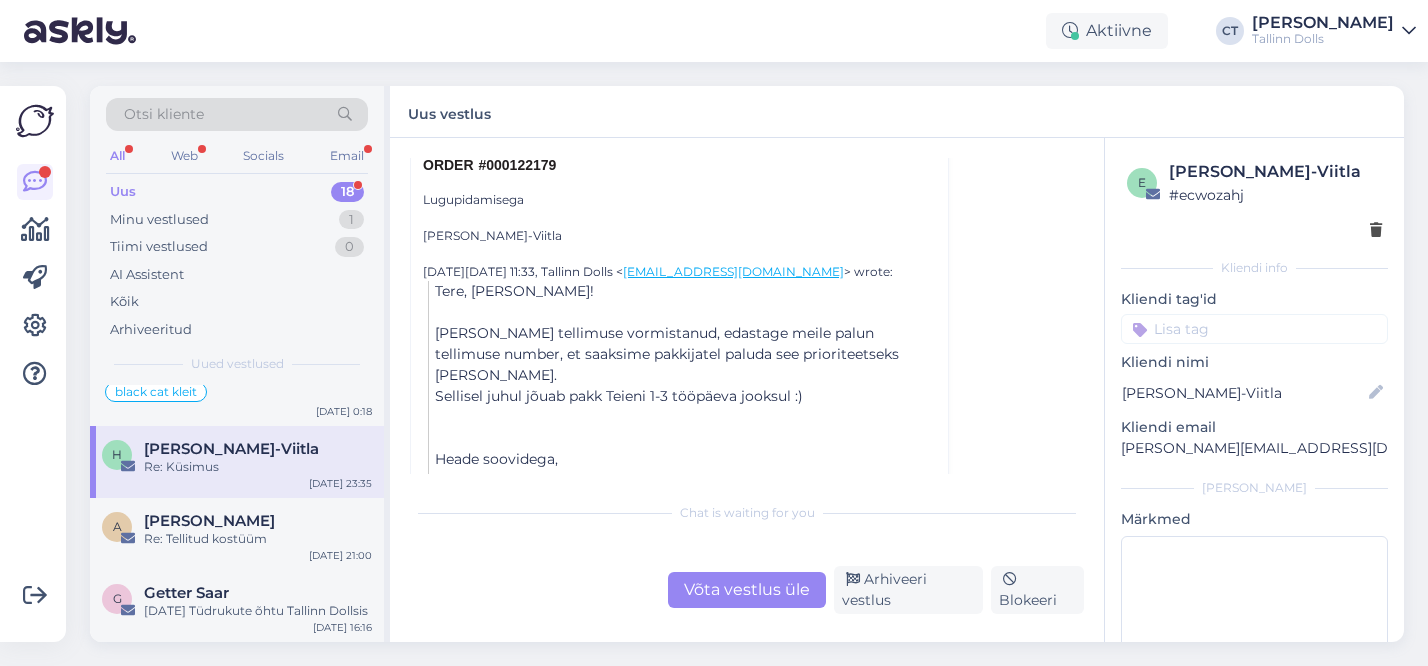 scroll, scrollTop: 1209, scrollLeft: 0, axis: vertical 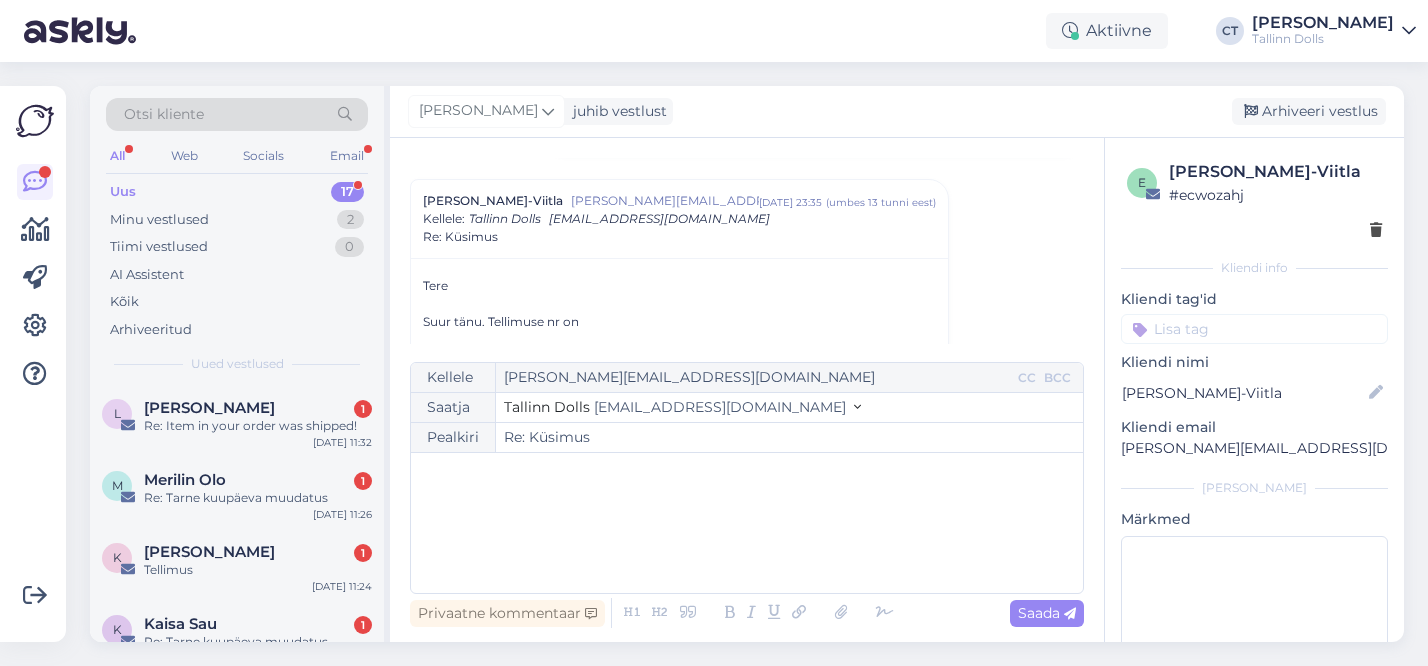 click on "﻿" at bounding box center [747, 523] 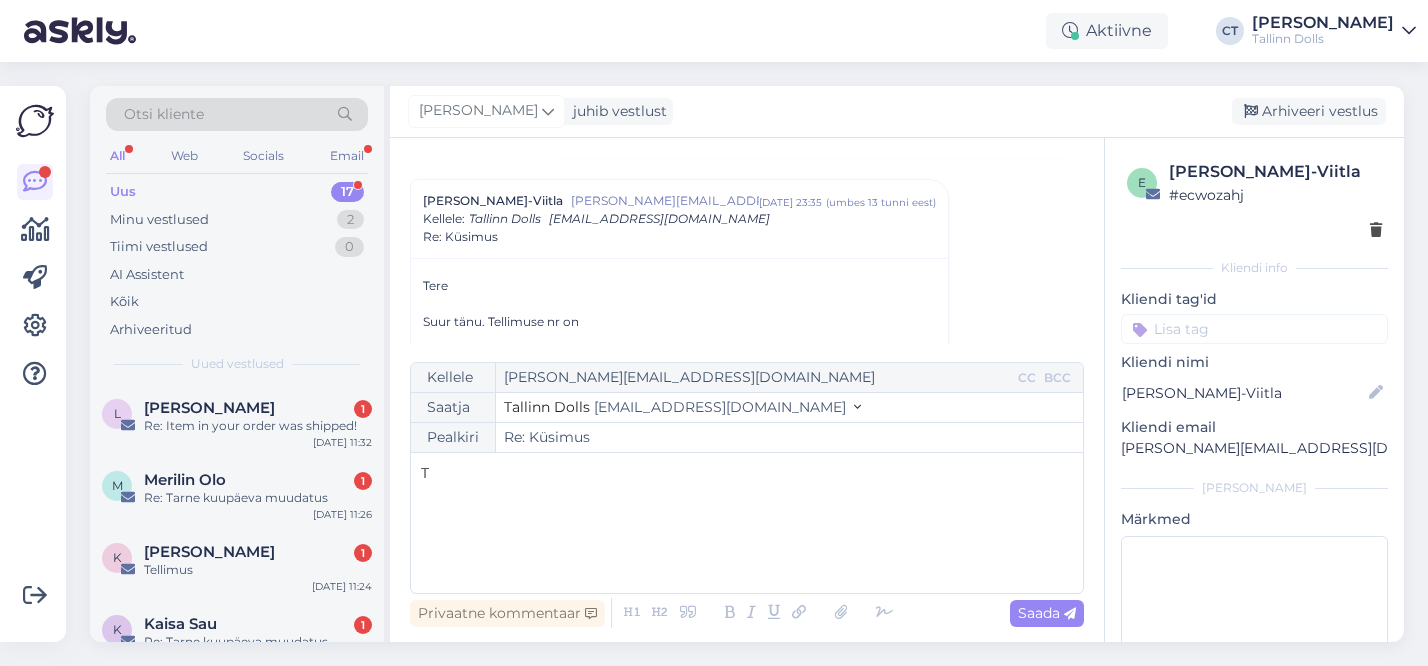 type 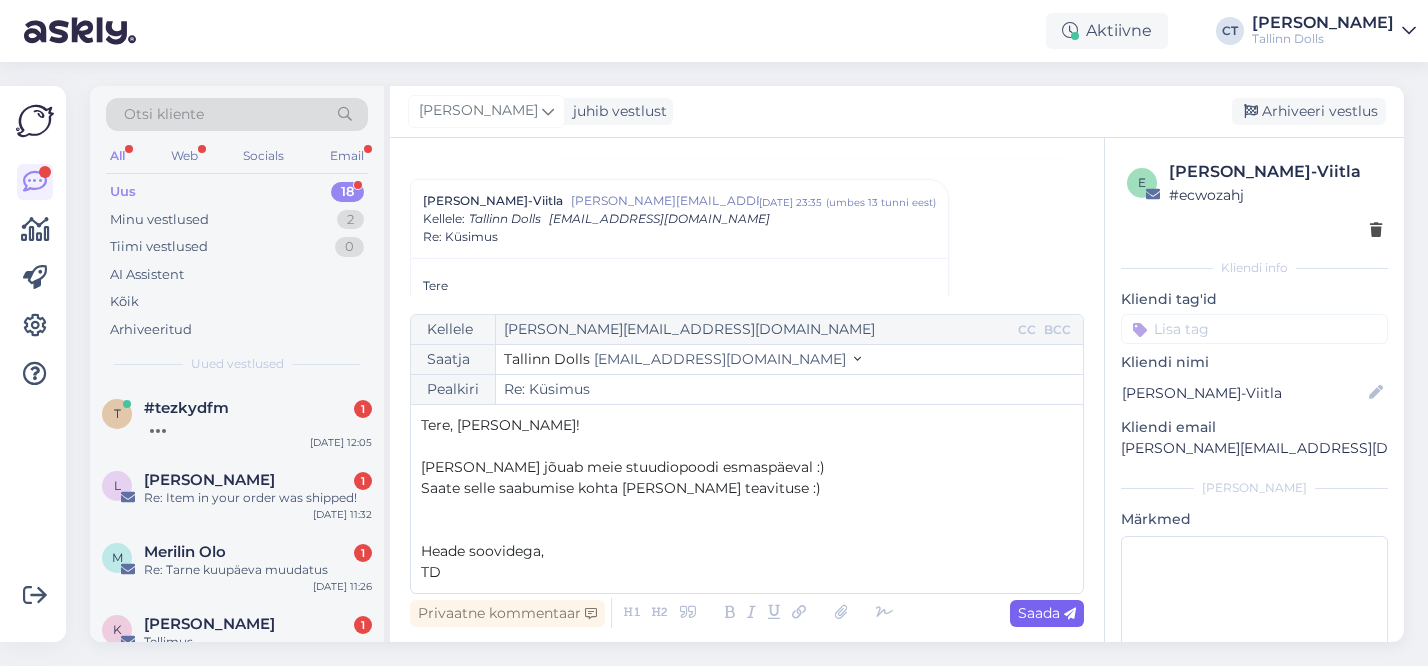 click on "Saada" at bounding box center (1047, 613) 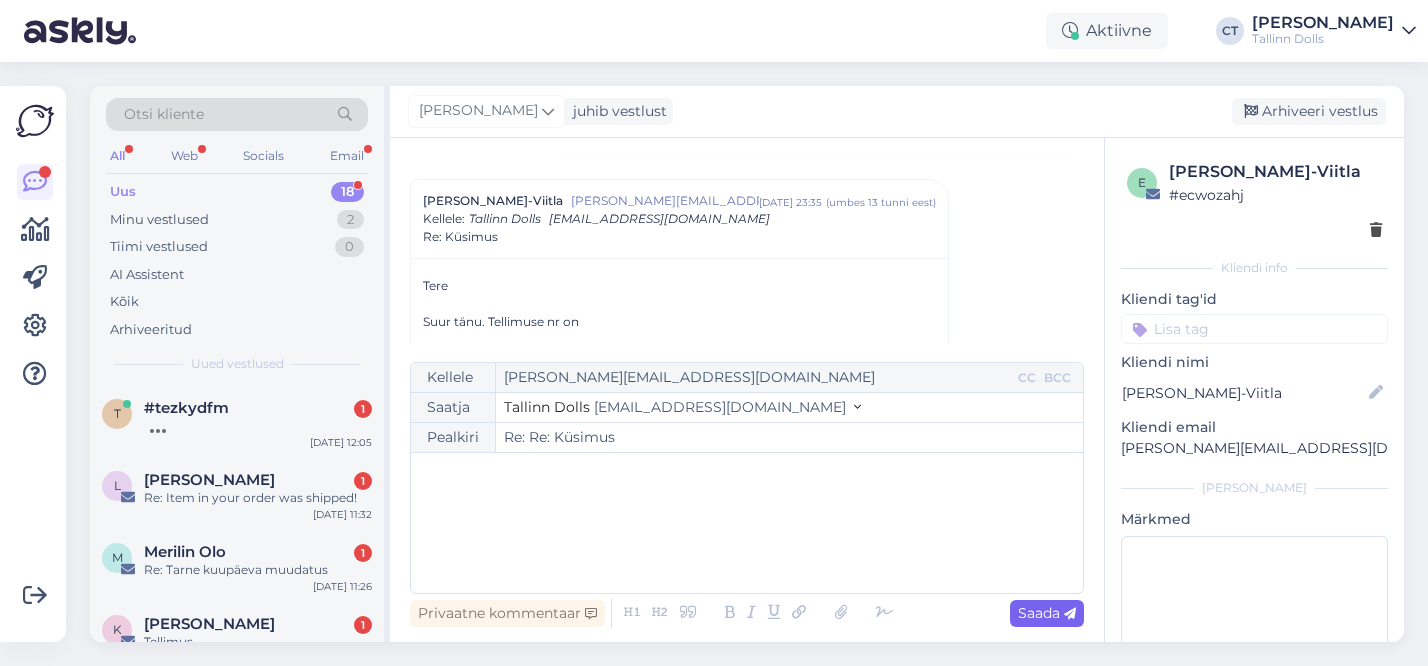 type on "Re: Re: Küsimus" 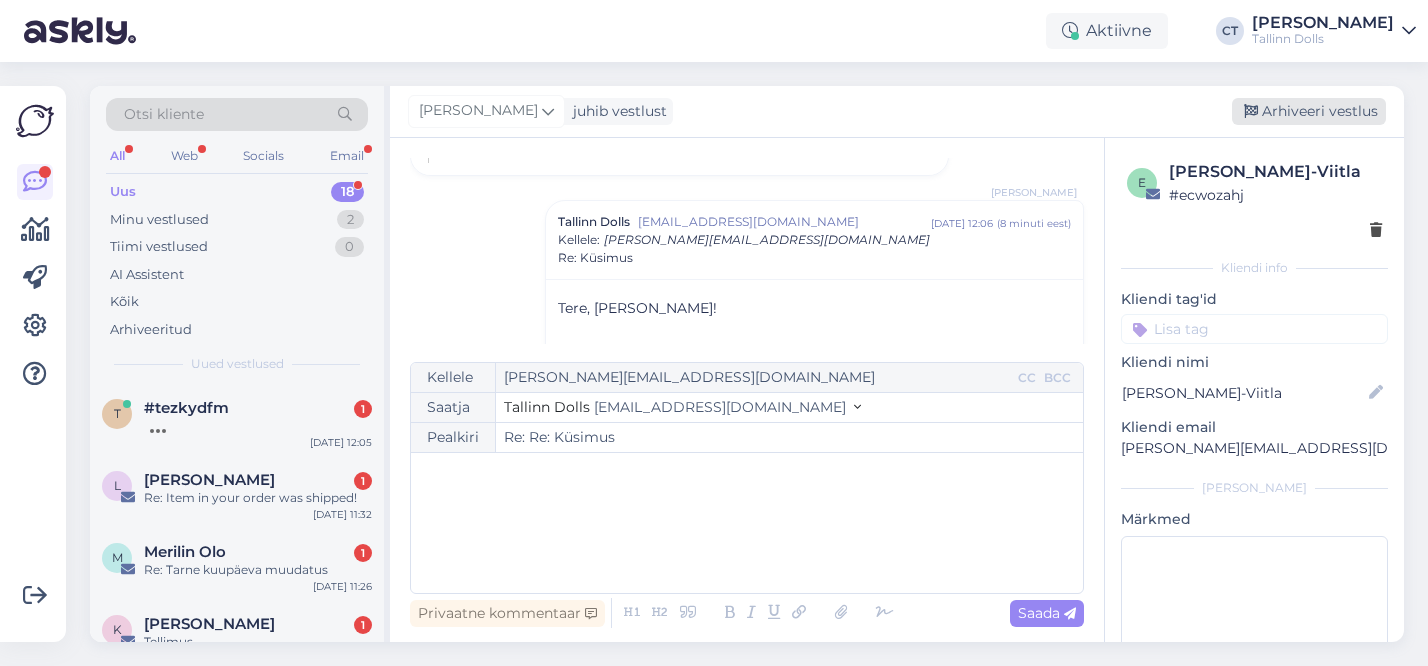 click on "Arhiveeri vestlus" at bounding box center [1309, 111] 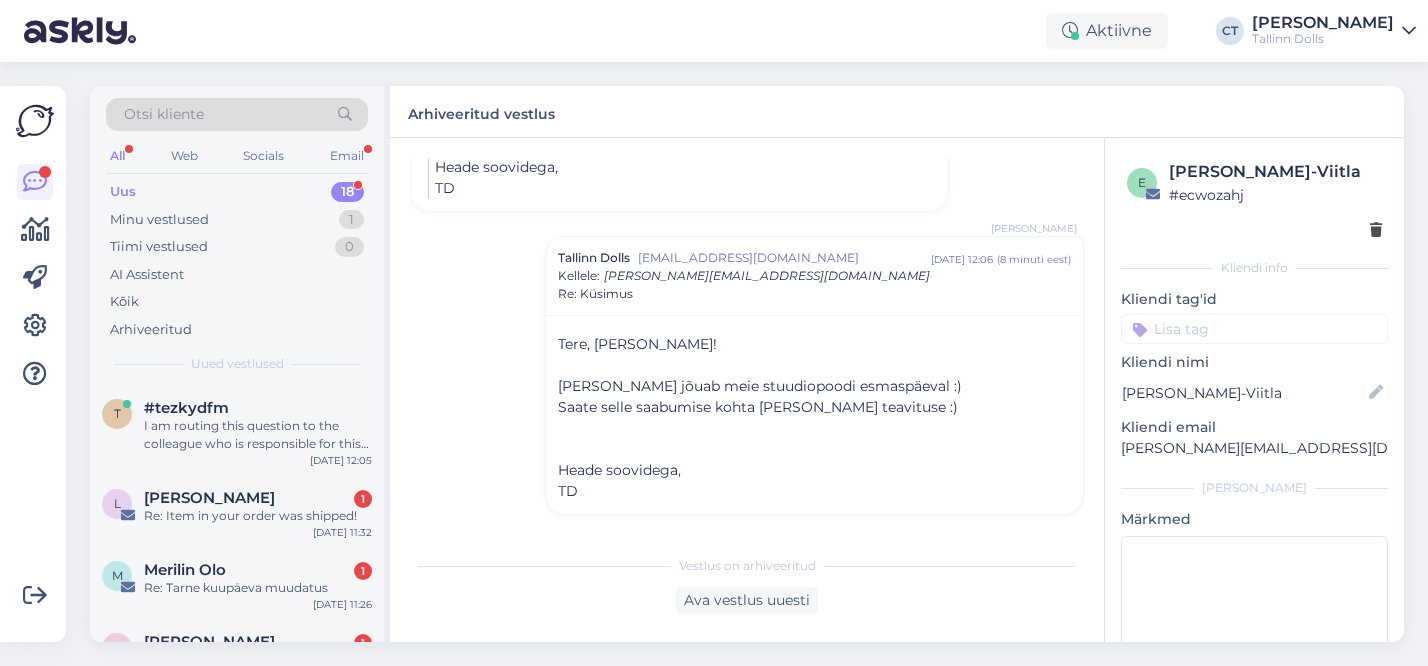 scroll, scrollTop: 1649, scrollLeft: 0, axis: vertical 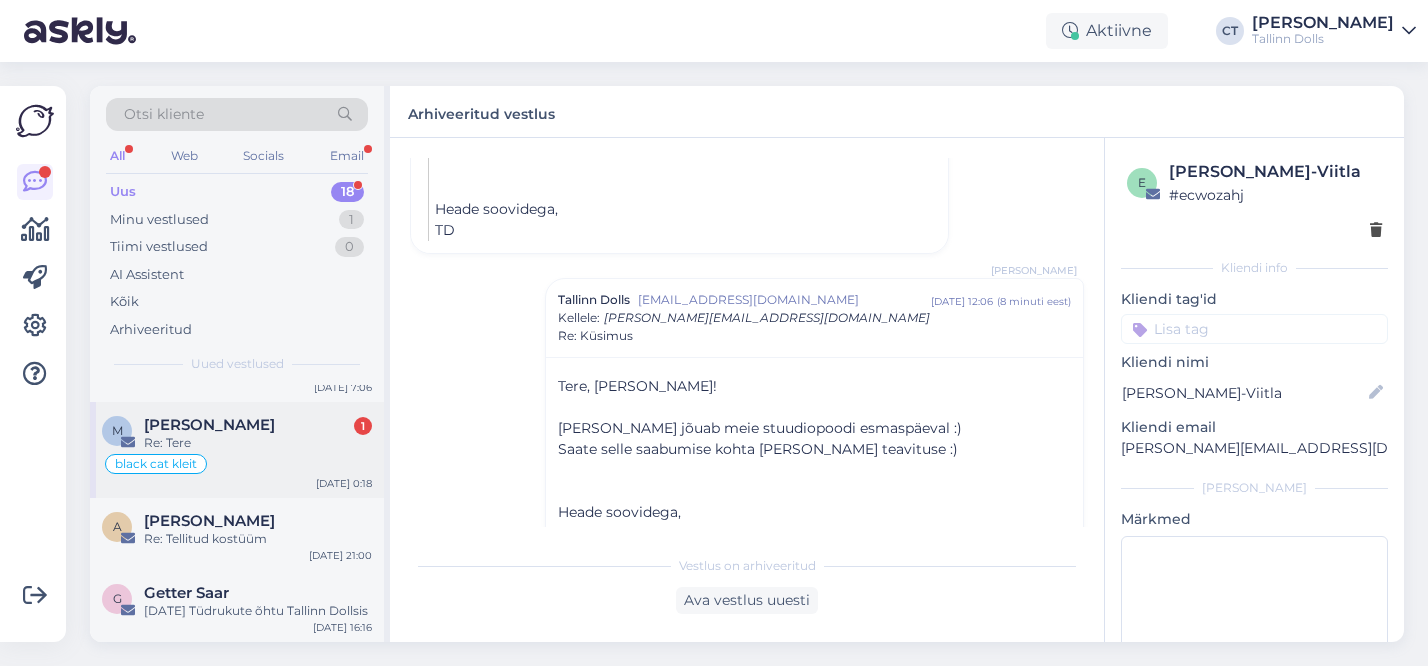 click on "black cat kleit" at bounding box center (237, 464) 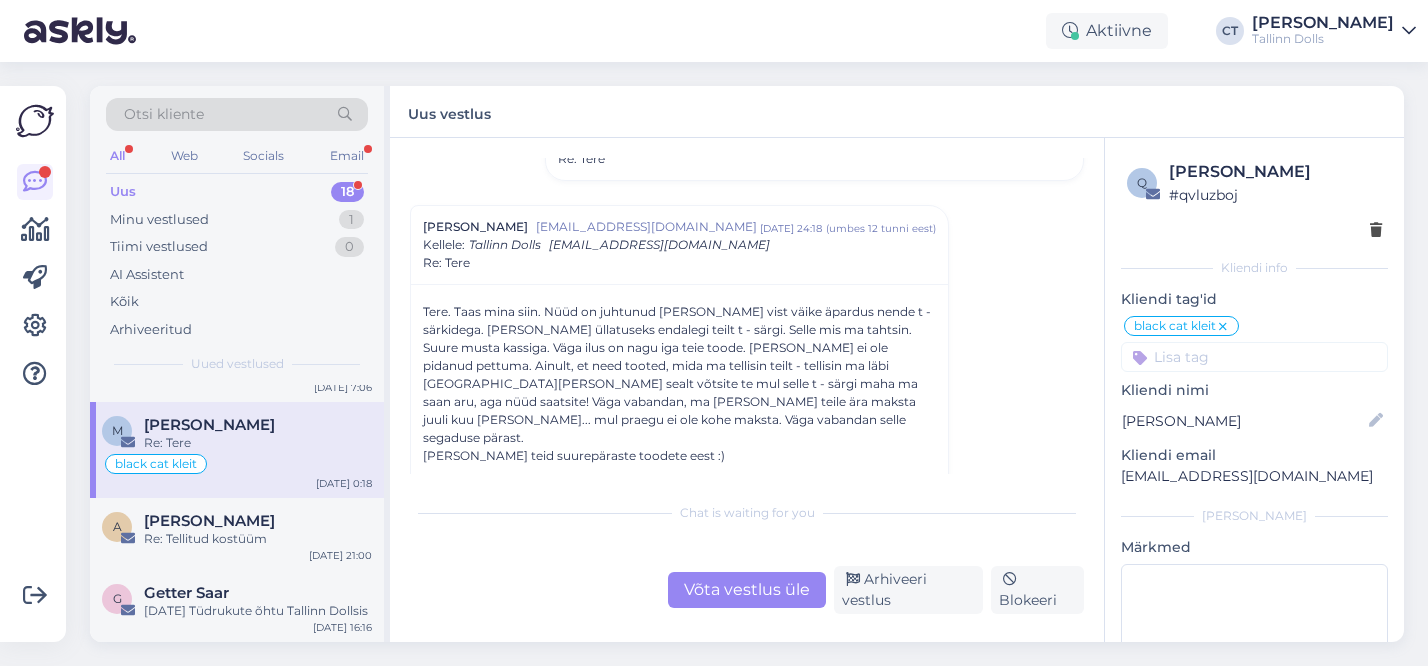 scroll, scrollTop: 870, scrollLeft: 0, axis: vertical 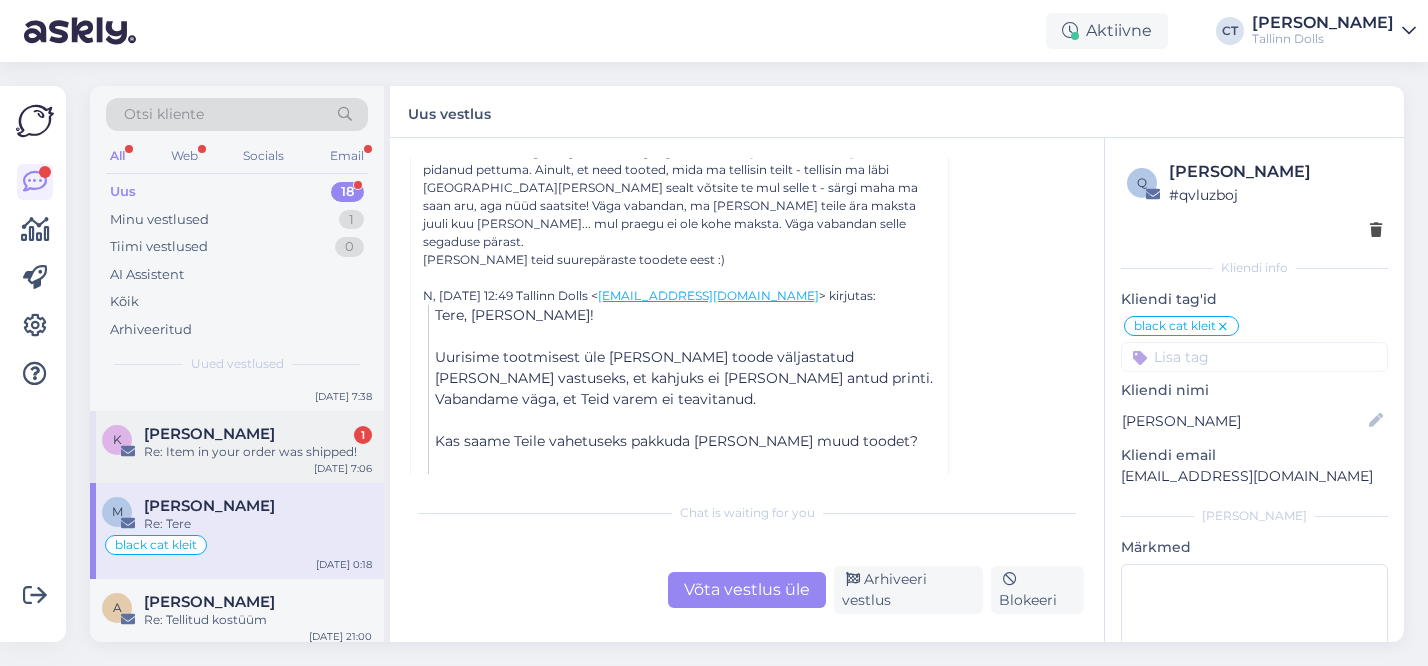 click on "[PERSON_NAME]" at bounding box center [209, 434] 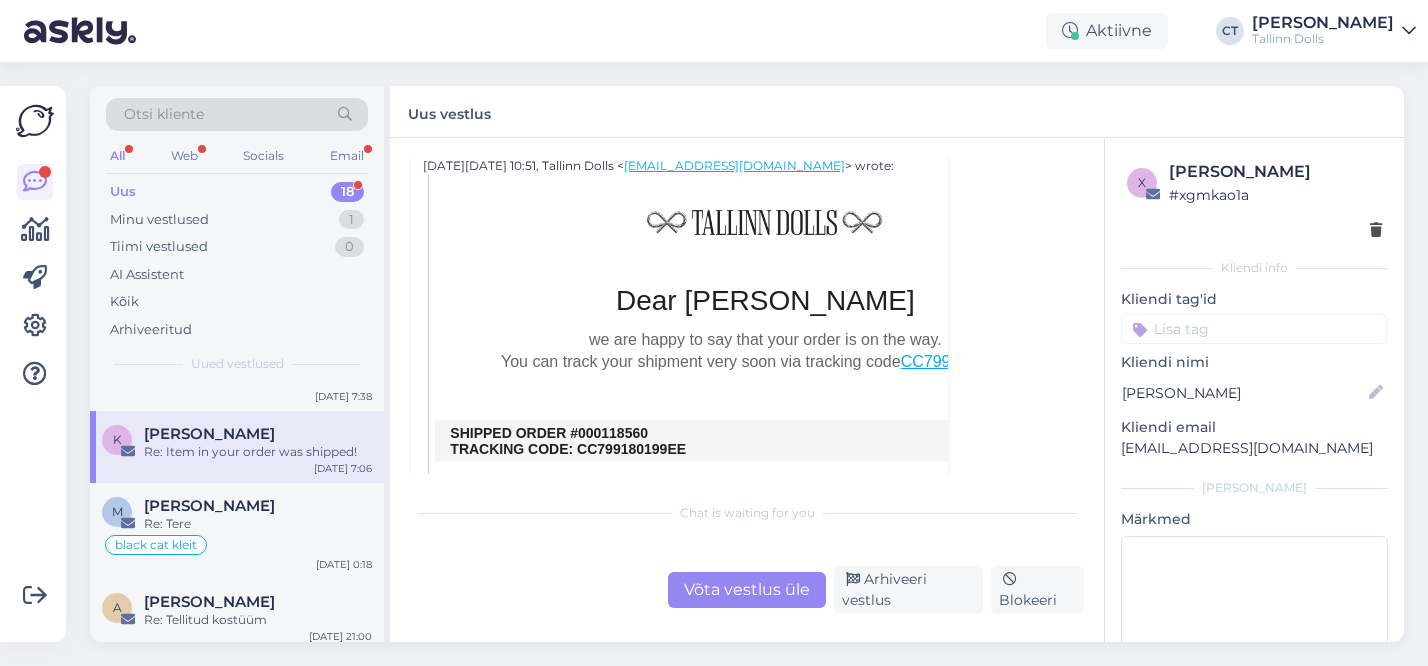 scroll, scrollTop: 2820, scrollLeft: 0, axis: vertical 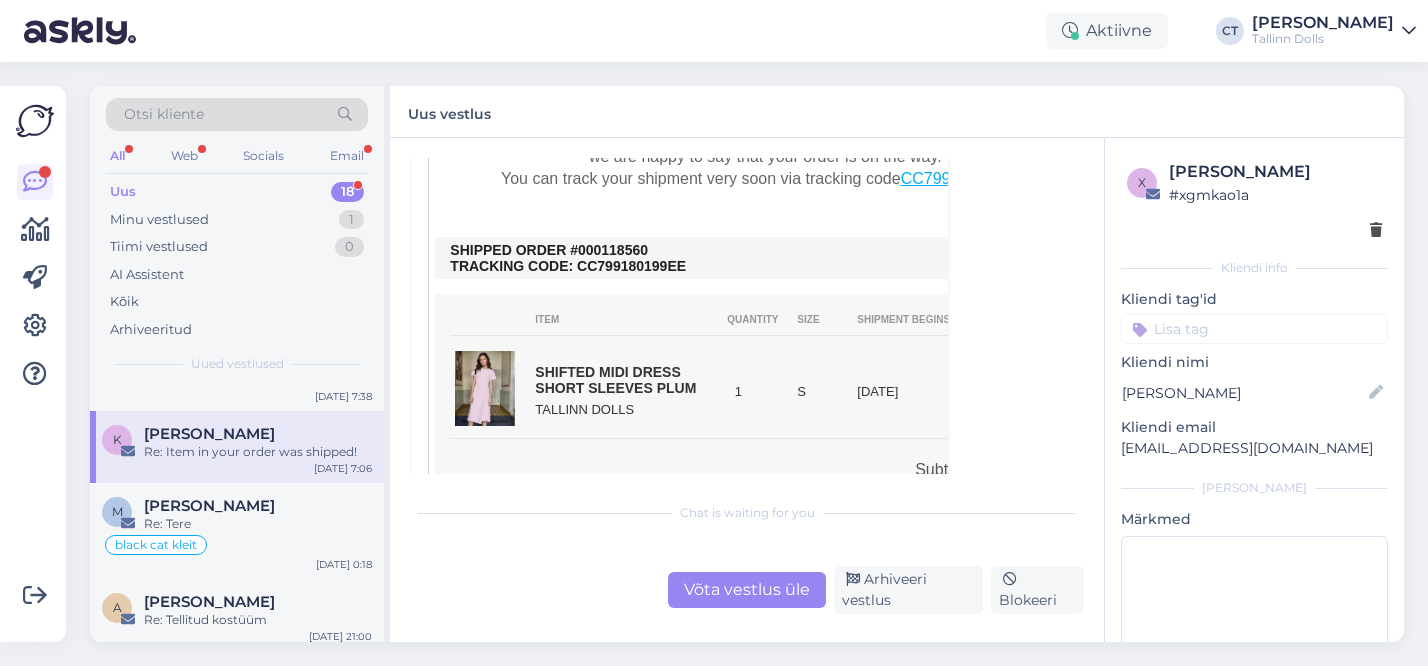 click on "Võta vestlus üle" at bounding box center (747, 590) 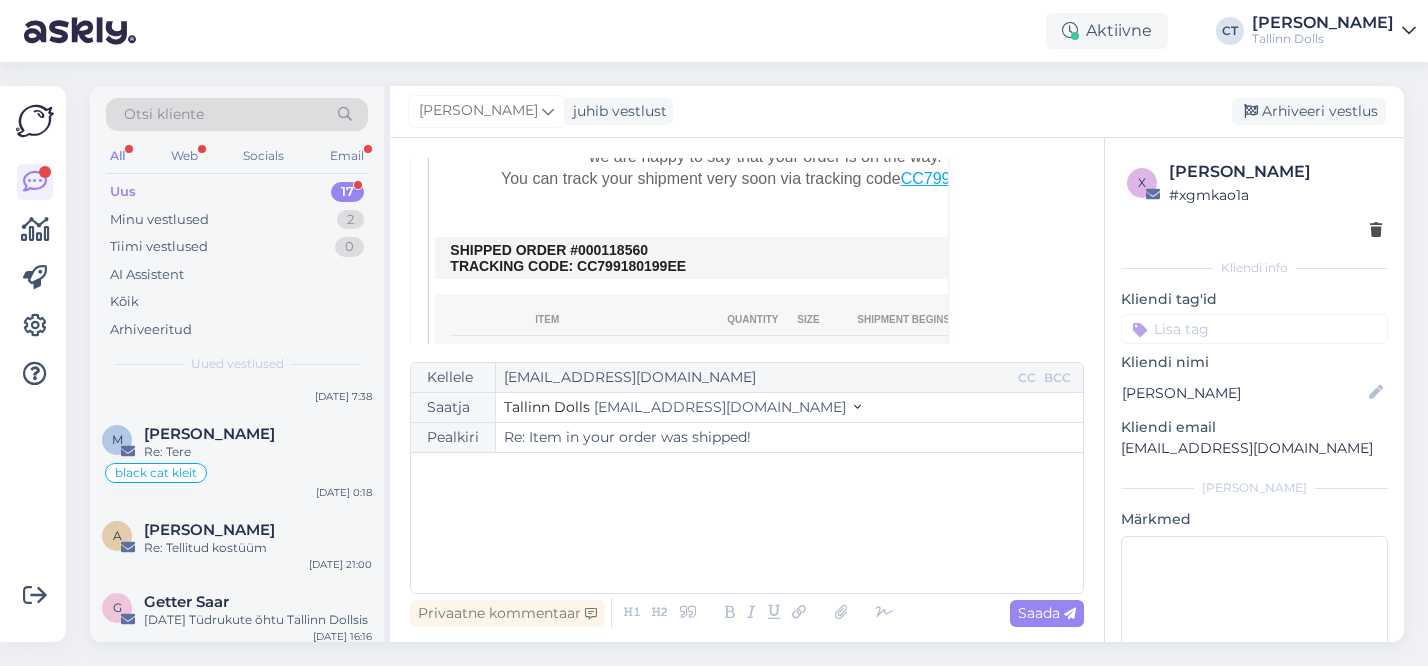 scroll, scrollTop: 2376, scrollLeft: 0, axis: vertical 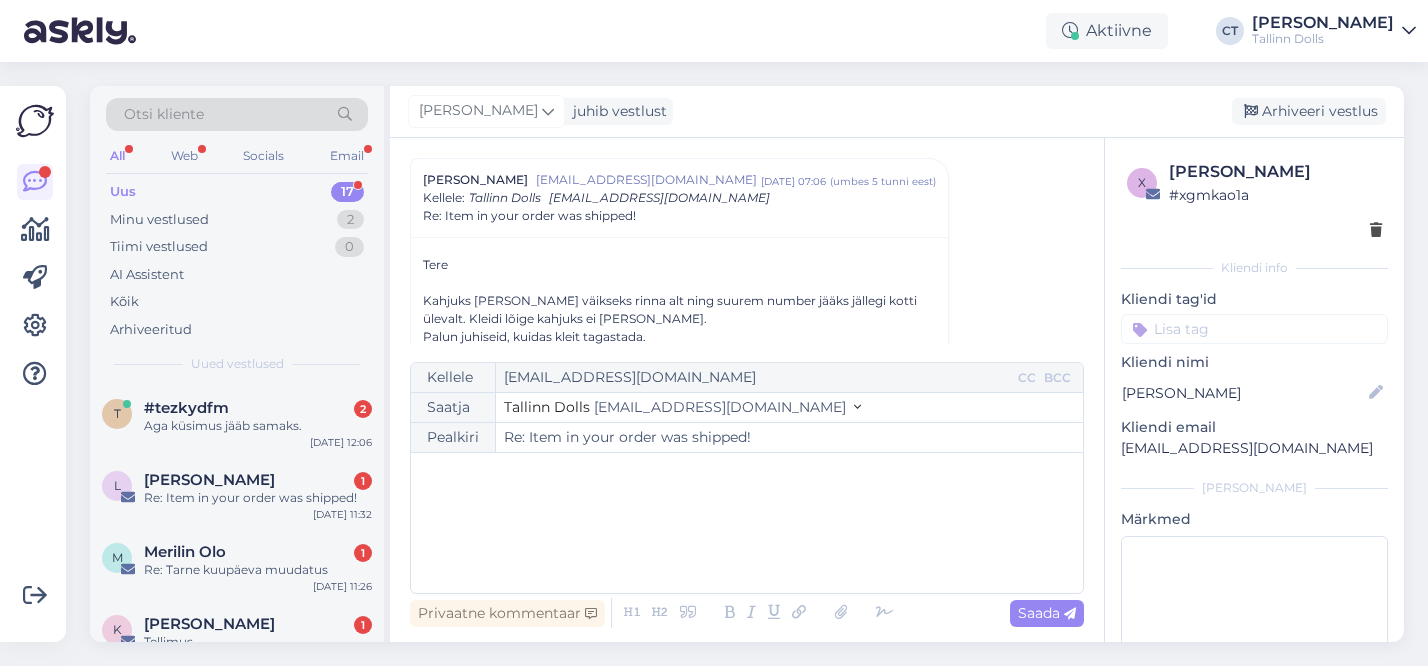 click on "﻿" at bounding box center (747, 523) 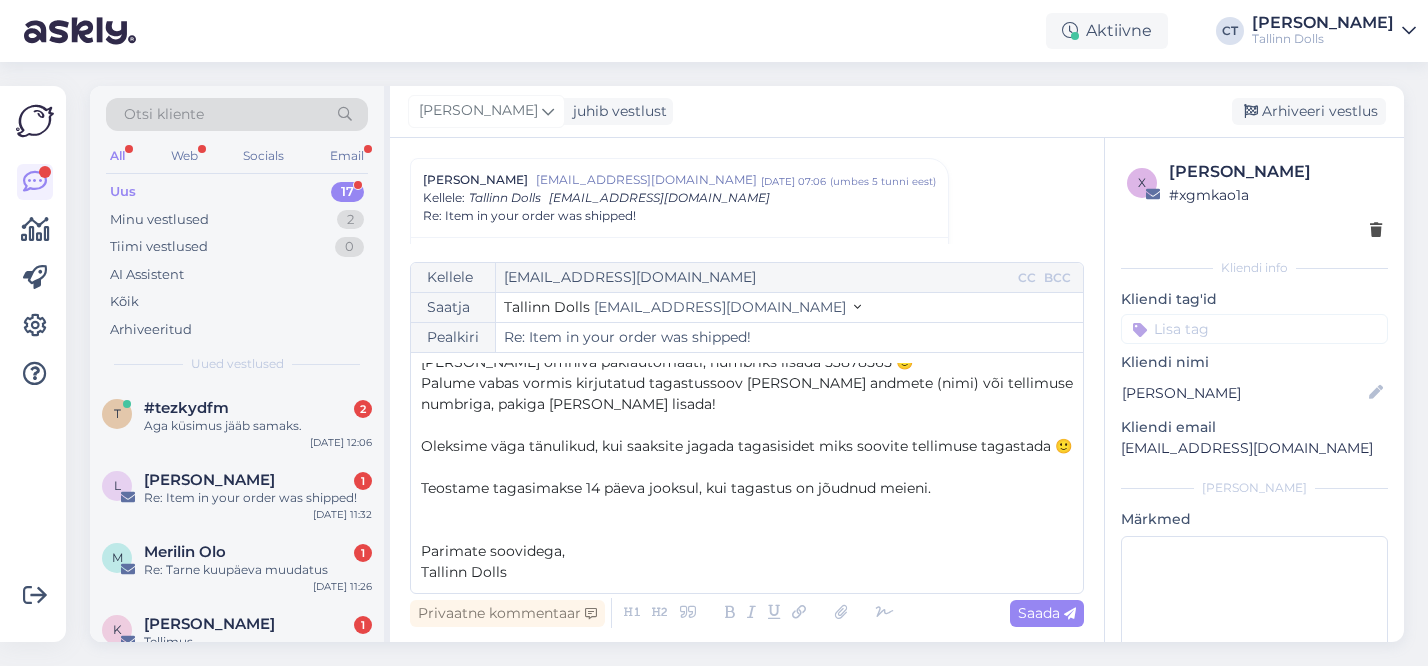 scroll, scrollTop: 0, scrollLeft: 0, axis: both 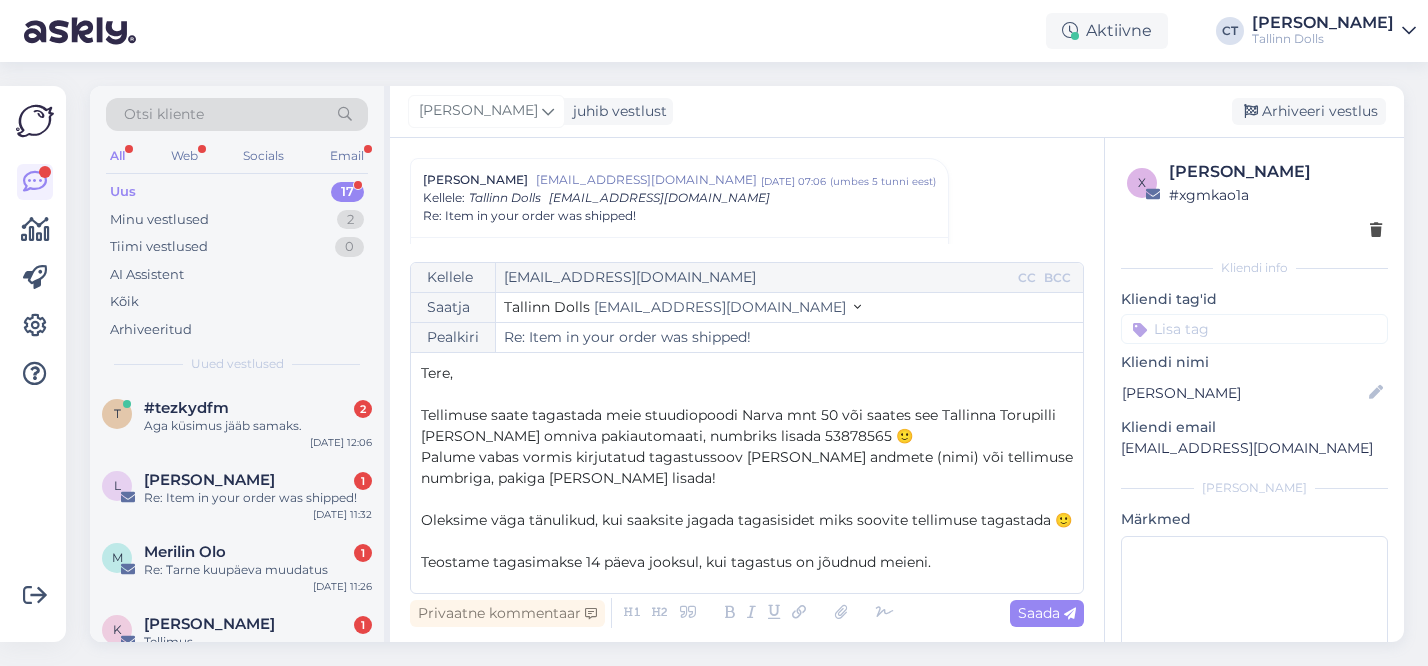 click on "Tere," at bounding box center (747, 373) 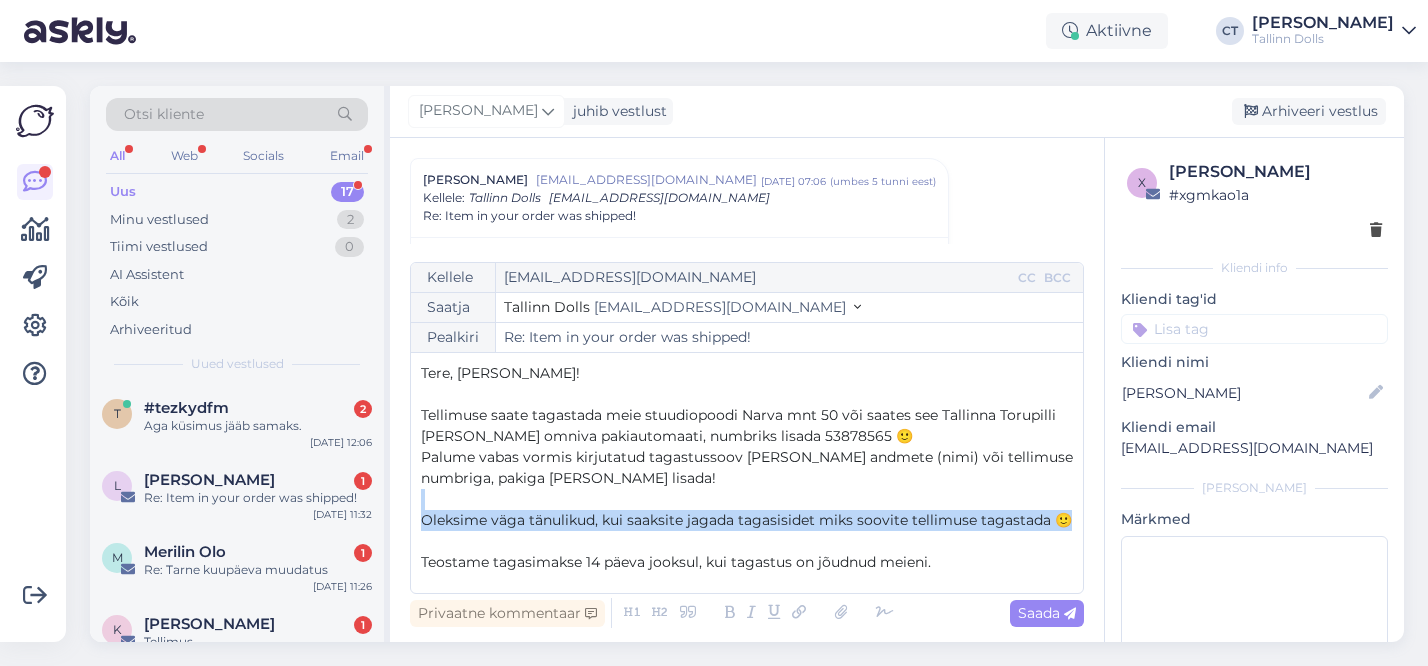 drag, startPoint x: 883, startPoint y: 522, endPoint x: 448, endPoint y: 508, distance: 435.22522 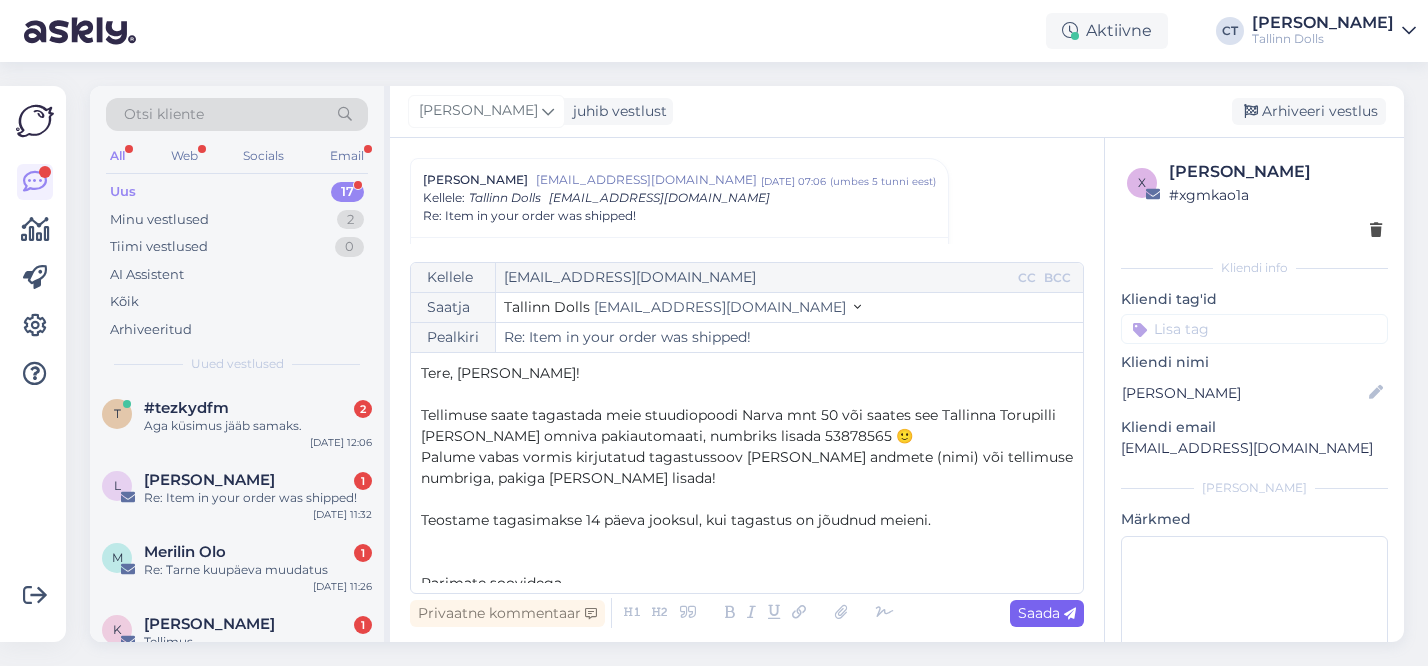 click on "Saada" at bounding box center [1047, 613] 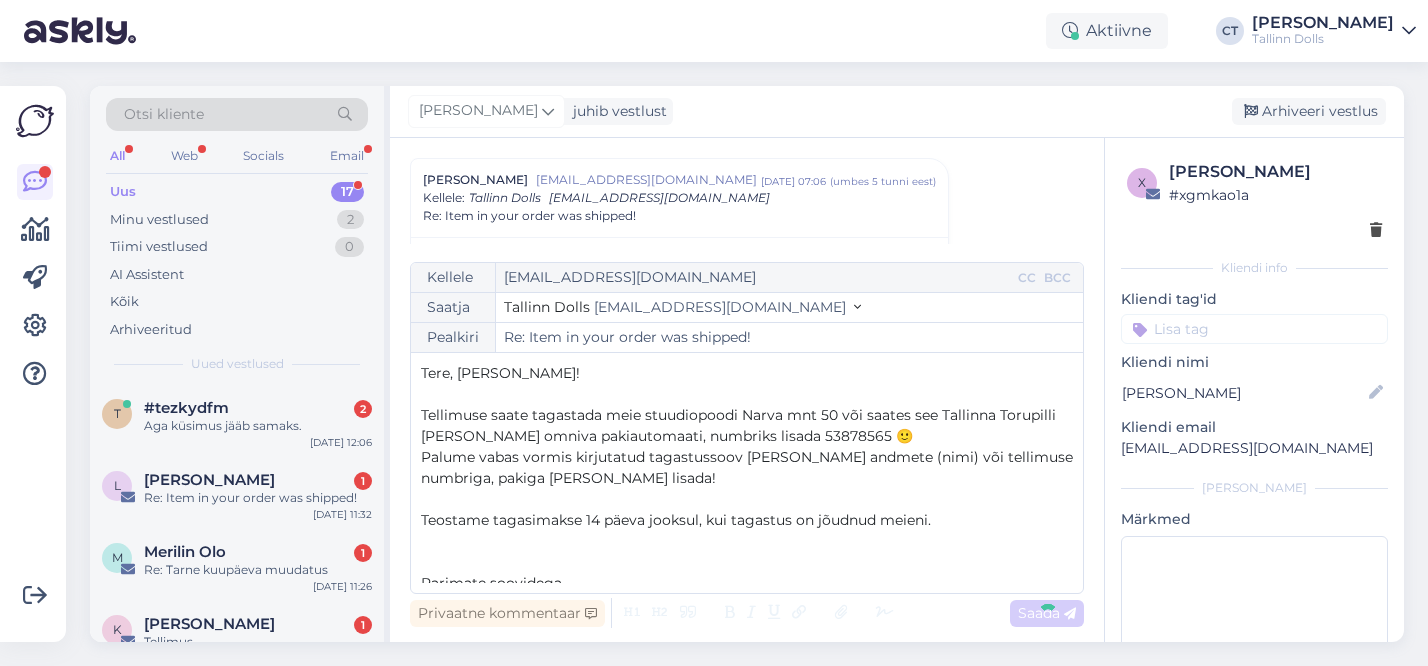 type on "Re: Re: Item in your order was shipped!" 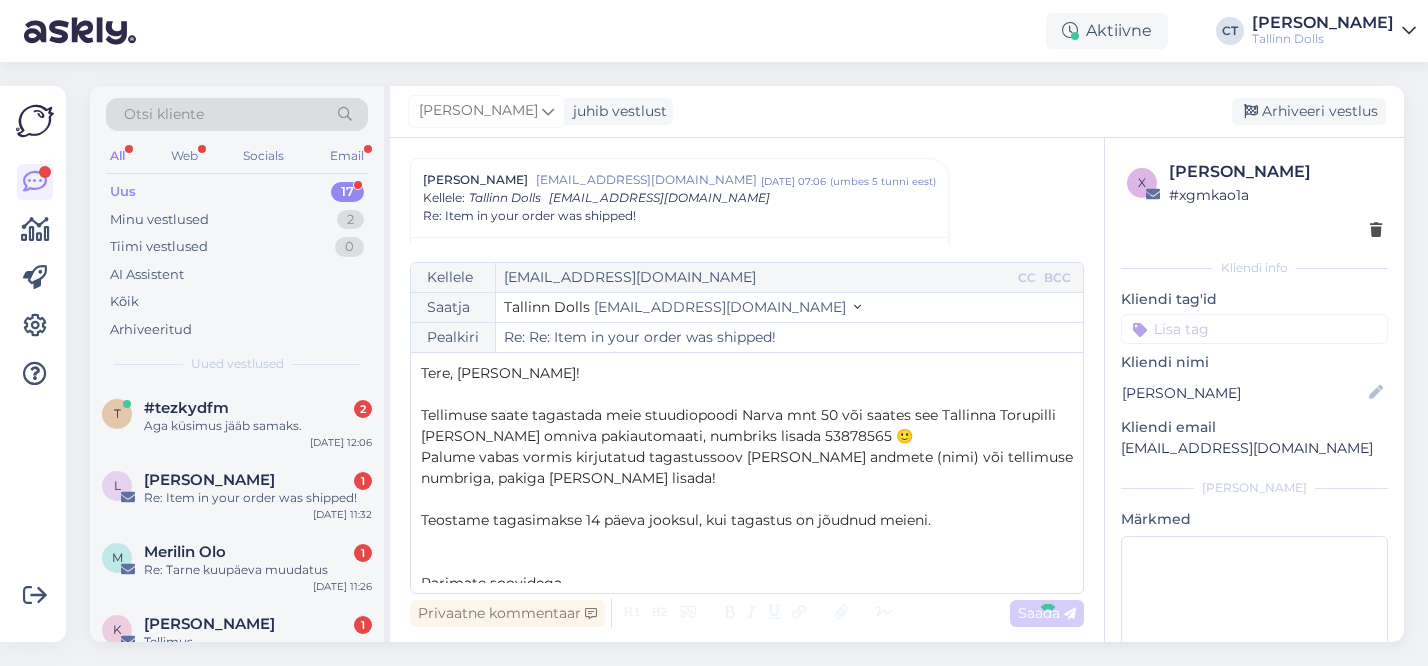 scroll, scrollTop: 3673, scrollLeft: 0, axis: vertical 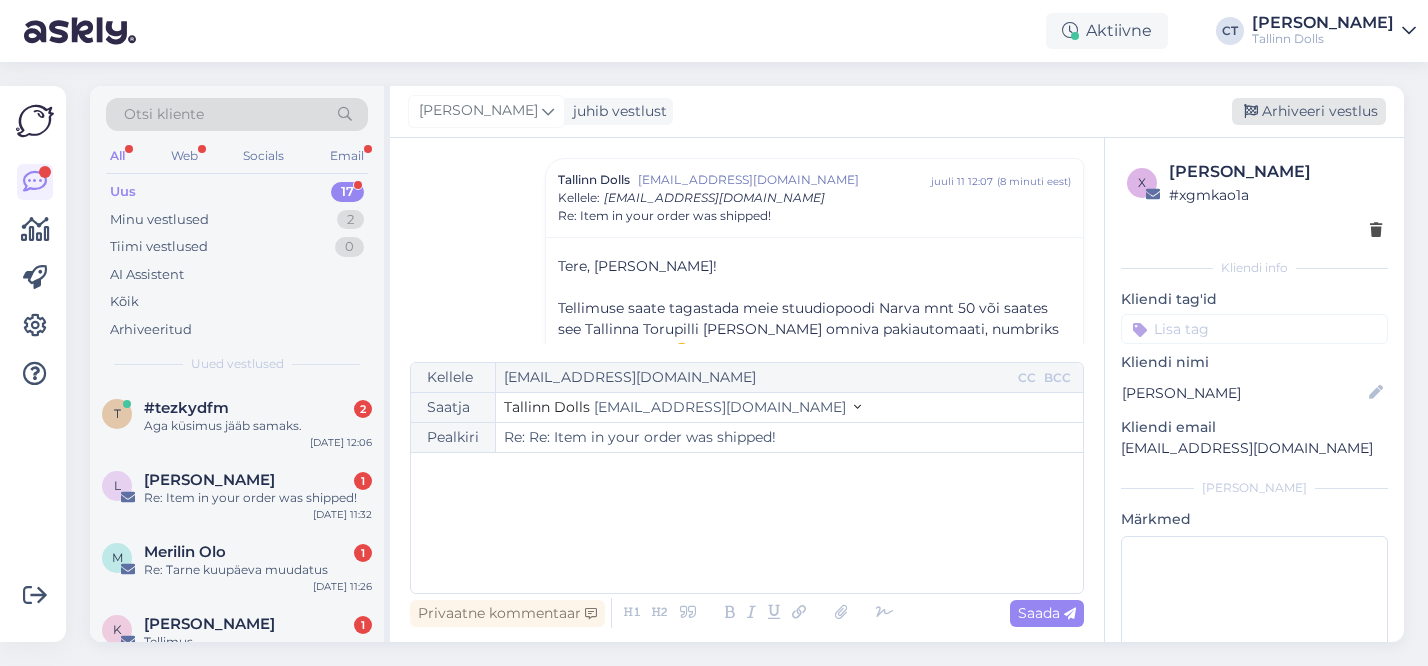 click on "Arhiveeri vestlus" at bounding box center (1309, 111) 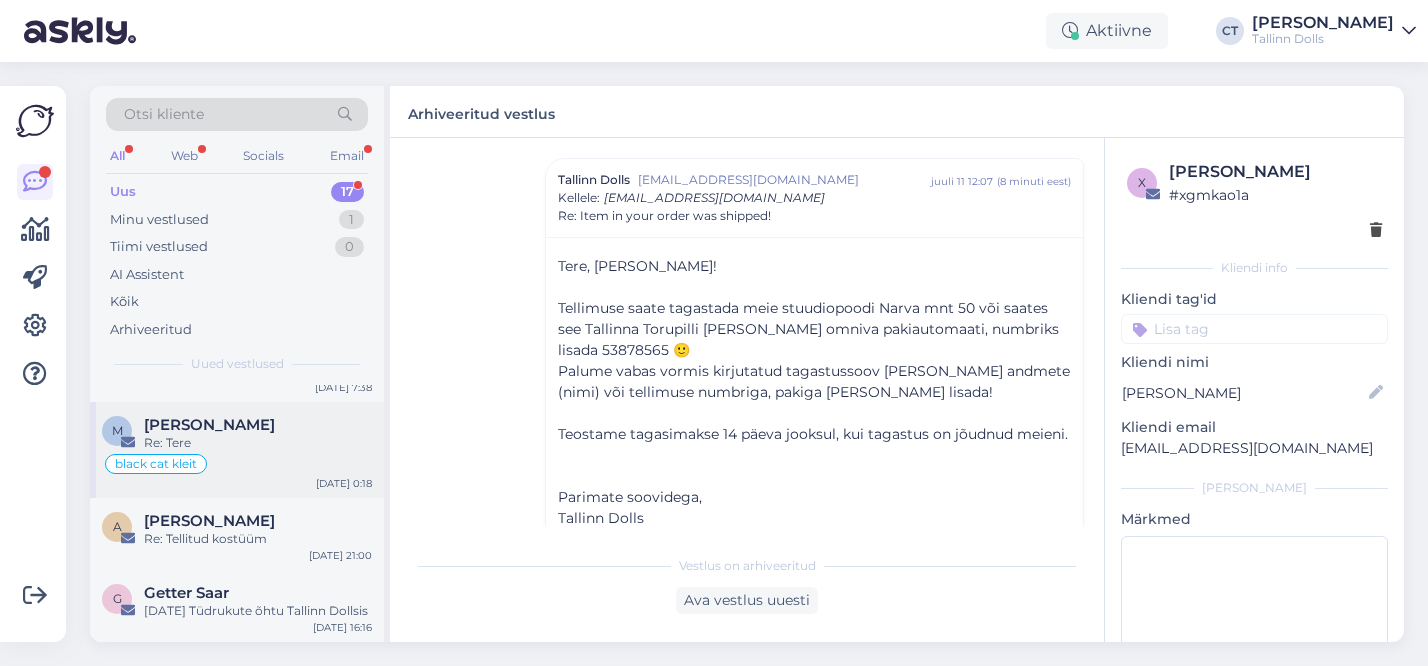 scroll, scrollTop: 886, scrollLeft: 0, axis: vertical 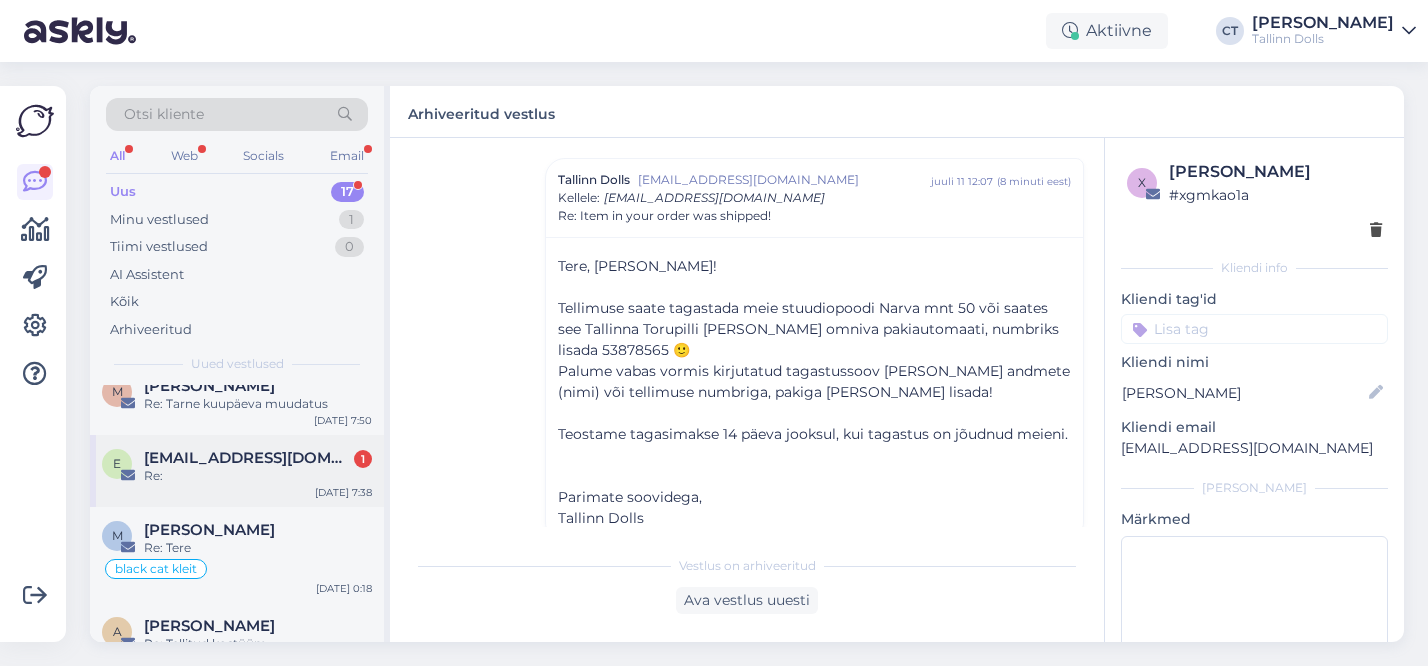 click on "[EMAIL_ADDRESS][DOMAIN_NAME]" at bounding box center [248, 458] 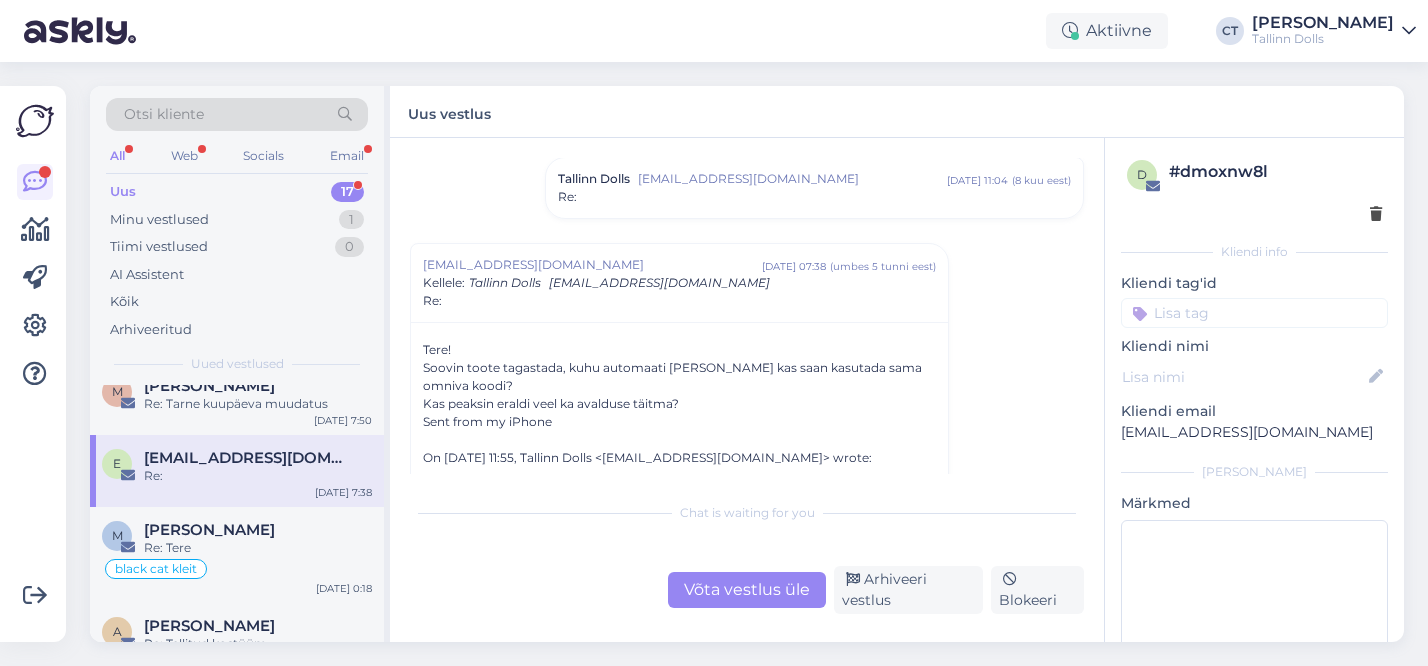 scroll, scrollTop: 314, scrollLeft: 0, axis: vertical 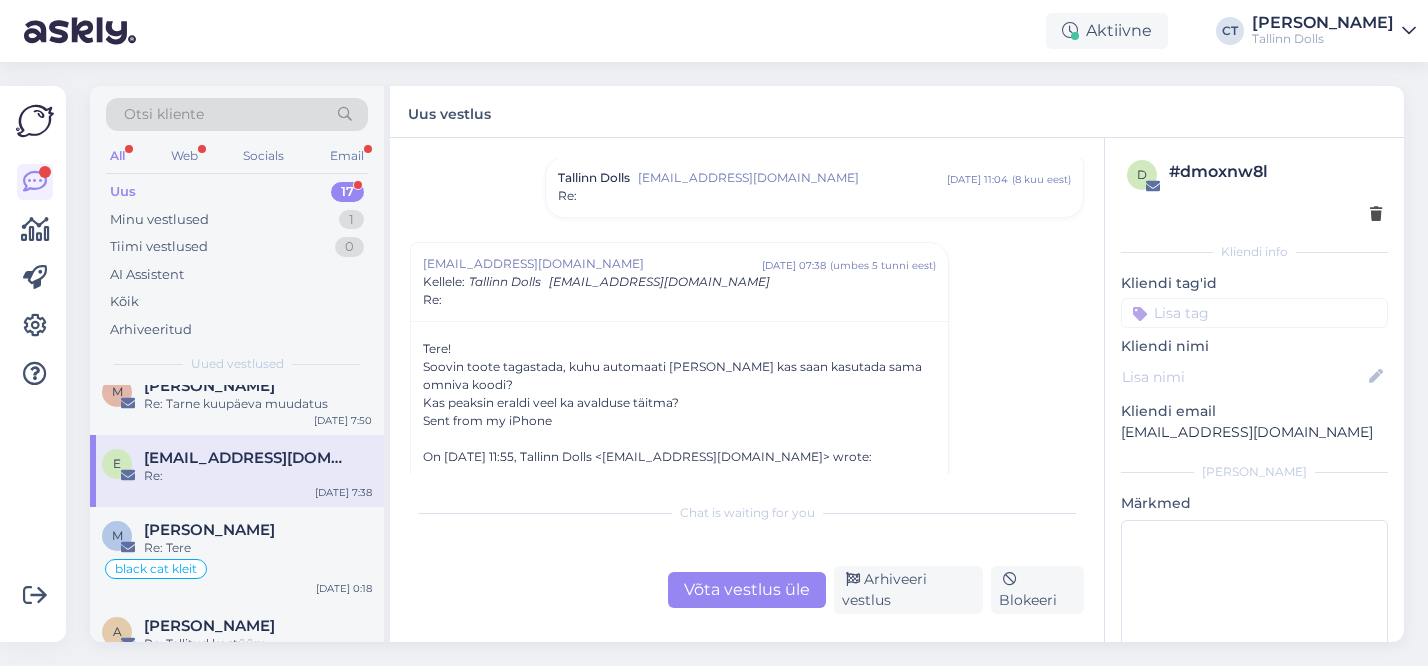 click on "Võta vestlus üle" at bounding box center (747, 590) 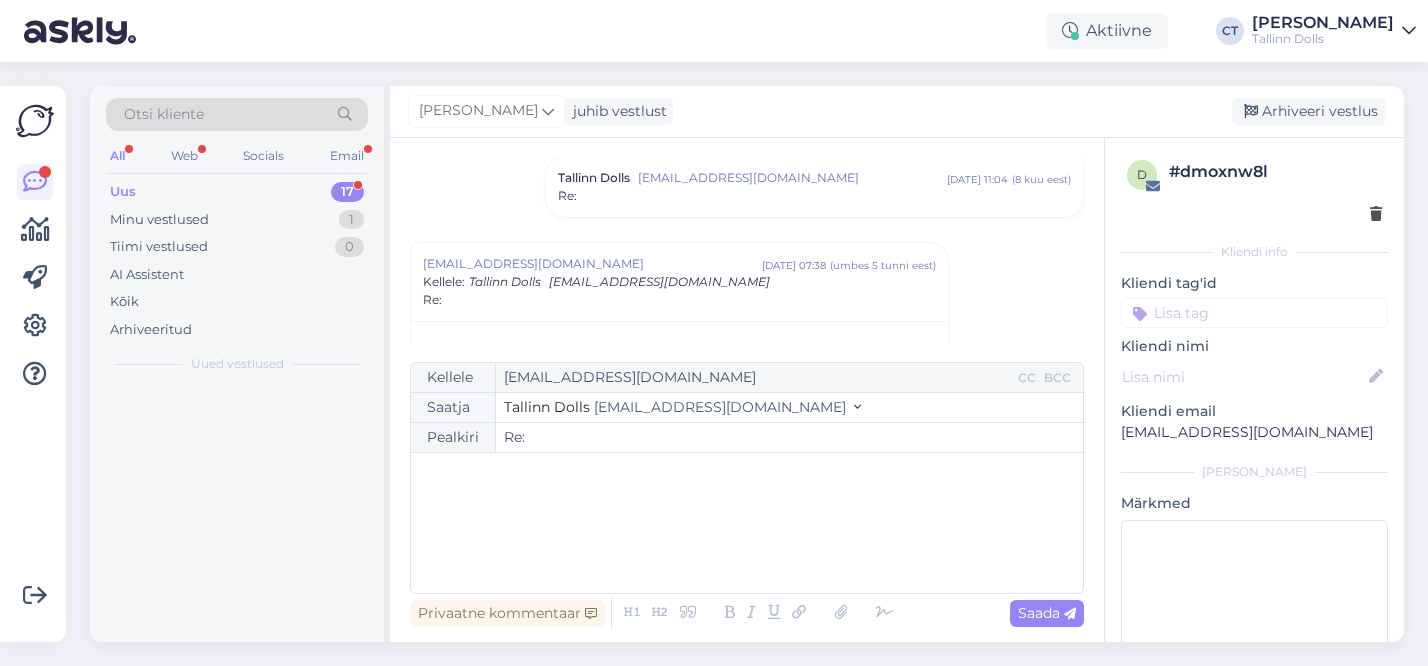 scroll, scrollTop: 398, scrollLeft: 0, axis: vertical 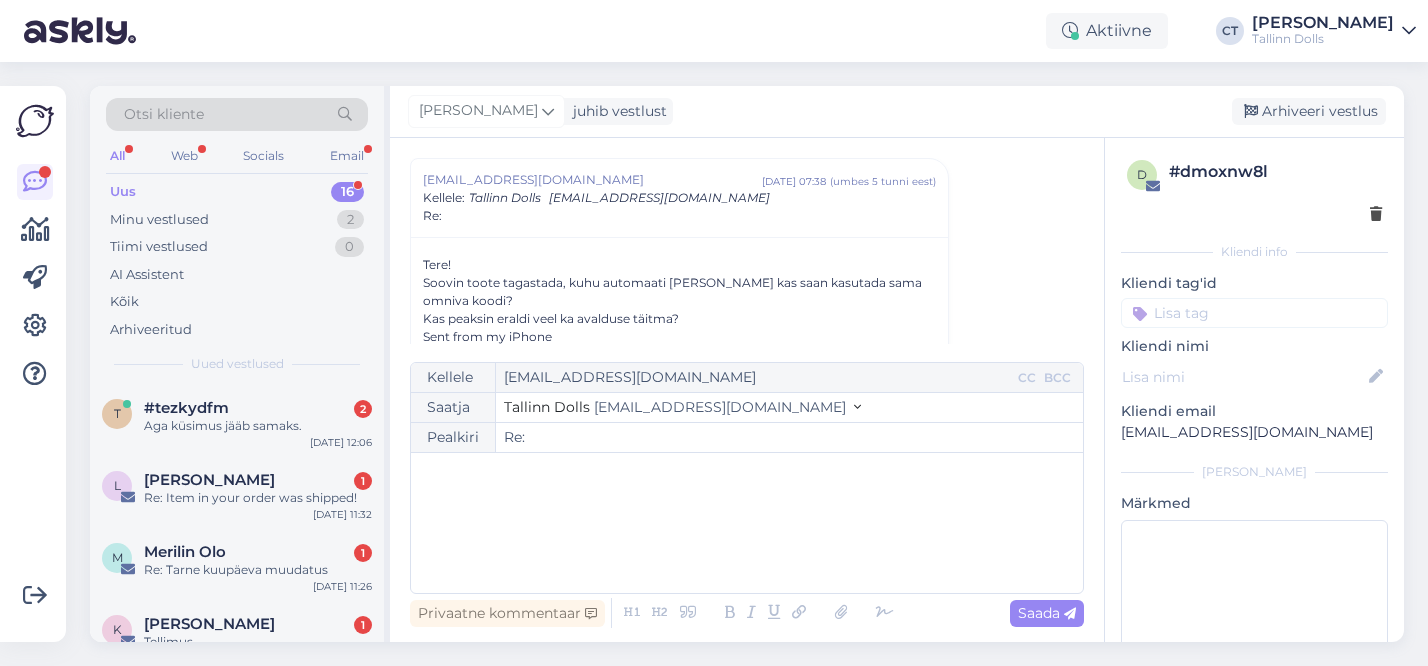 click on "﻿" at bounding box center (747, 523) 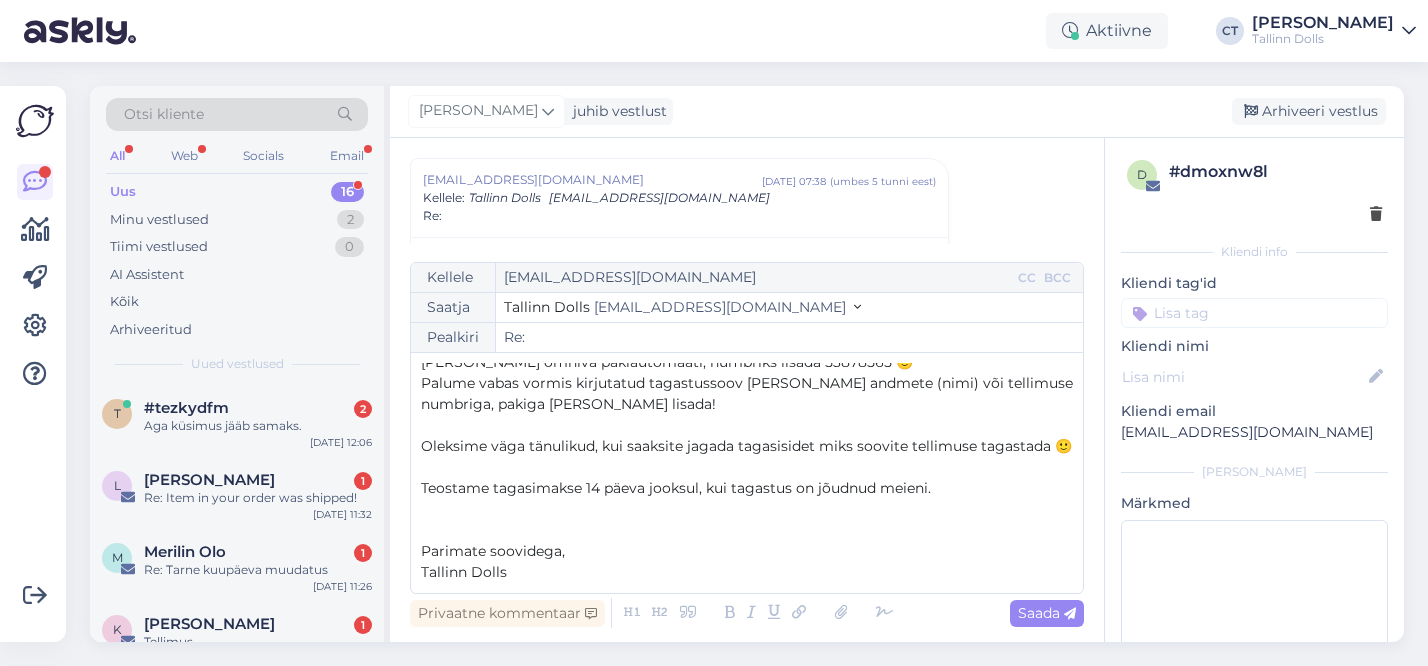 scroll, scrollTop: 0, scrollLeft: 0, axis: both 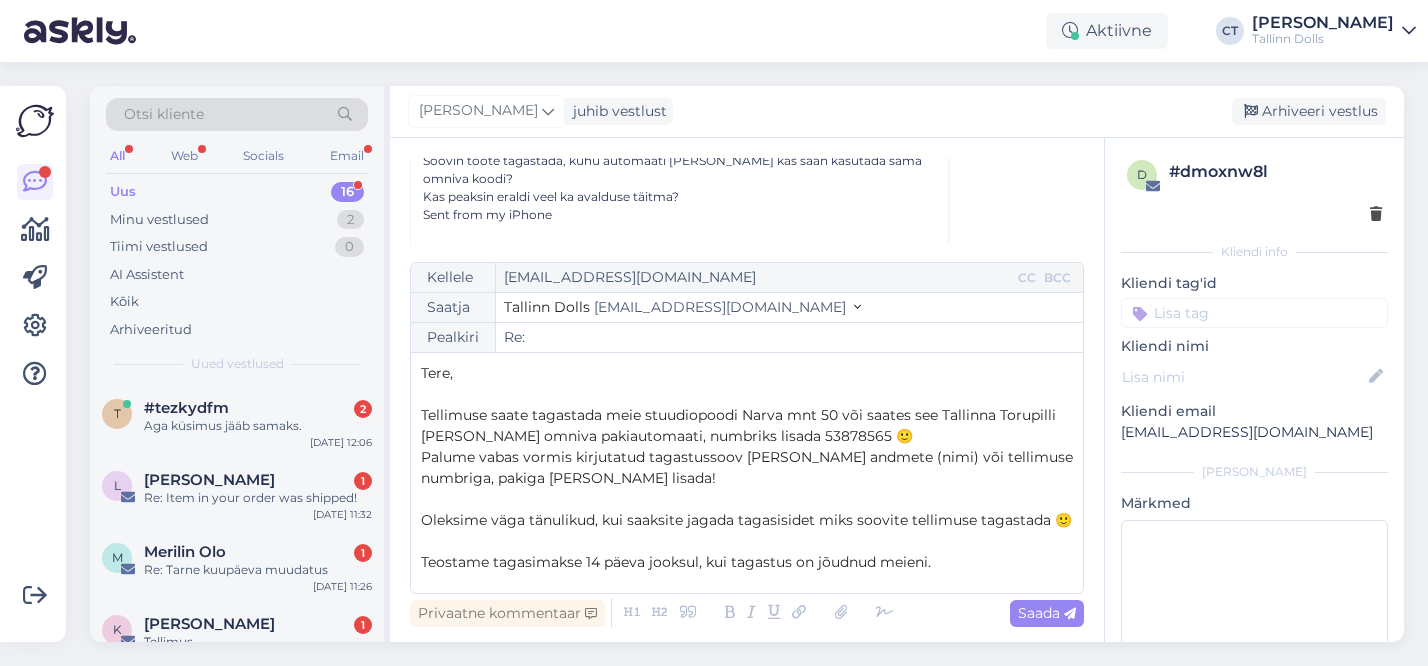 click on "Tere," at bounding box center [747, 373] 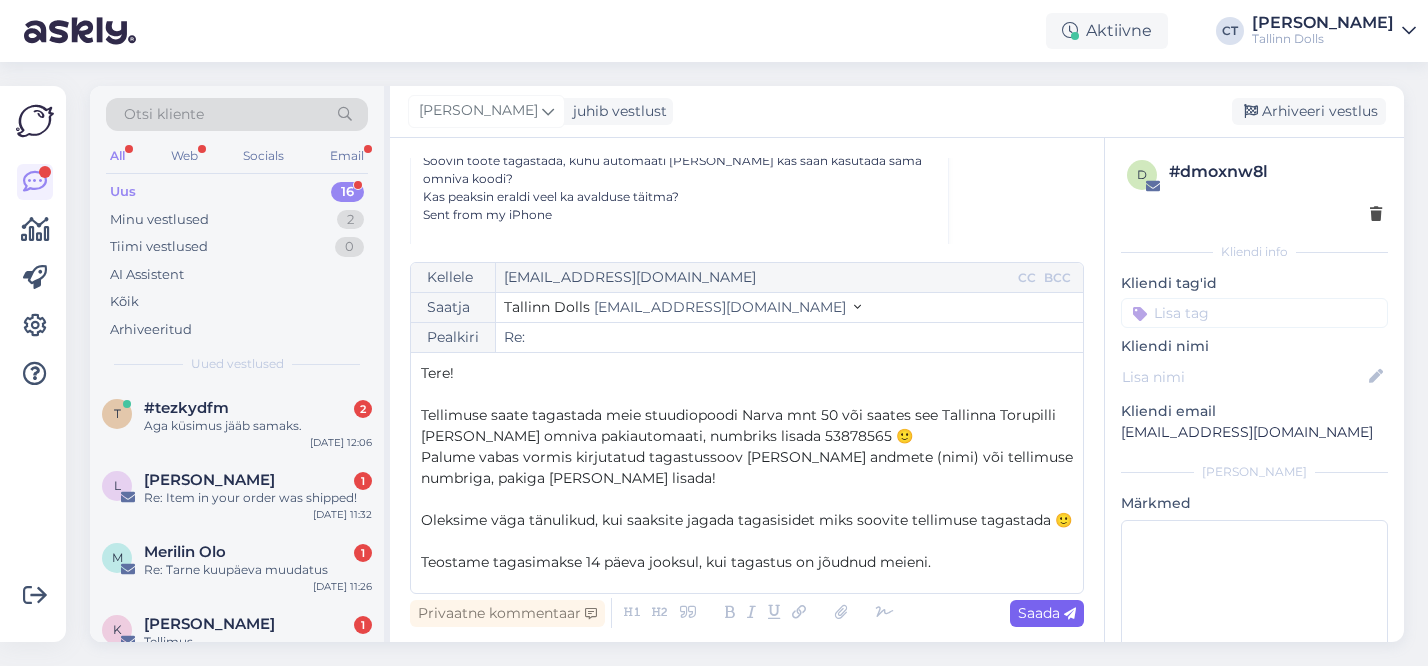 click at bounding box center (1070, 614) 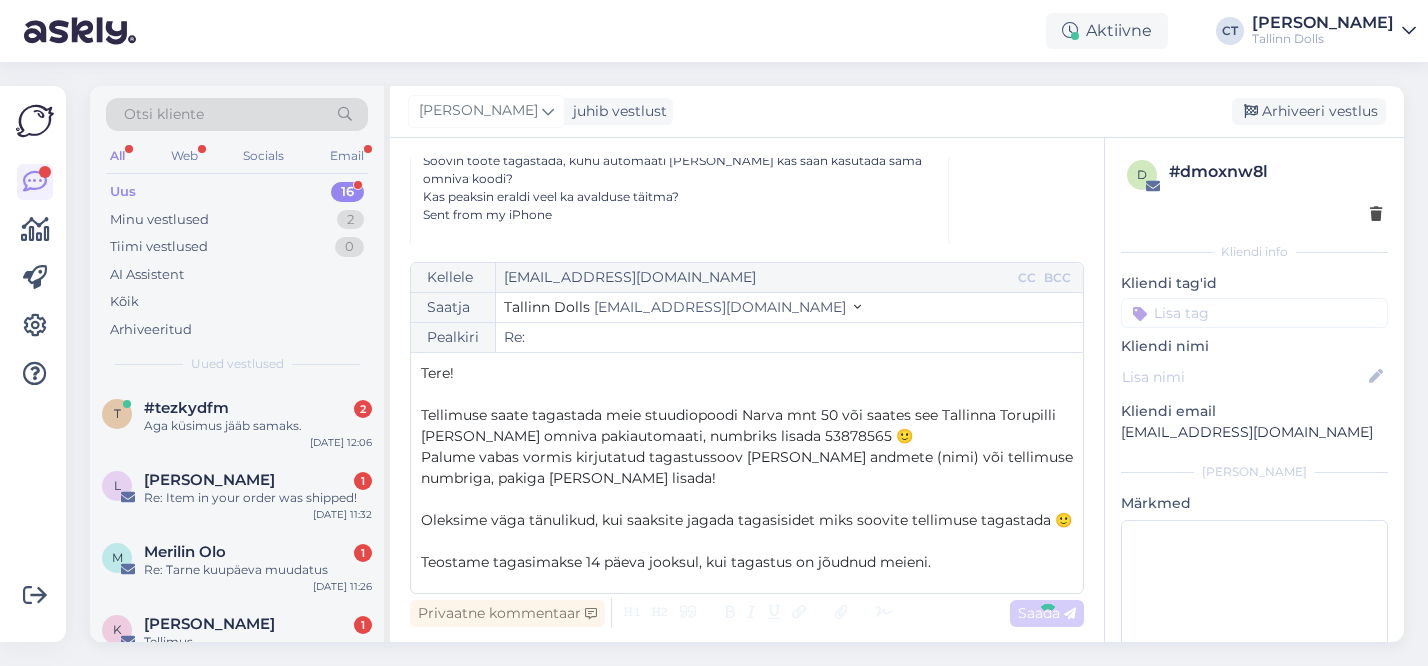 type on "Re: Re:" 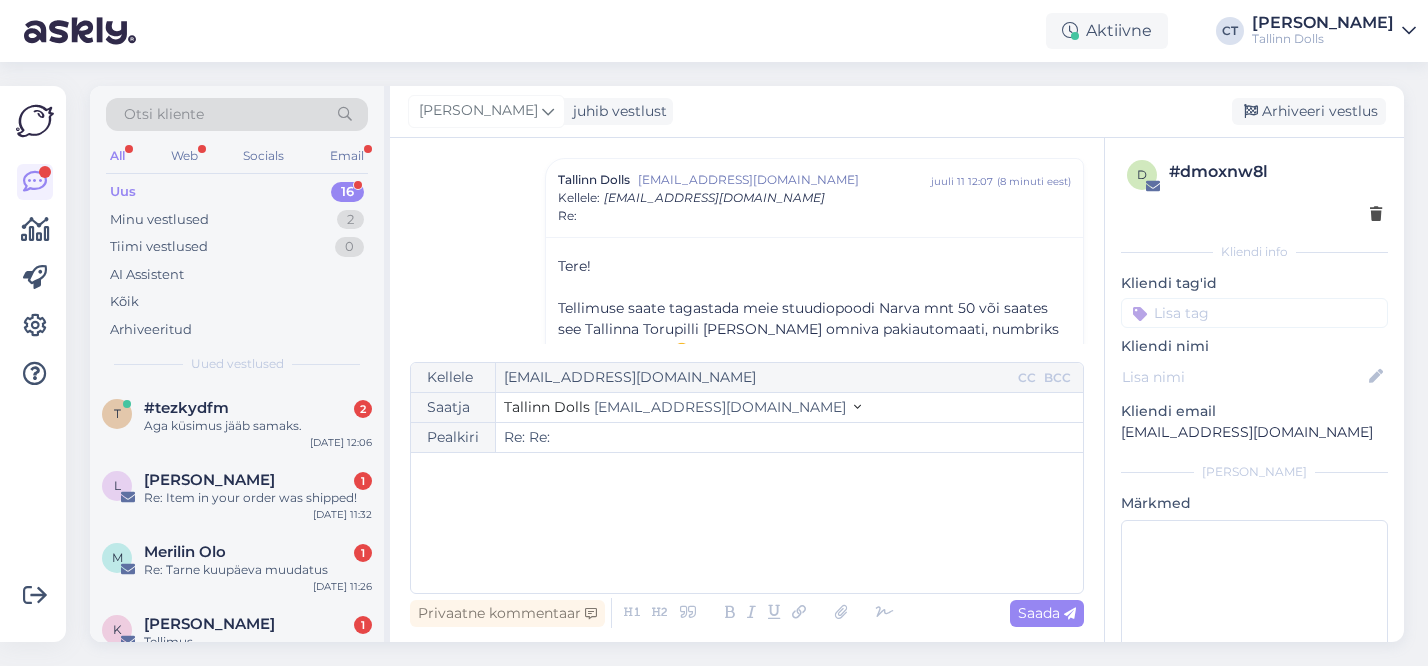 scroll, scrollTop: 1709, scrollLeft: 0, axis: vertical 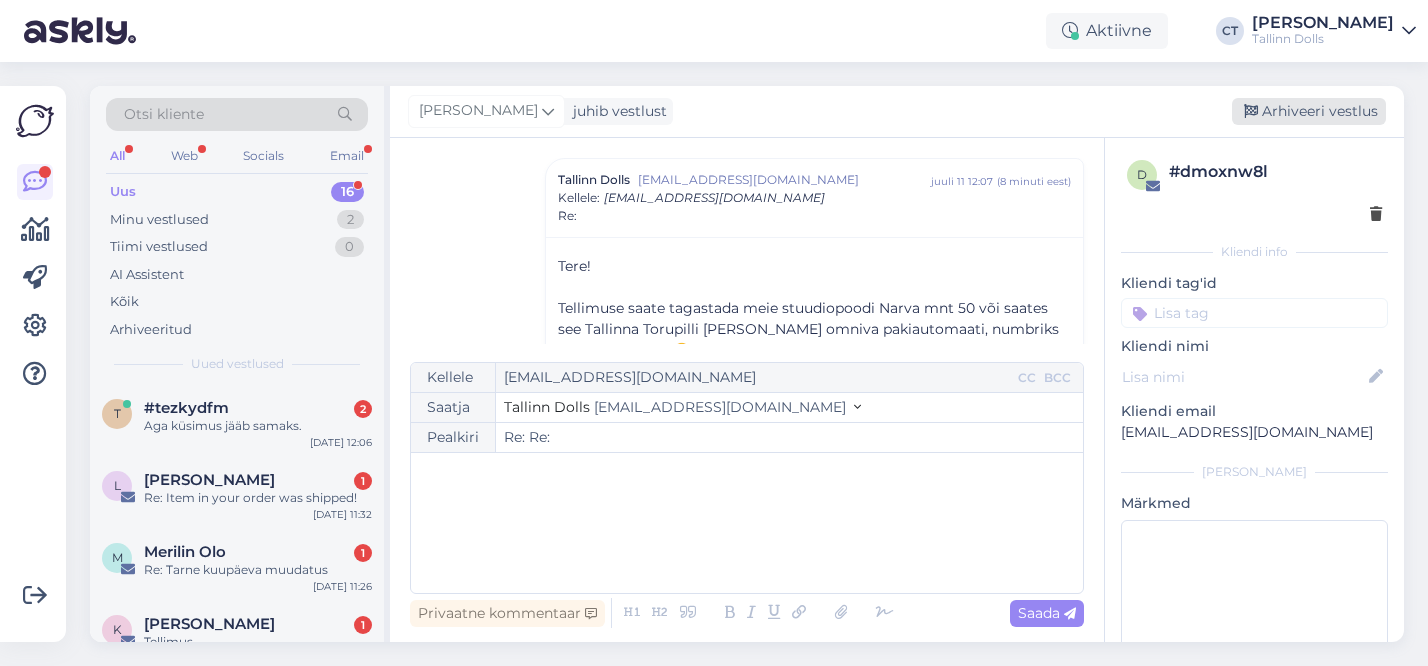 click on "Arhiveeri vestlus" at bounding box center (1309, 111) 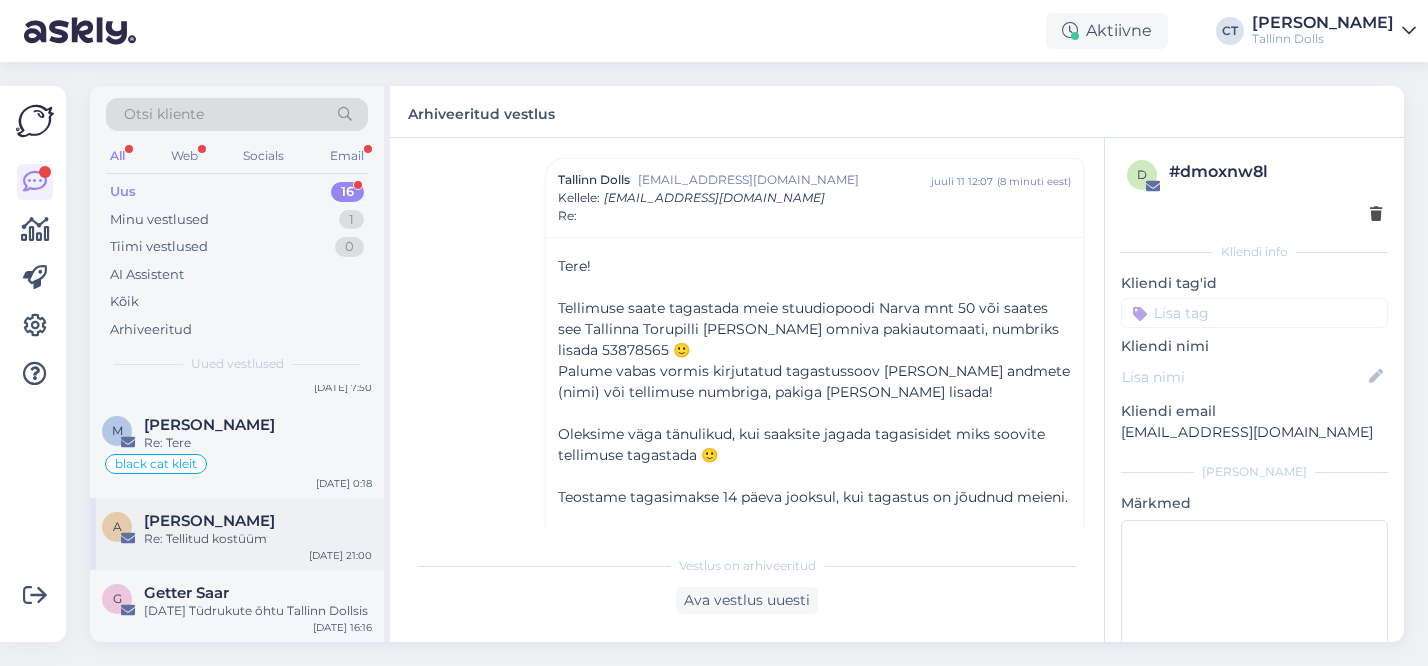 scroll, scrollTop: 809, scrollLeft: 0, axis: vertical 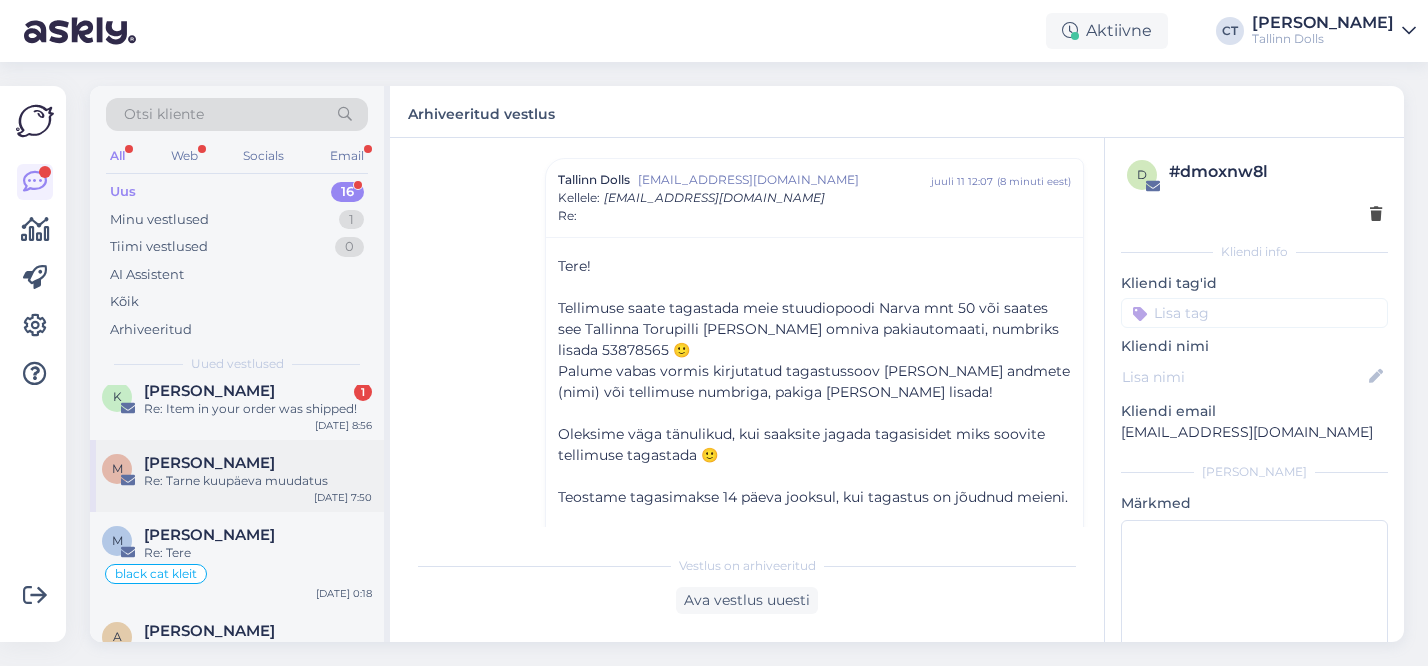 click on "Re: Tarne kuupäeva muudatus" at bounding box center (258, 481) 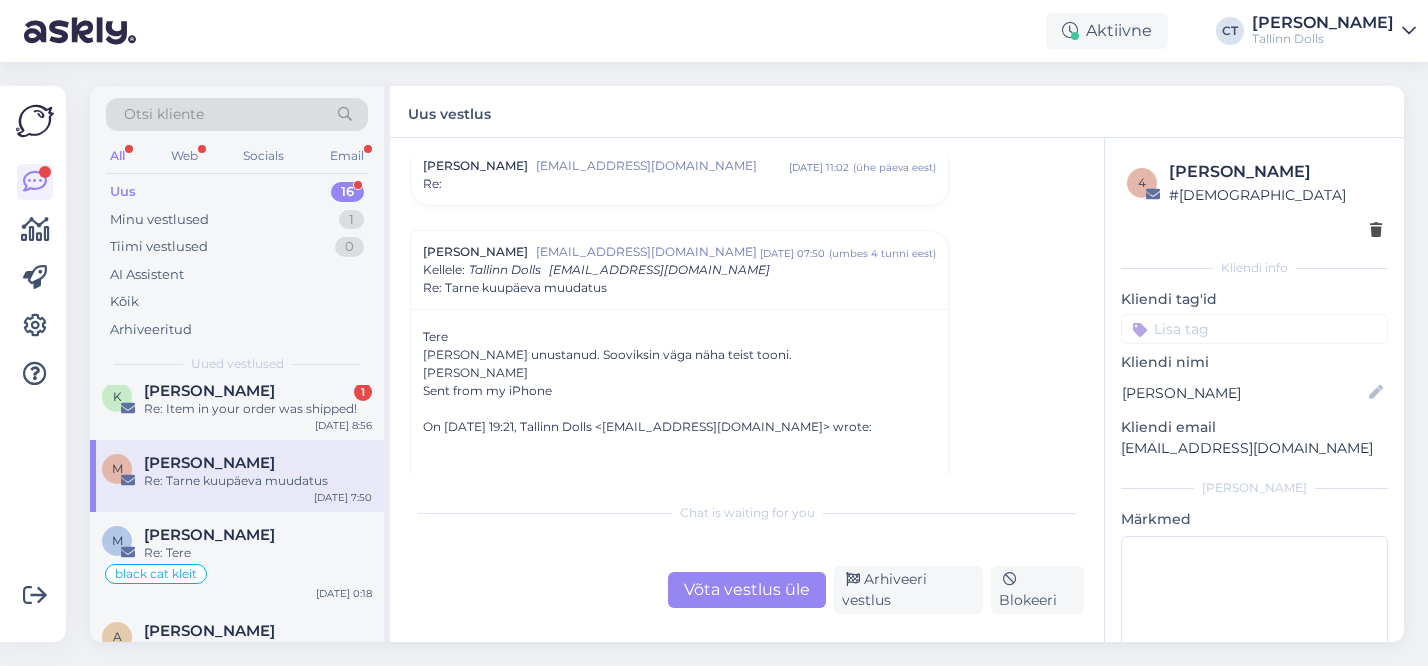 scroll, scrollTop: 413, scrollLeft: 0, axis: vertical 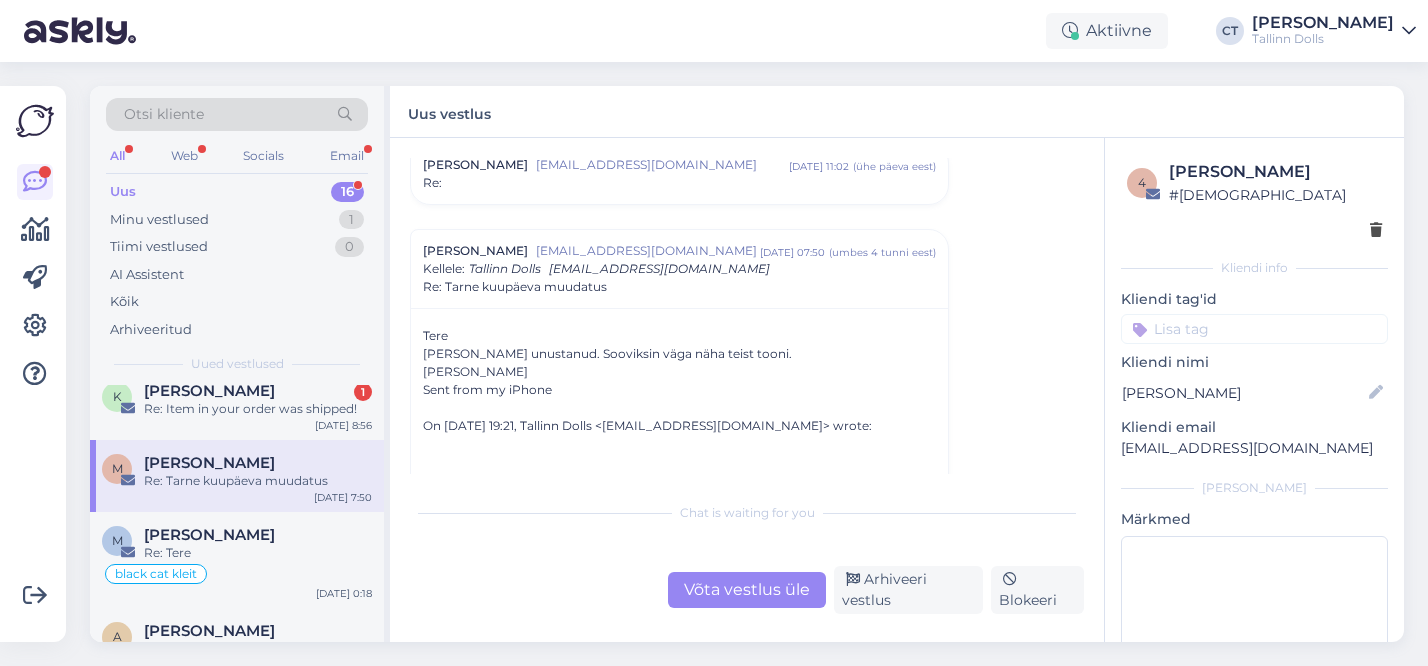 click on "Võta vestlus üle" at bounding box center [747, 590] 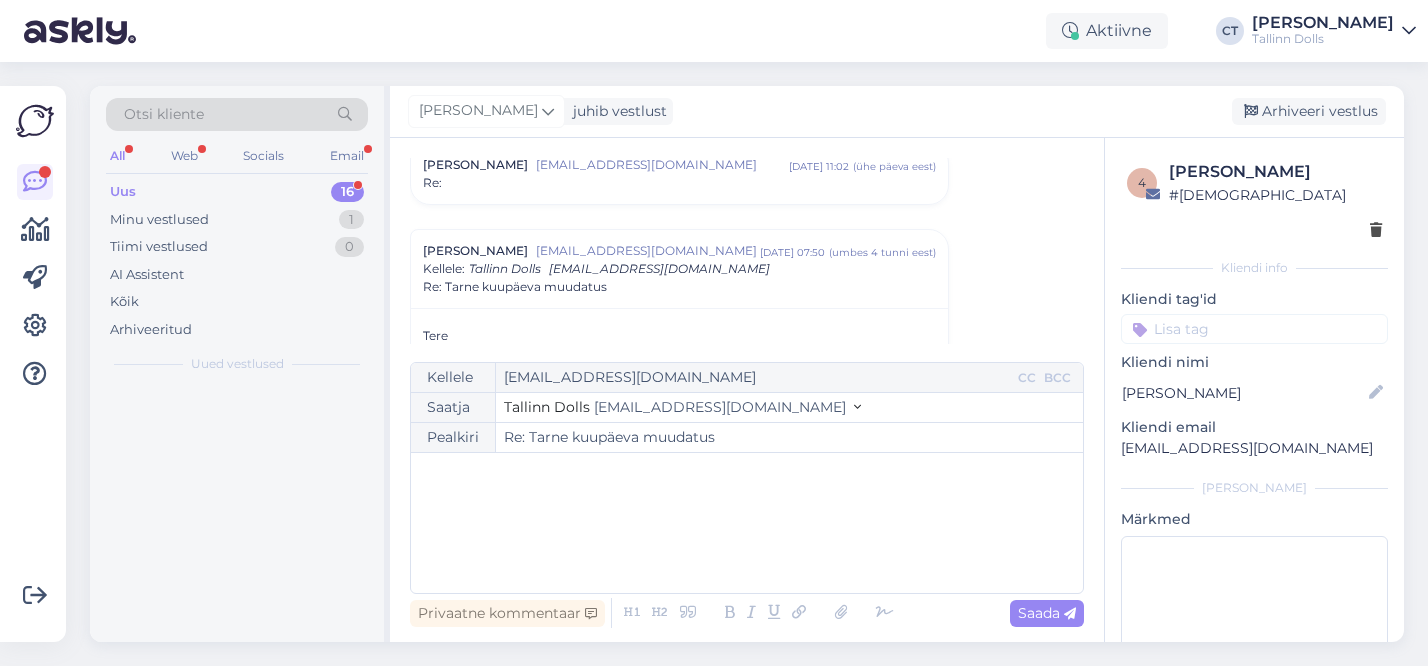 scroll, scrollTop: 484, scrollLeft: 0, axis: vertical 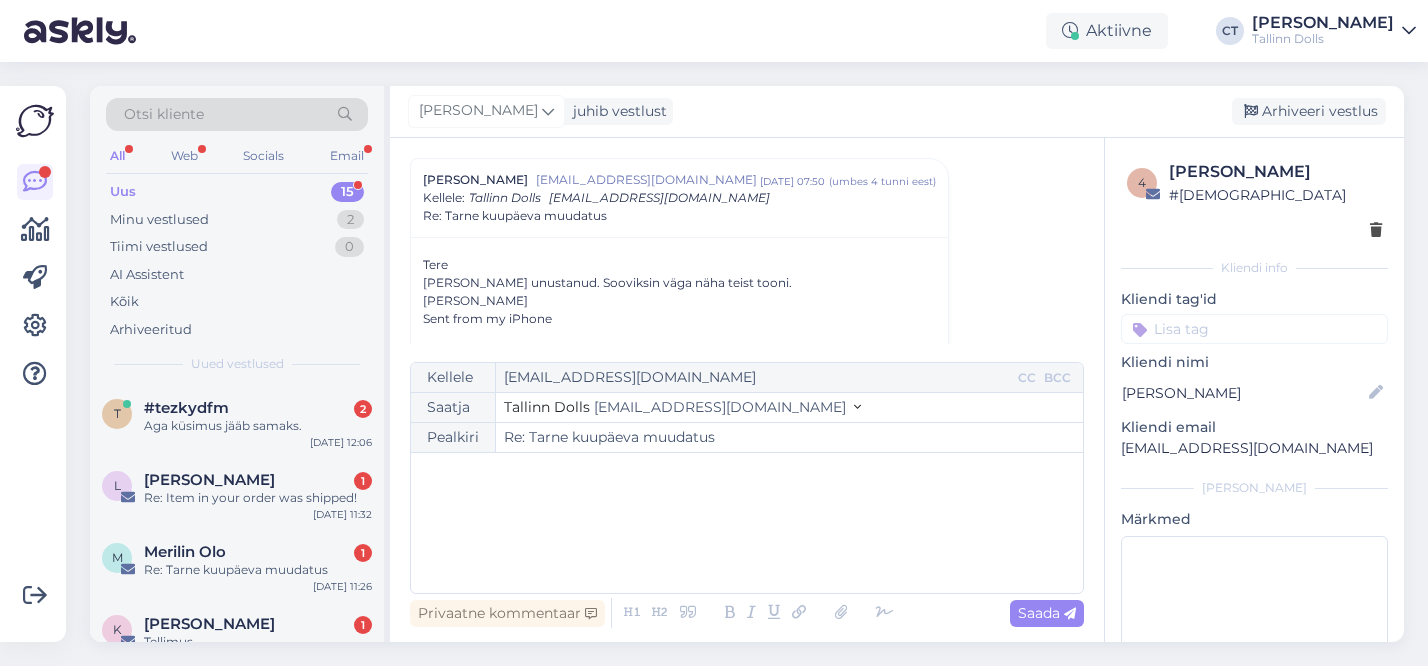 click on "﻿" at bounding box center (747, 523) 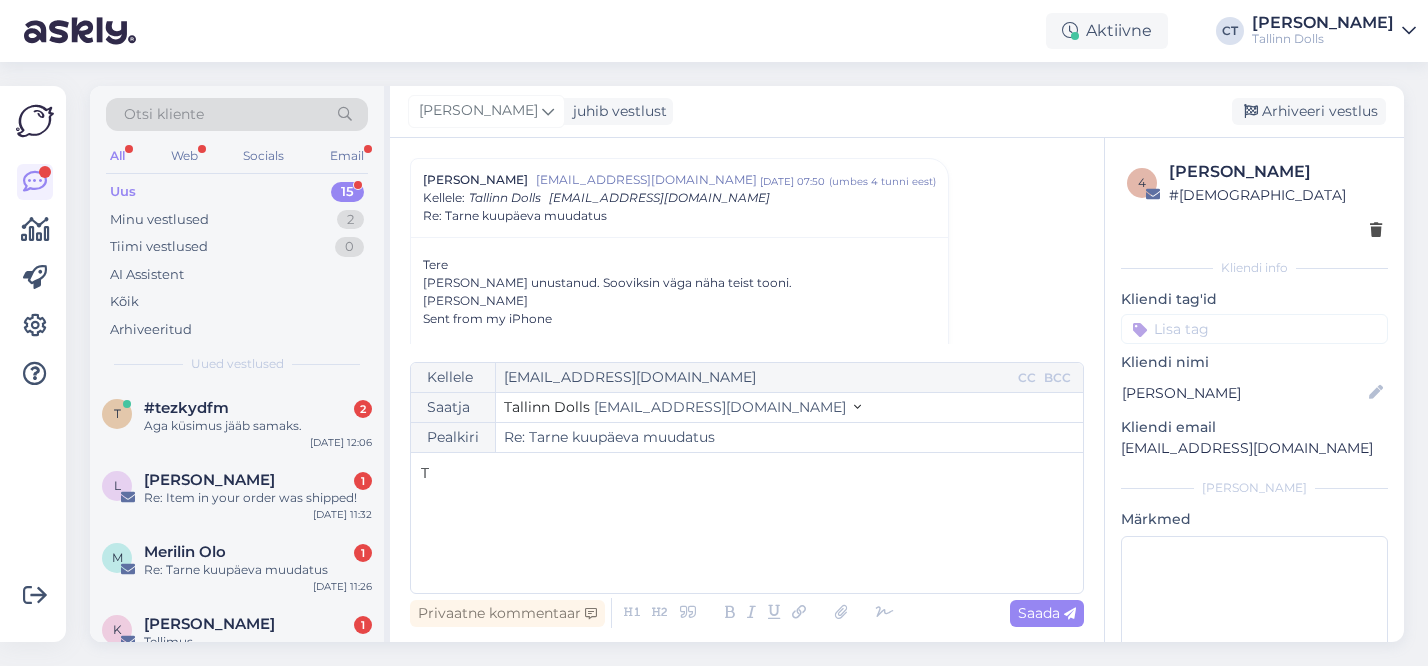 type 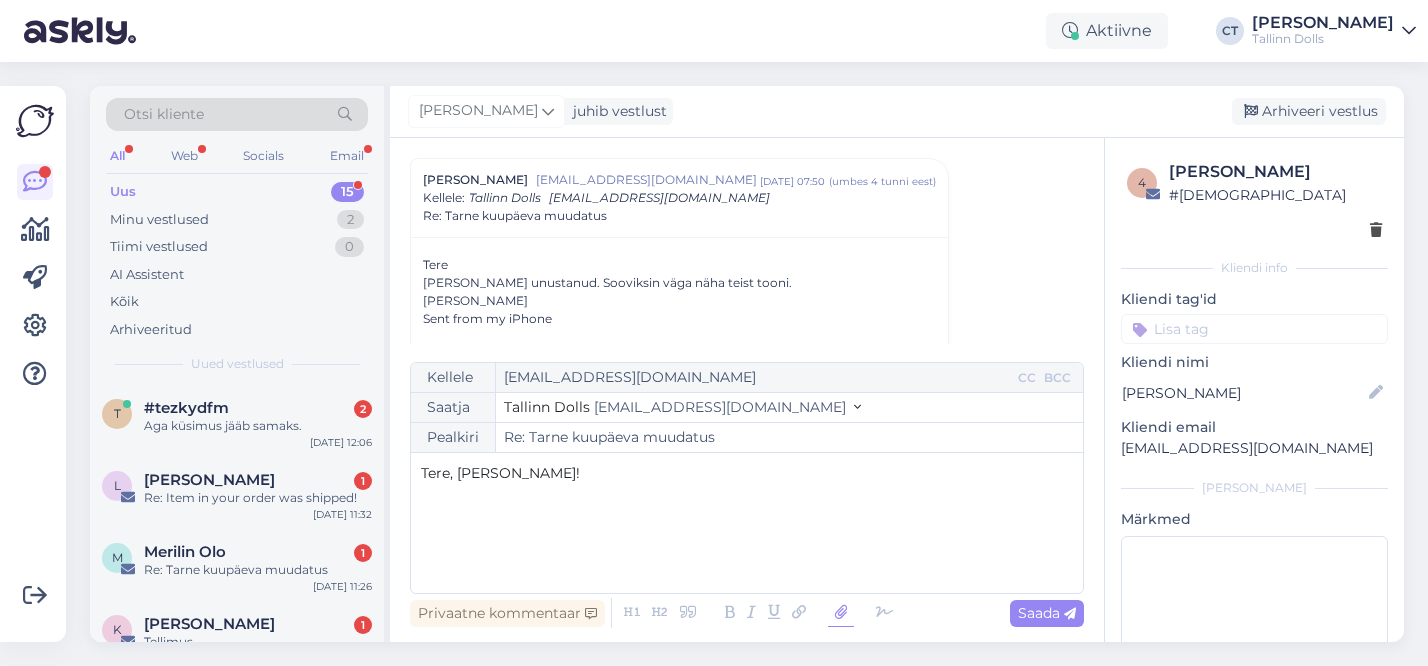 click at bounding box center [841, 613] 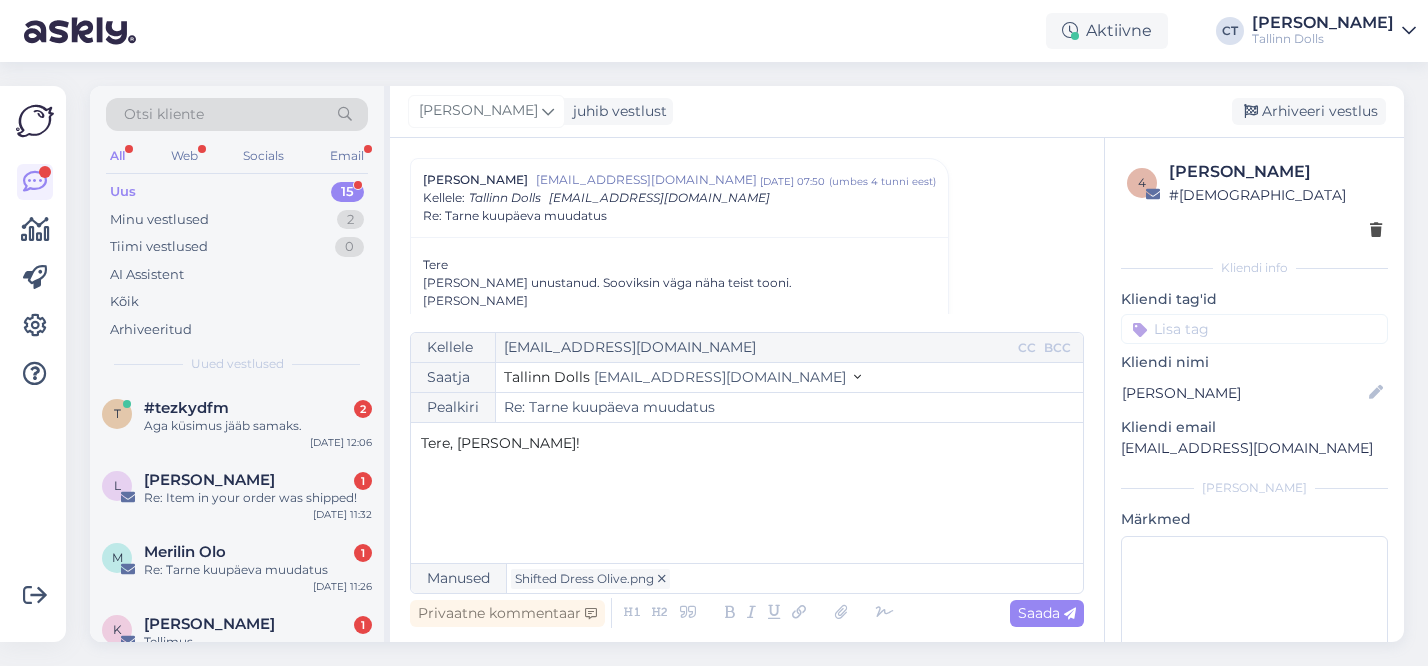click on "Tere, [PERSON_NAME]! ﻿ ﻿" at bounding box center (747, 493) 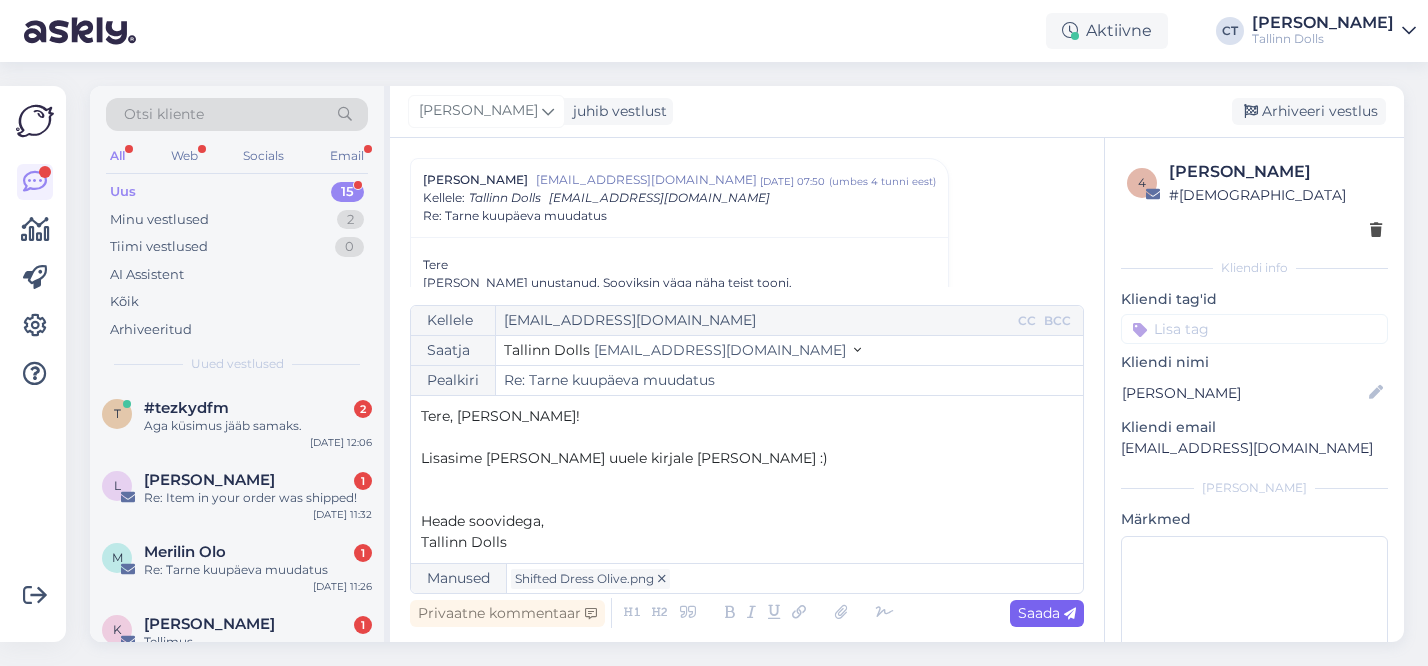 click on "Saada" at bounding box center [1047, 613] 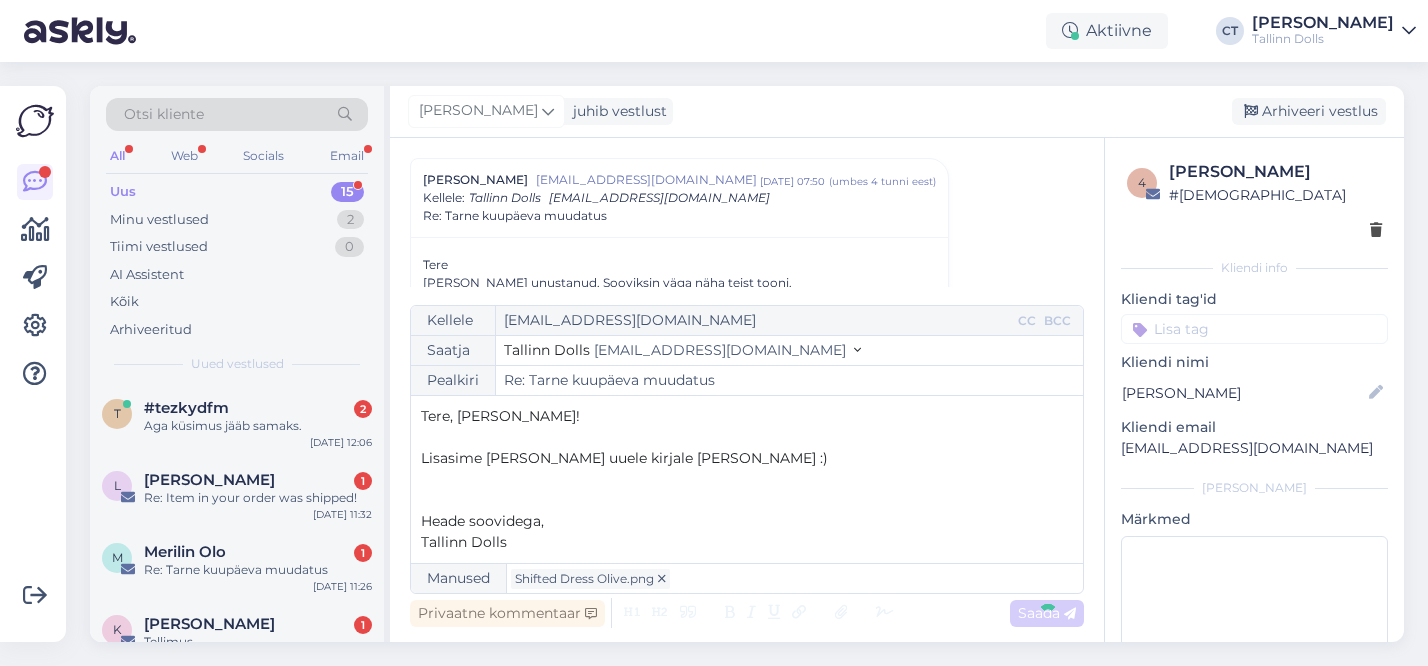 type on "Re: Re: Tarne kuupäeva muudatus" 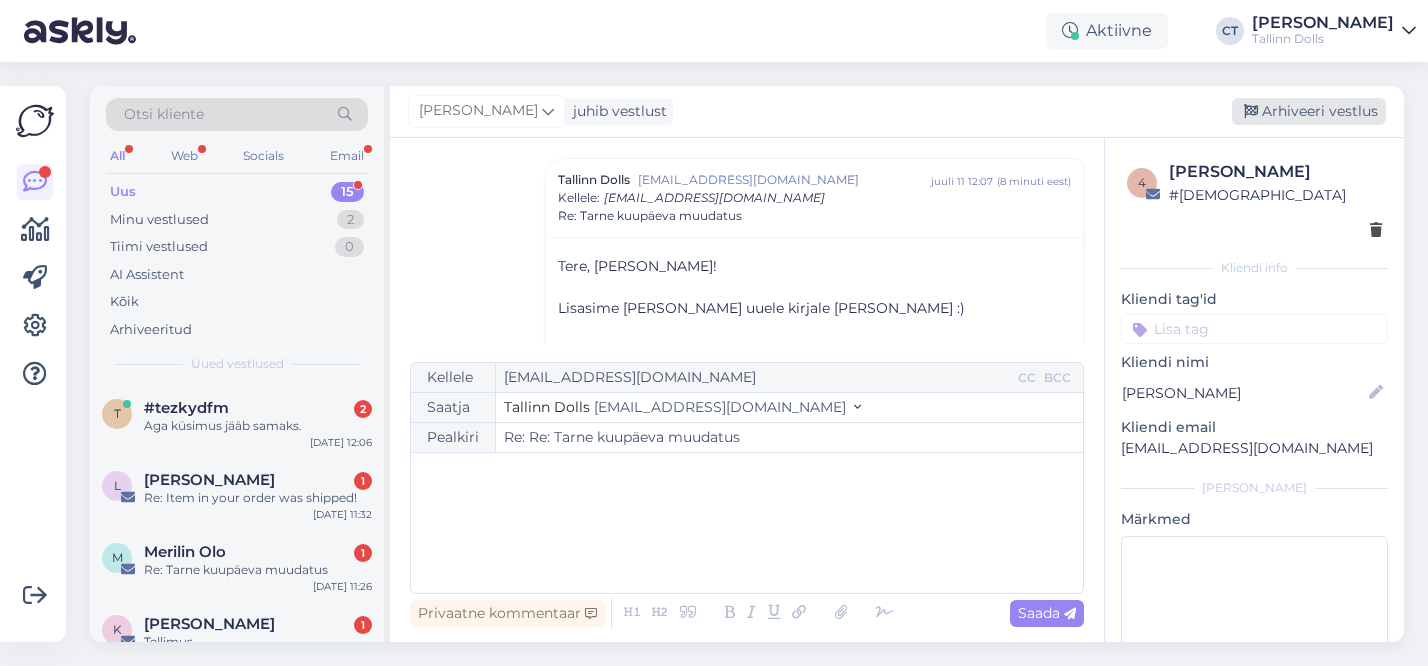 click on "Arhiveeri vestlus" at bounding box center [1309, 111] 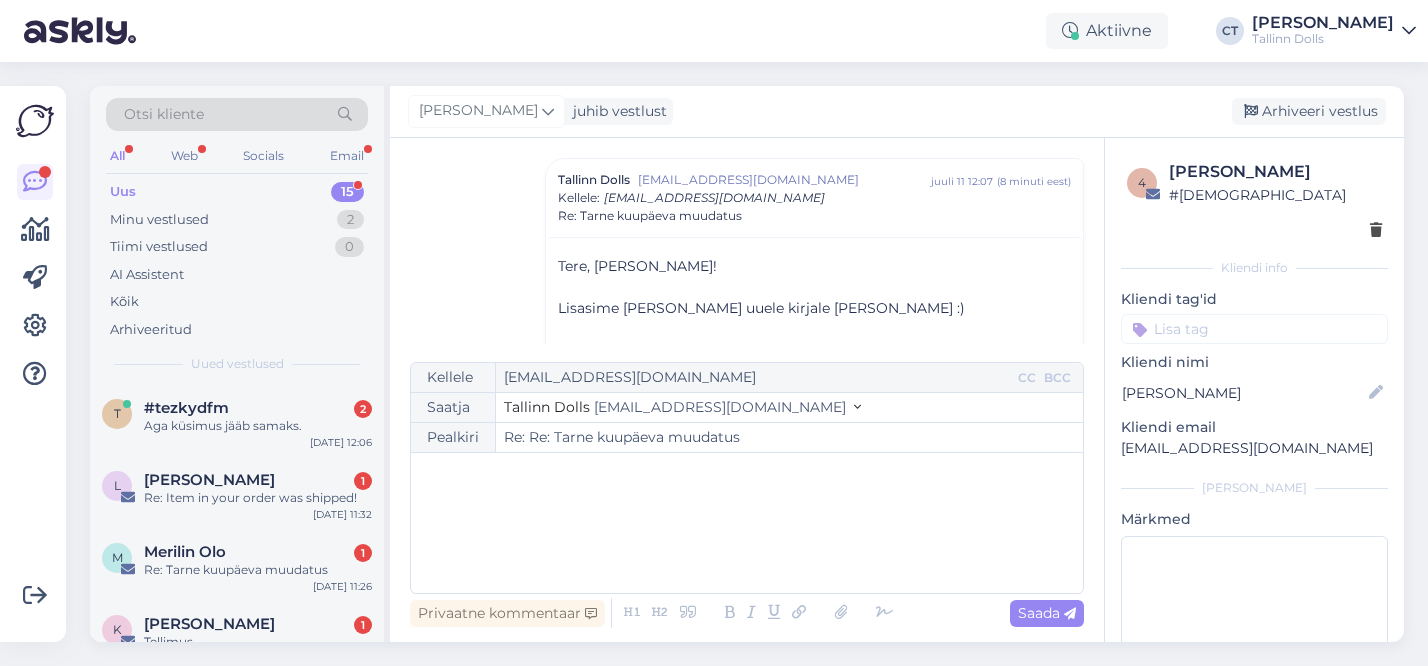 scroll, scrollTop: 1449, scrollLeft: 0, axis: vertical 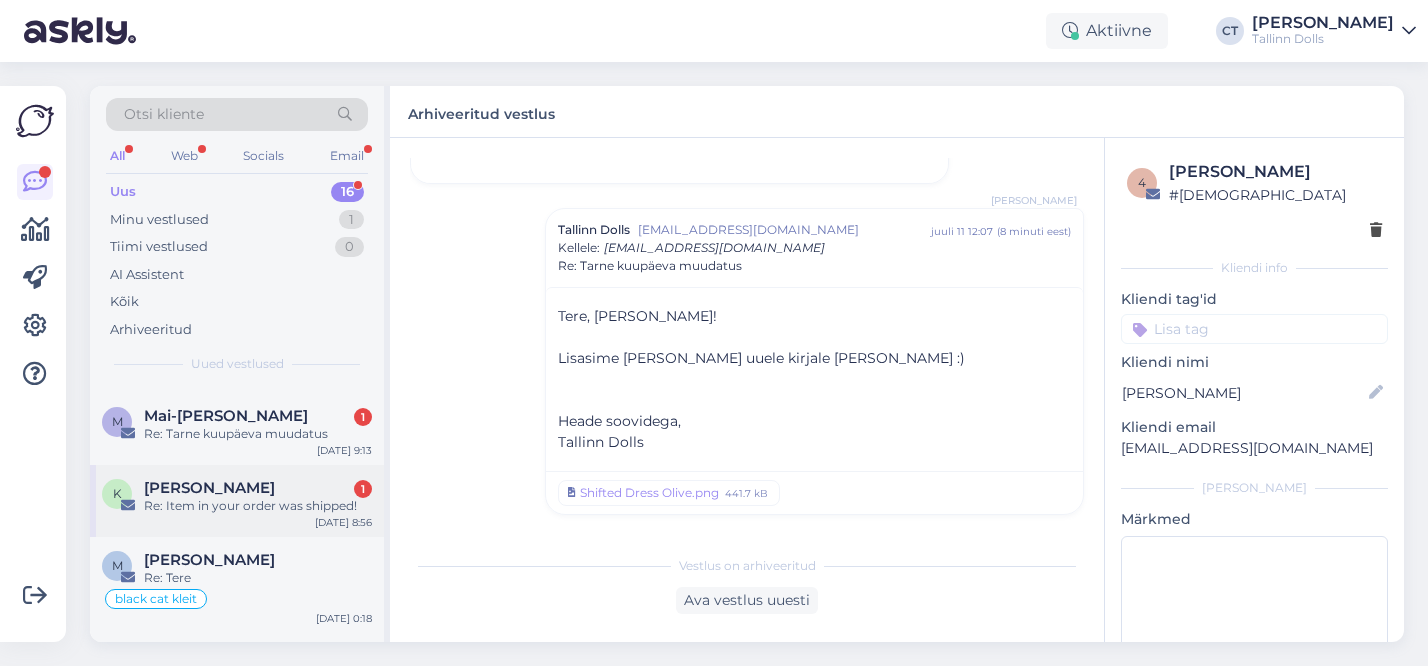 click on "[PERSON_NAME] 1" at bounding box center [258, 488] 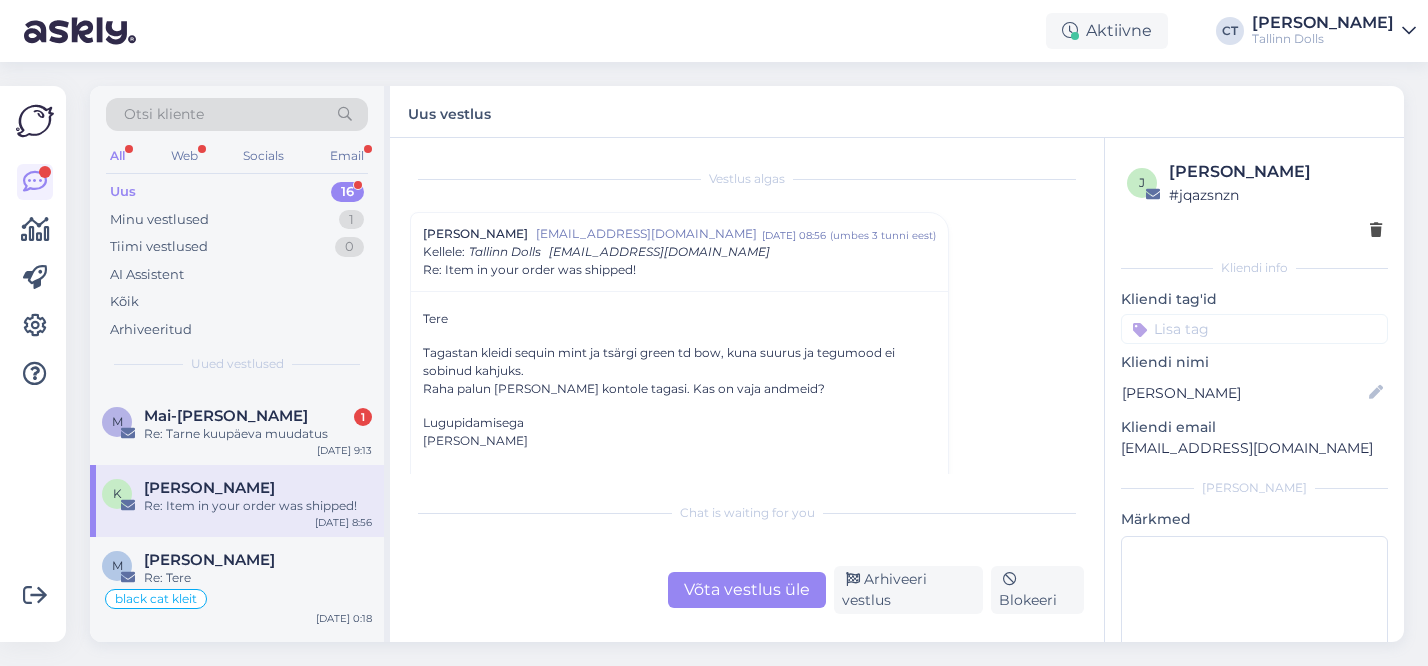 scroll, scrollTop: 27, scrollLeft: 0, axis: vertical 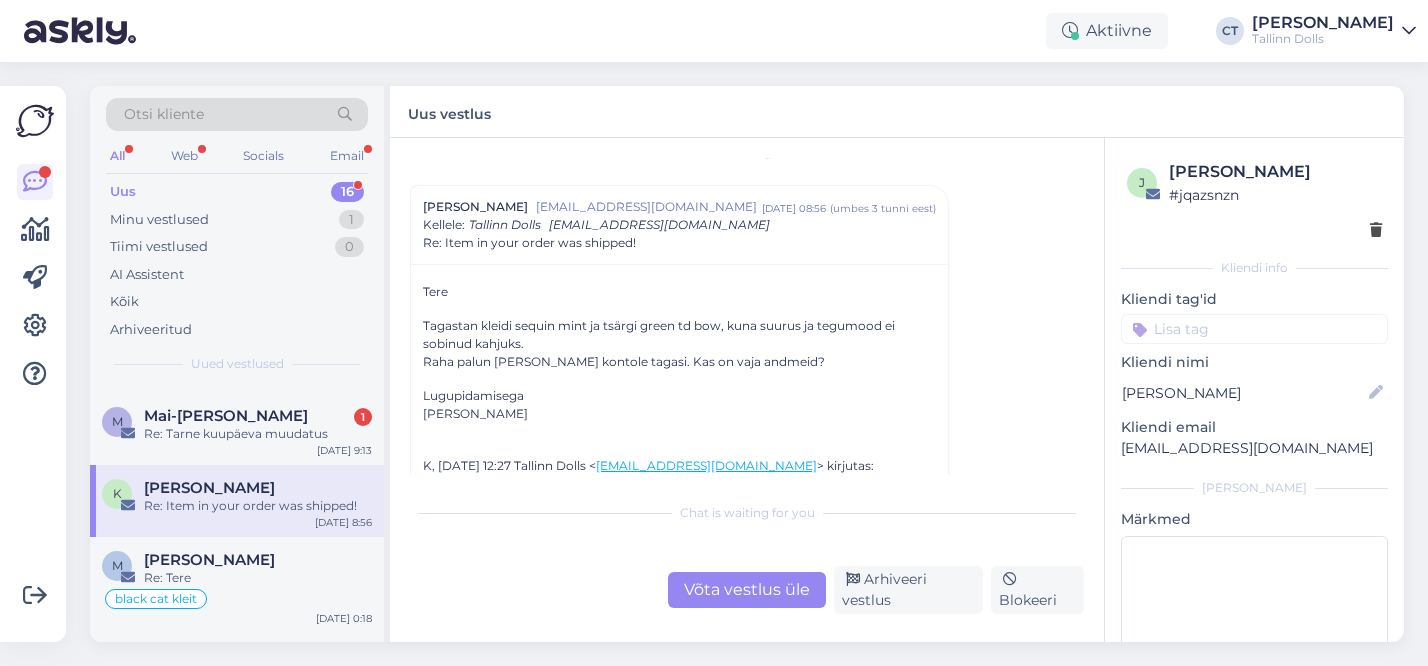 click on "Võta vestlus üle" at bounding box center [747, 590] 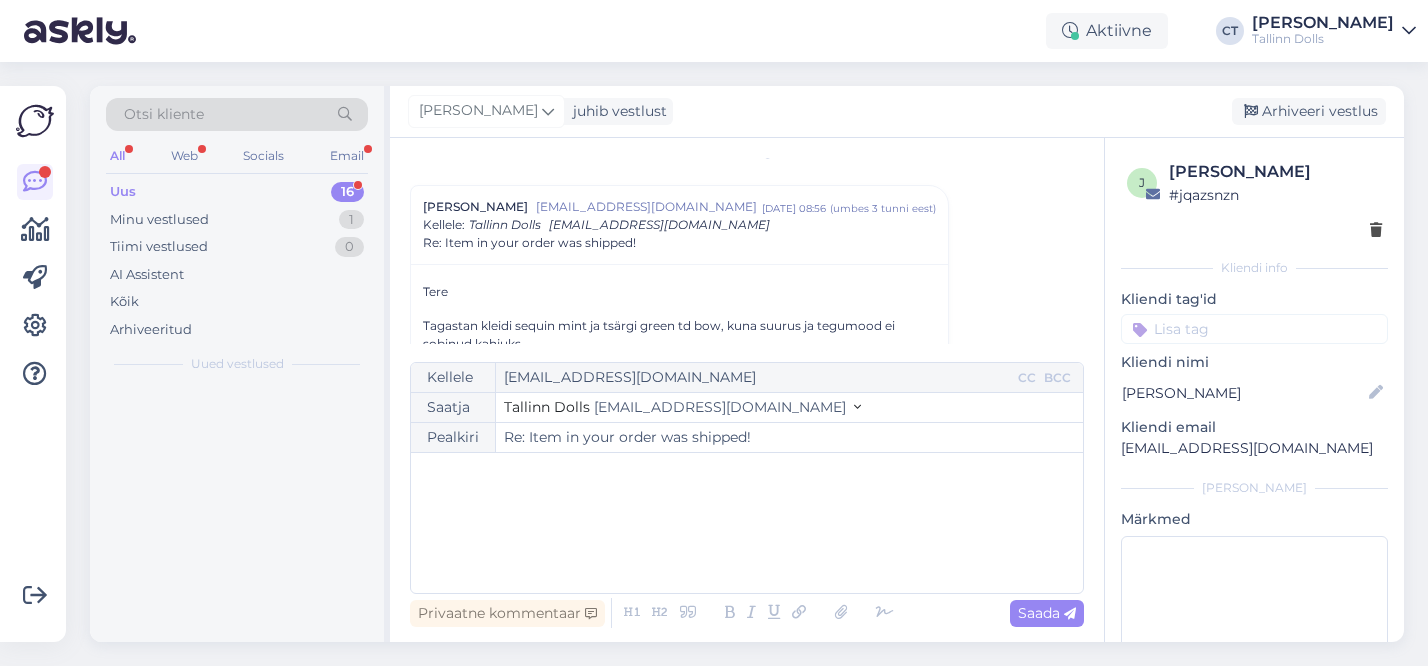 scroll, scrollTop: 54, scrollLeft: 0, axis: vertical 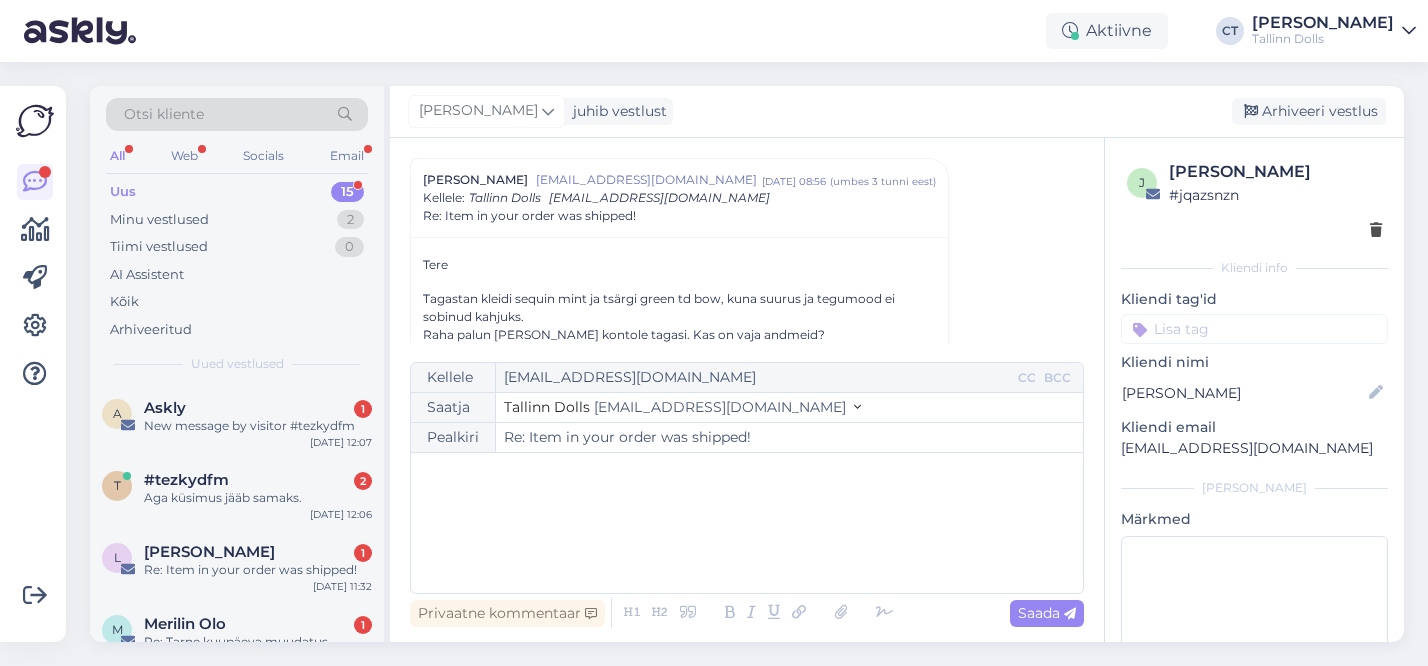 click on "﻿" at bounding box center [747, 523] 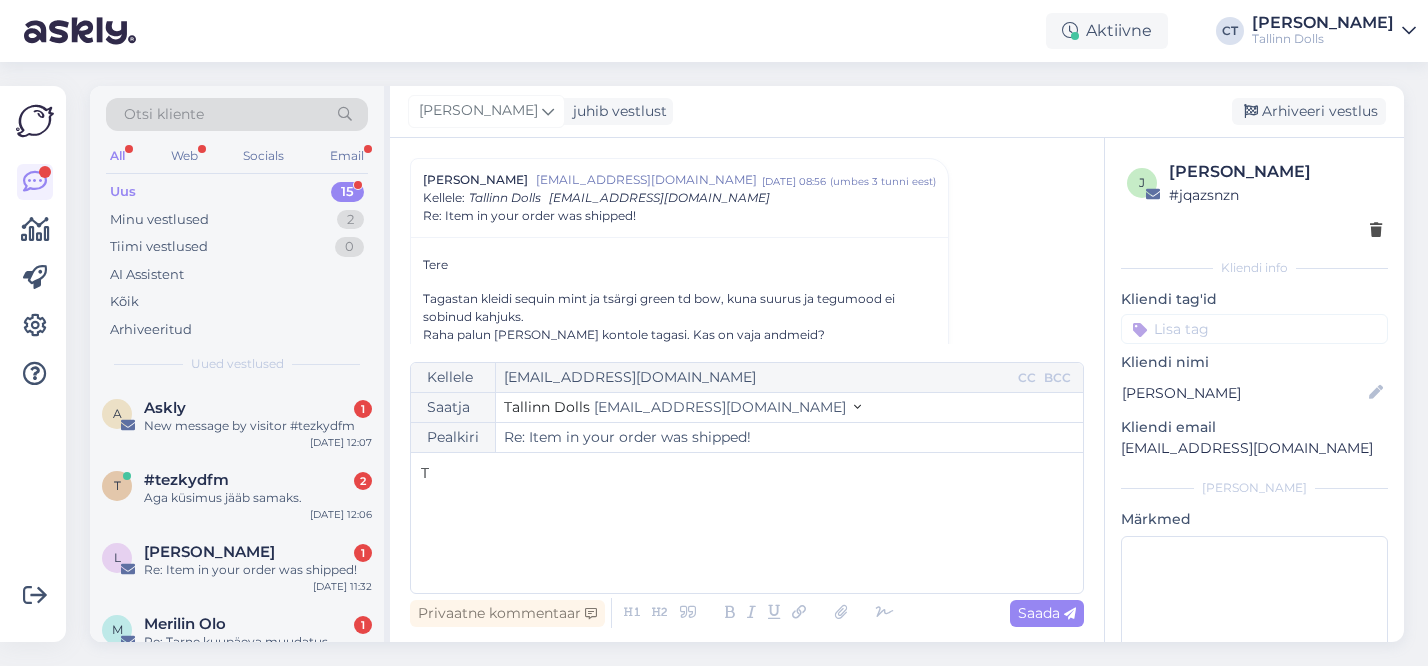 type 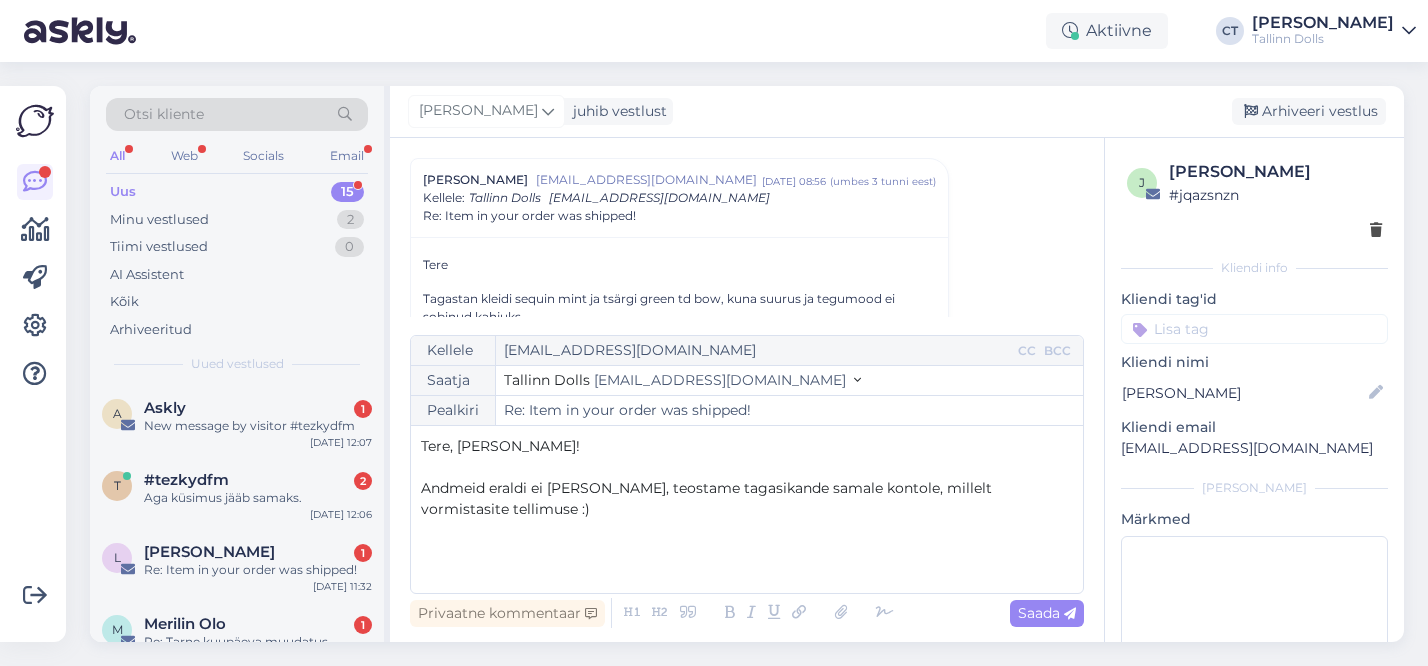 scroll, scrollTop: 158, scrollLeft: 0, axis: vertical 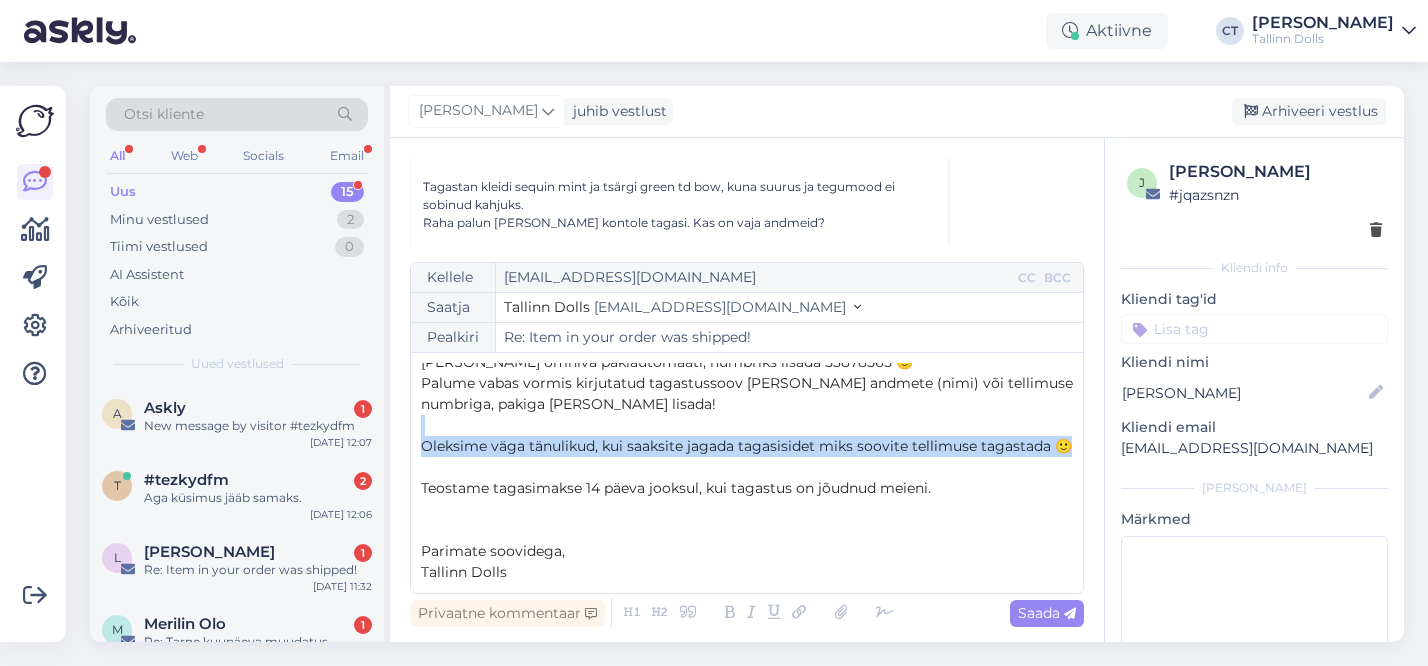 drag, startPoint x: 1064, startPoint y: 442, endPoint x: 419, endPoint y: 428, distance: 645.1519 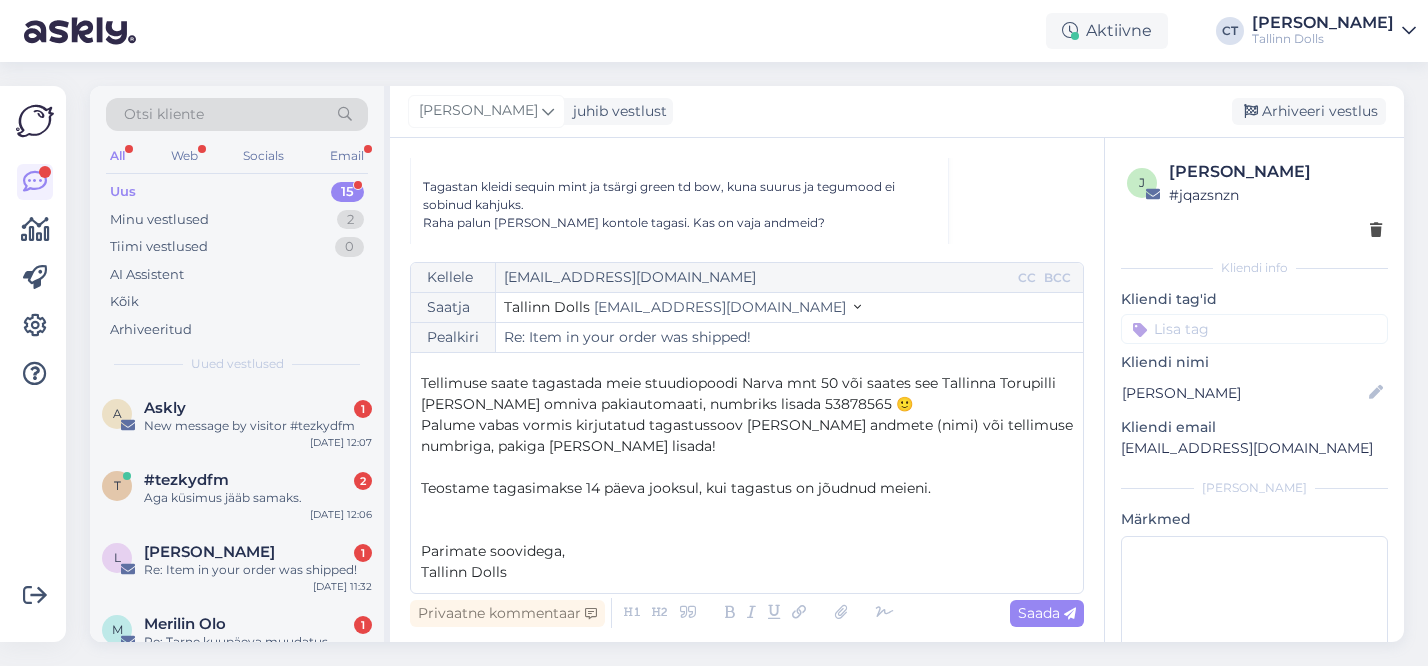 scroll, scrollTop: 38, scrollLeft: 0, axis: vertical 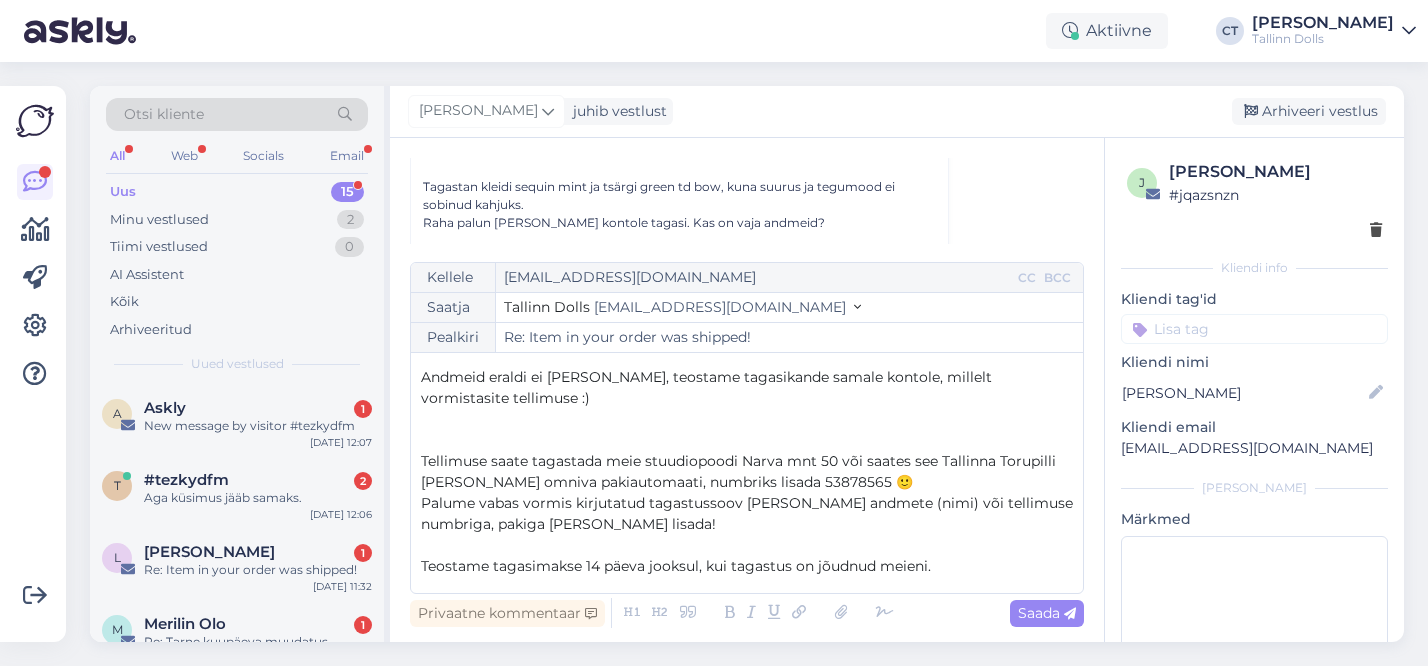 click on "﻿" at bounding box center (747, 440) 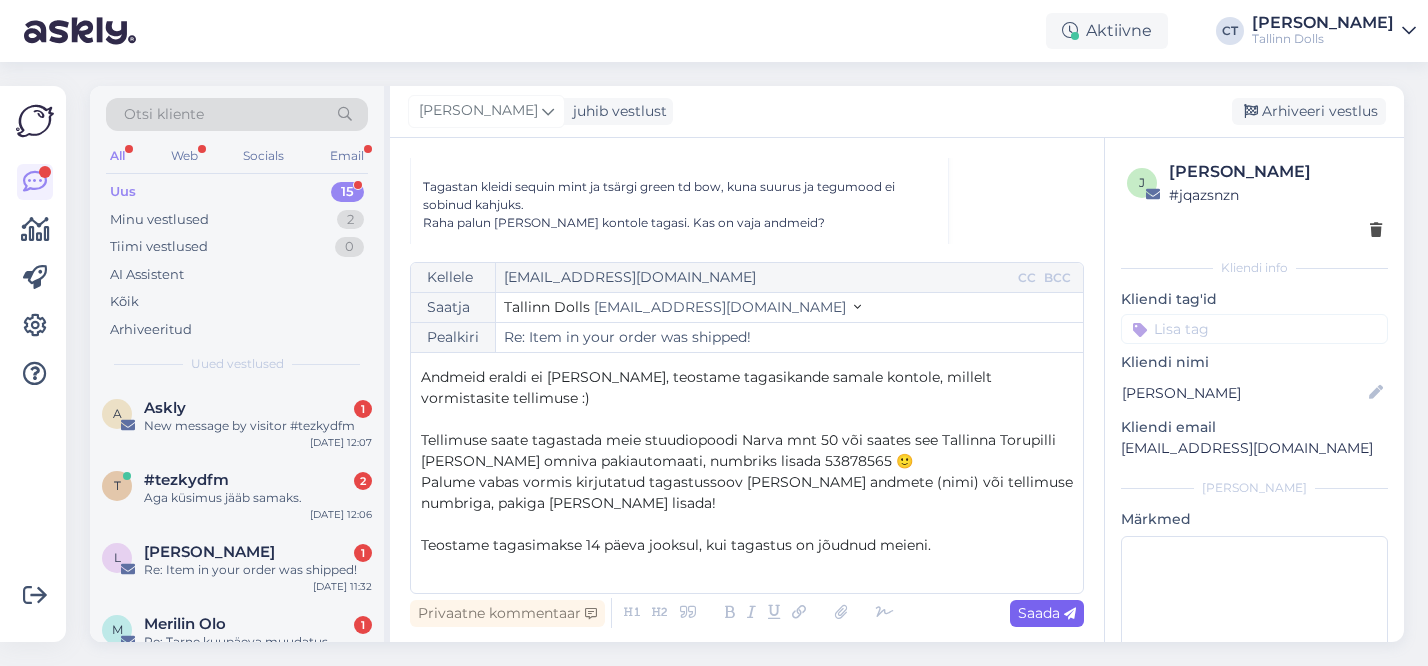 click on "Saada" at bounding box center [1047, 613] 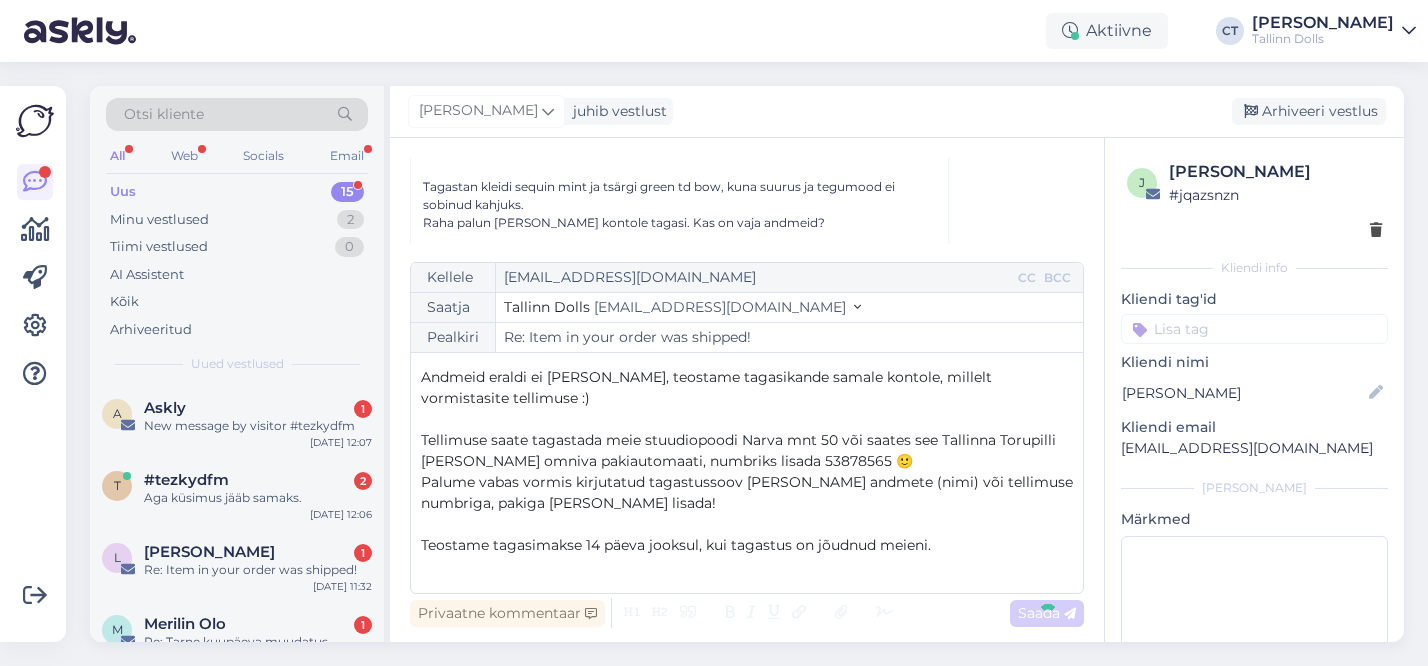 type on "Re: Re: Item in your order was shipped!" 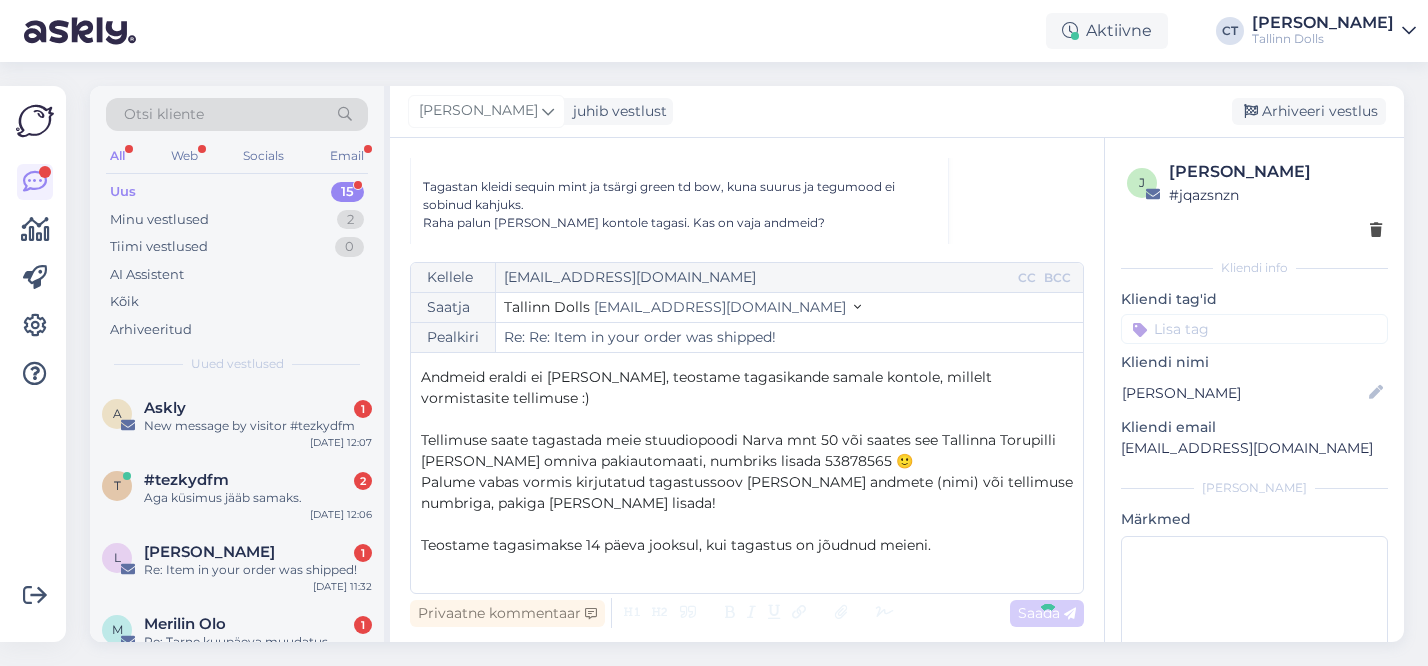 scroll, scrollTop: 1666, scrollLeft: 0, axis: vertical 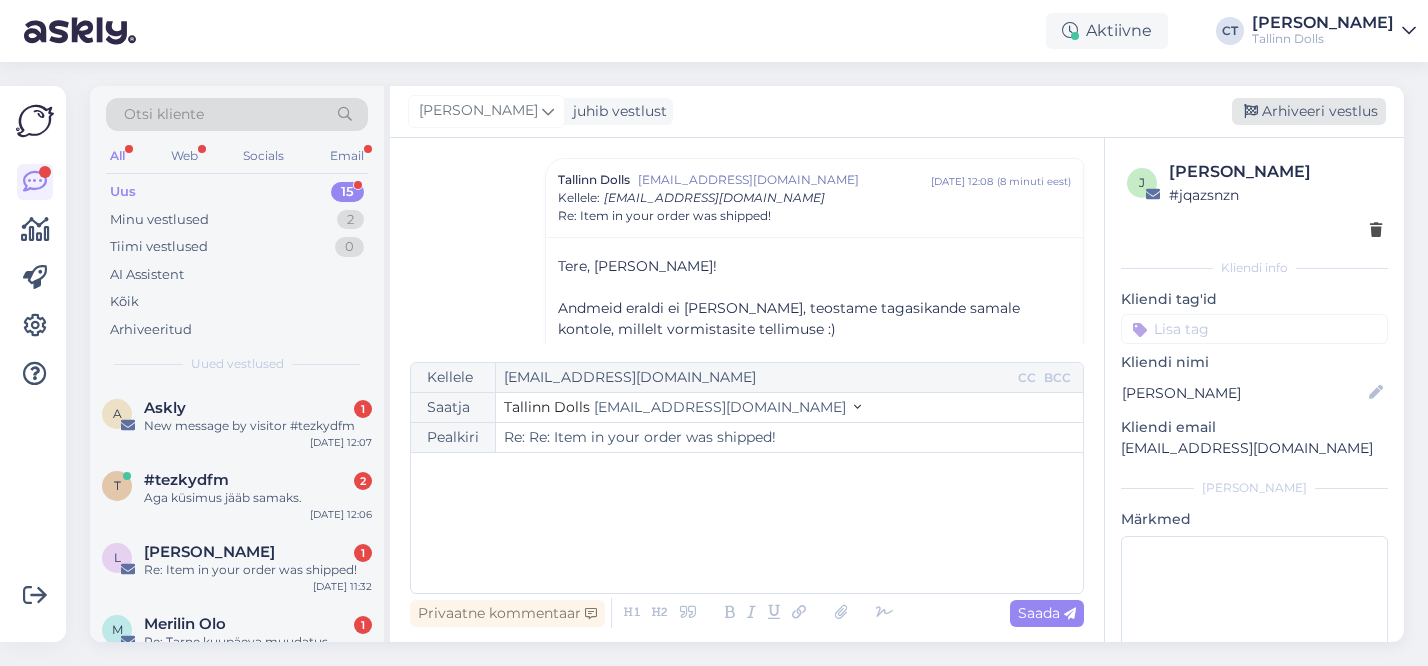 click on "Arhiveeri vestlus" at bounding box center (1309, 111) 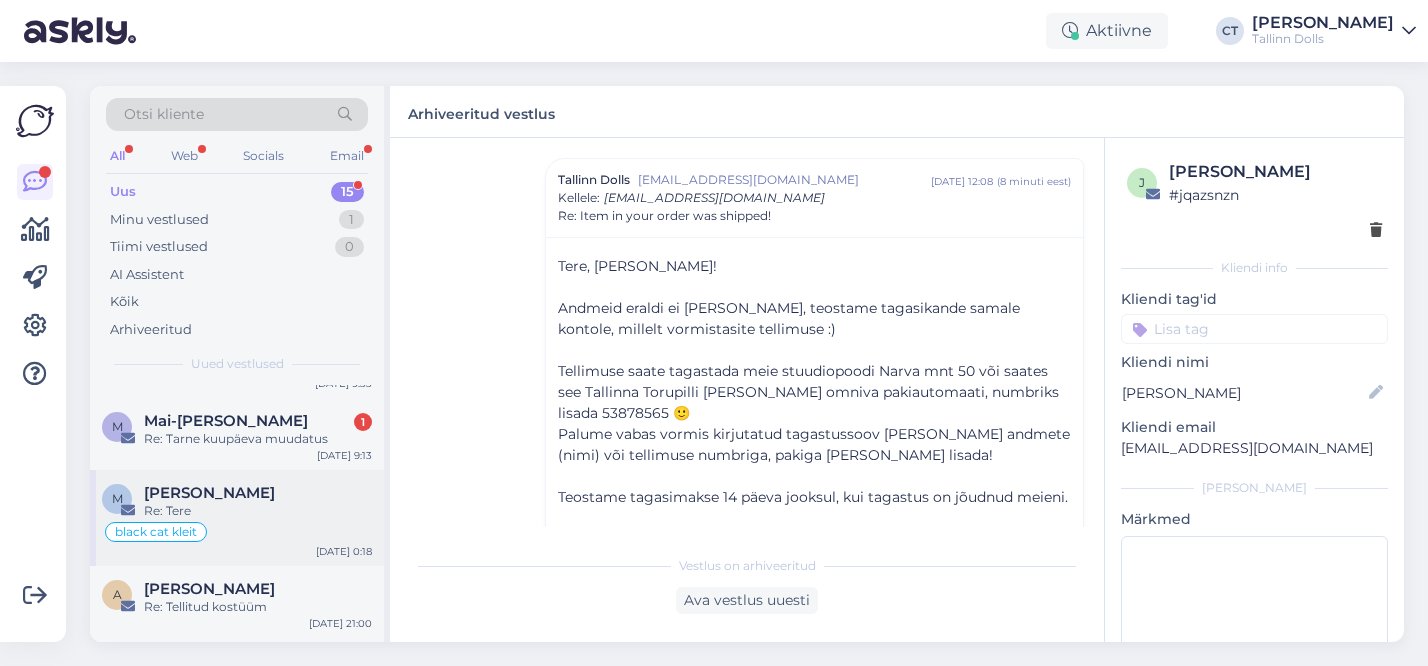 scroll, scrollTop: 764, scrollLeft: 0, axis: vertical 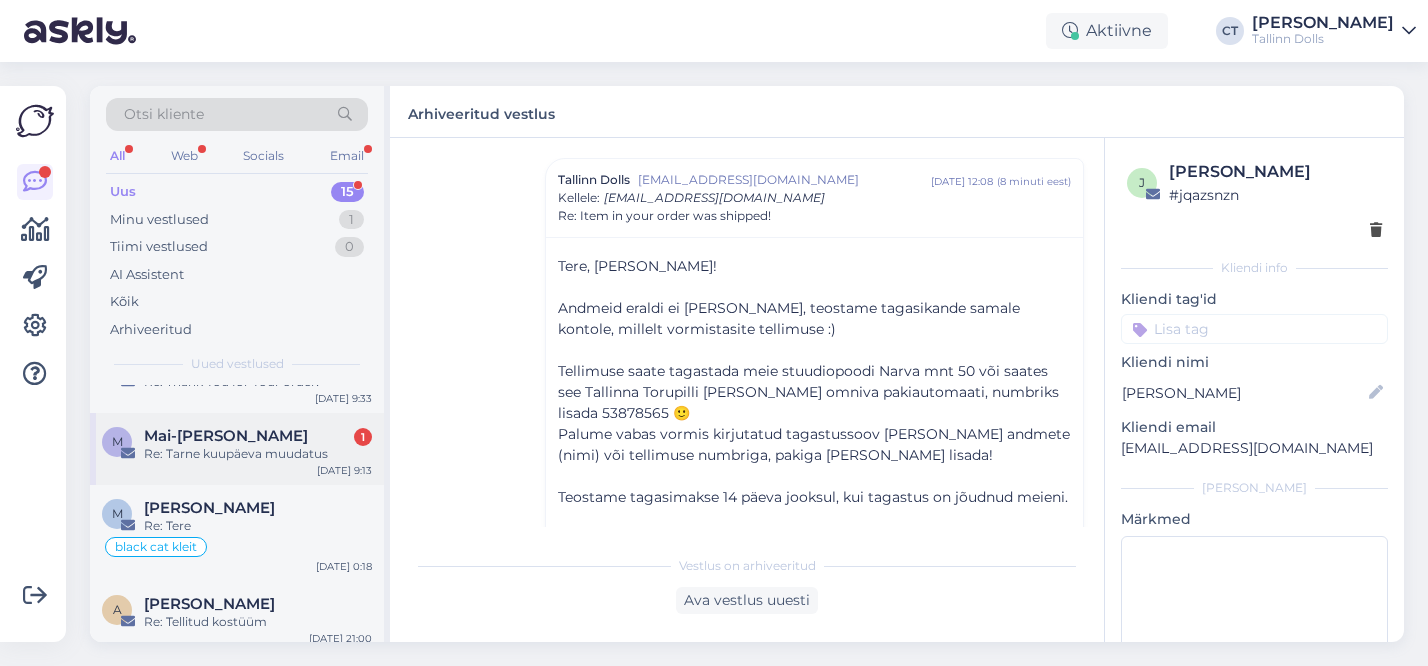 click on "Re: Tarne kuupäeva muudatus" at bounding box center (258, 454) 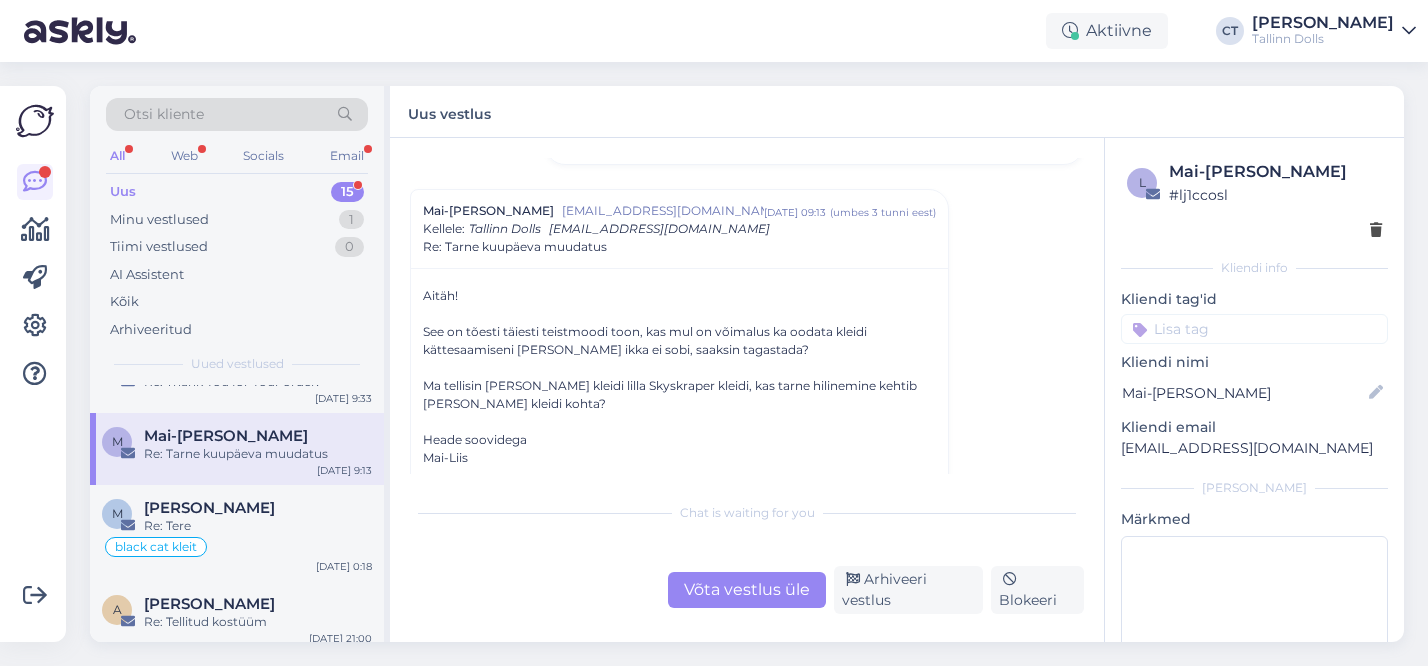 scroll, scrollTop: 411, scrollLeft: 0, axis: vertical 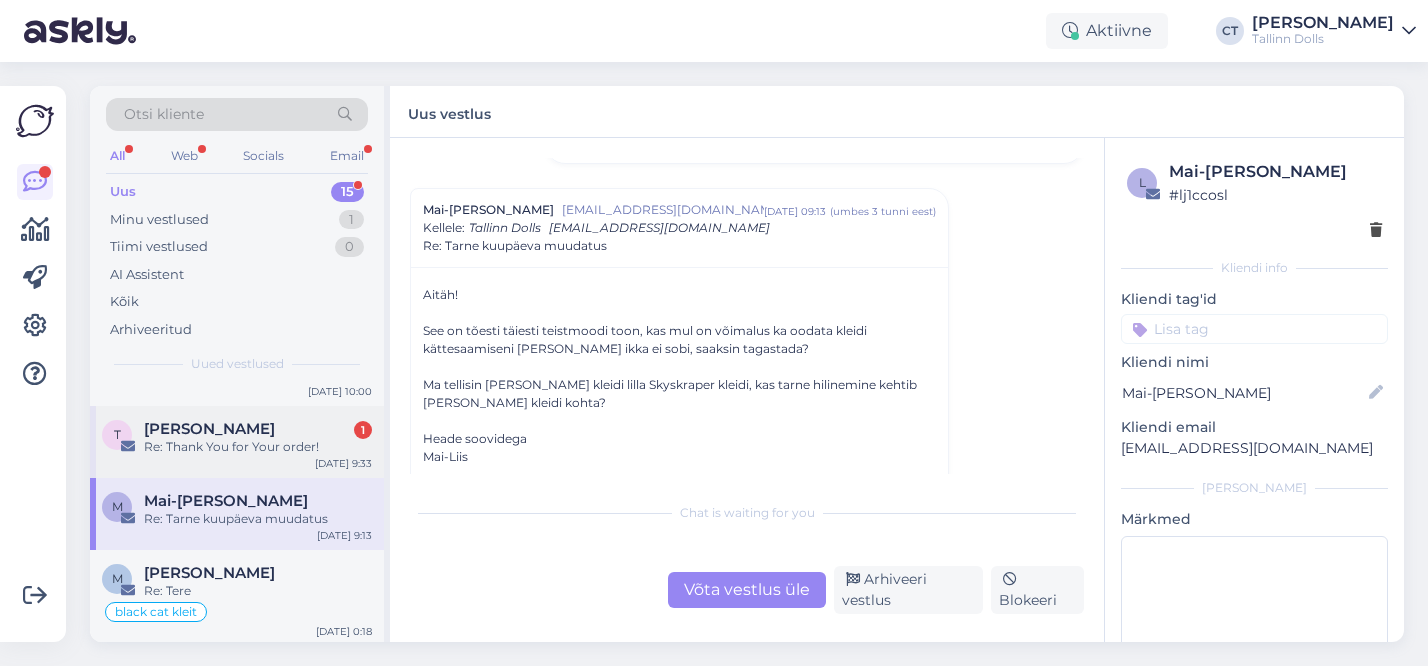 click on "T [PERSON_NAME] 1 Re: Thank You for Your order! [DATE] 9:33" at bounding box center [237, 442] 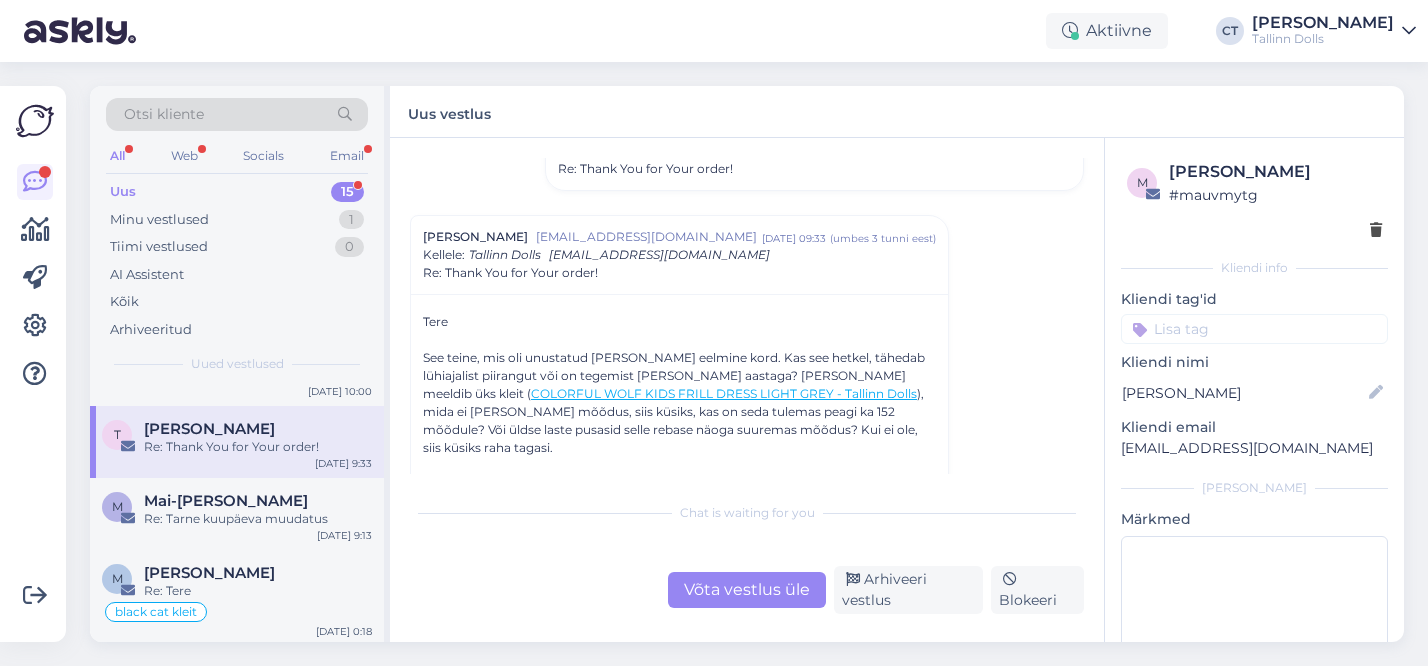 scroll, scrollTop: 343, scrollLeft: 0, axis: vertical 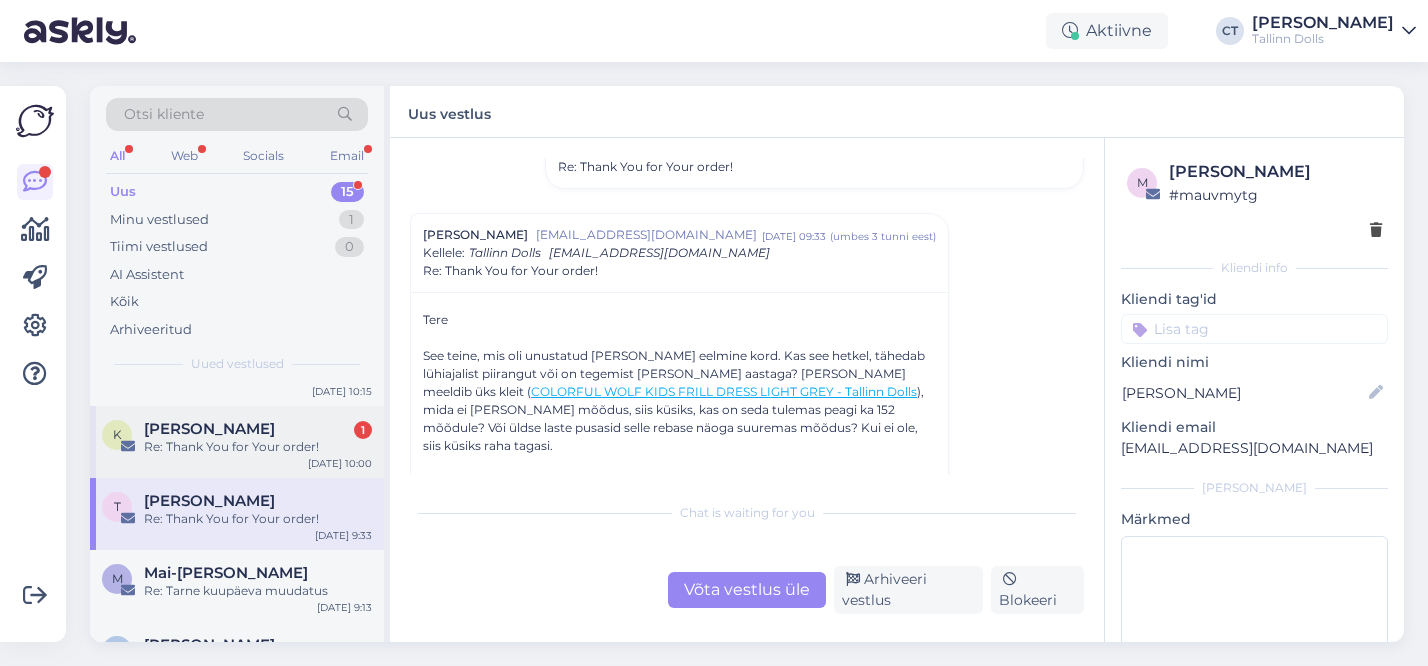 click on "[PERSON_NAME] 1" at bounding box center (258, 429) 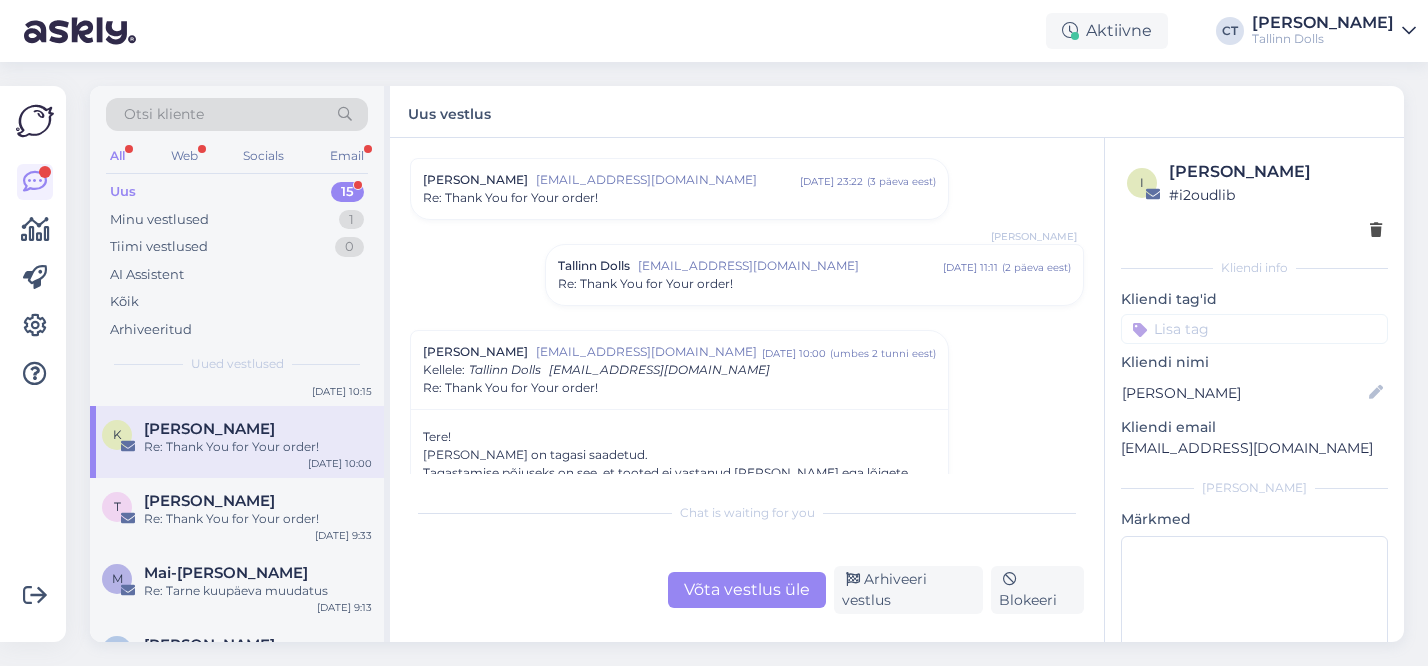 scroll, scrollTop: 239, scrollLeft: 0, axis: vertical 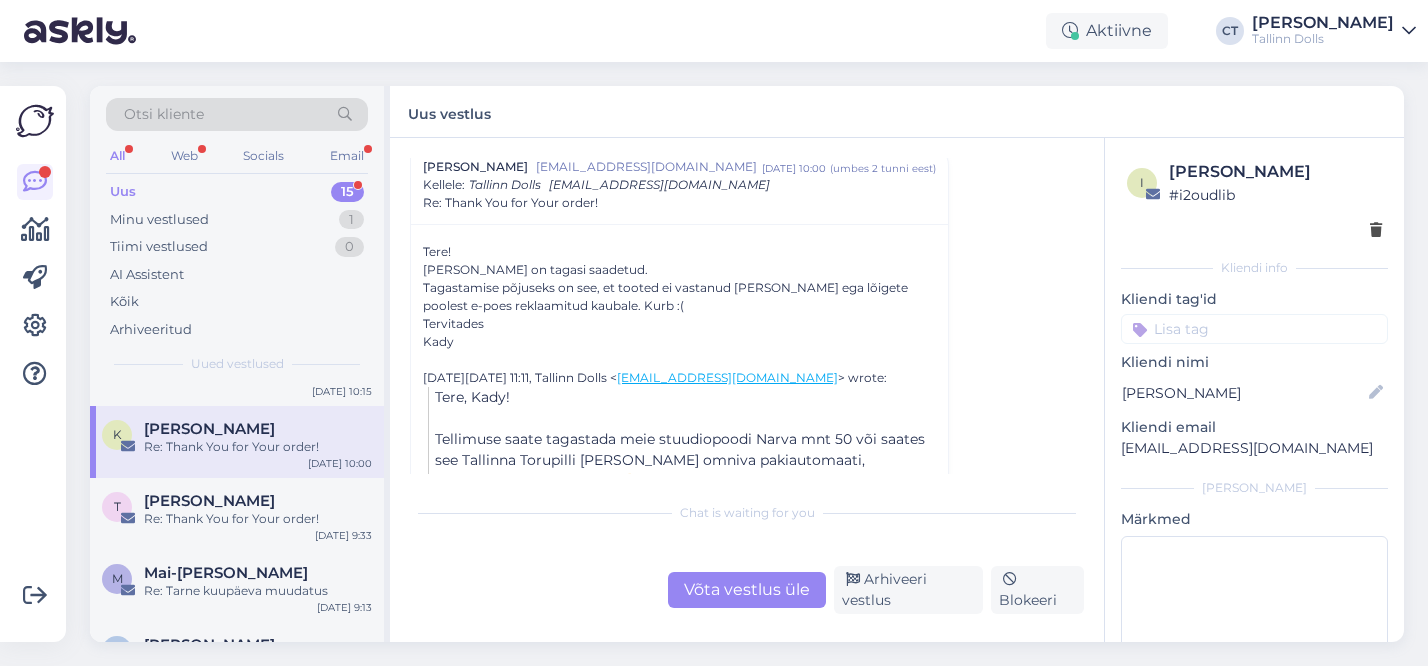 click on "Võta vestlus üle" at bounding box center [747, 590] 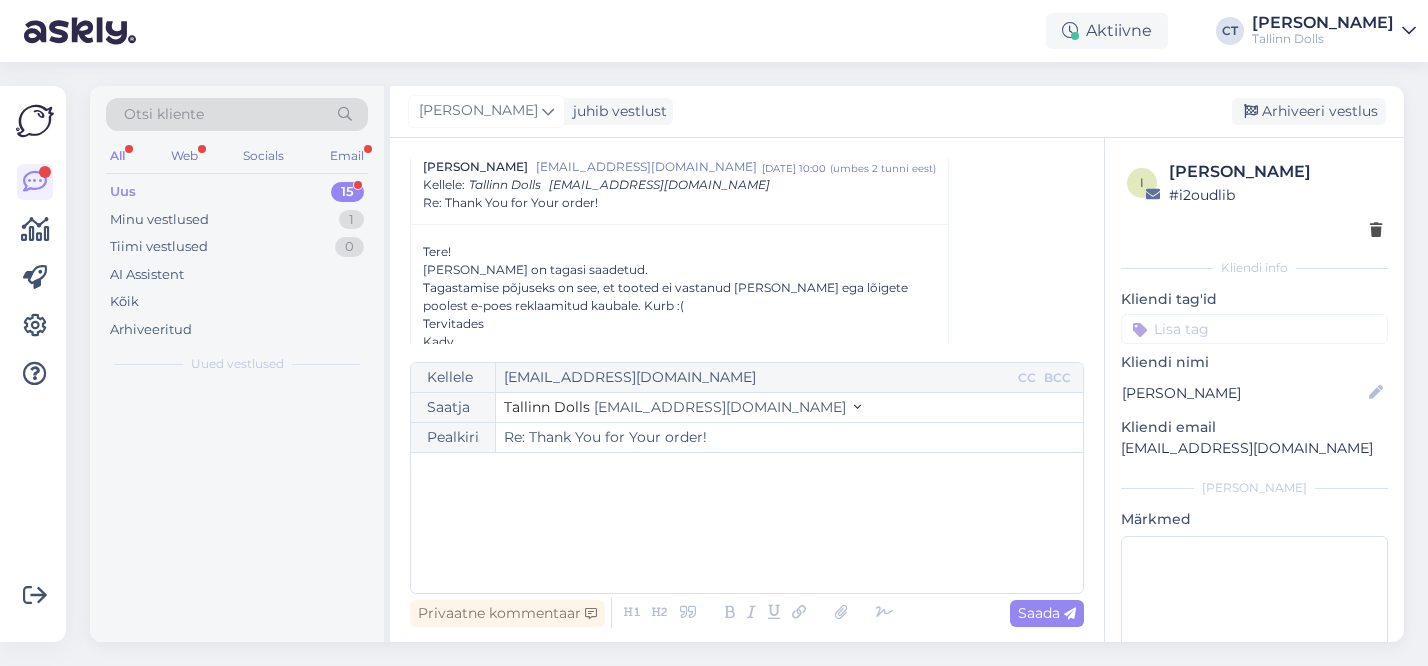 scroll, scrollTop: 226, scrollLeft: 0, axis: vertical 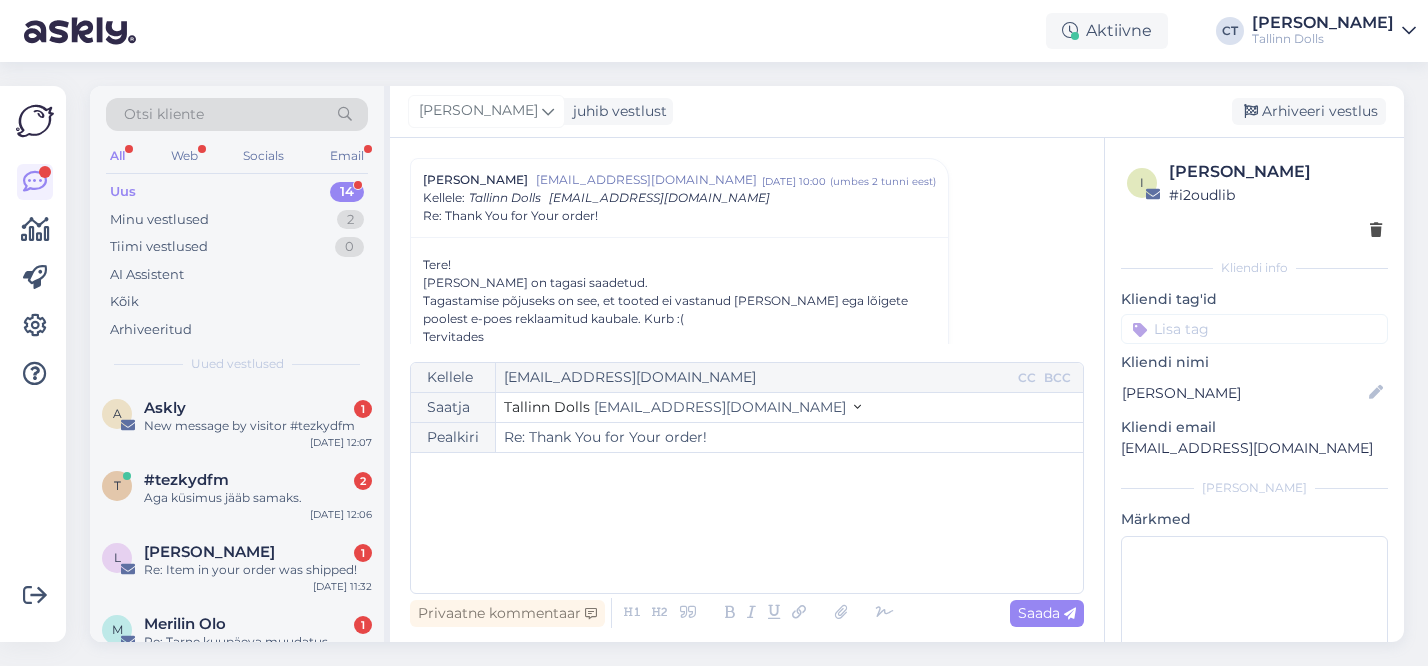 click on "﻿" at bounding box center [747, 523] 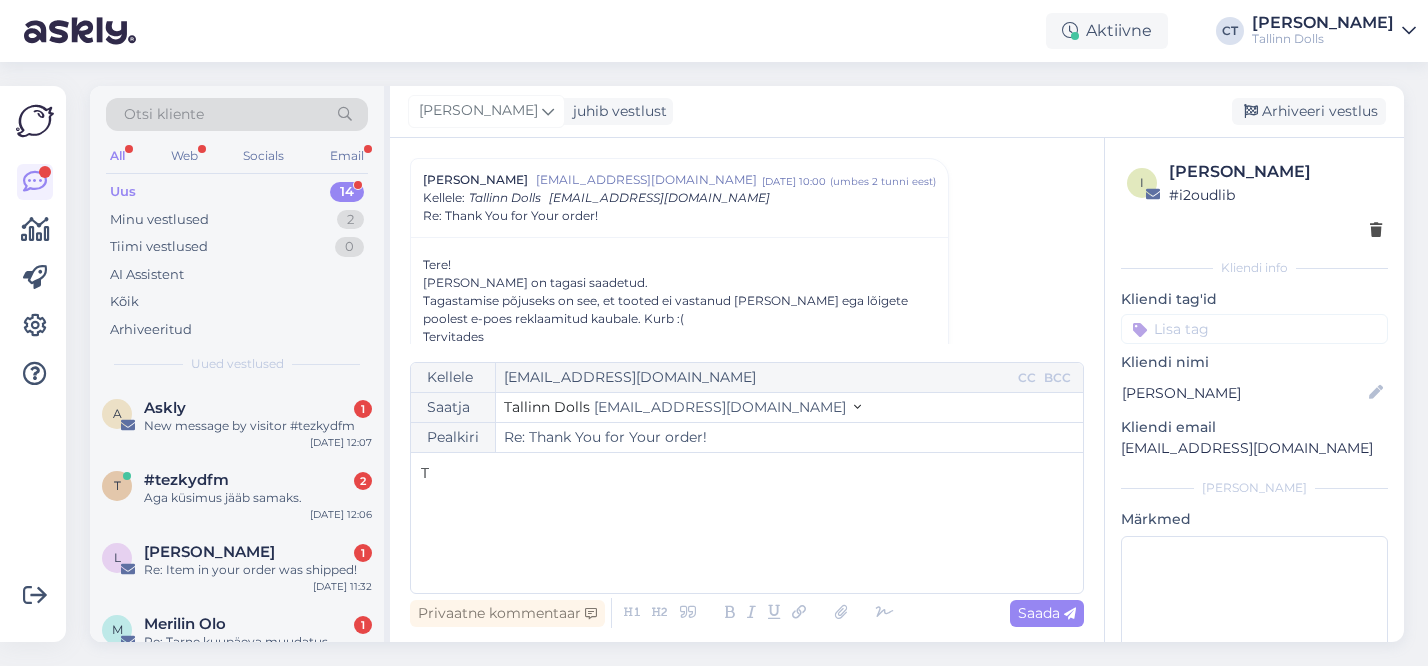 type 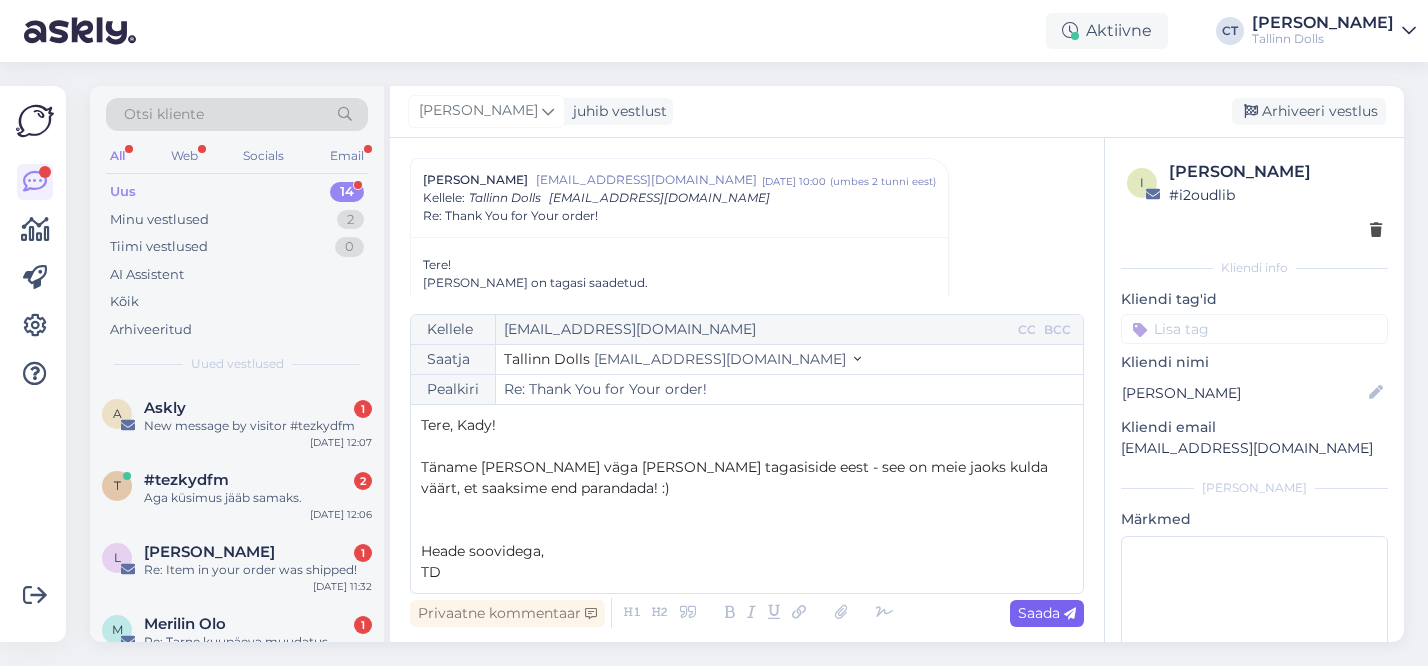 click on "Saada" at bounding box center [1047, 613] 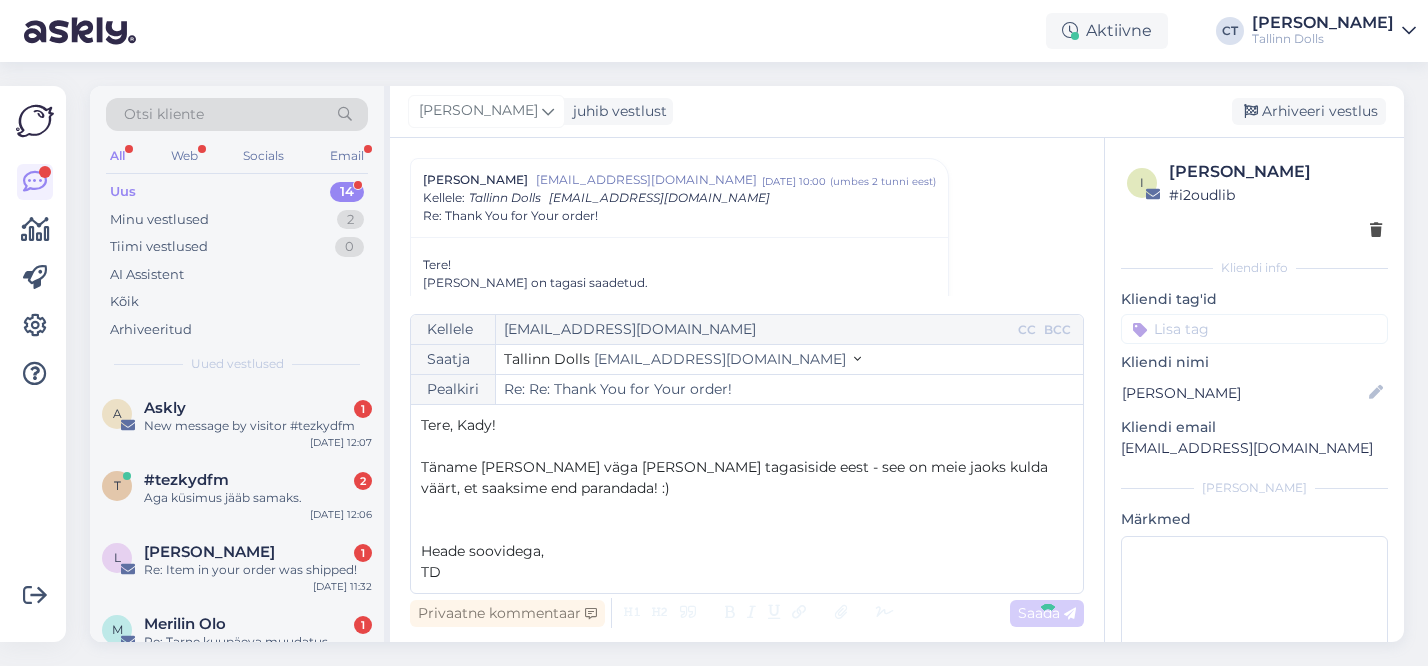 type on "Re: Thank You for Your order!" 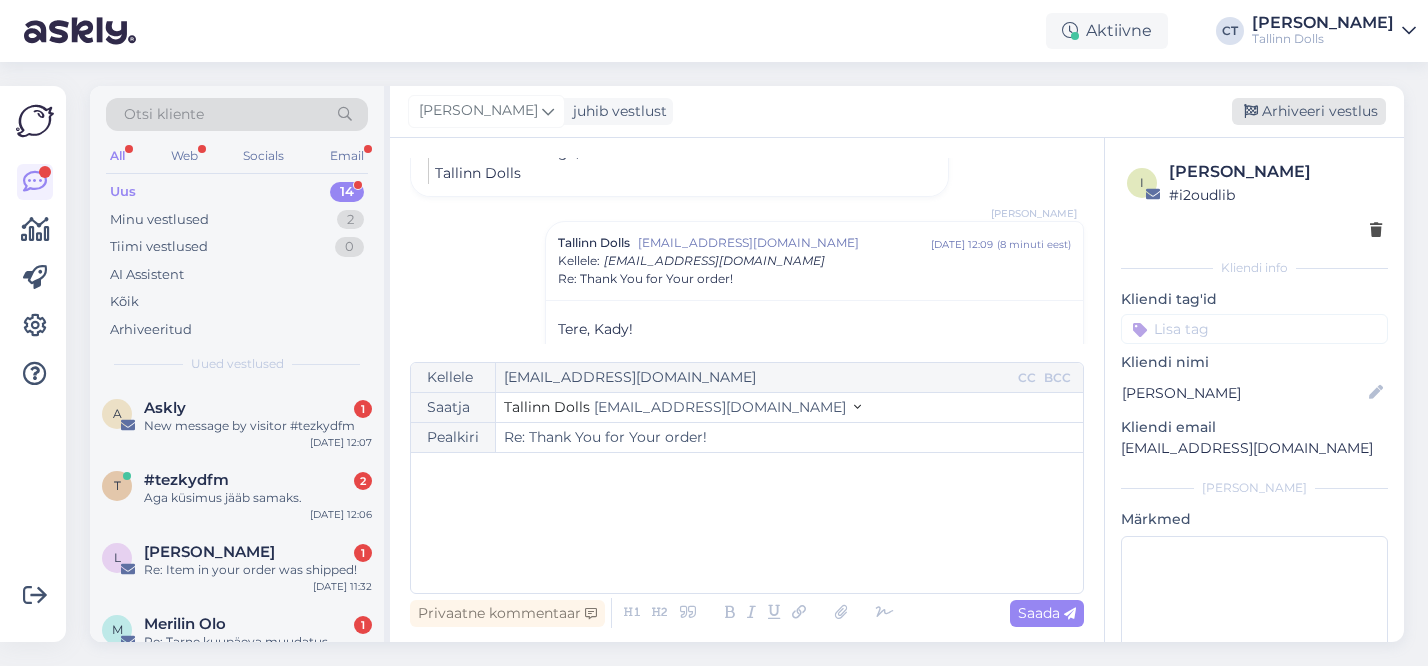 click on "Arhiveeri vestlus" at bounding box center (1309, 111) 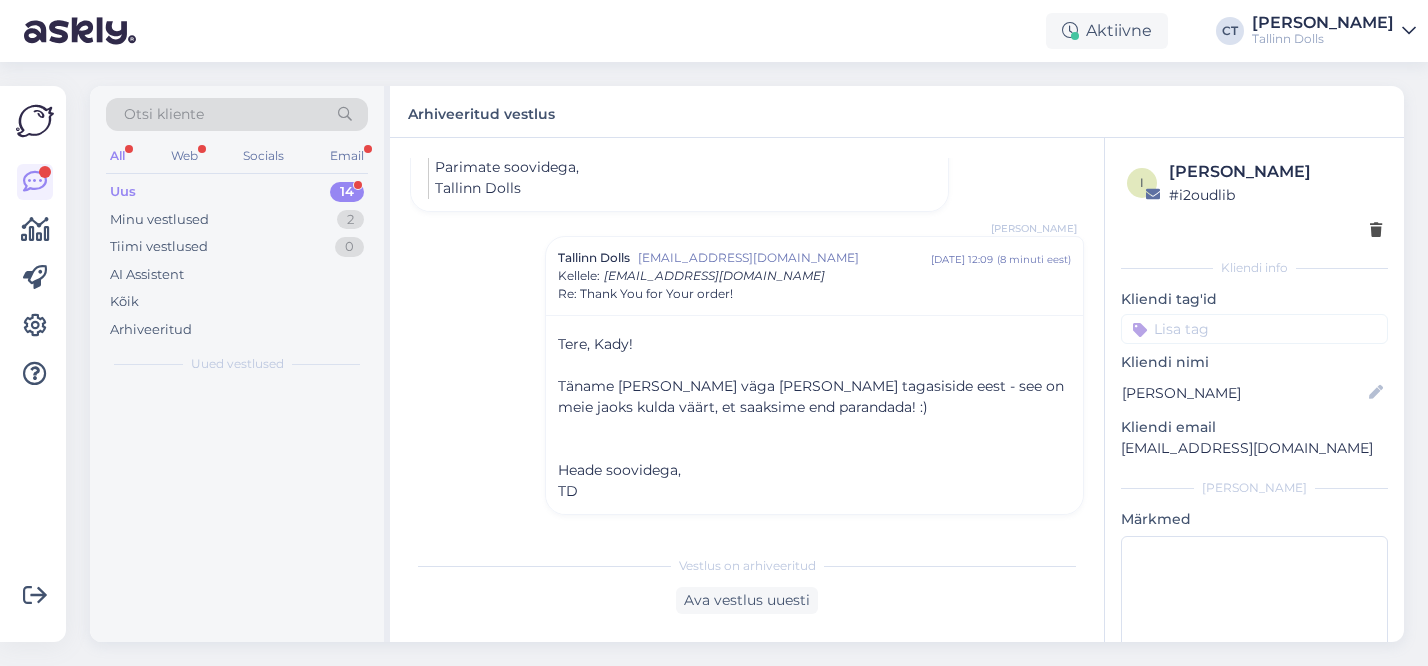 scroll, scrollTop: 784, scrollLeft: 0, axis: vertical 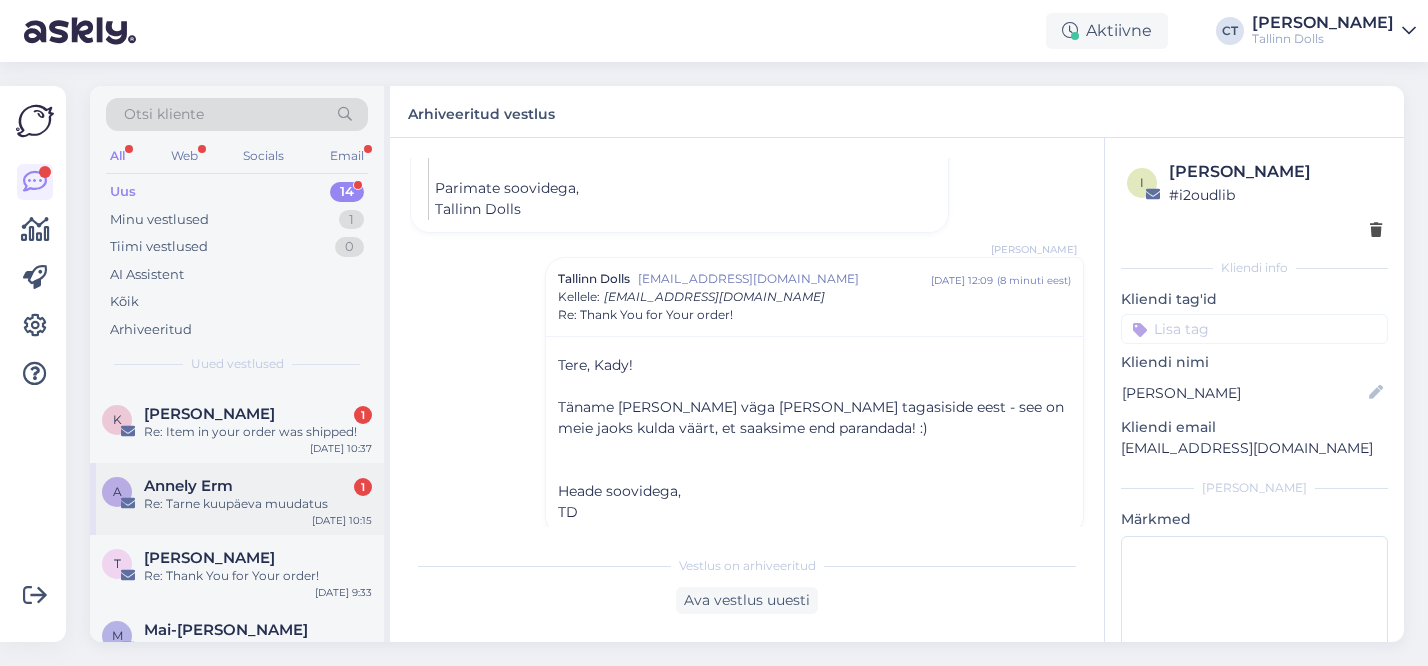 click on "Re: Tarne kuupäeva muudatus" at bounding box center (258, 504) 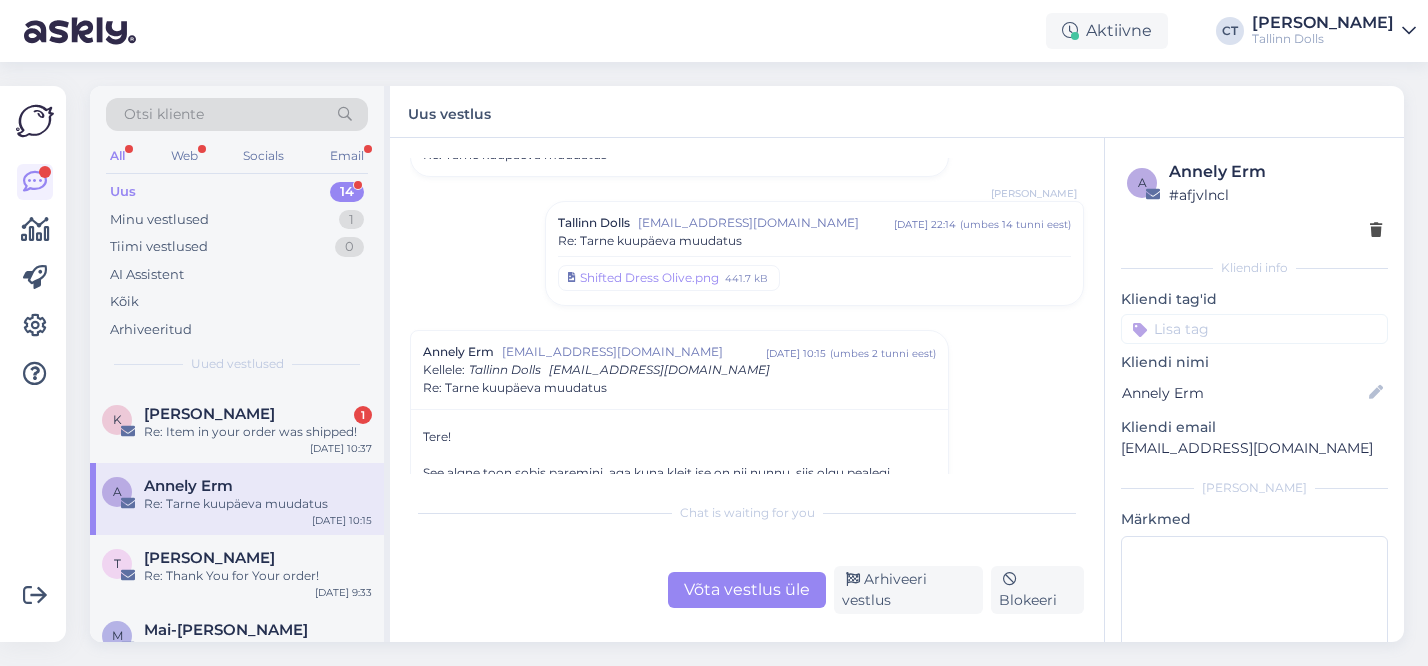 scroll, scrollTop: 756, scrollLeft: 0, axis: vertical 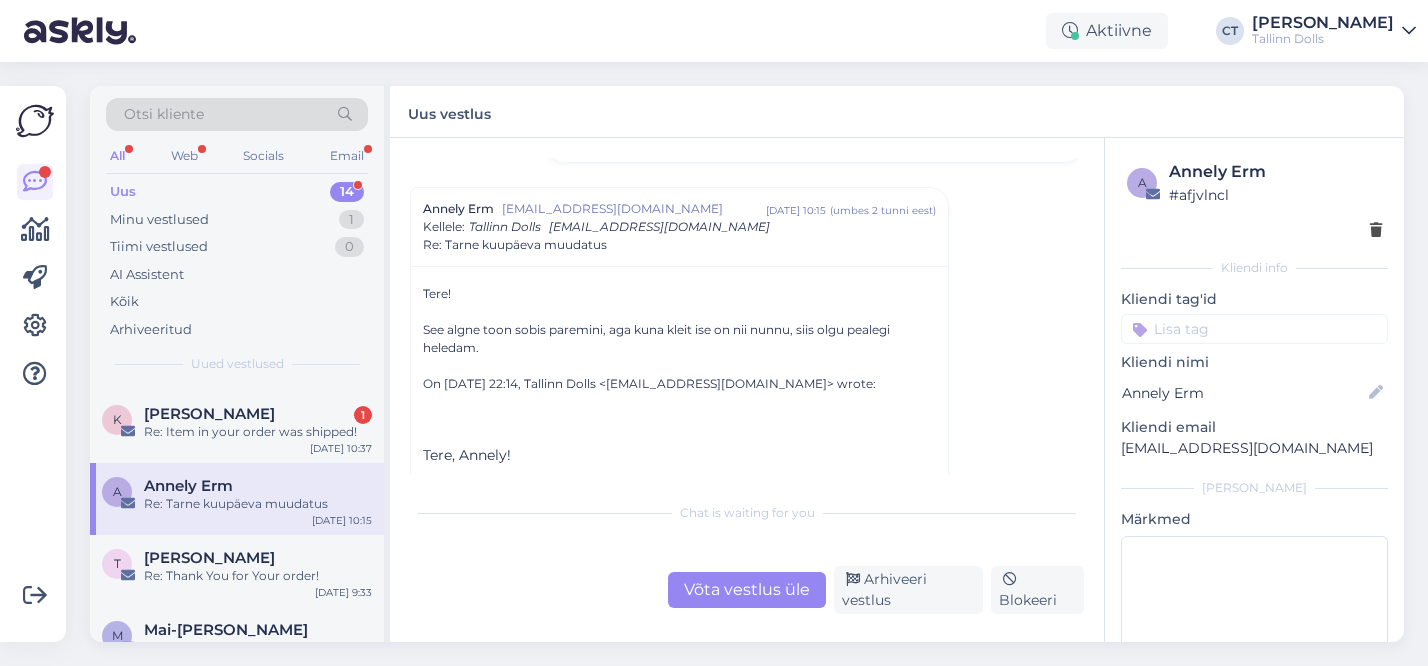 click on "Võta vestlus üle" at bounding box center (747, 590) 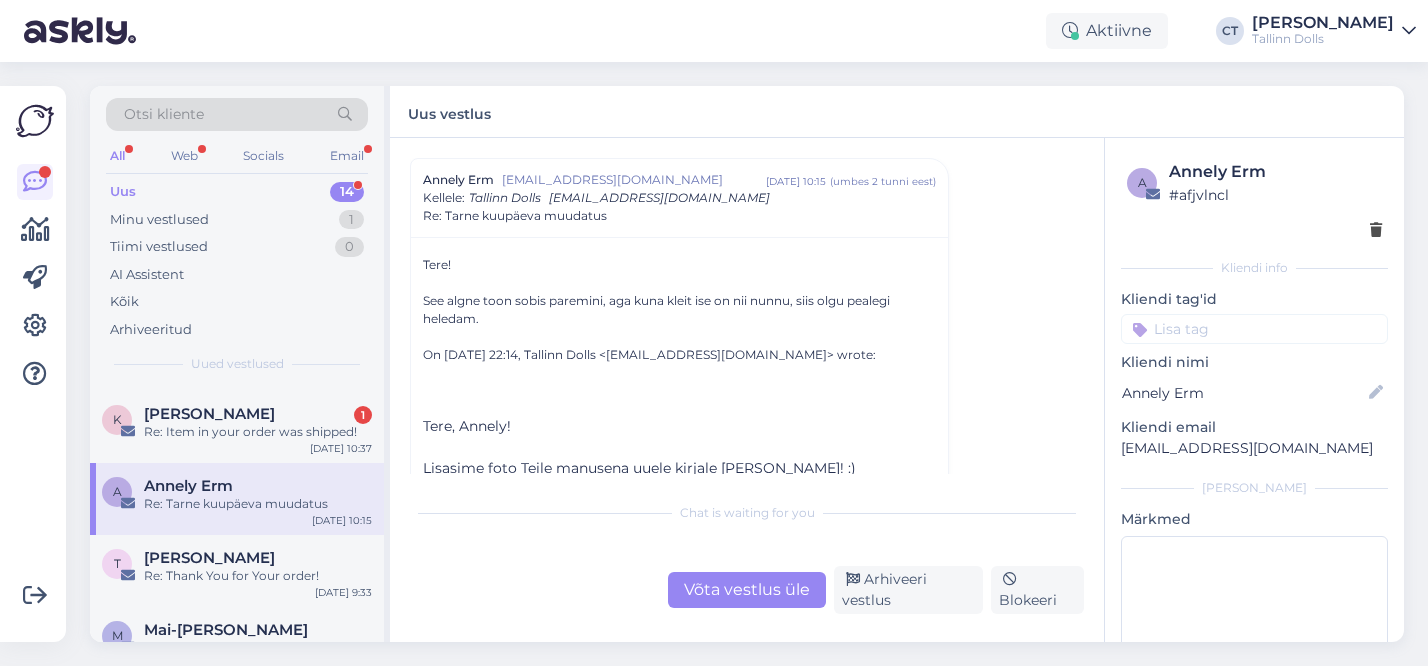 scroll, scrollTop: 0, scrollLeft: 0, axis: both 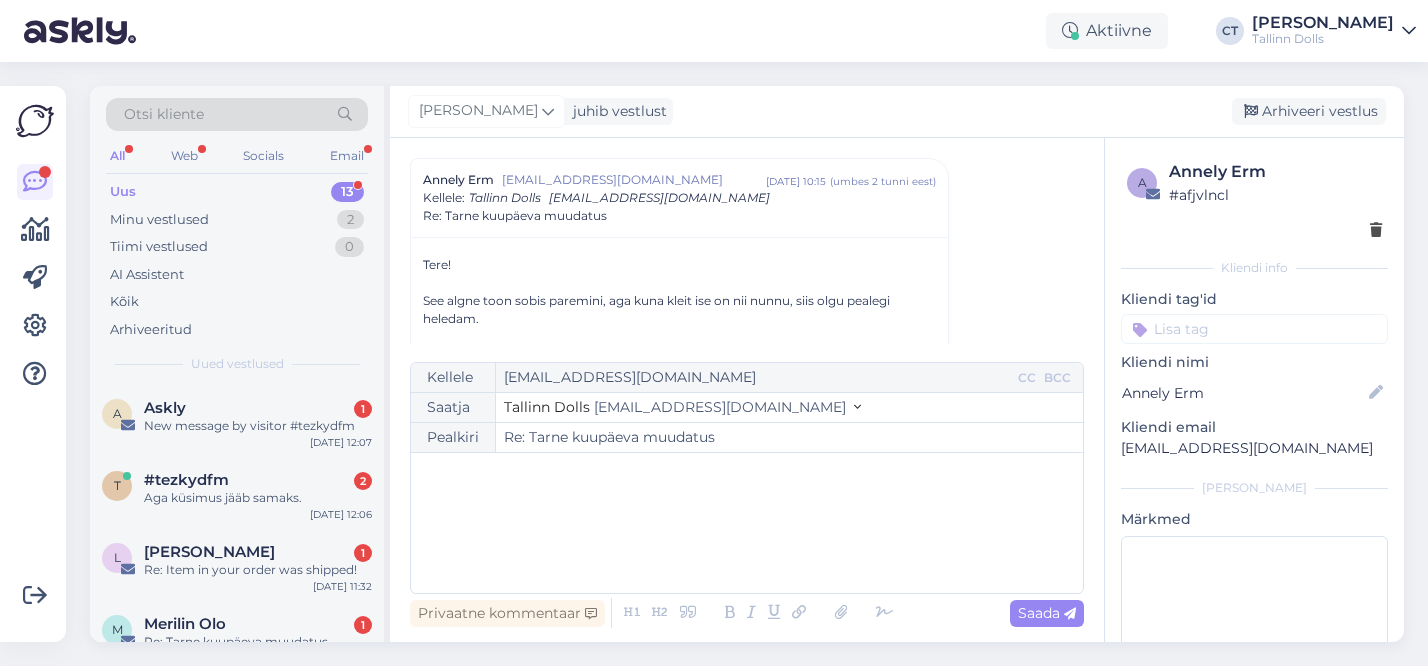 click on "﻿" at bounding box center (747, 523) 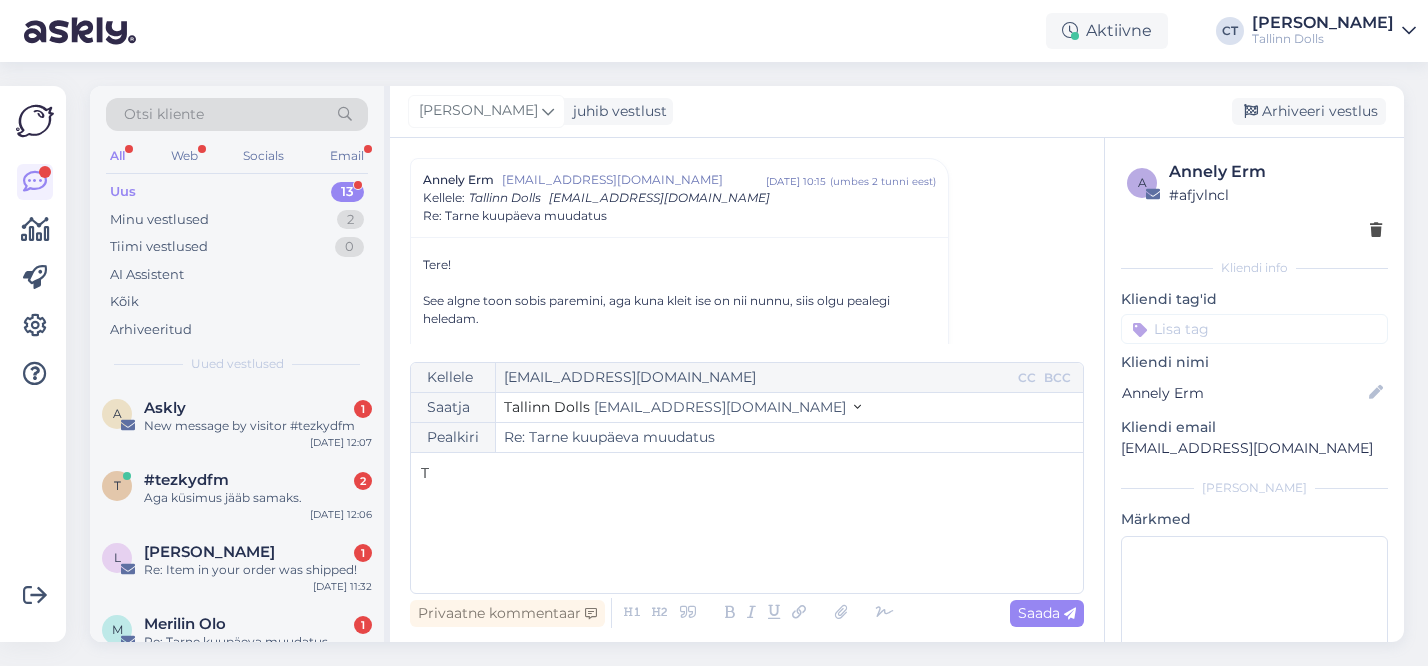 type 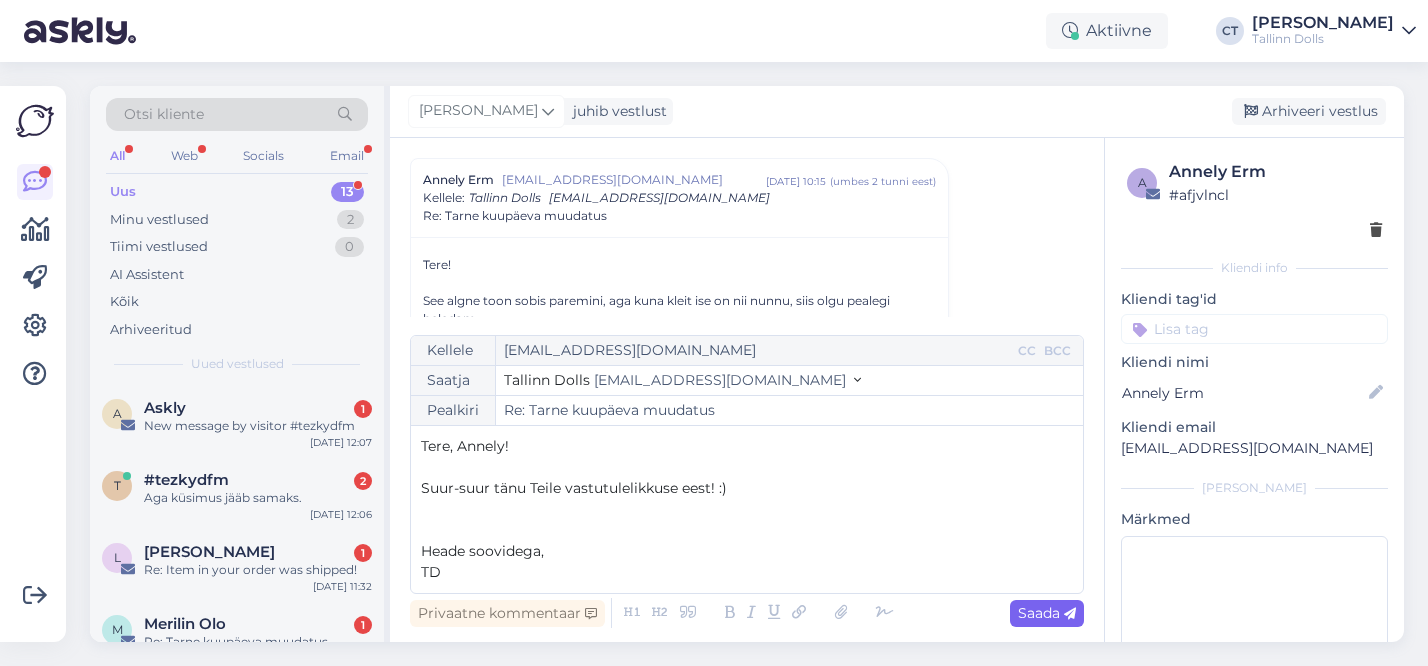 click on "Saada" at bounding box center (1047, 613) 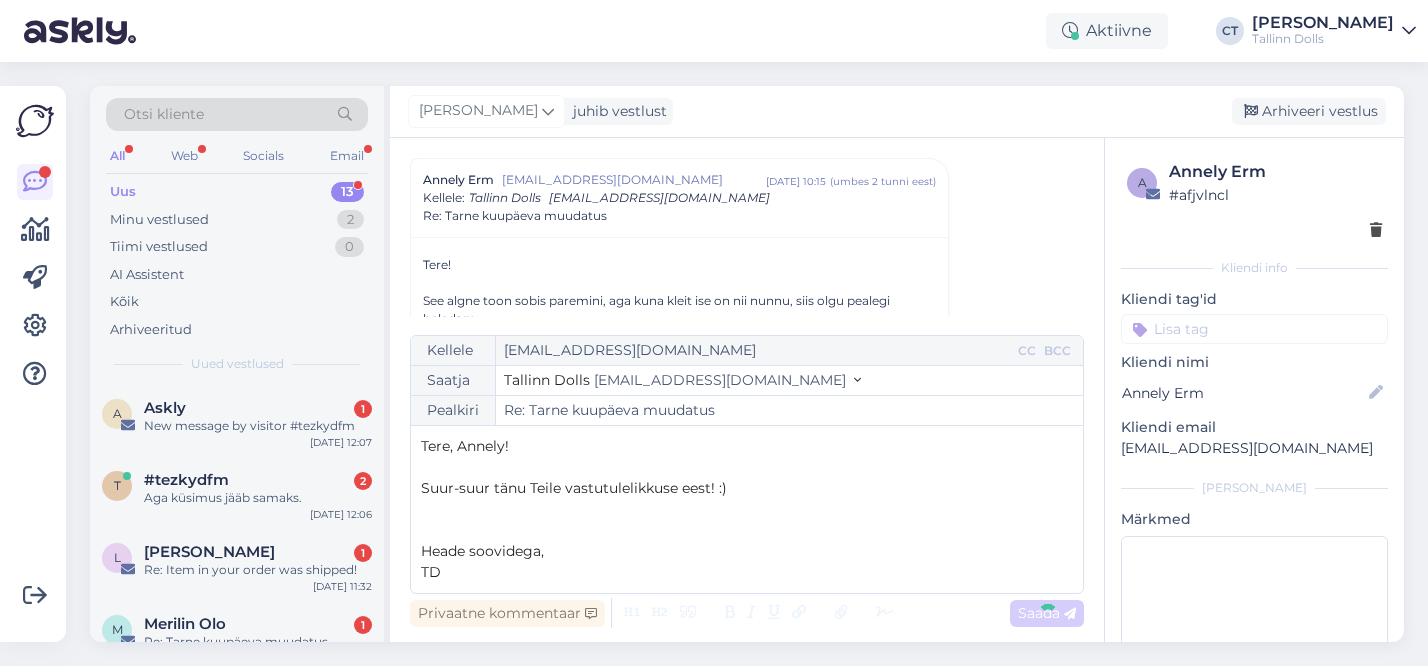 type on "Re: Re: Tarne kuupäeva muudatus" 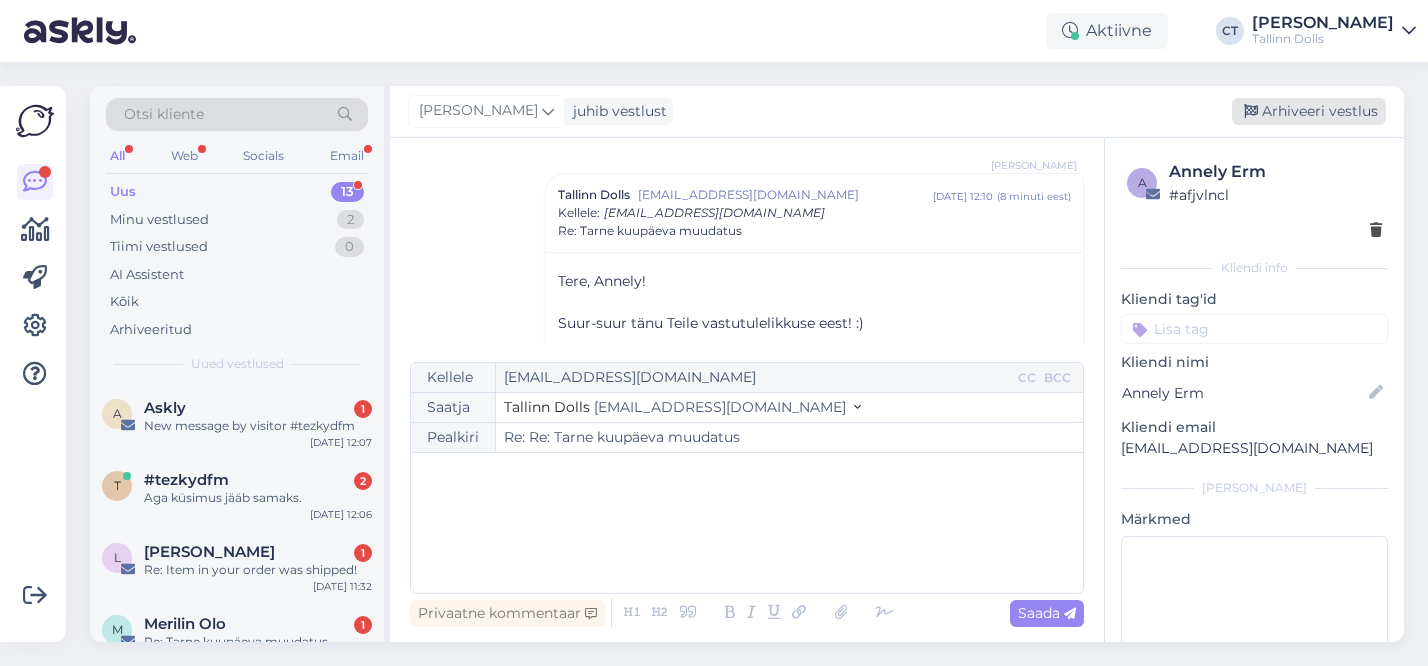 click on "Arhiveeri vestlus" at bounding box center [1309, 111] 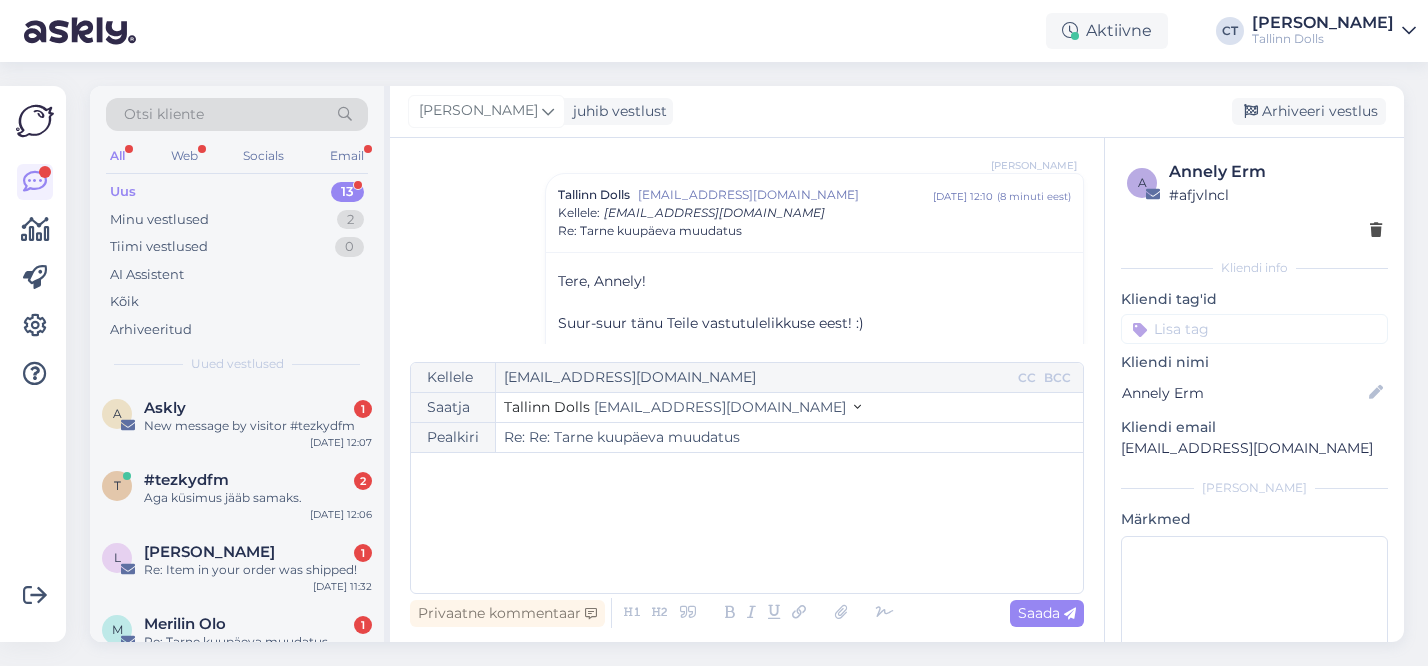 scroll, scrollTop: 1162, scrollLeft: 0, axis: vertical 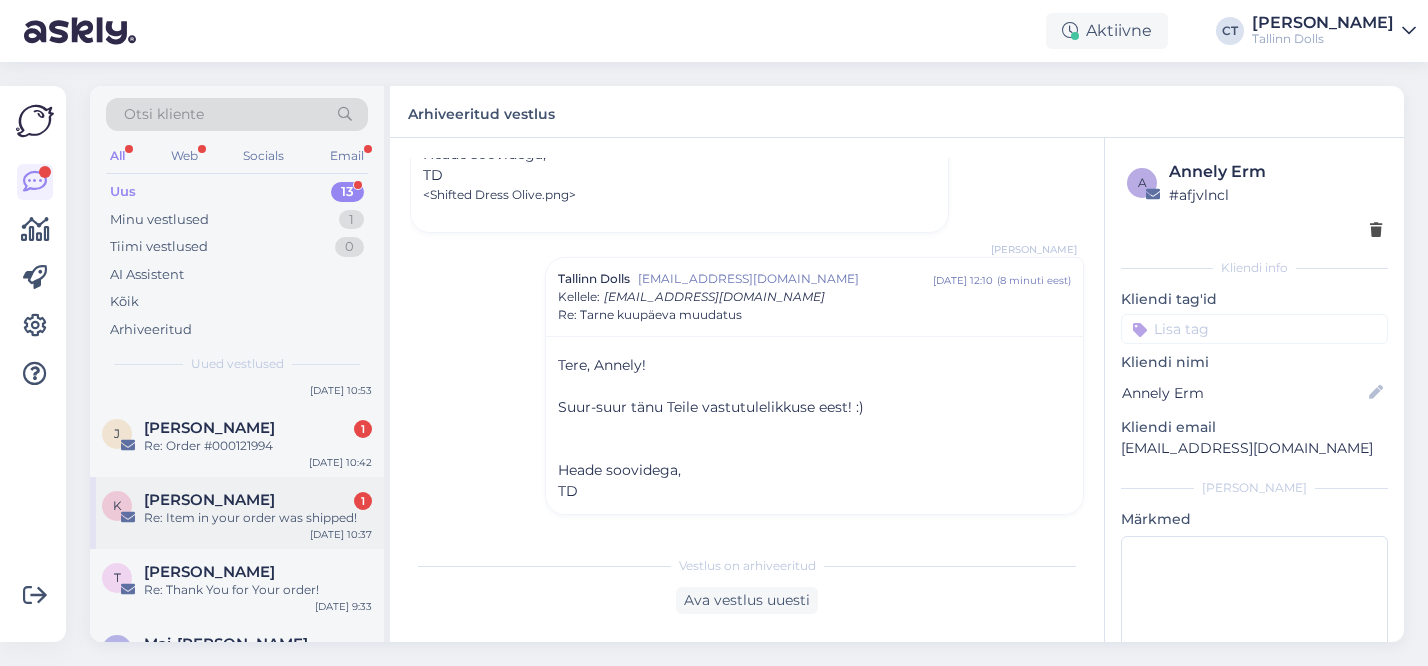 click on "Re: Item in your order was shipped!" at bounding box center (258, 518) 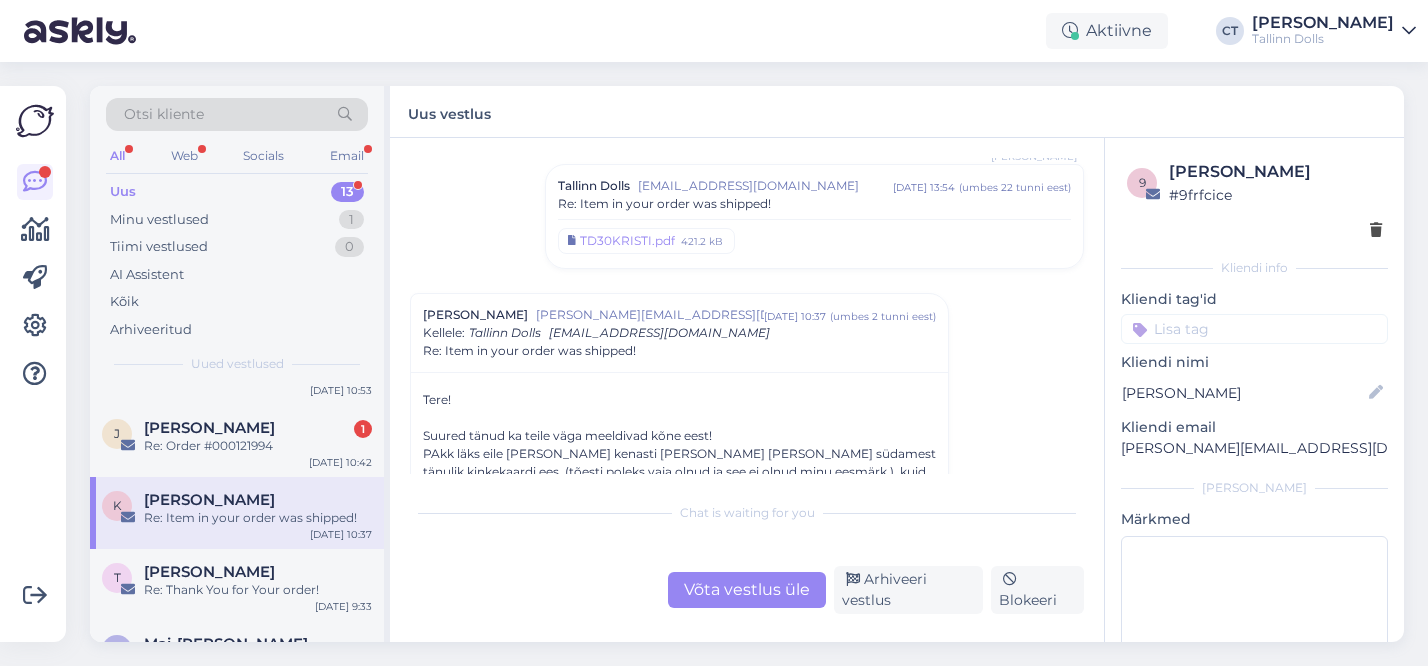 scroll, scrollTop: 2281, scrollLeft: 0, axis: vertical 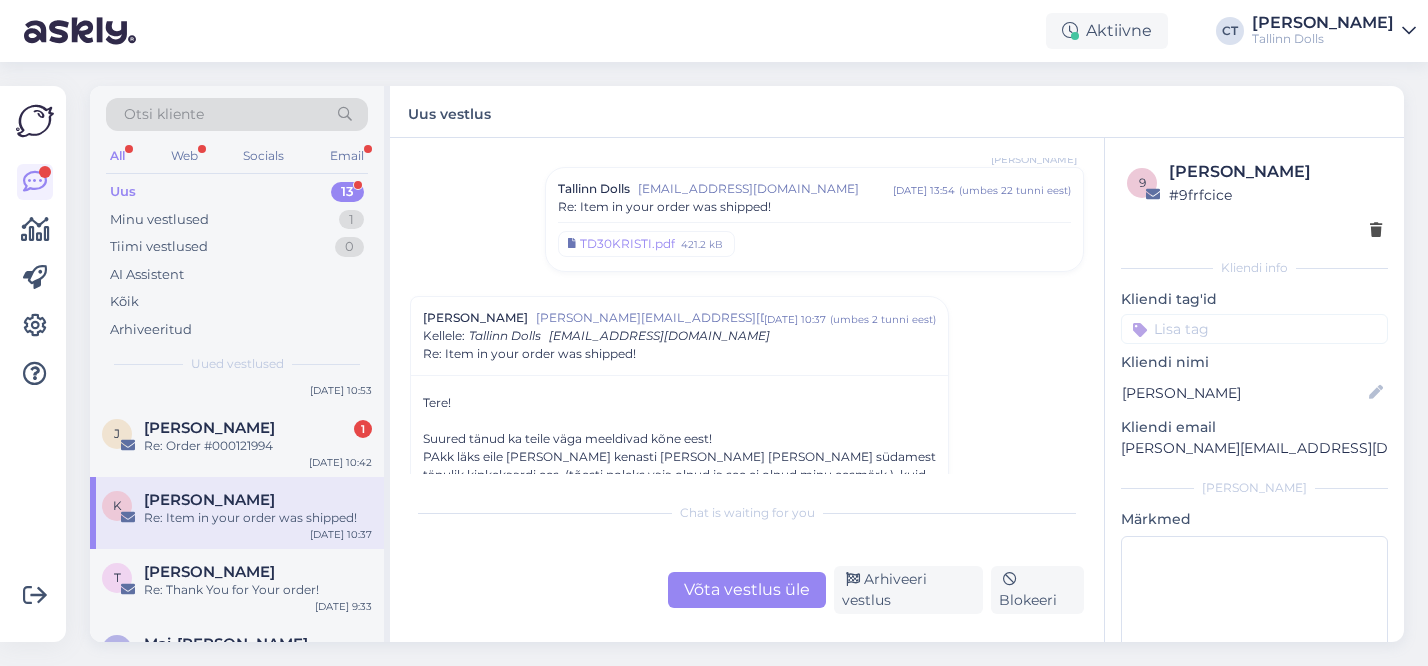 click on "Re: Item in your order was shipped!" at bounding box center (814, 207) 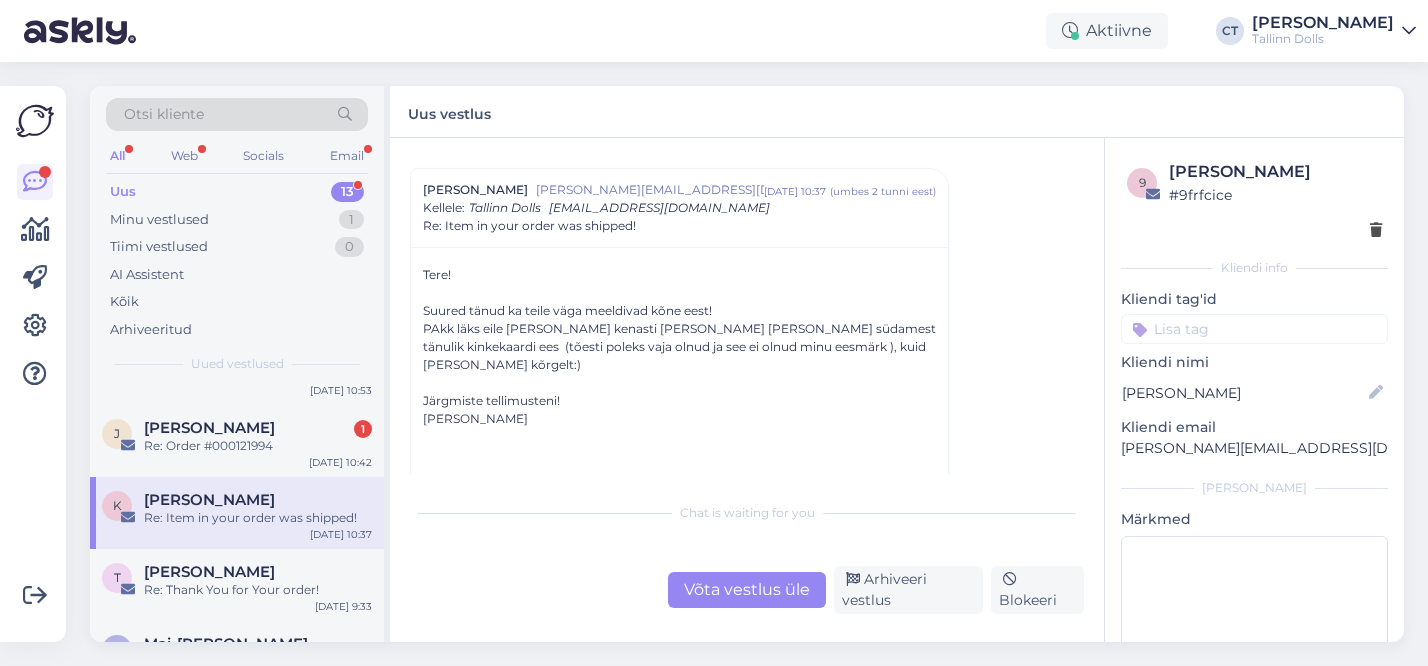 scroll, scrollTop: 2786, scrollLeft: 0, axis: vertical 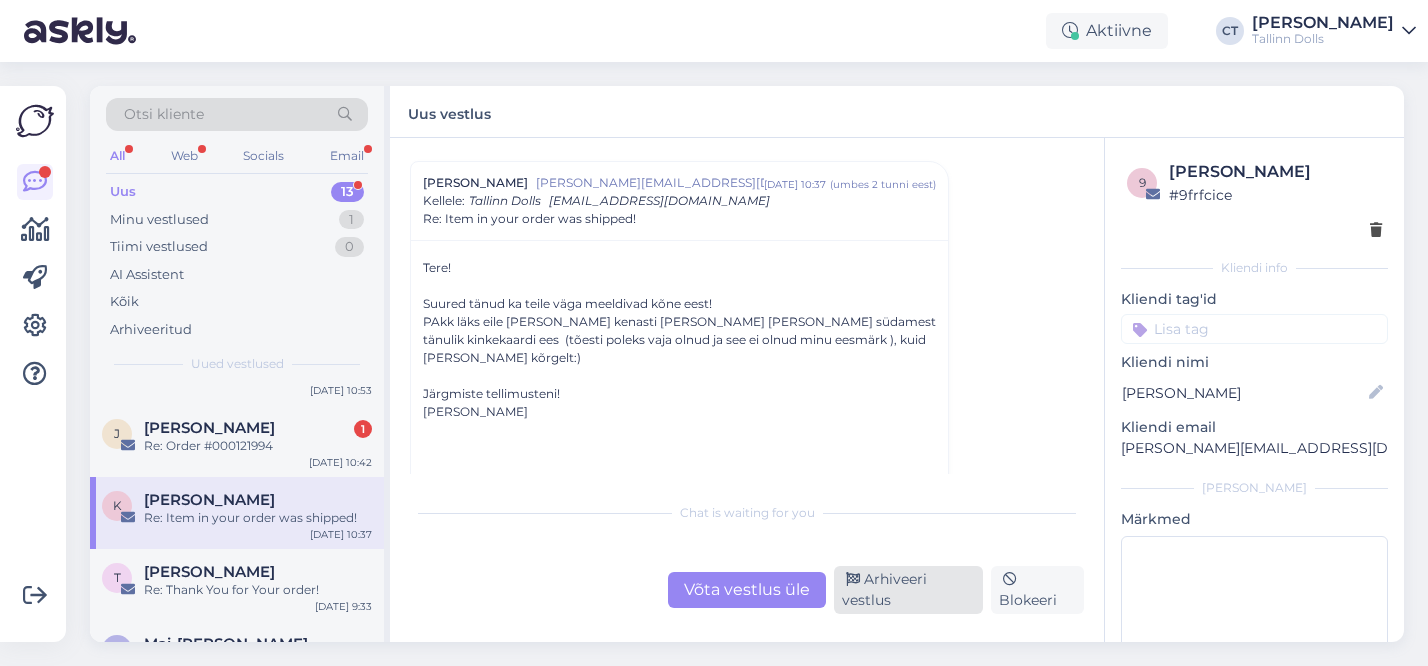 click on "Arhiveeri vestlus" at bounding box center (908, 590) 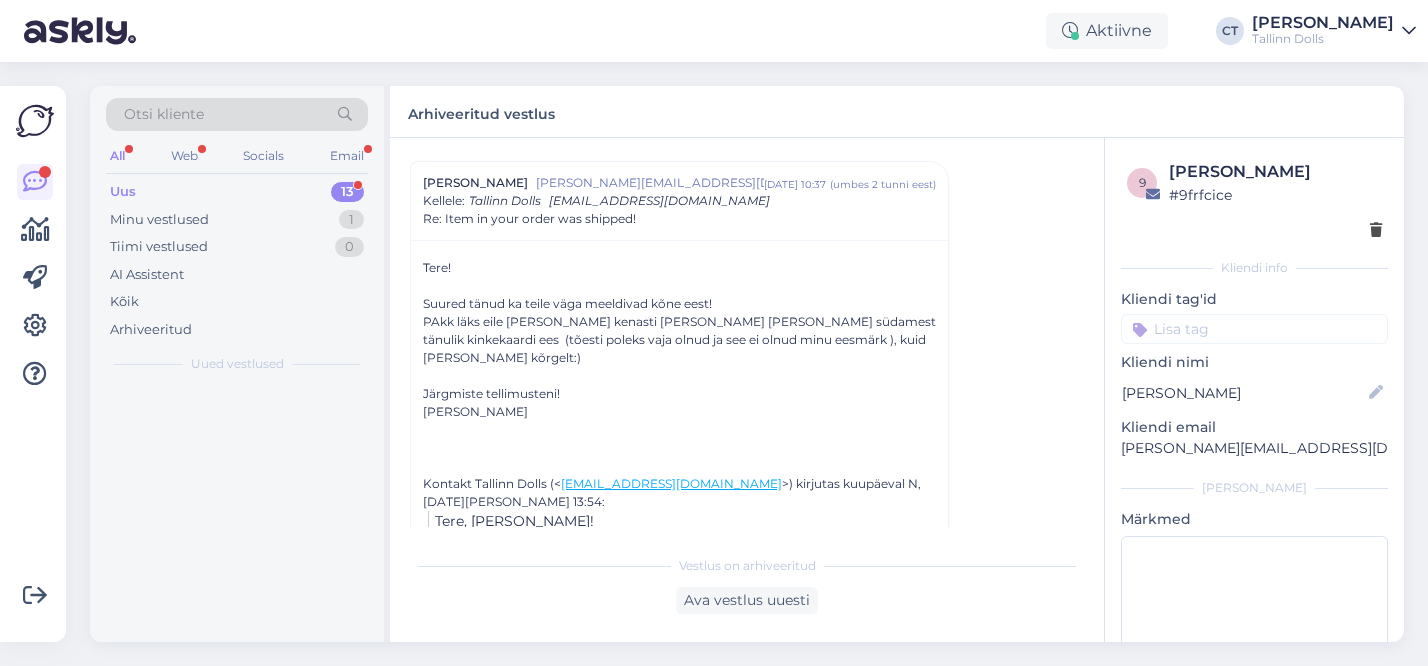 scroll, scrollTop: 2789, scrollLeft: 0, axis: vertical 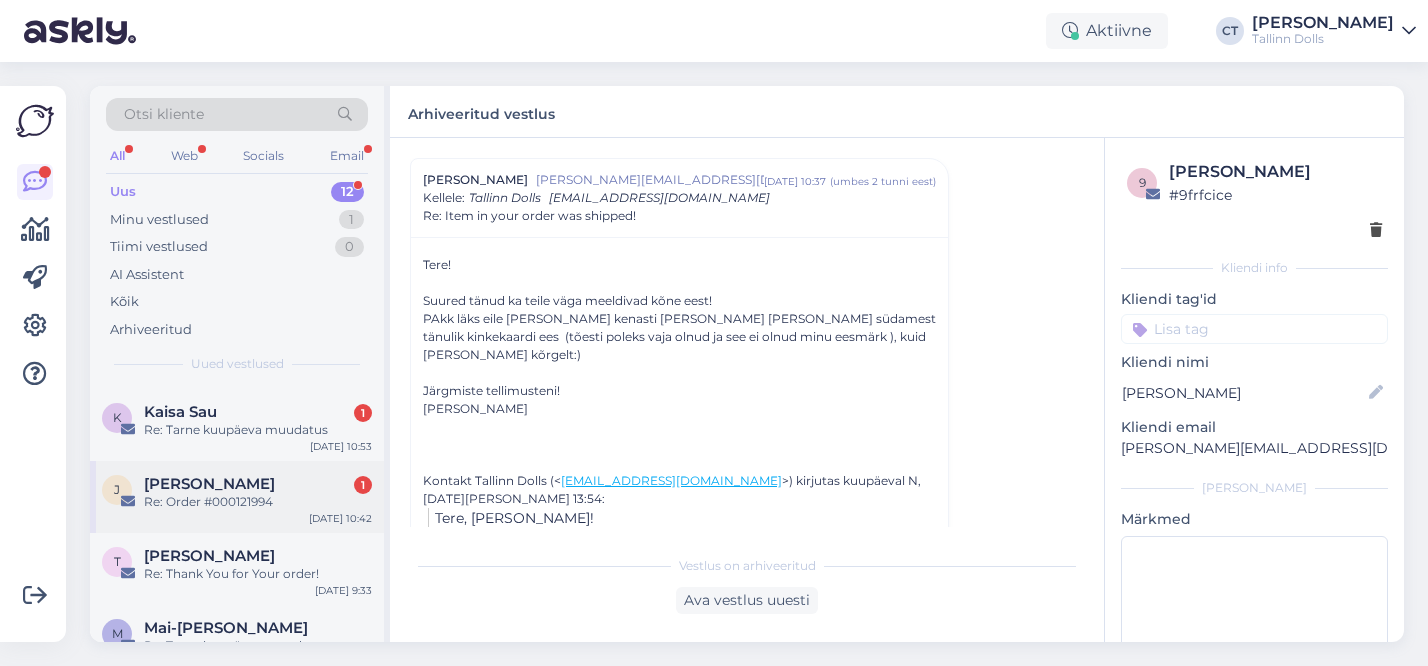 click on "[PERSON_NAME] 1" at bounding box center (258, 484) 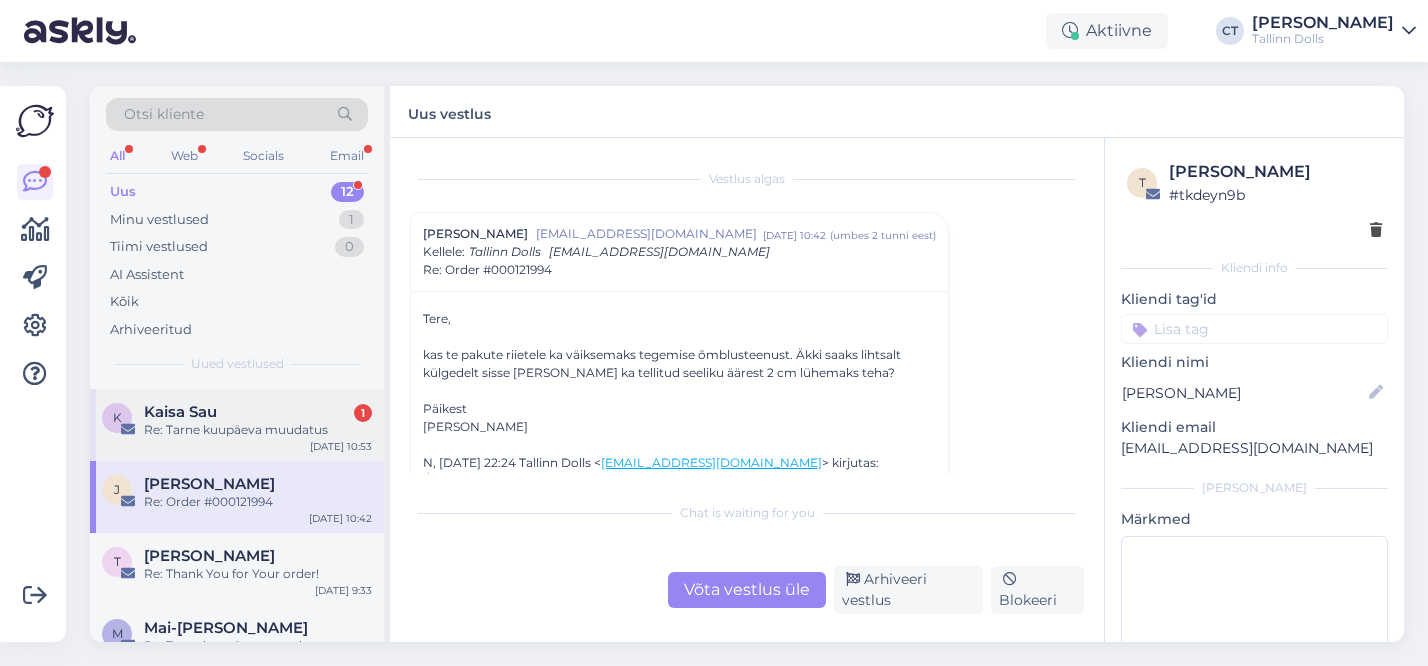click on "K Kaisa Sau 1 Re: Tarne kuupäeva muudatus [DATE] 10:53" at bounding box center (237, 425) 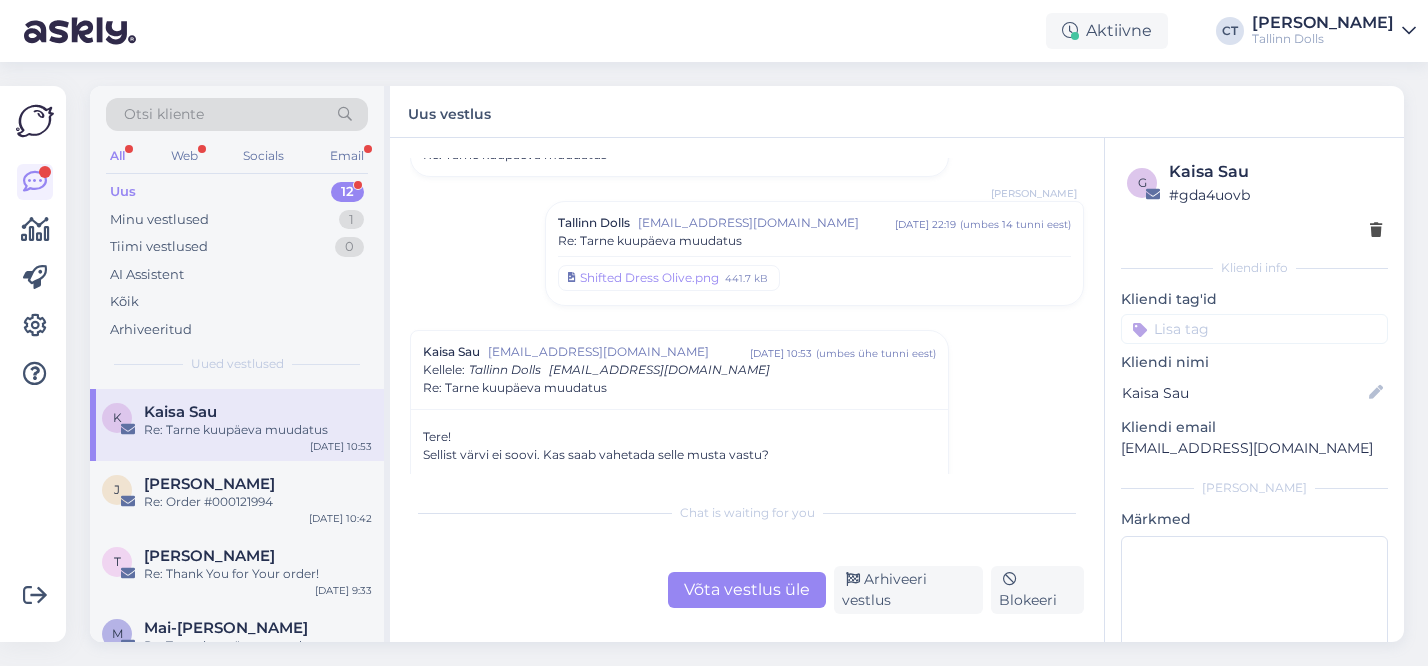 scroll, scrollTop: 6563, scrollLeft: 0, axis: vertical 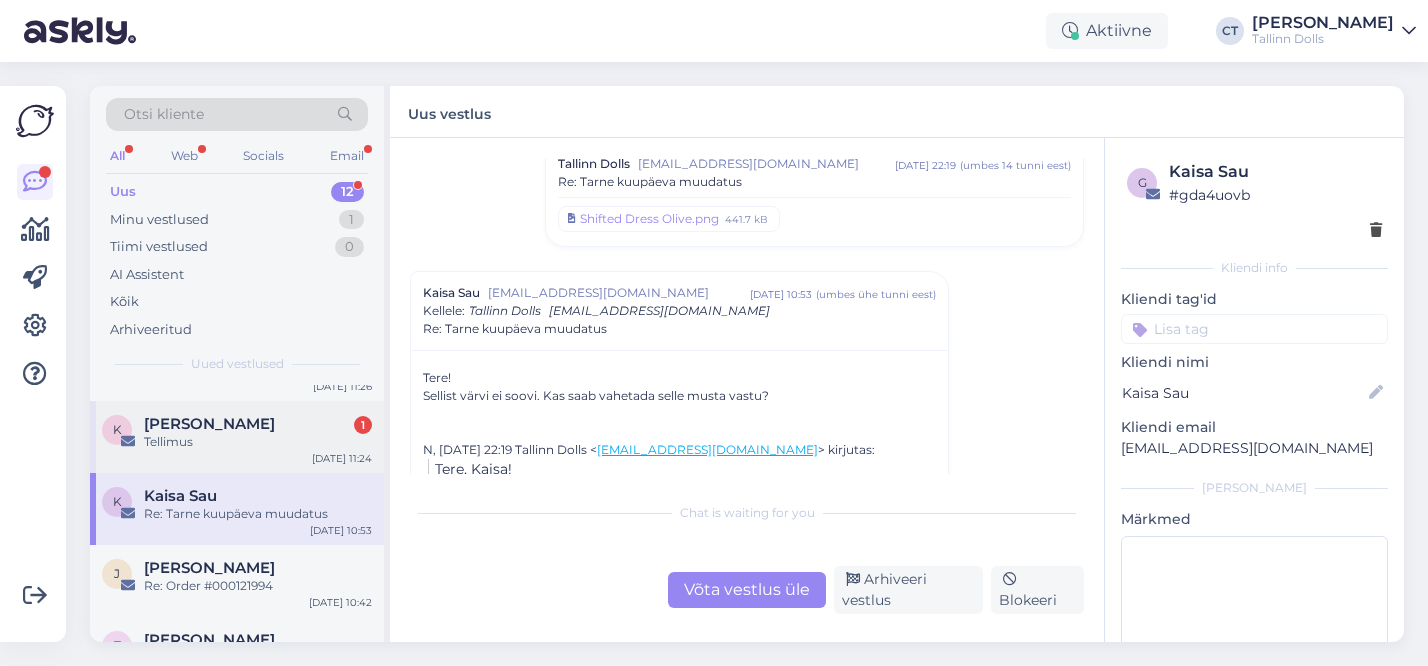 click on "K [PERSON_NAME] 1 Tellimus [DATE] 11:24" at bounding box center [237, 437] 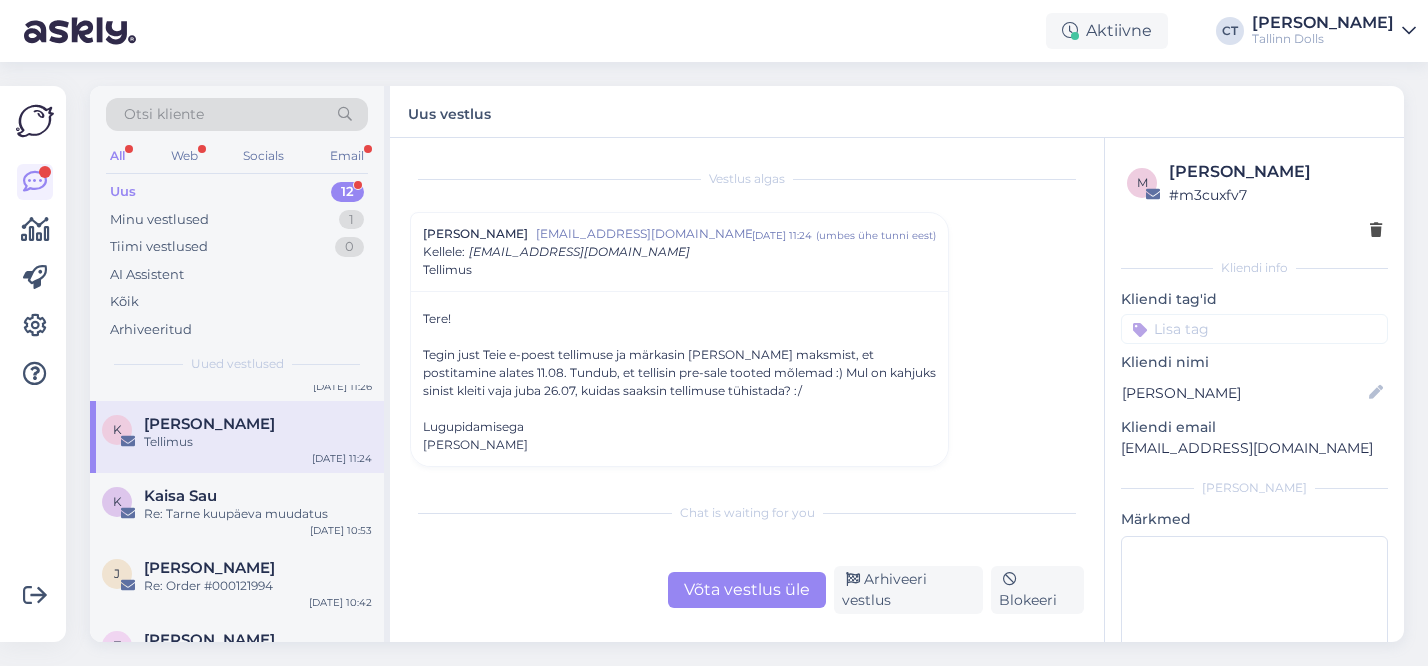 click on "[PERSON_NAME]" at bounding box center (679, 445) 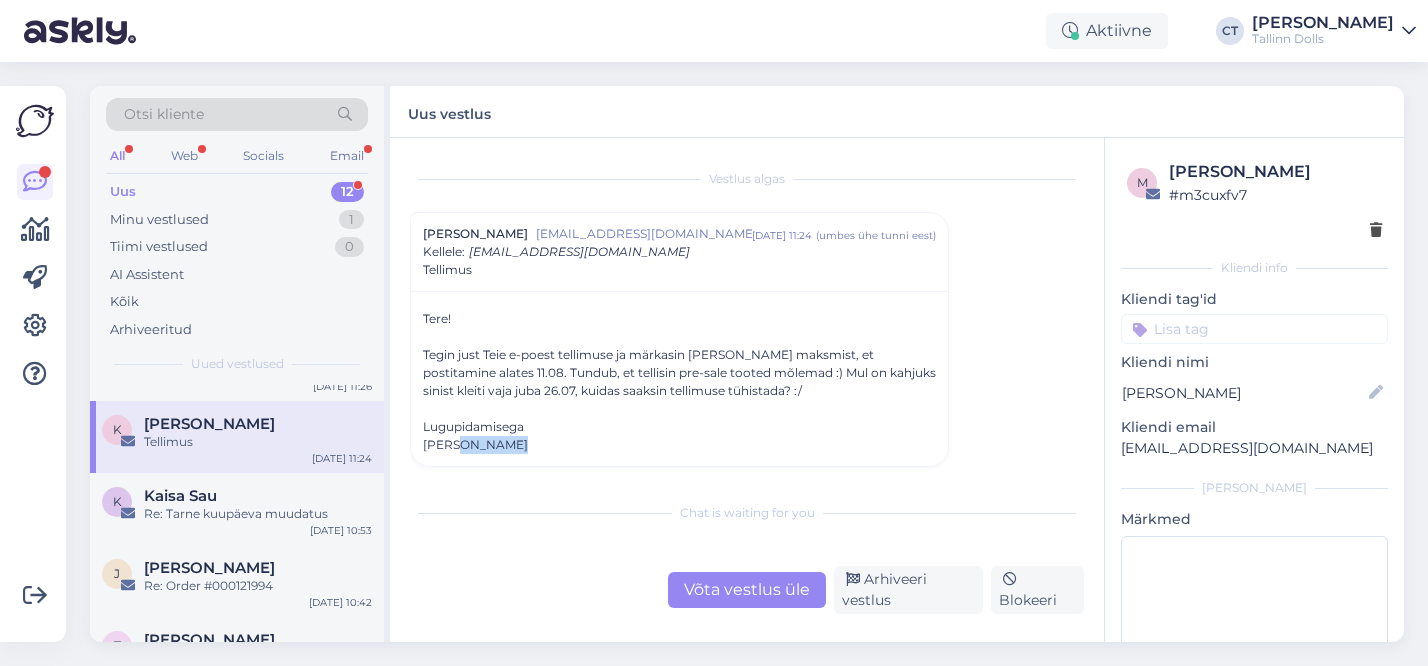 click on "[PERSON_NAME]" at bounding box center [679, 445] 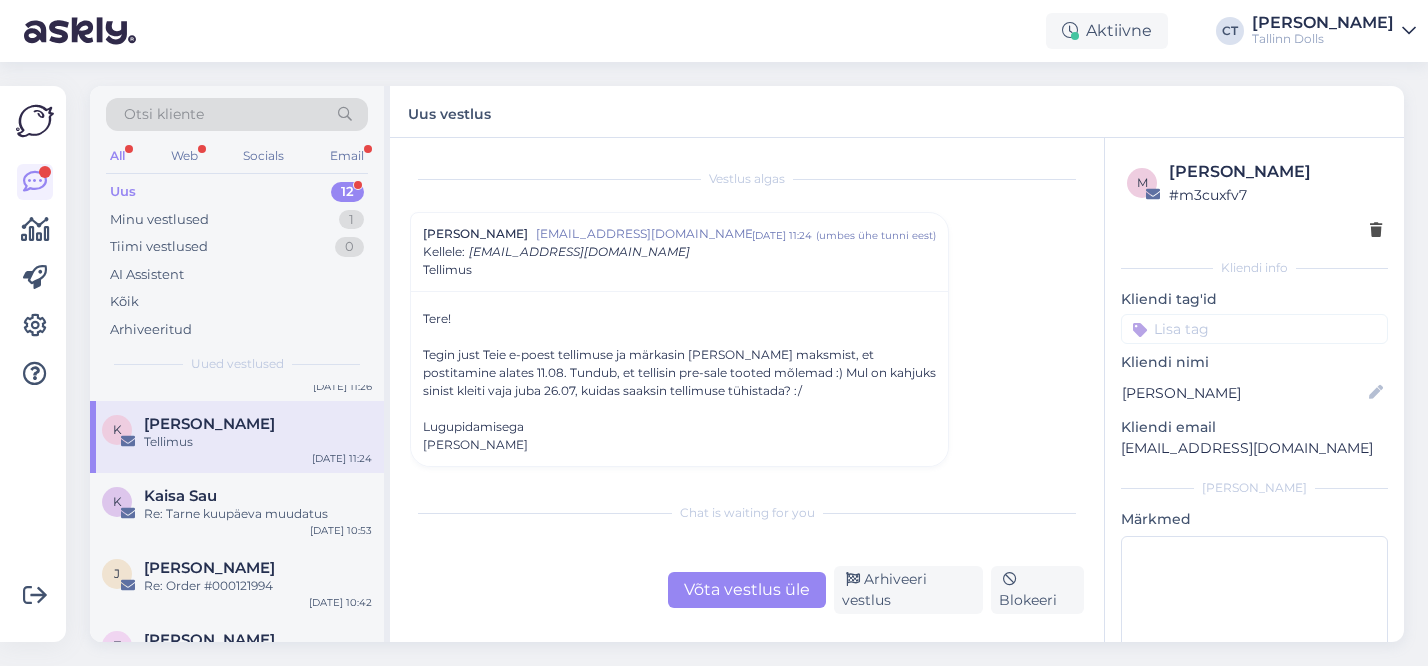 click on "Võta vestlus üle" at bounding box center (747, 590) 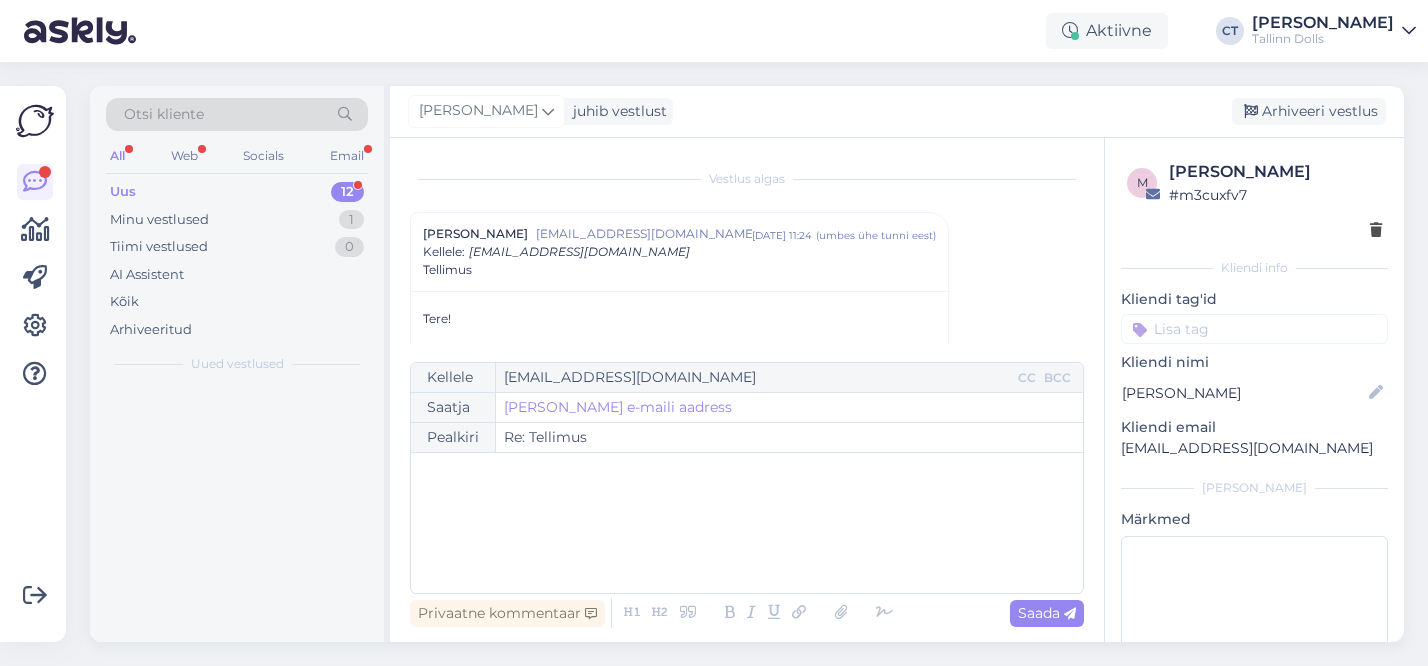 scroll, scrollTop: 54, scrollLeft: 0, axis: vertical 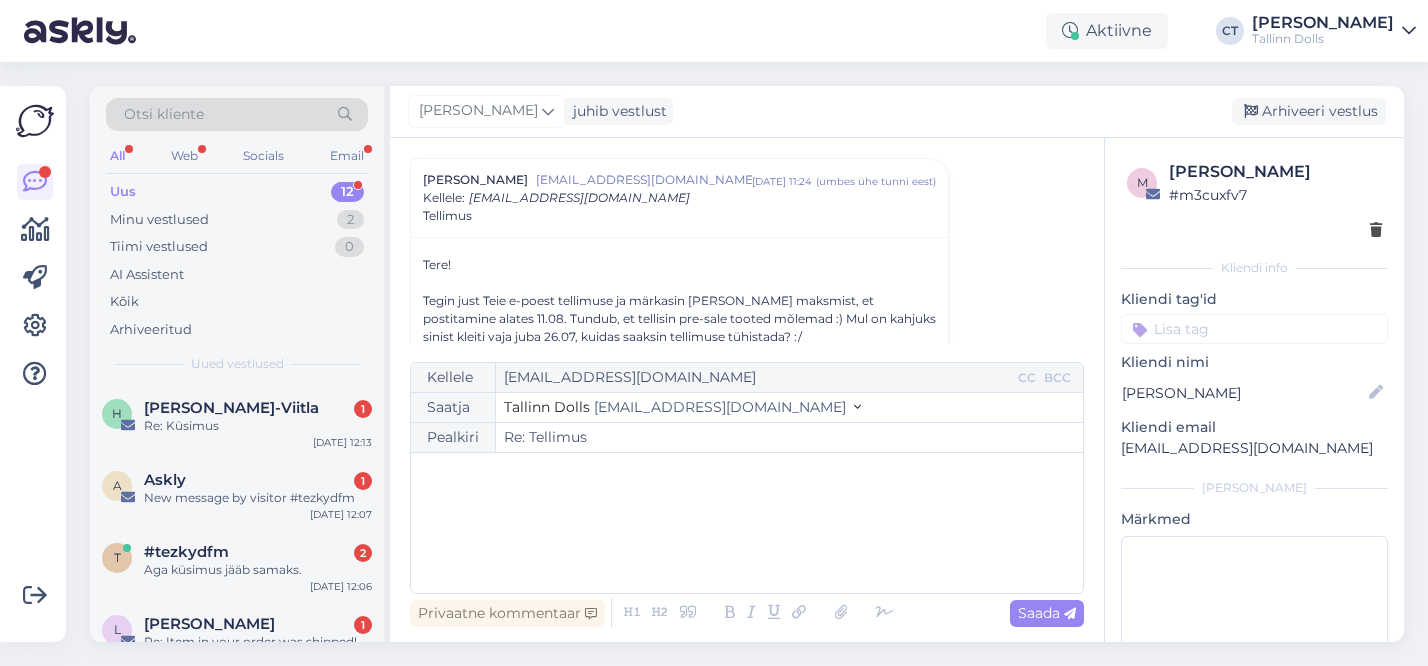 click on "﻿" at bounding box center [747, 523] 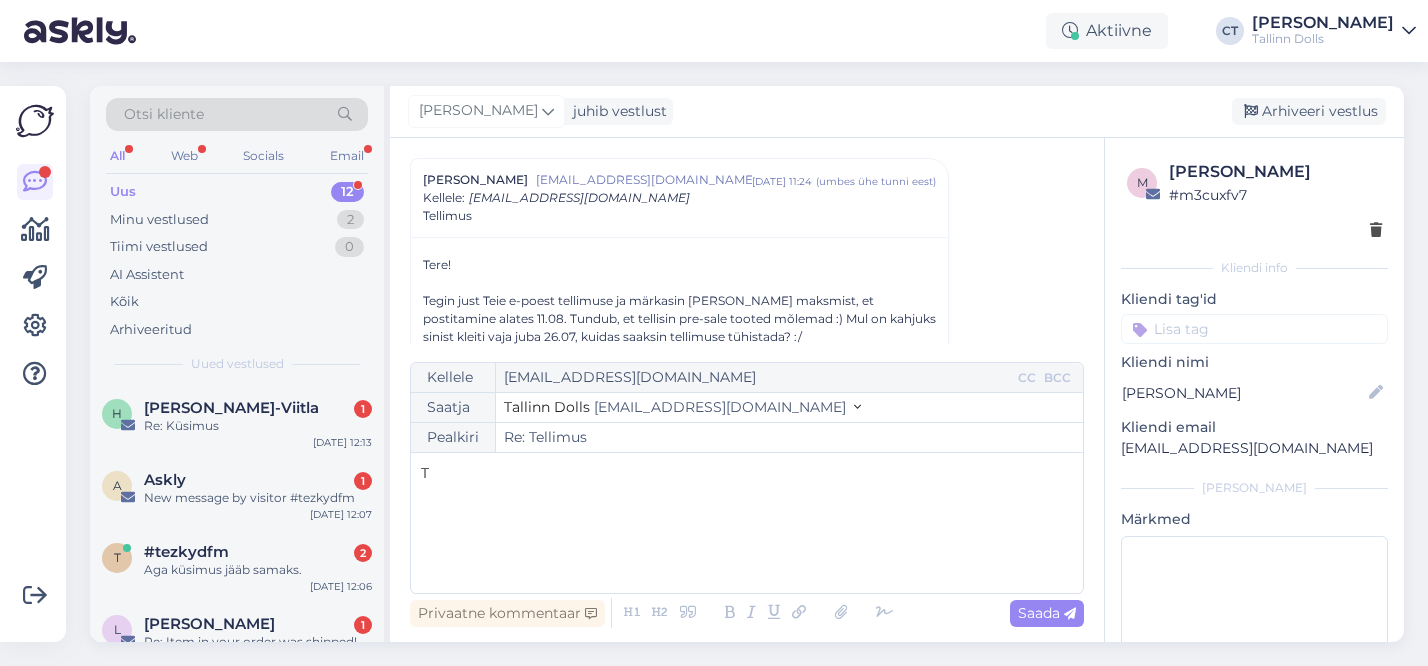 type 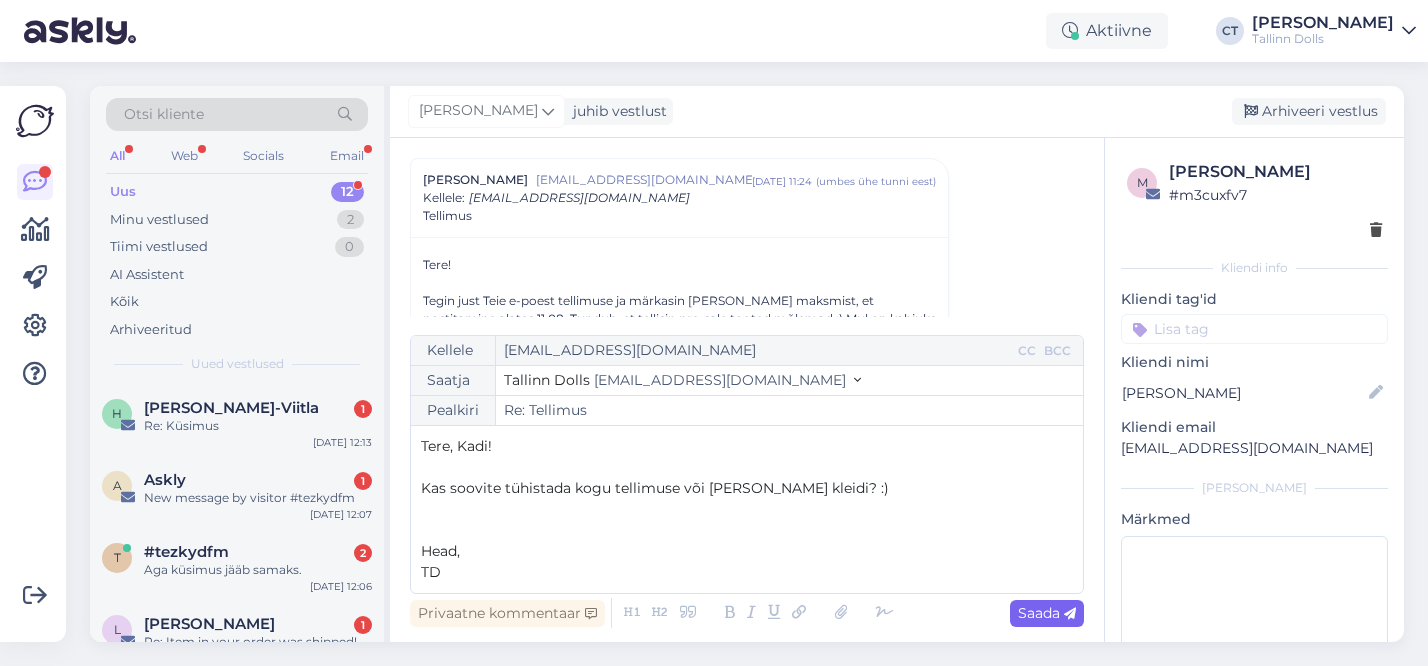 click on "Saada" at bounding box center (1047, 613) 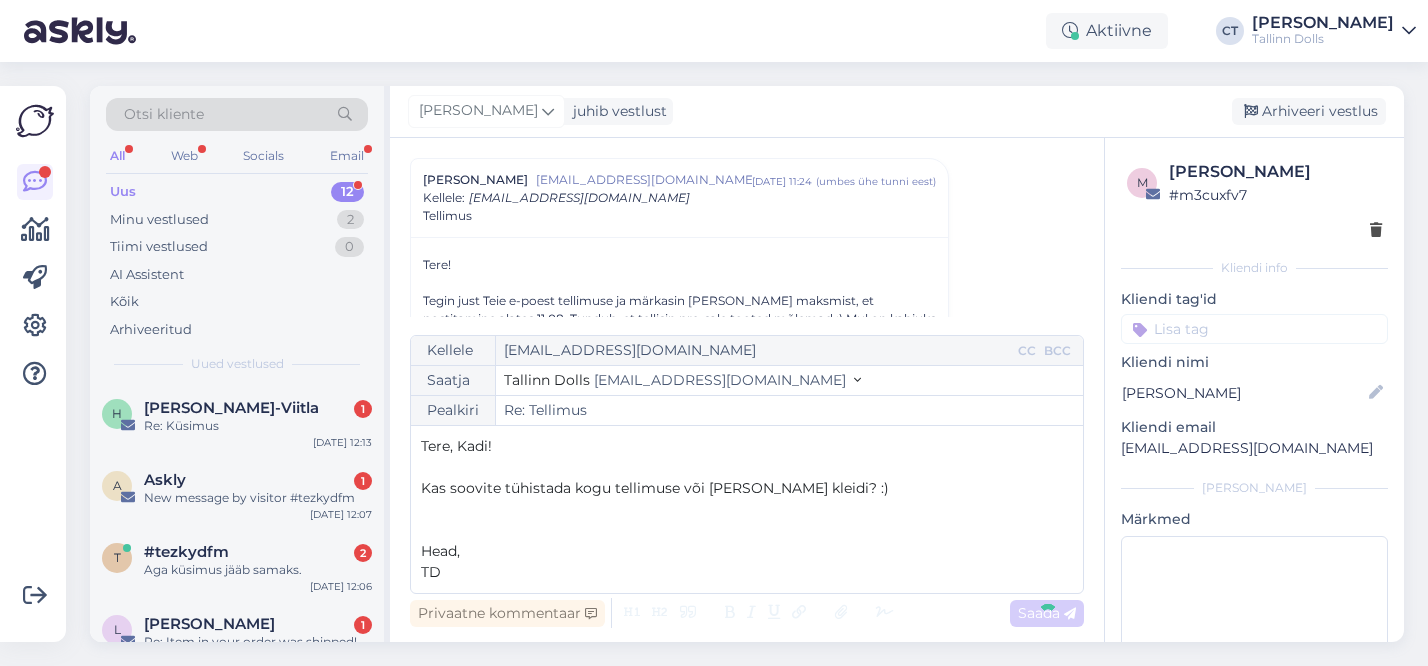 type on "Re: Re: Tellimus" 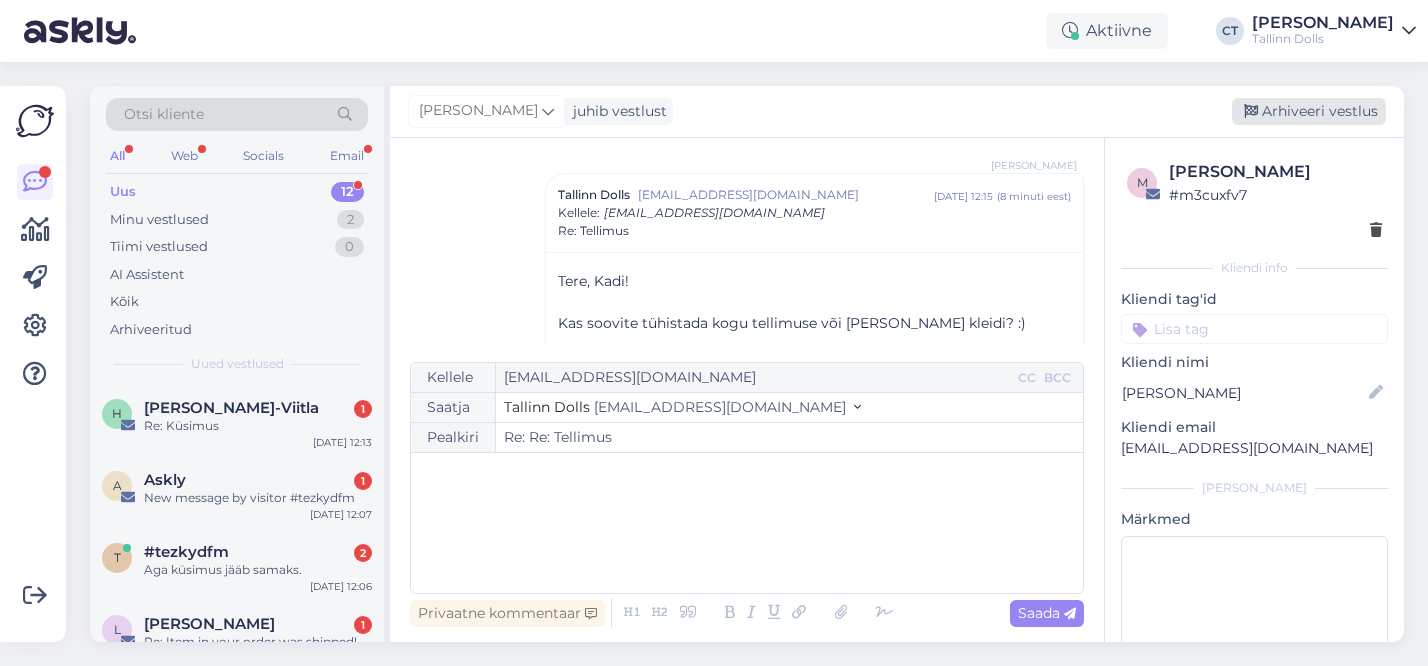 click on "Arhiveeri vestlus" at bounding box center [1309, 111] 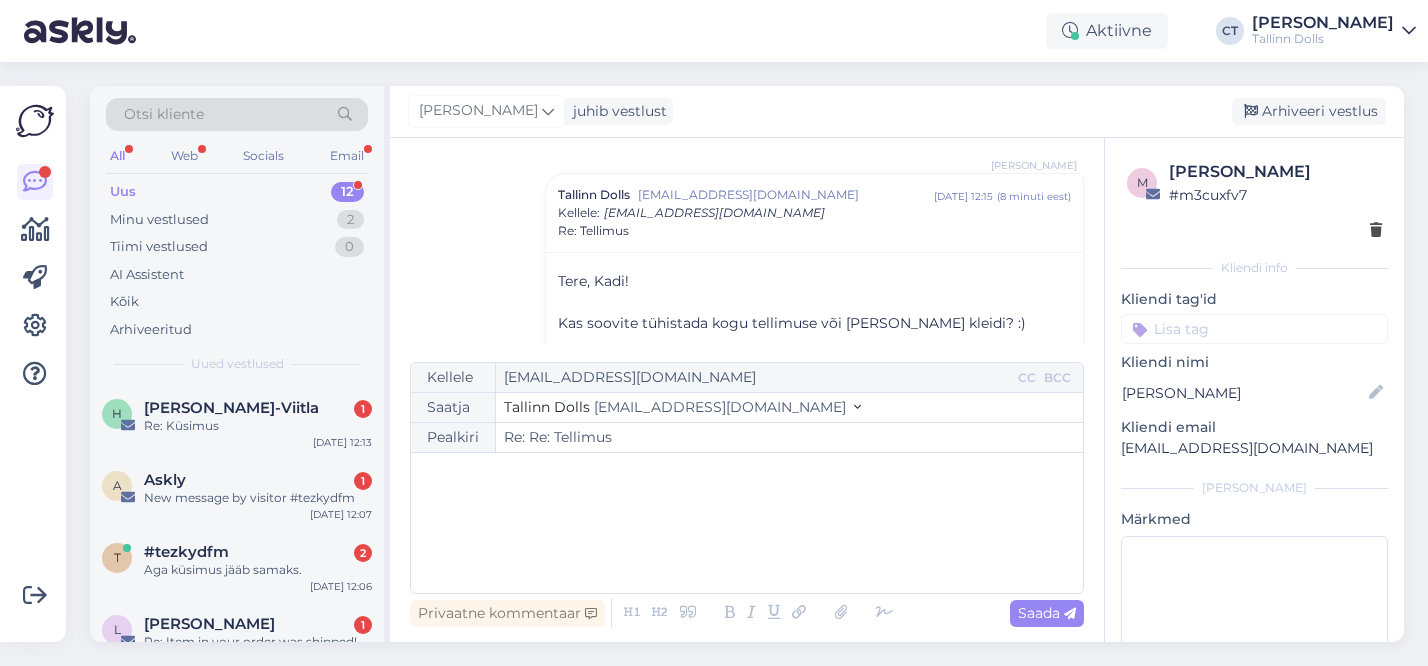 scroll, scrollTop: 234, scrollLeft: 0, axis: vertical 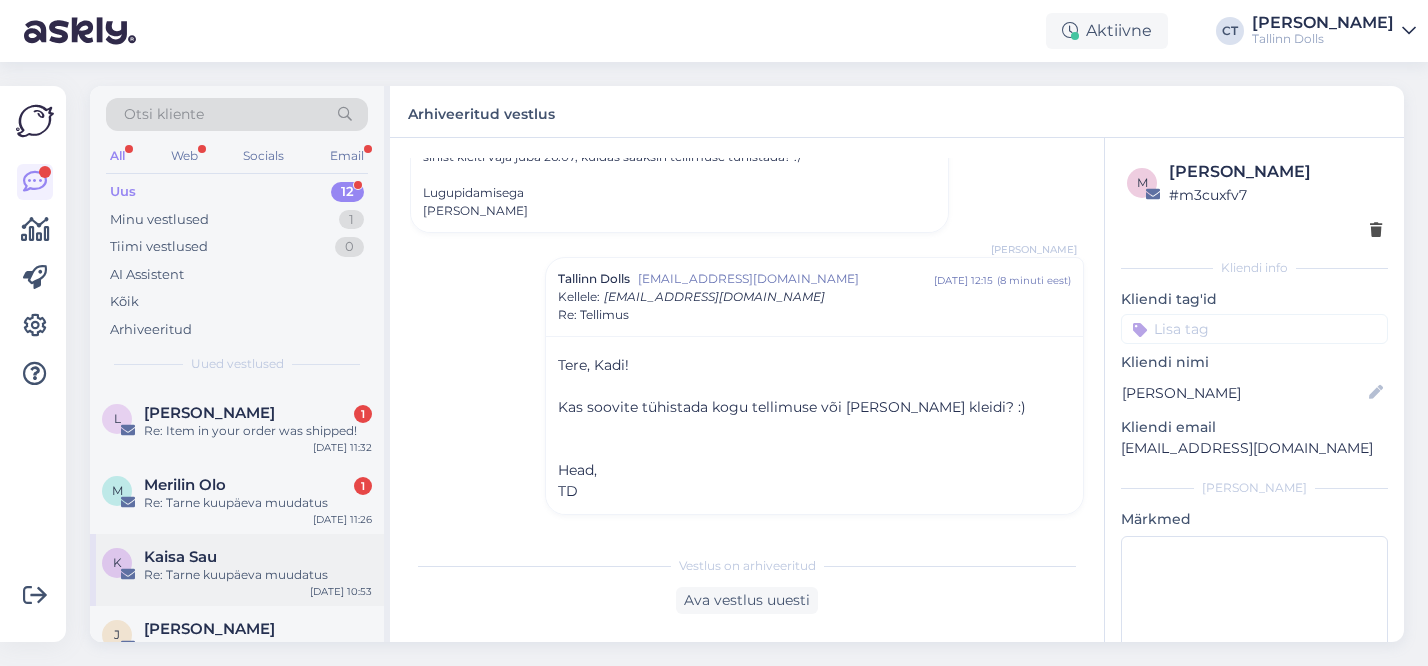 click on "Re: Tarne kuupäeva muudatus" at bounding box center [258, 575] 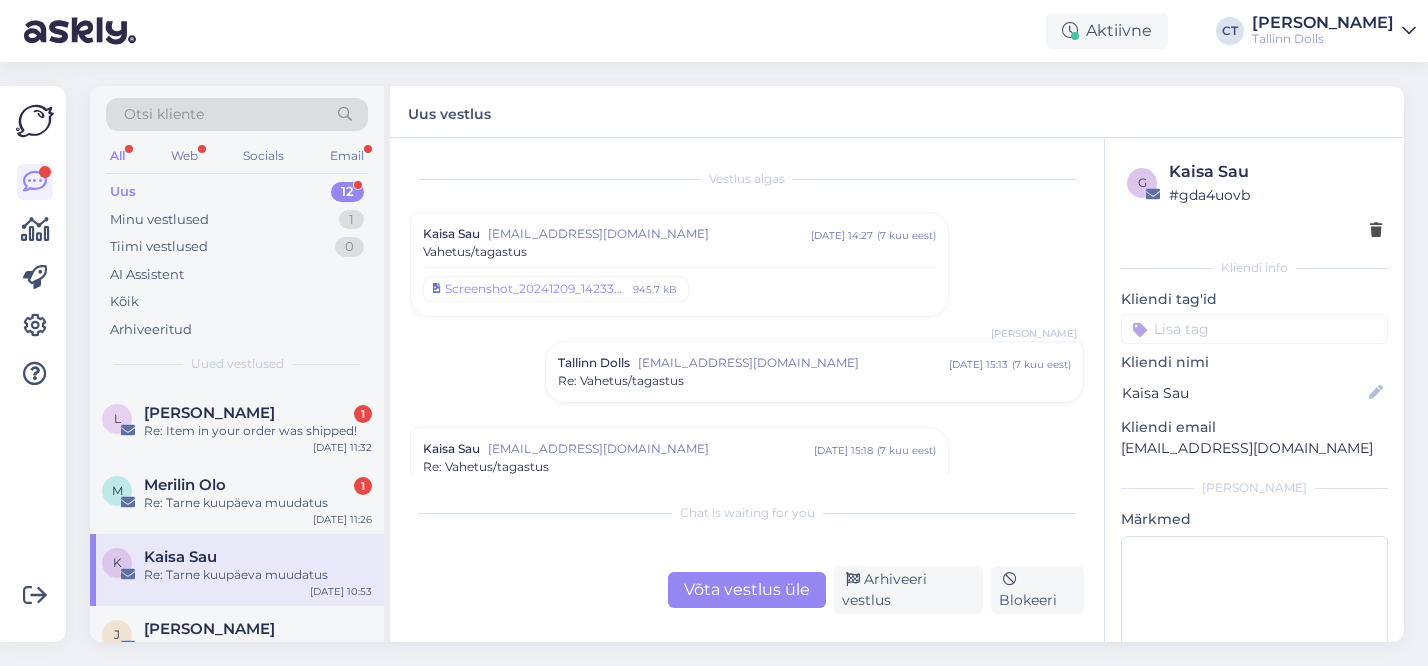 scroll, scrollTop: 6504, scrollLeft: 0, axis: vertical 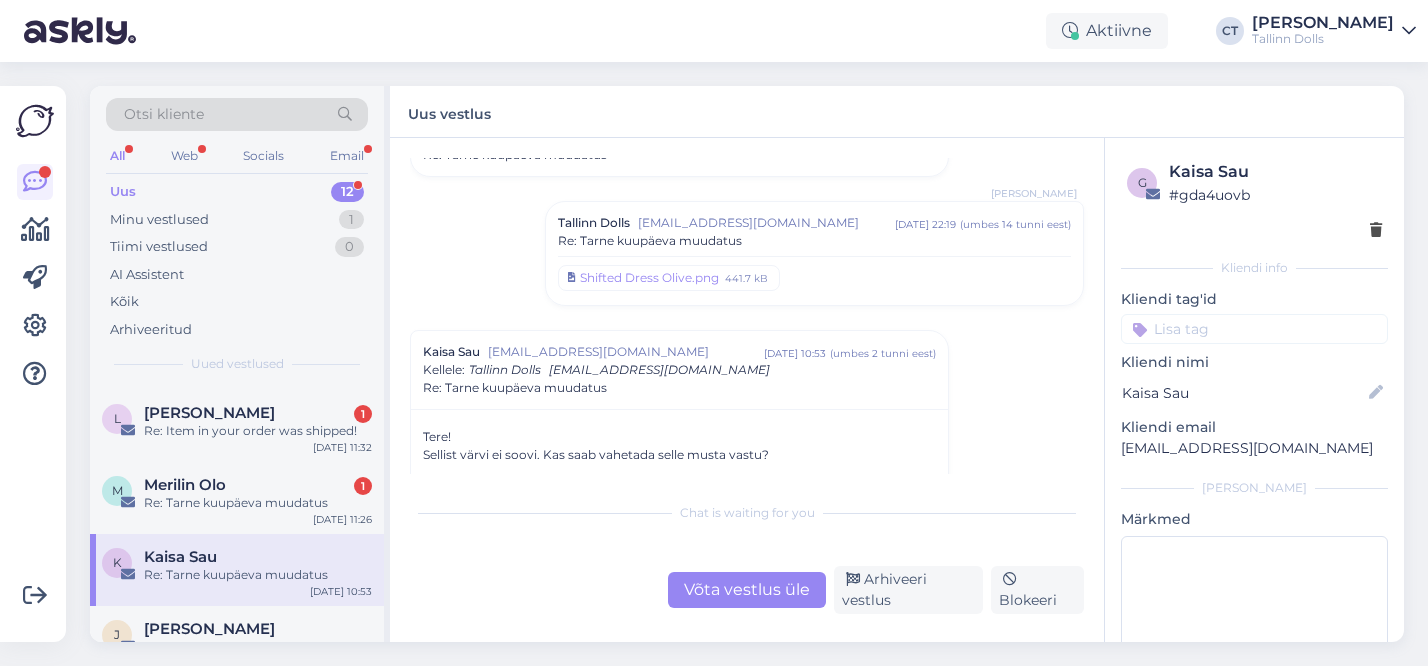 click on "Võta vestlus üle" at bounding box center [747, 590] 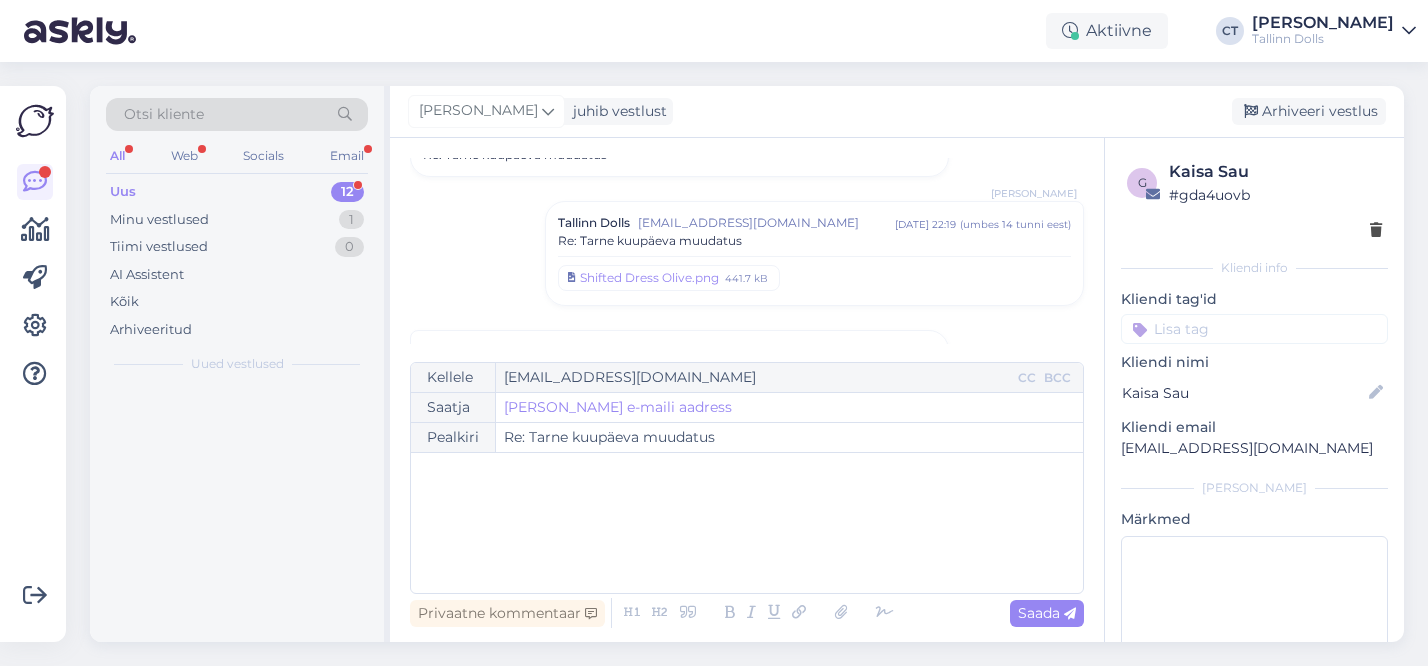 scroll, scrollTop: 6676, scrollLeft: 0, axis: vertical 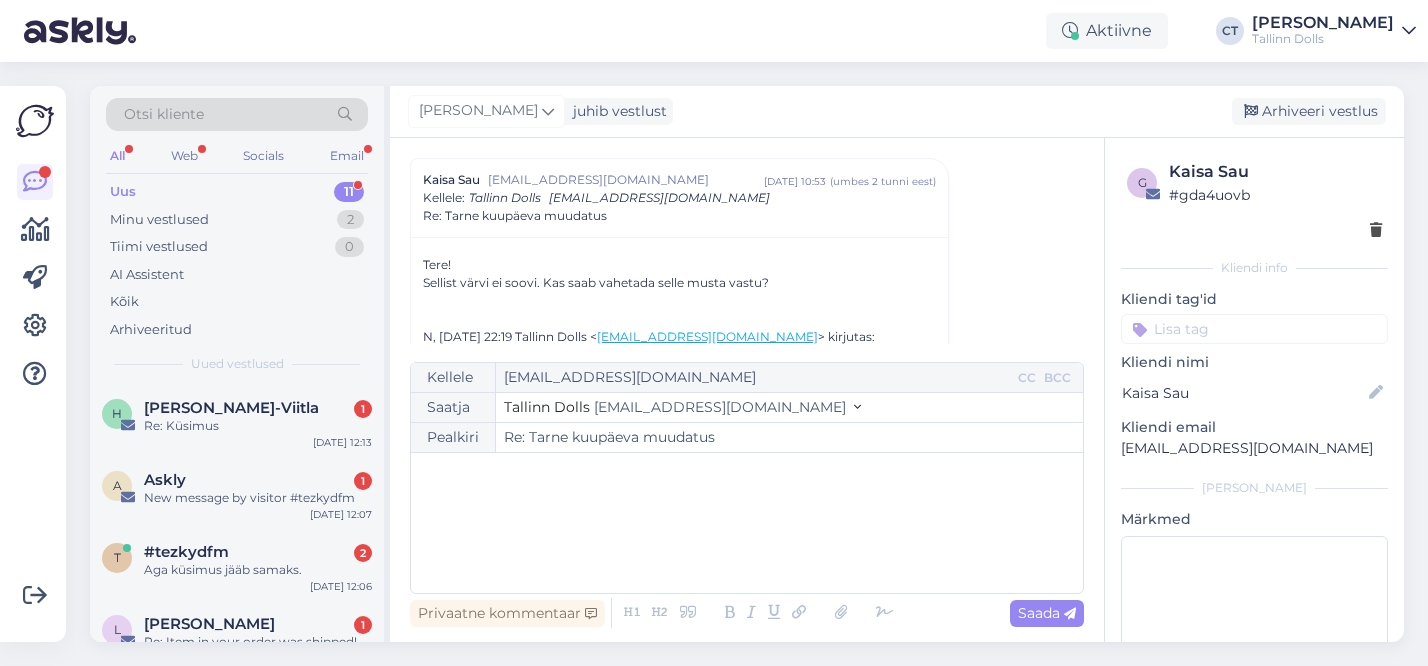 click on "﻿" at bounding box center [747, 523] 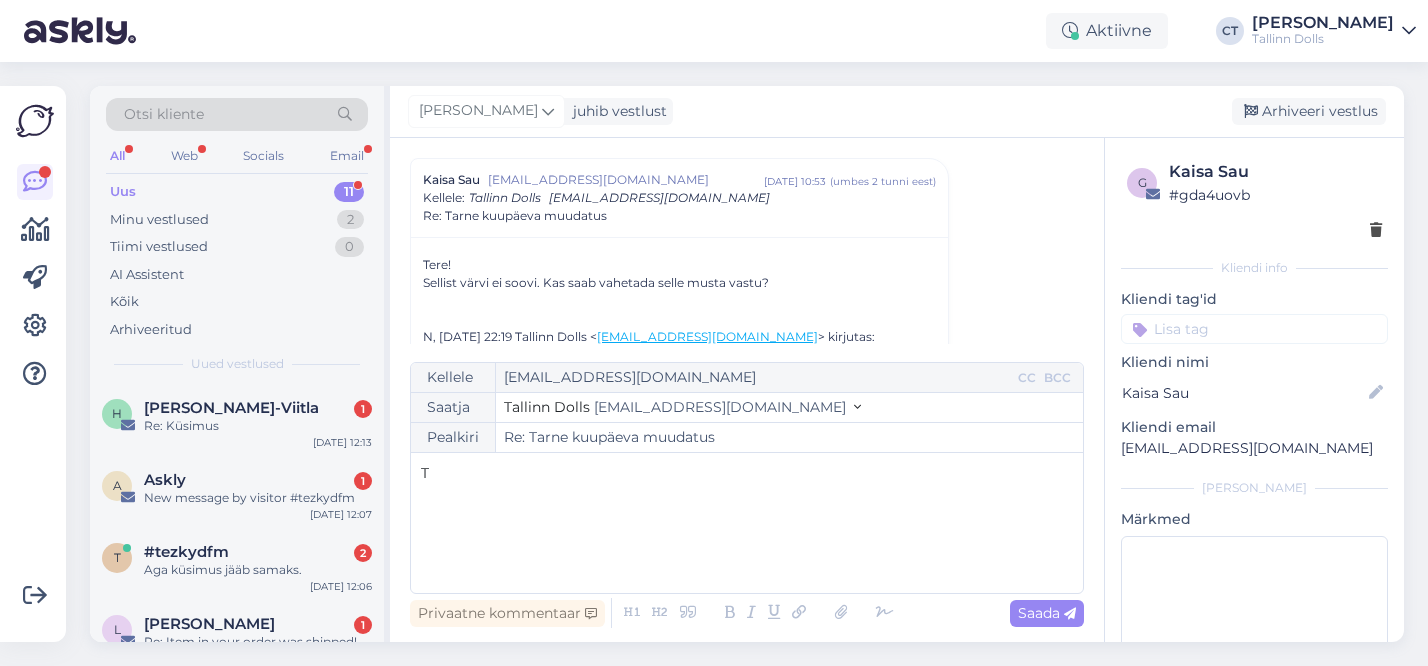 type 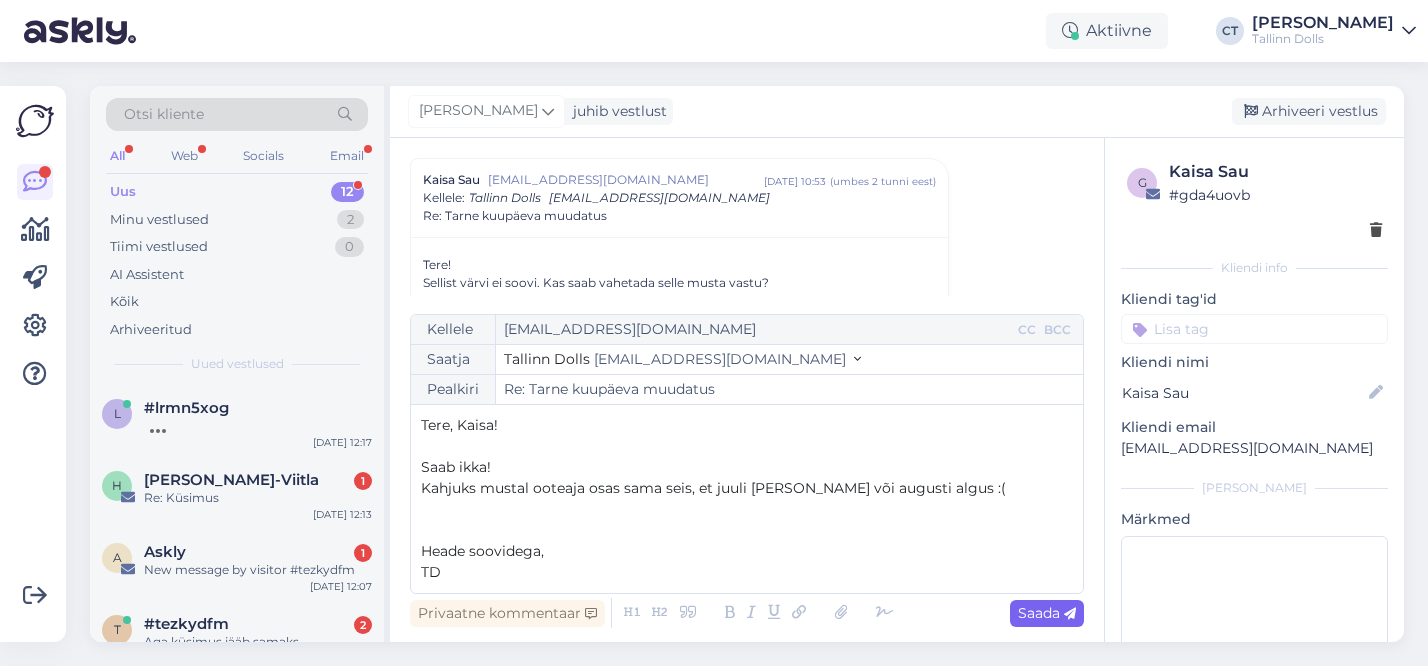 click on "Saada" at bounding box center (1047, 613) 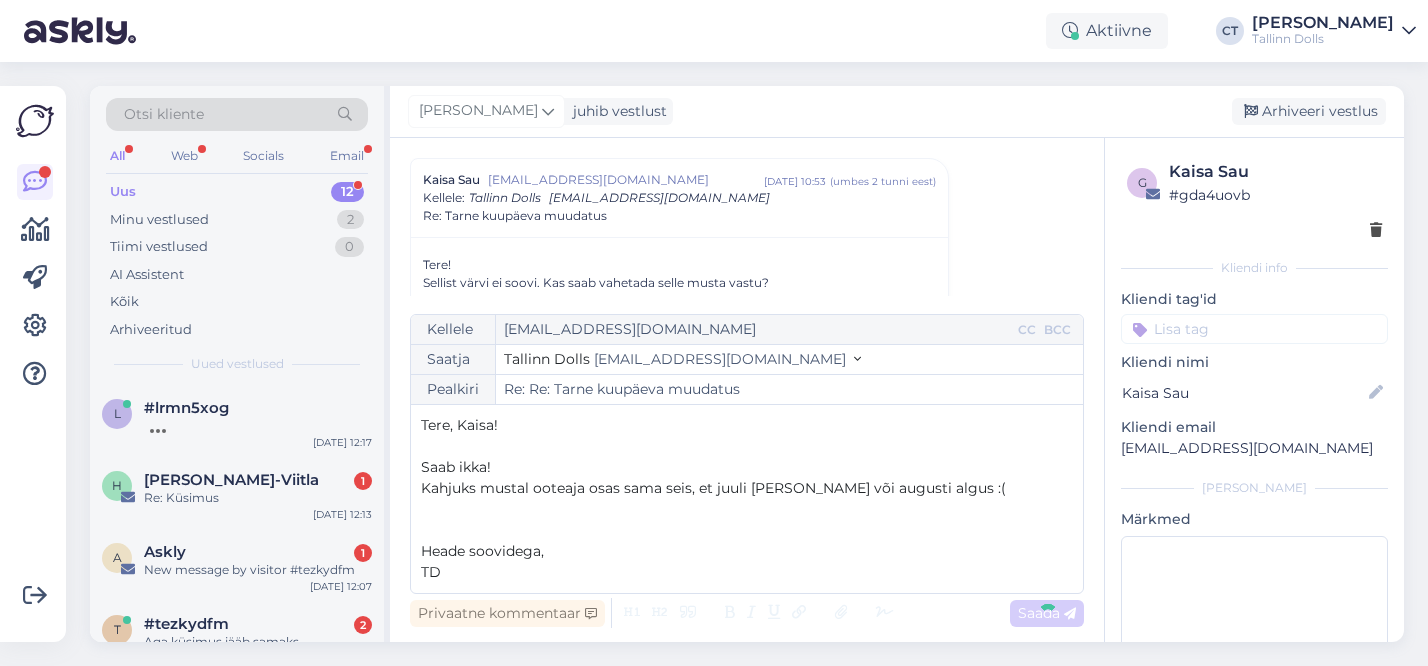 type on "Re: Tarne kuupäeva muudatus" 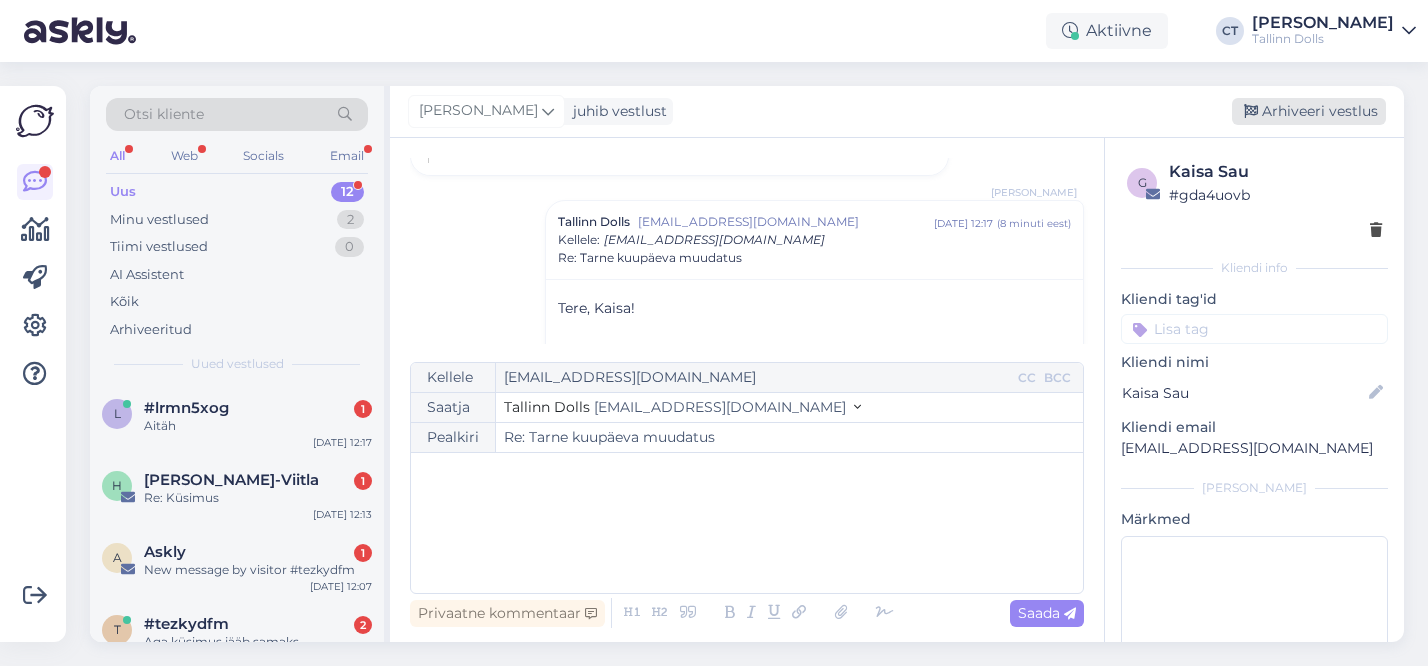 click on "Arhiveeri vestlus" at bounding box center (1309, 111) 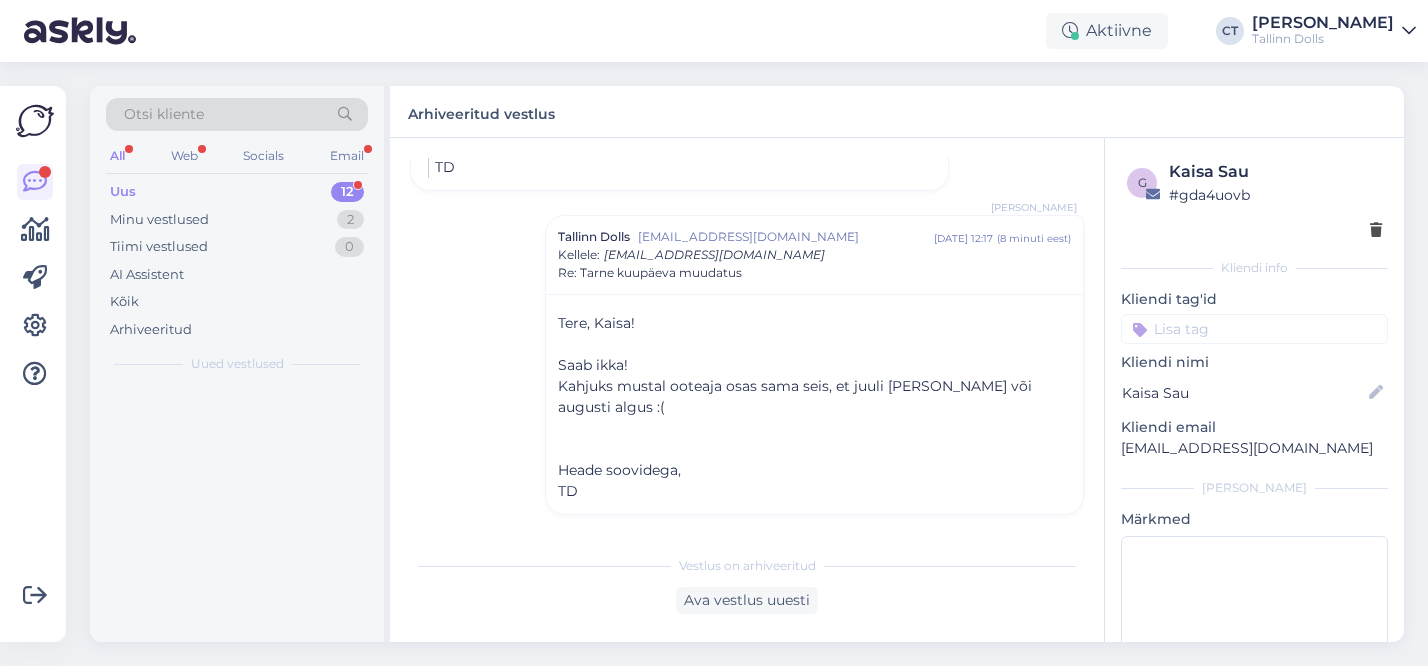 scroll, scrollTop: 6970, scrollLeft: 0, axis: vertical 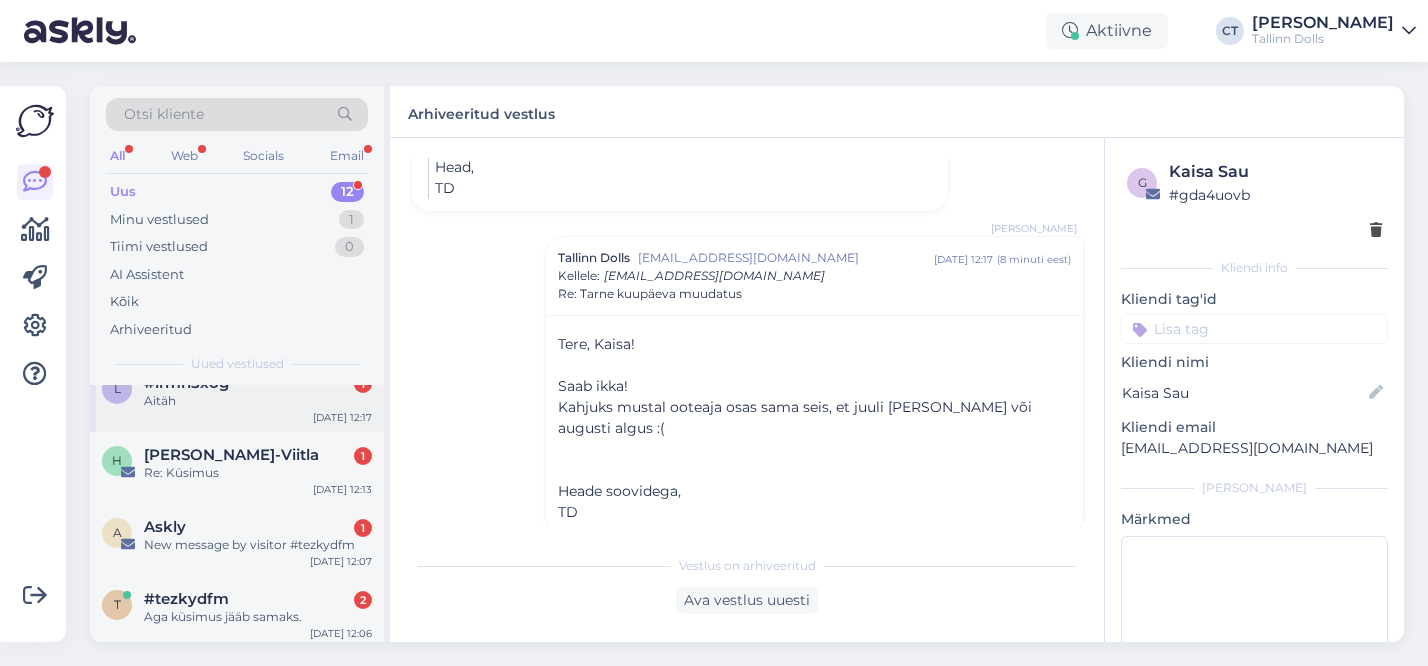 click on "Aitäh" at bounding box center [258, 401] 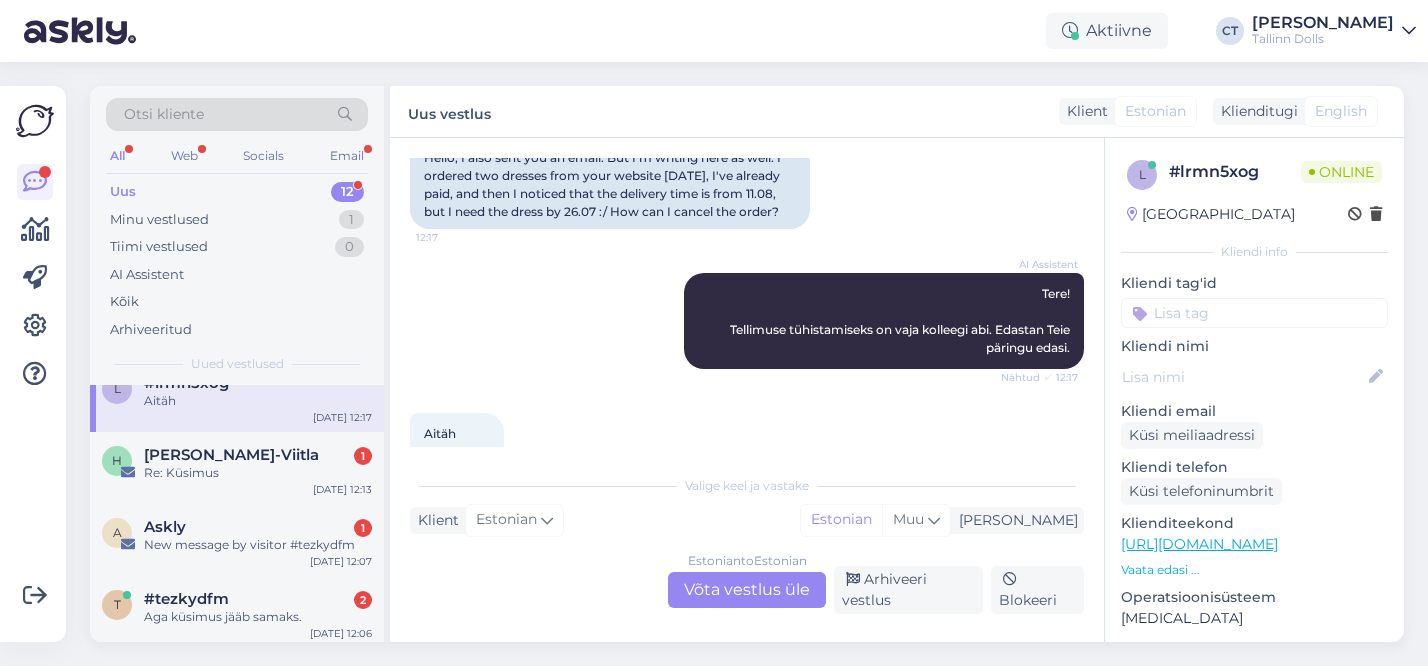 scroll, scrollTop: 283, scrollLeft: 0, axis: vertical 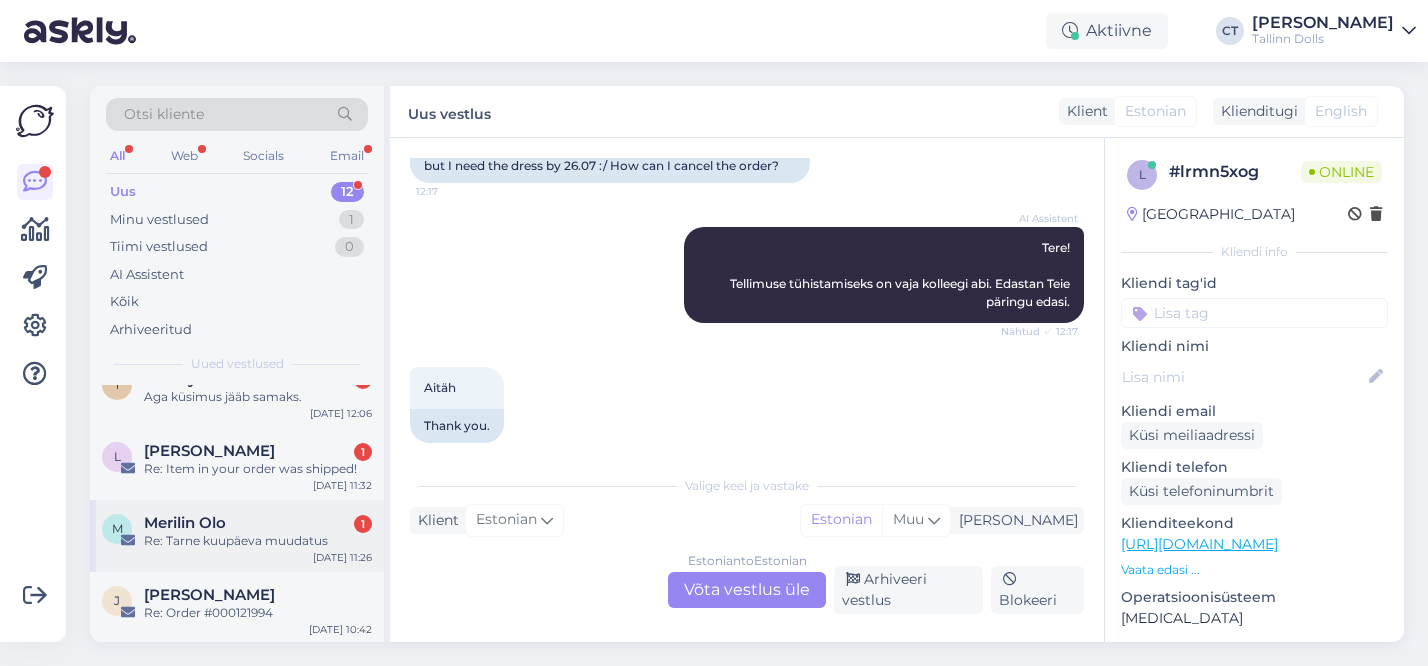 click on "Merilin Olo 1" at bounding box center [258, 523] 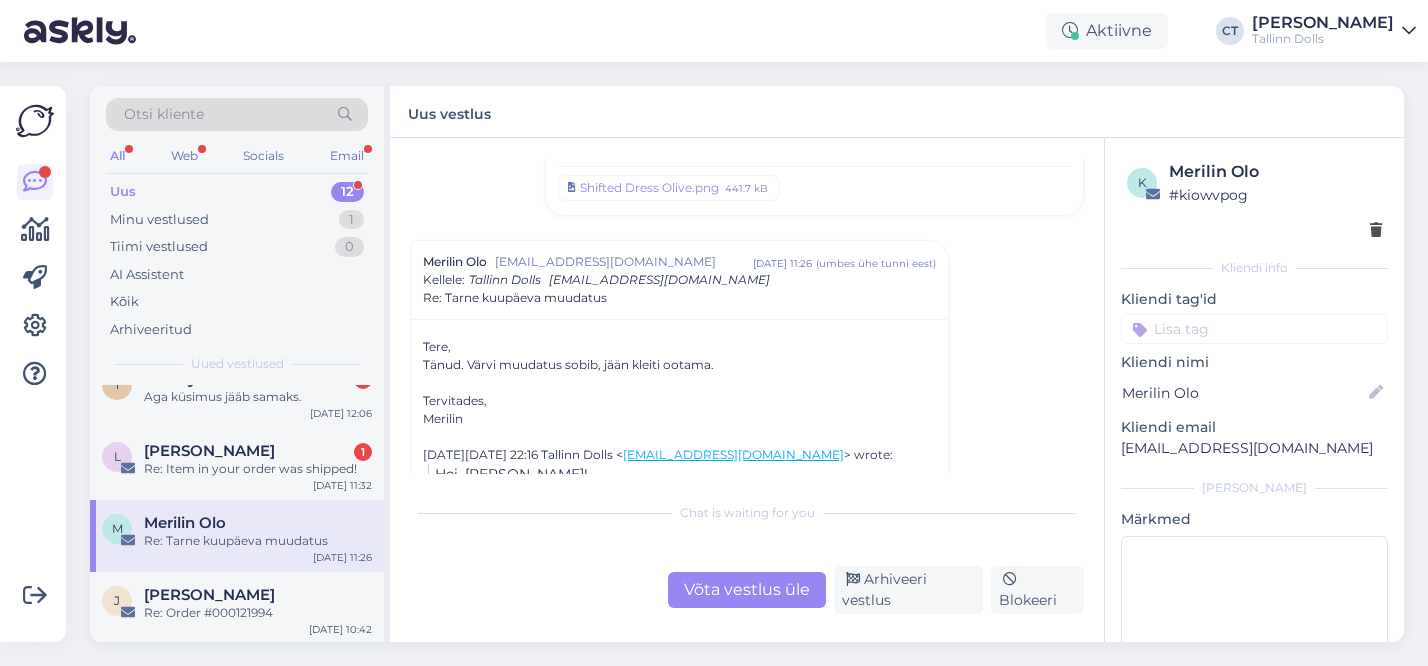scroll, scrollTop: 448, scrollLeft: 0, axis: vertical 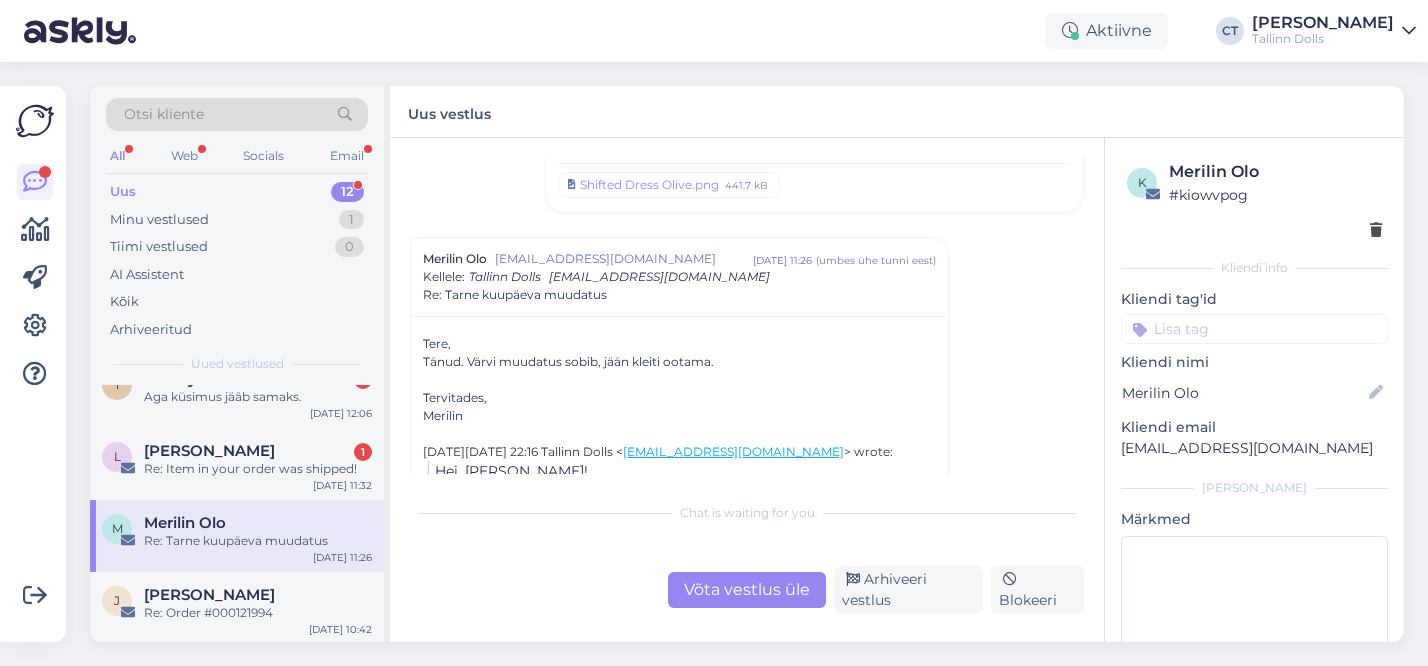 click on "Võta vestlus üle" at bounding box center (747, 590) 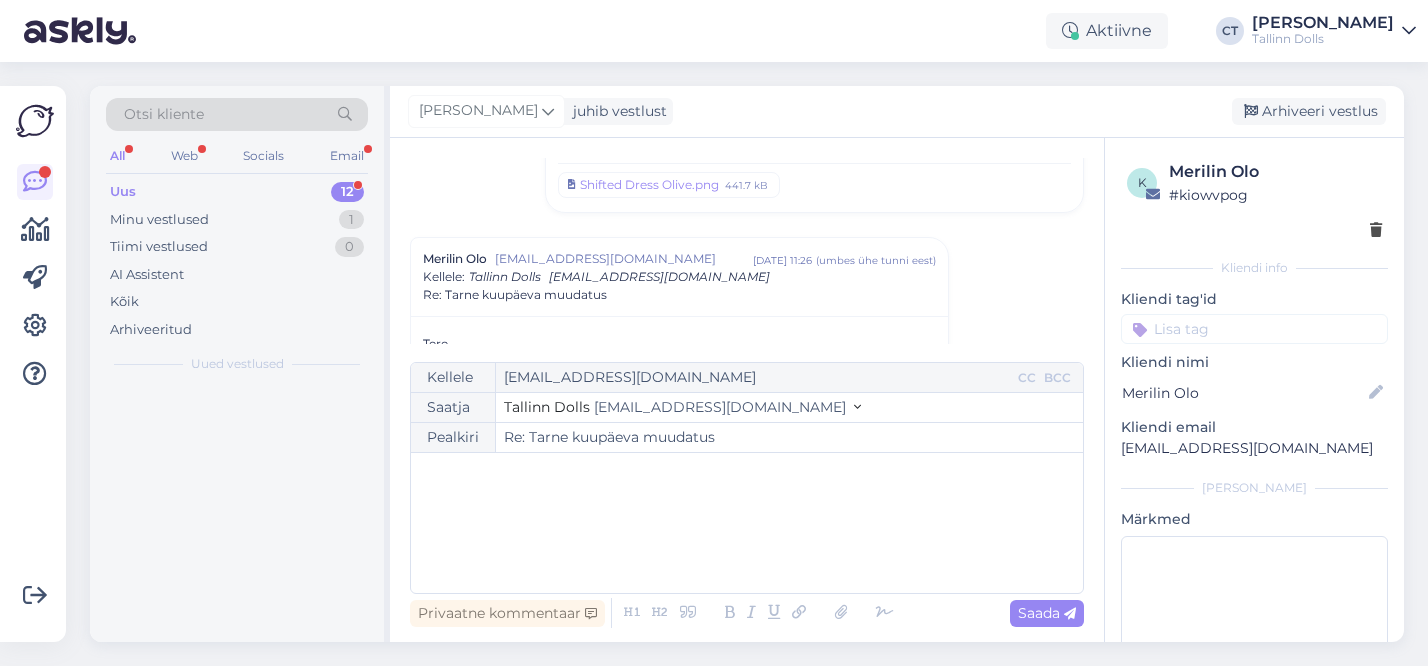 scroll, scrollTop: 527, scrollLeft: 0, axis: vertical 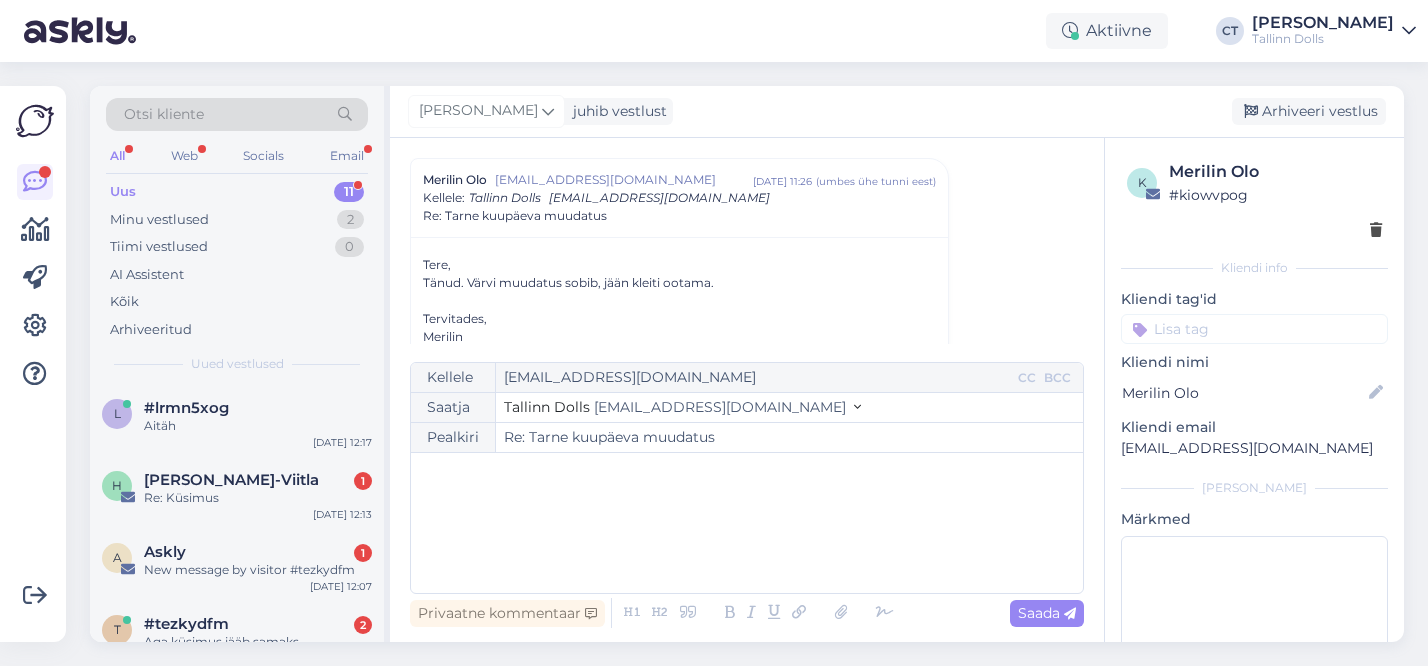 click on "﻿" at bounding box center [747, 523] 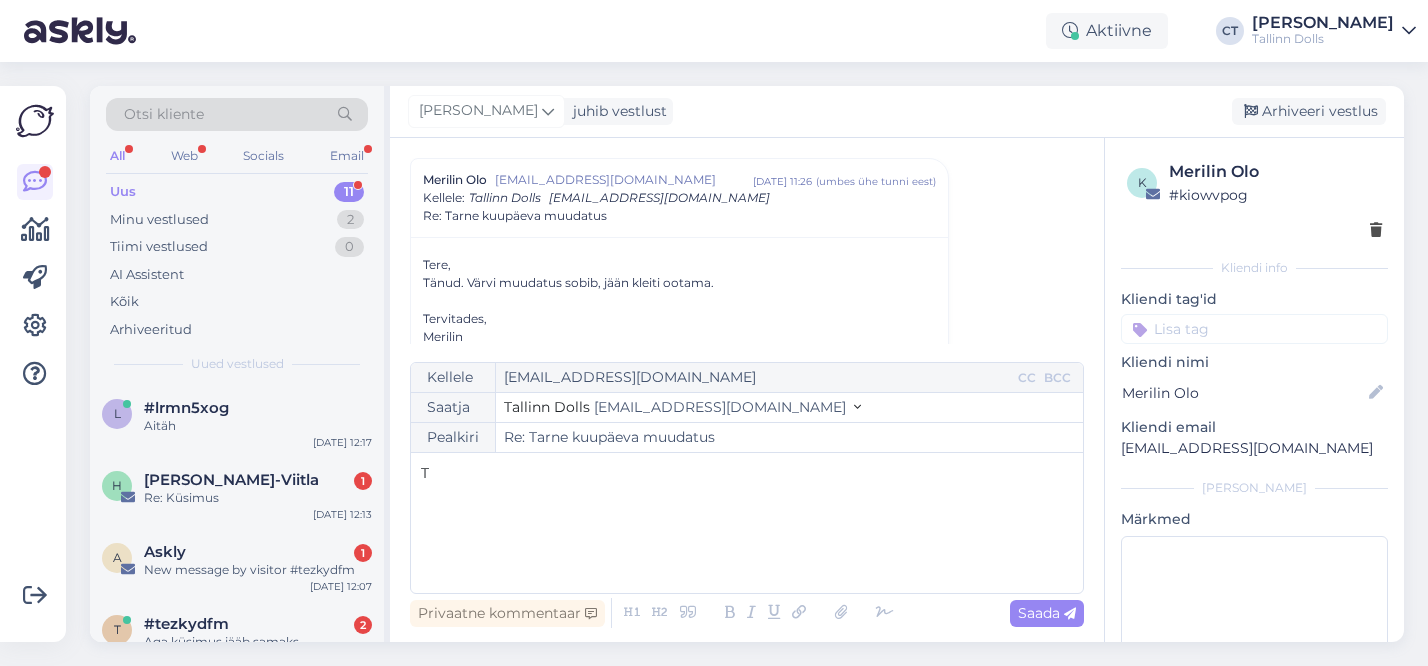type 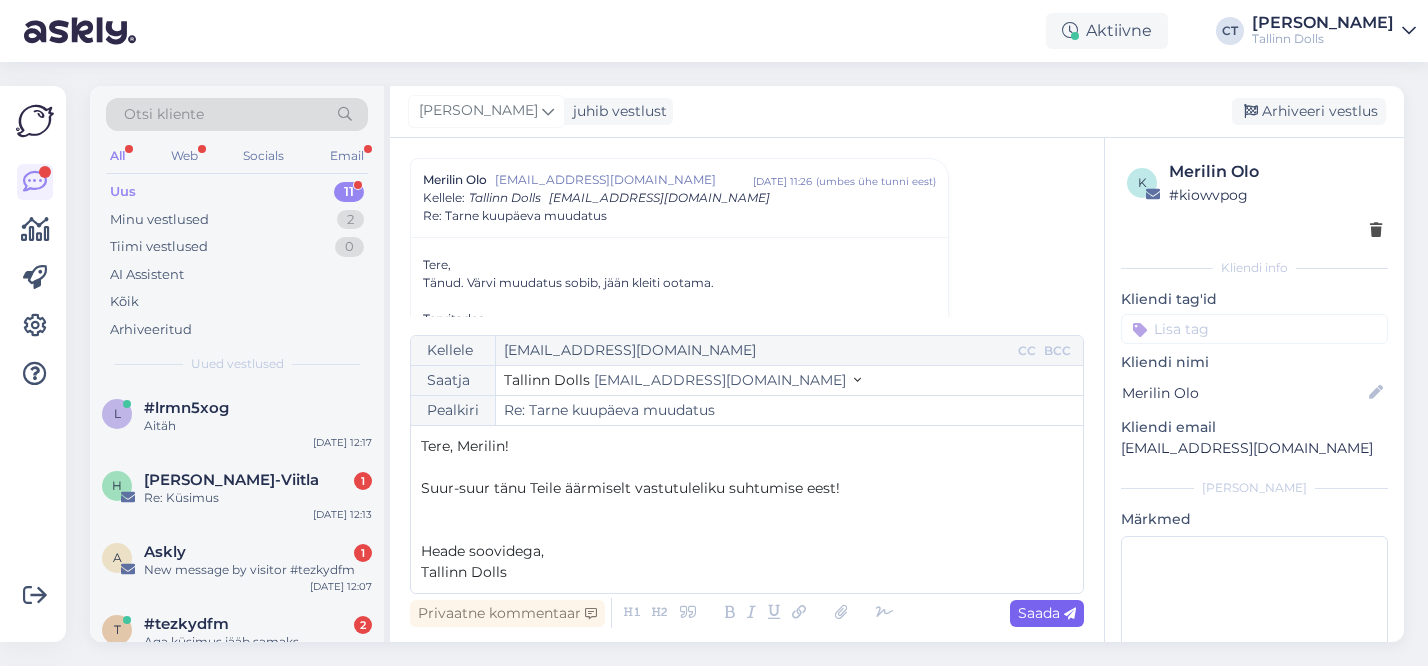 click on "Saada" at bounding box center [1047, 613] 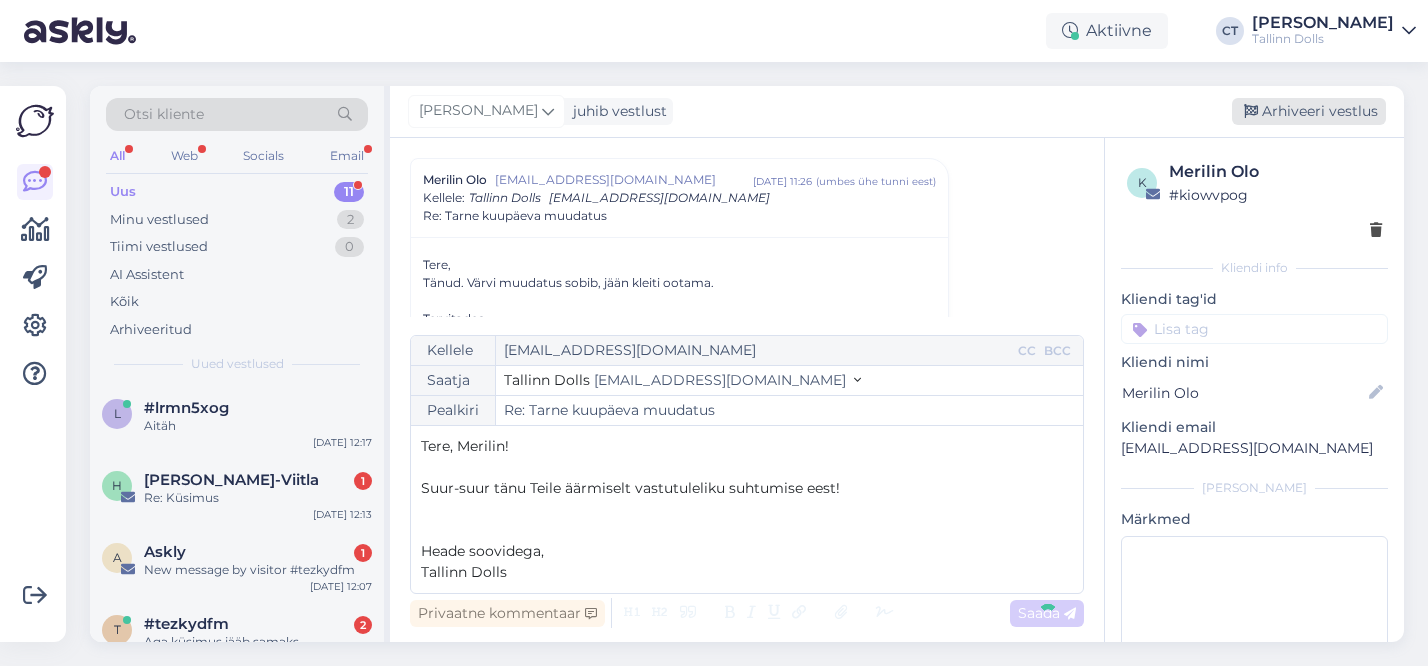 type on "Re: Re: Tarne kuupäeva muudatus" 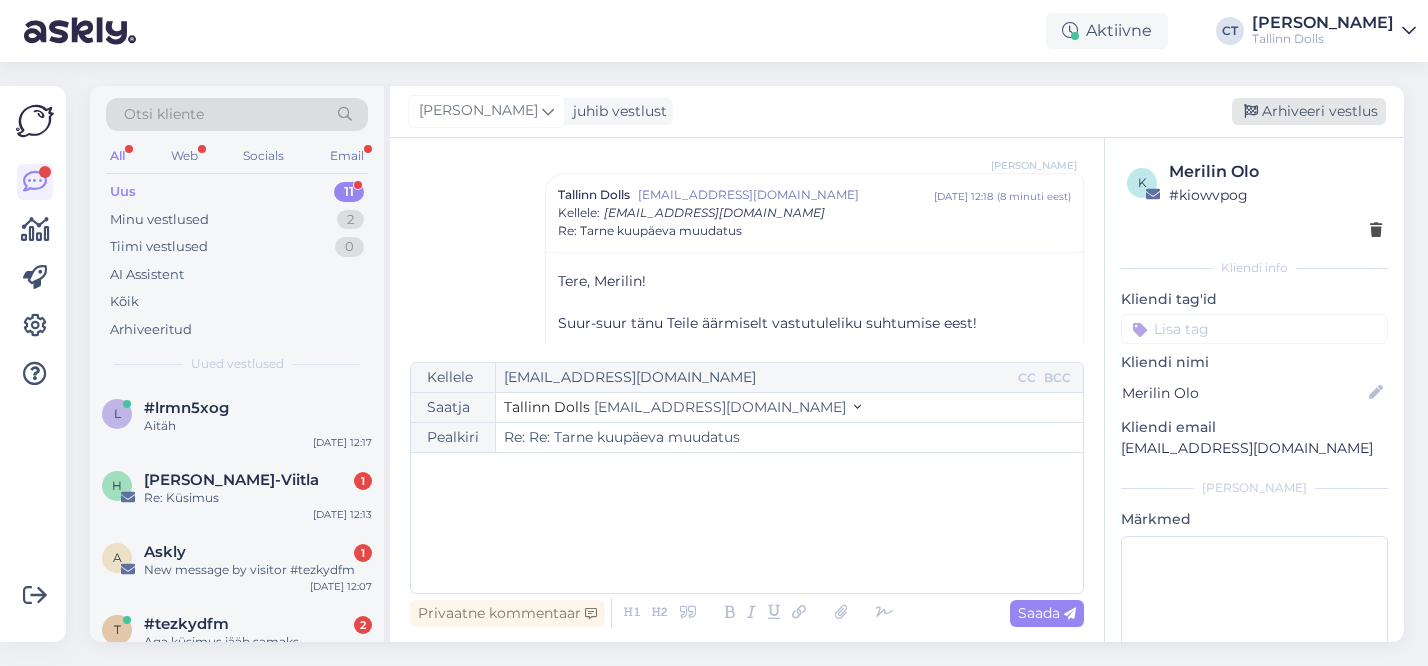 click on "Arhiveeri vestlus" at bounding box center (1309, 111) 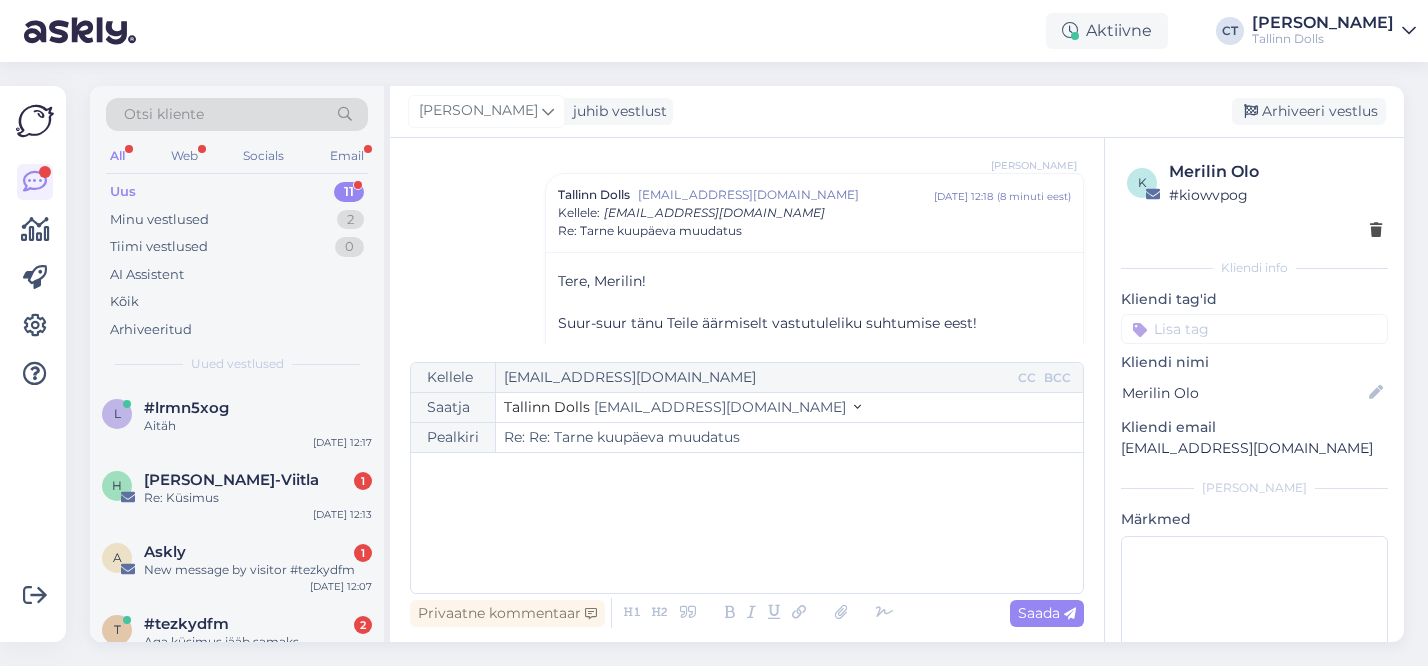 scroll, scrollTop: 836, scrollLeft: 0, axis: vertical 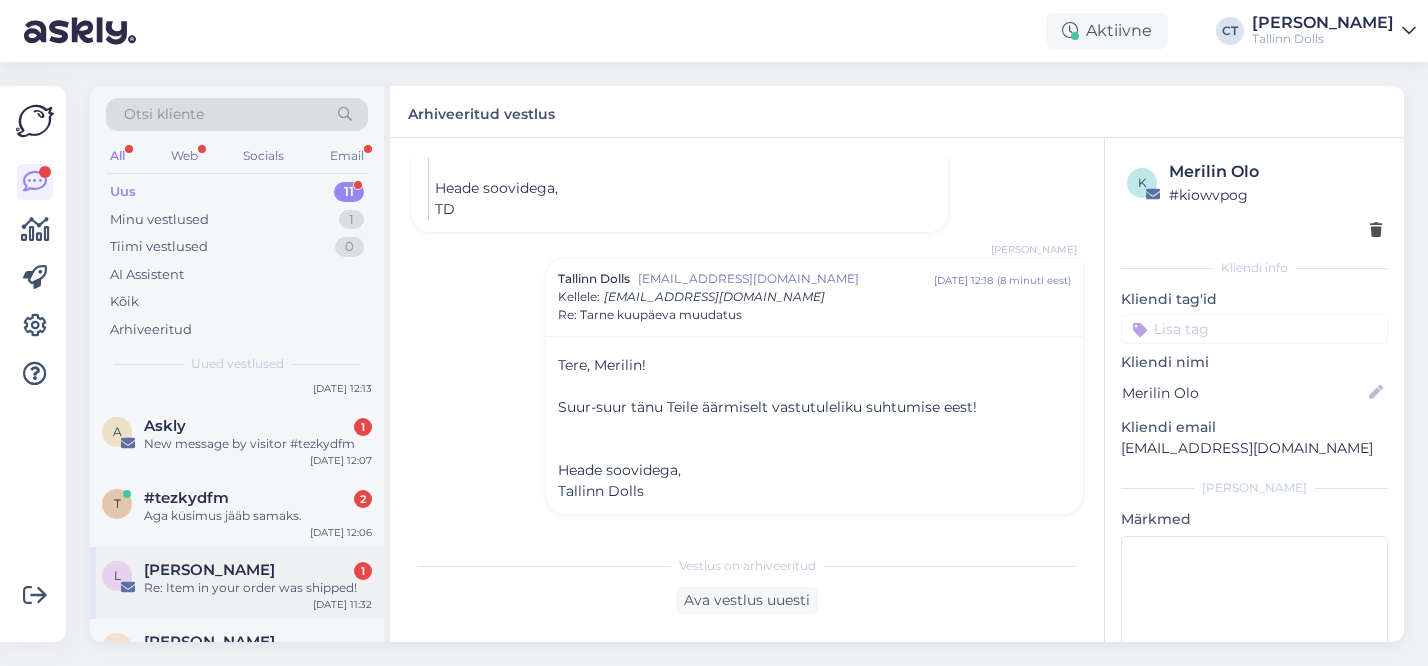 click on "Re: Item in your order was shipped!" at bounding box center (258, 588) 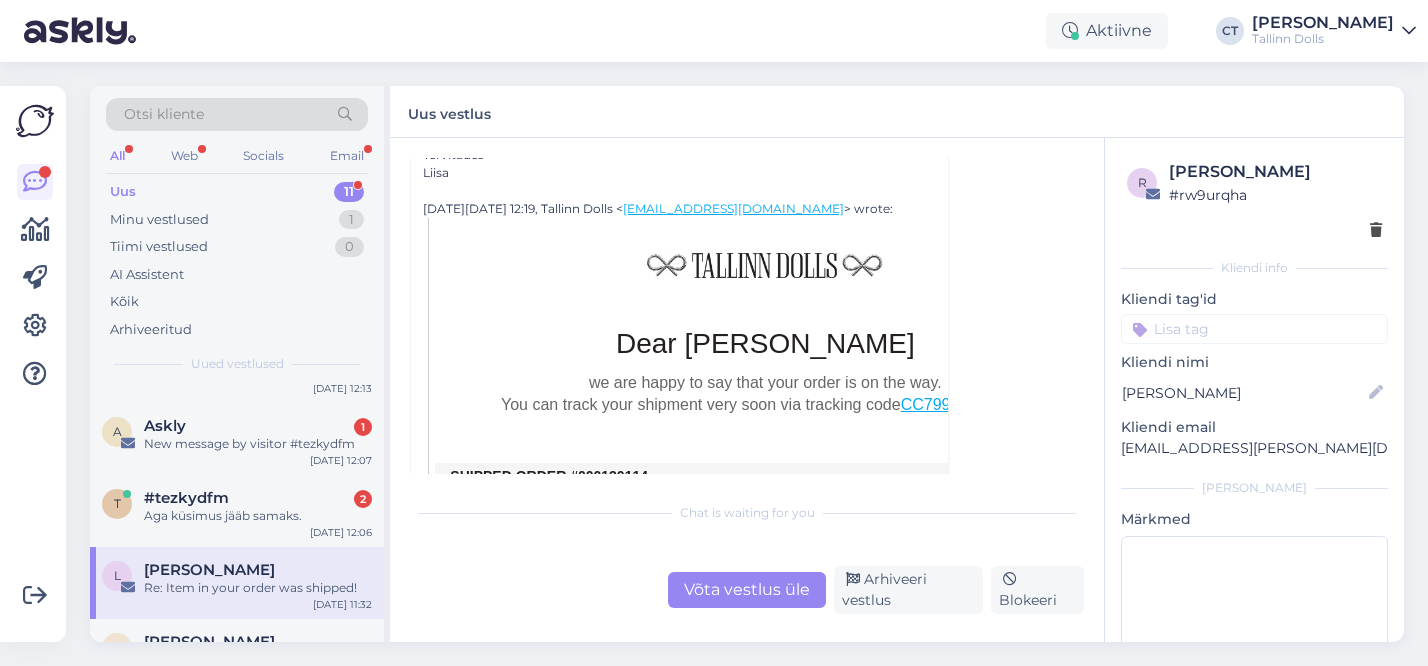 scroll, scrollTop: 599, scrollLeft: 0, axis: vertical 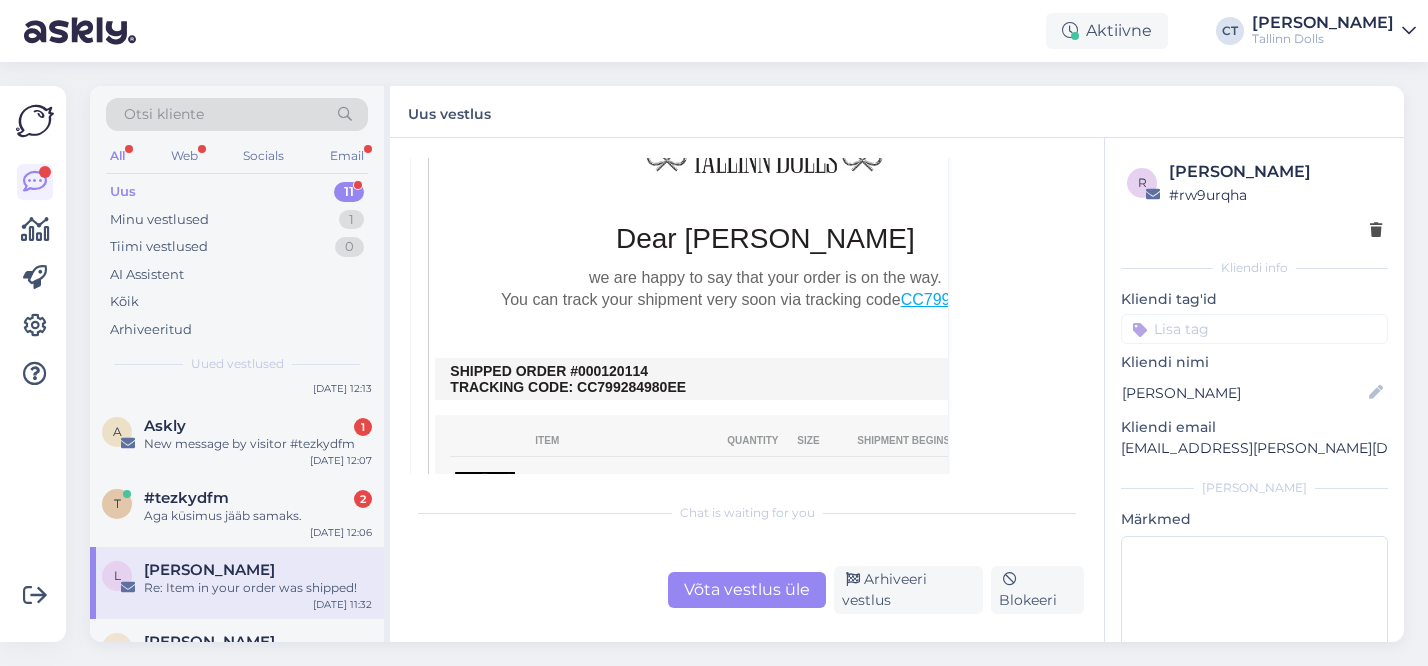 click on "Võta vestlus üle" at bounding box center [747, 590] 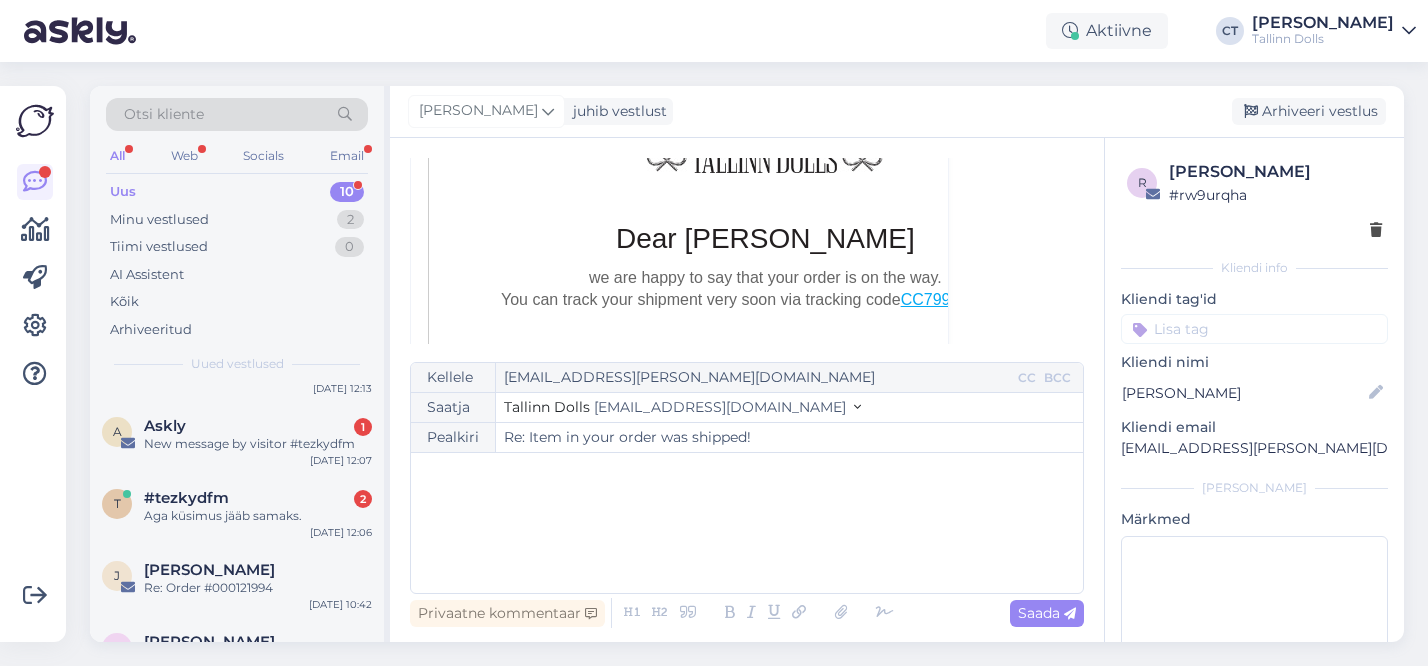 scroll, scrollTop: 312, scrollLeft: 0, axis: vertical 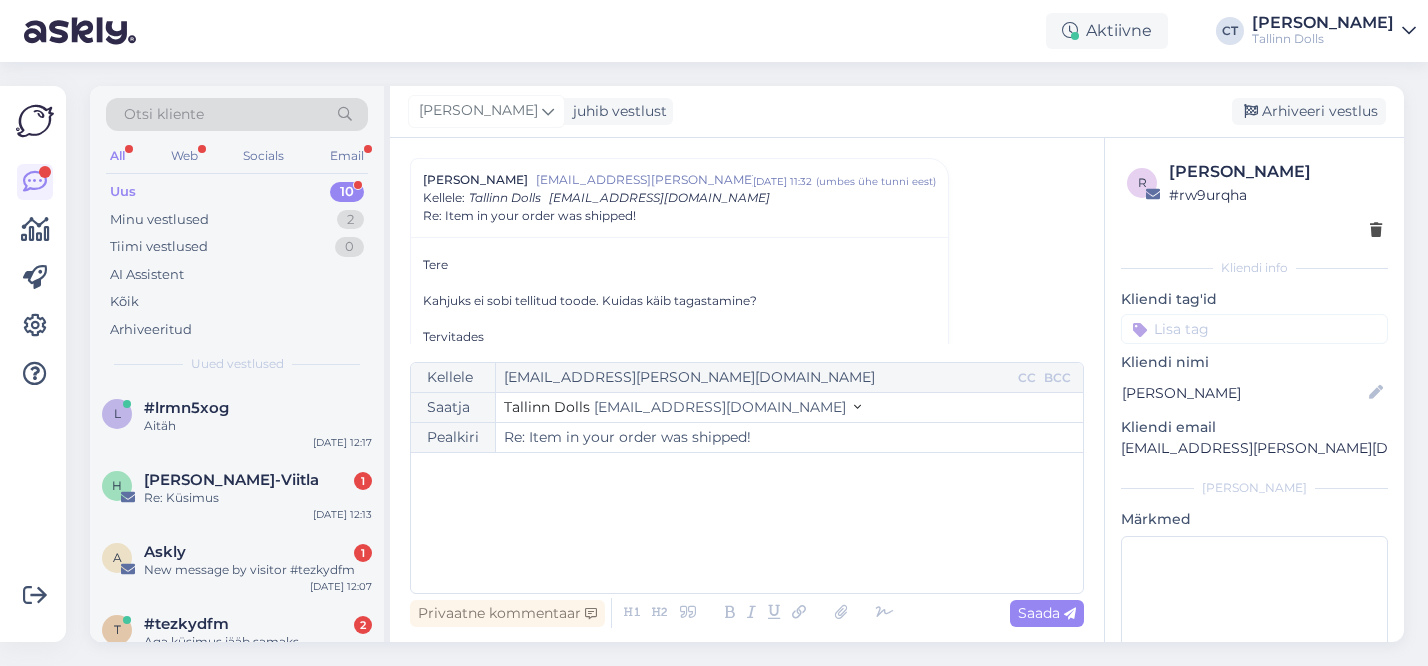 click on "﻿" at bounding box center [747, 523] 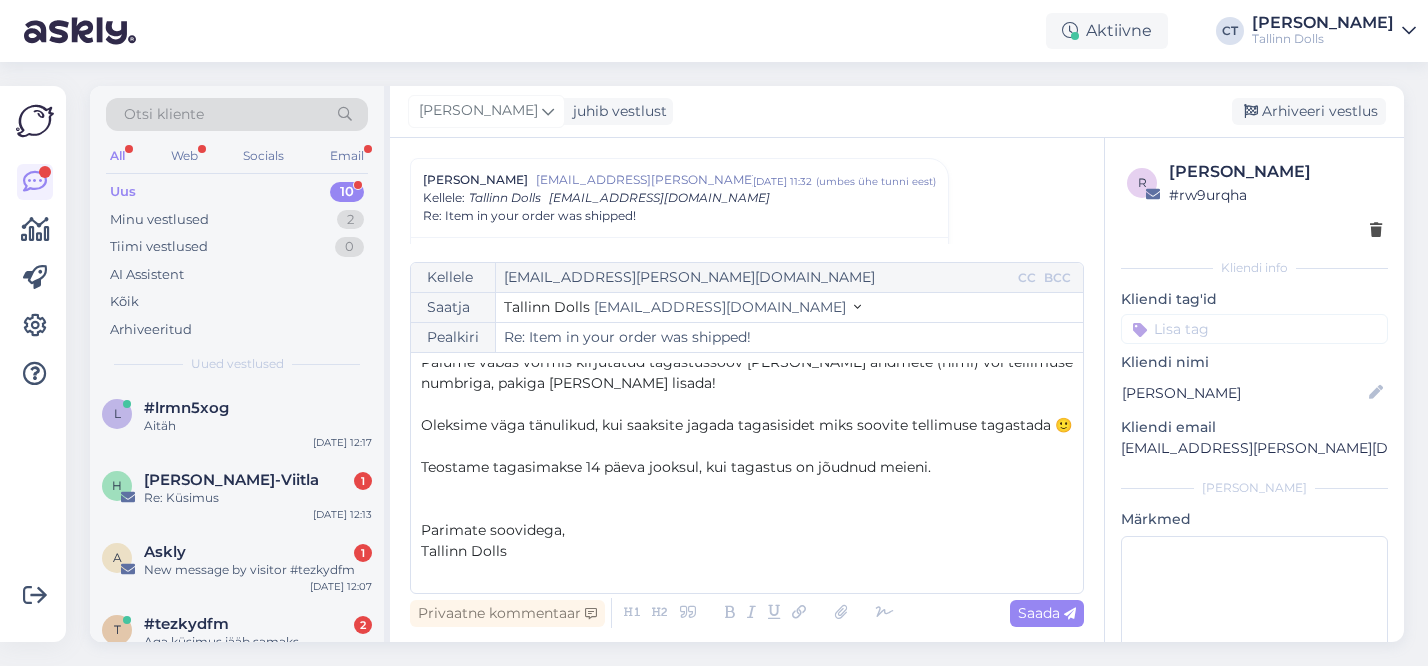 scroll, scrollTop: 0, scrollLeft: 0, axis: both 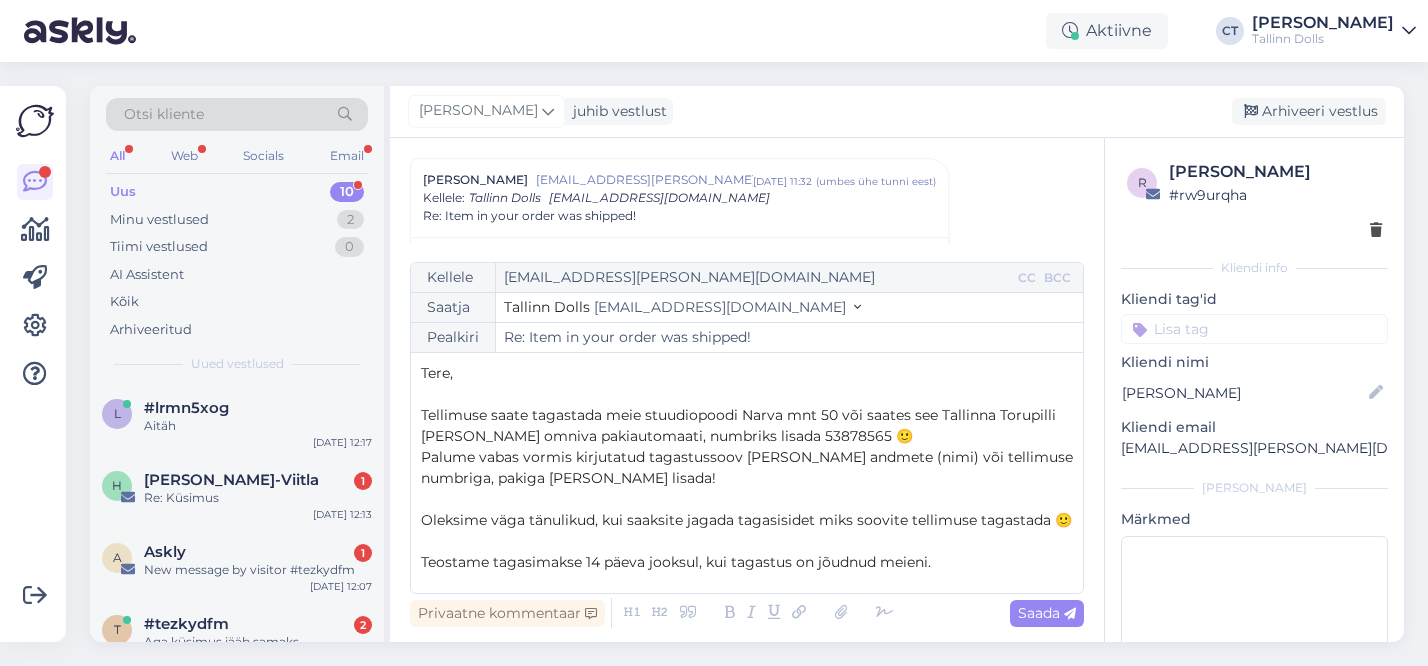 click on "Tere," at bounding box center [747, 373] 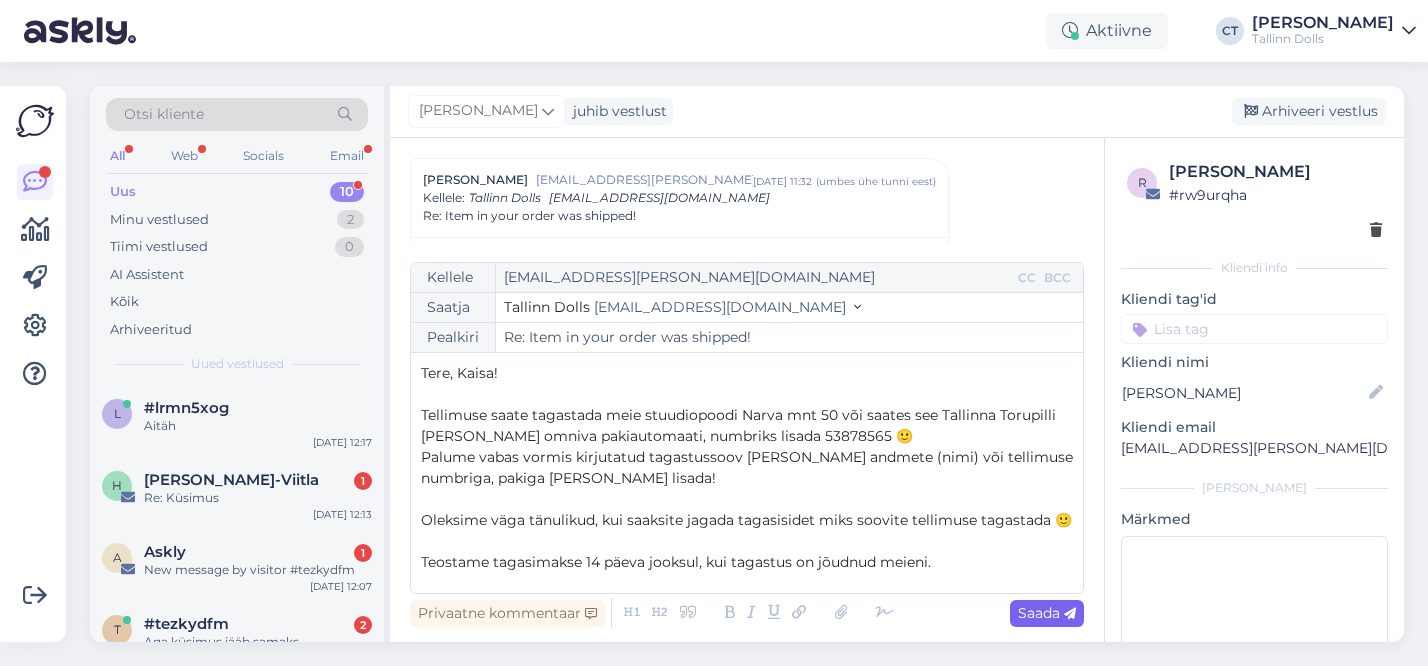 click on "Saada" at bounding box center (1047, 613) 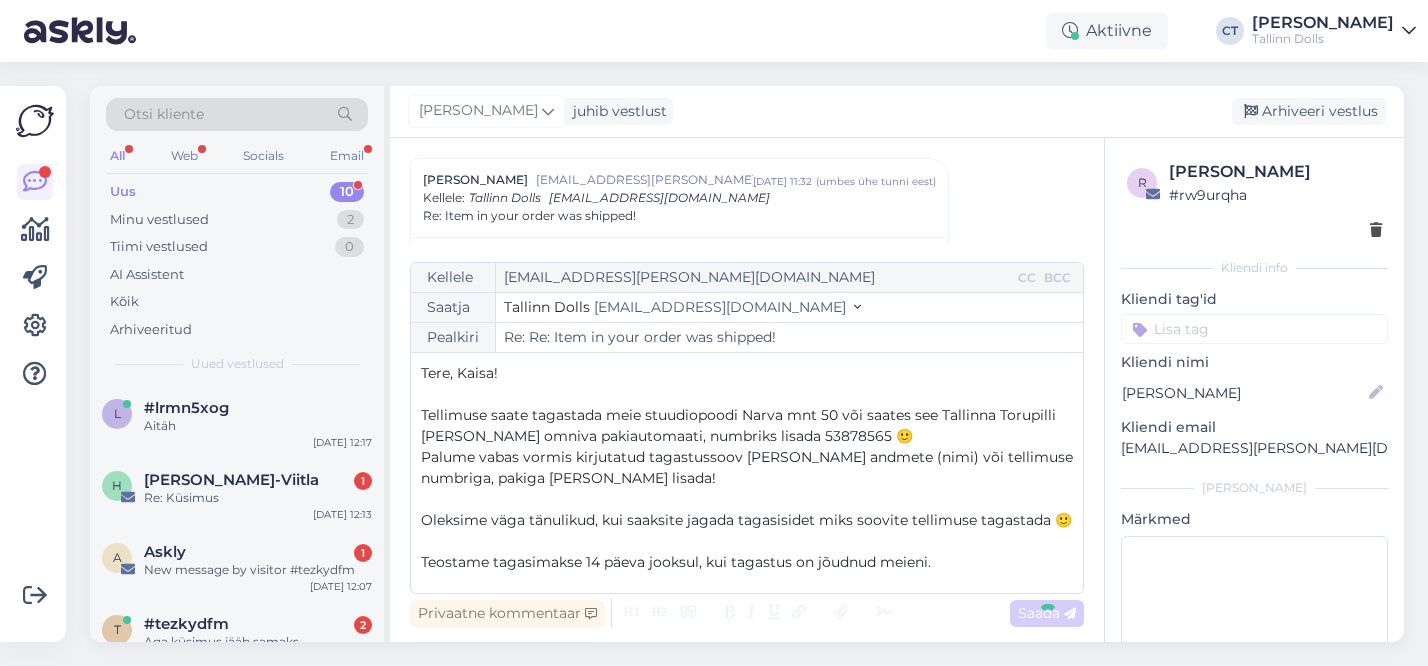 type on "Re: Item in your order was shipped!" 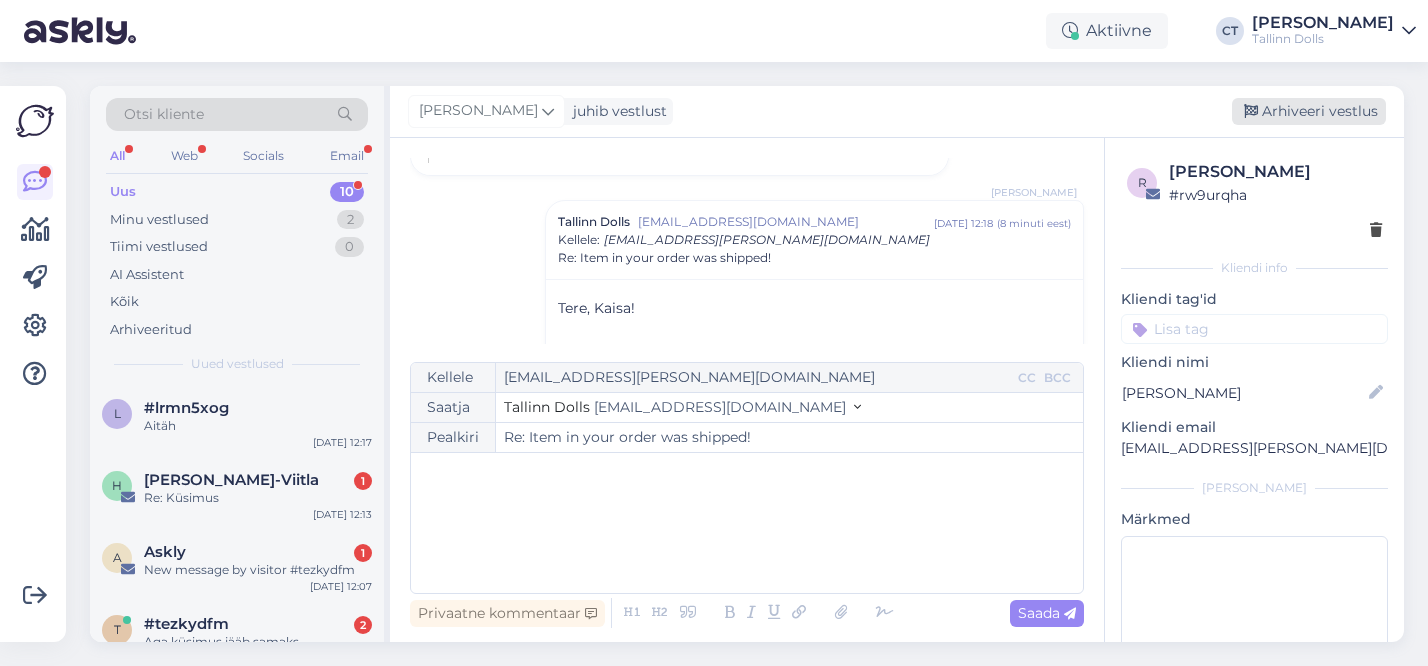click on "Arhiveeri vestlus" at bounding box center (1309, 111) 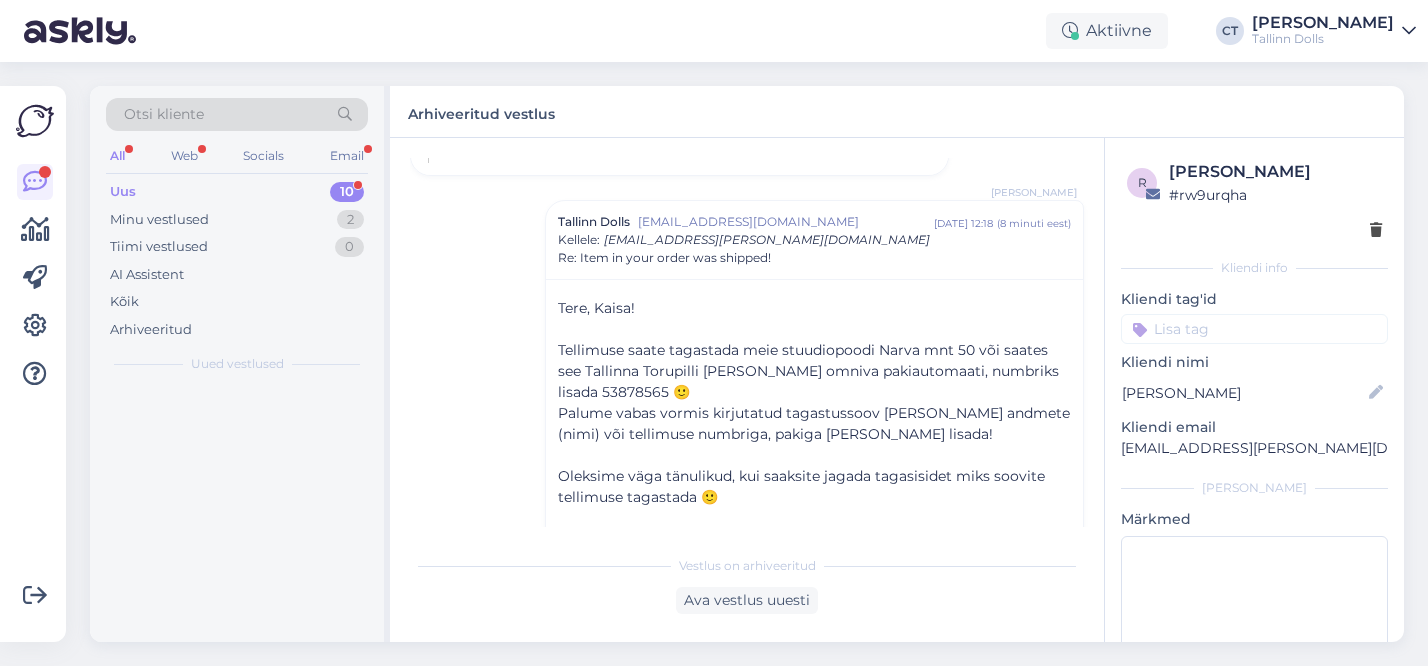 scroll, scrollTop: 1573, scrollLeft: 0, axis: vertical 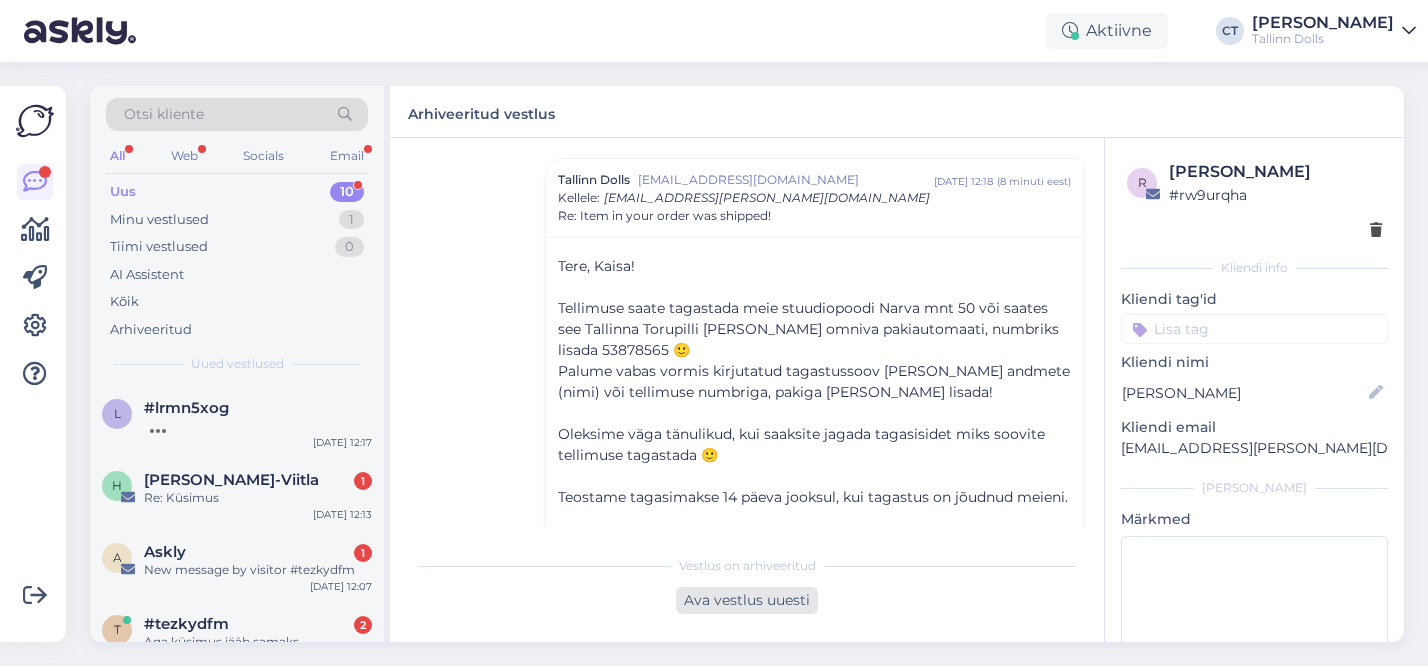 click on "Ava vestlus uuesti" at bounding box center (747, 600) 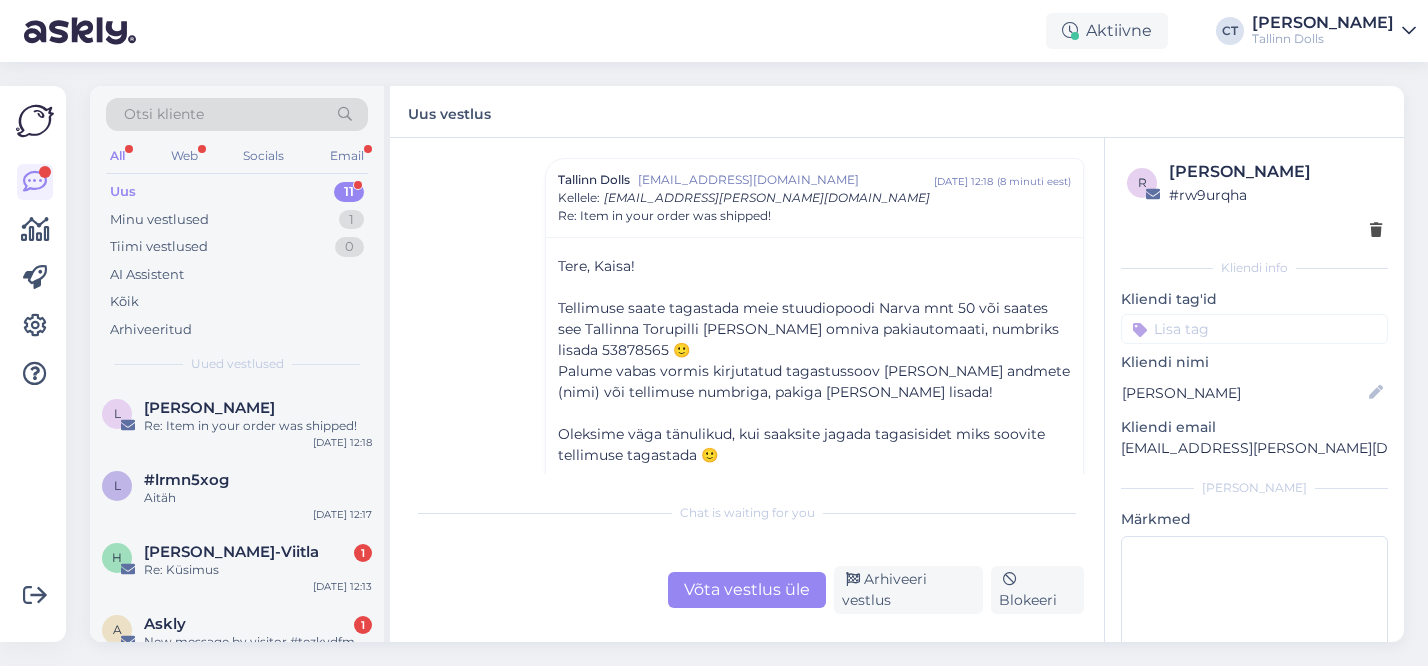 click on "Chat is waiting for you Võta vestlus üle Arhiveeri vestlus Blokeeri" at bounding box center (747, 553) 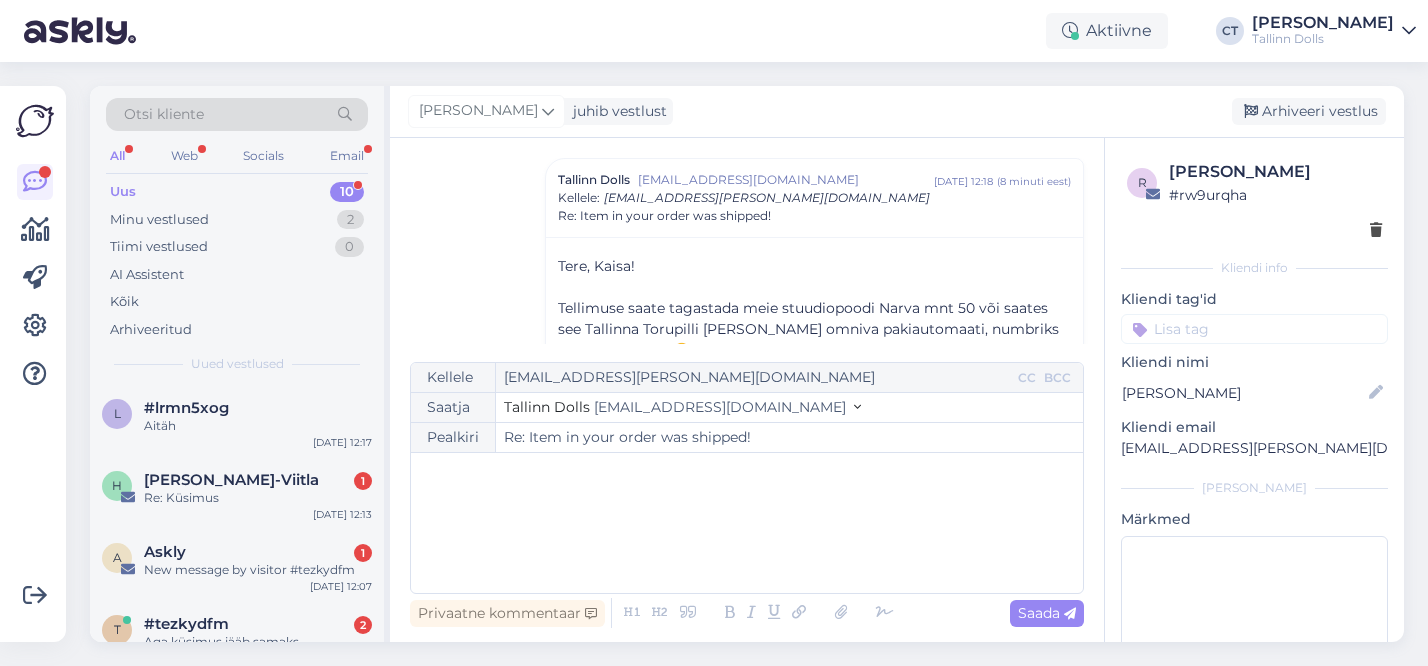 click on "﻿" at bounding box center (747, 523) 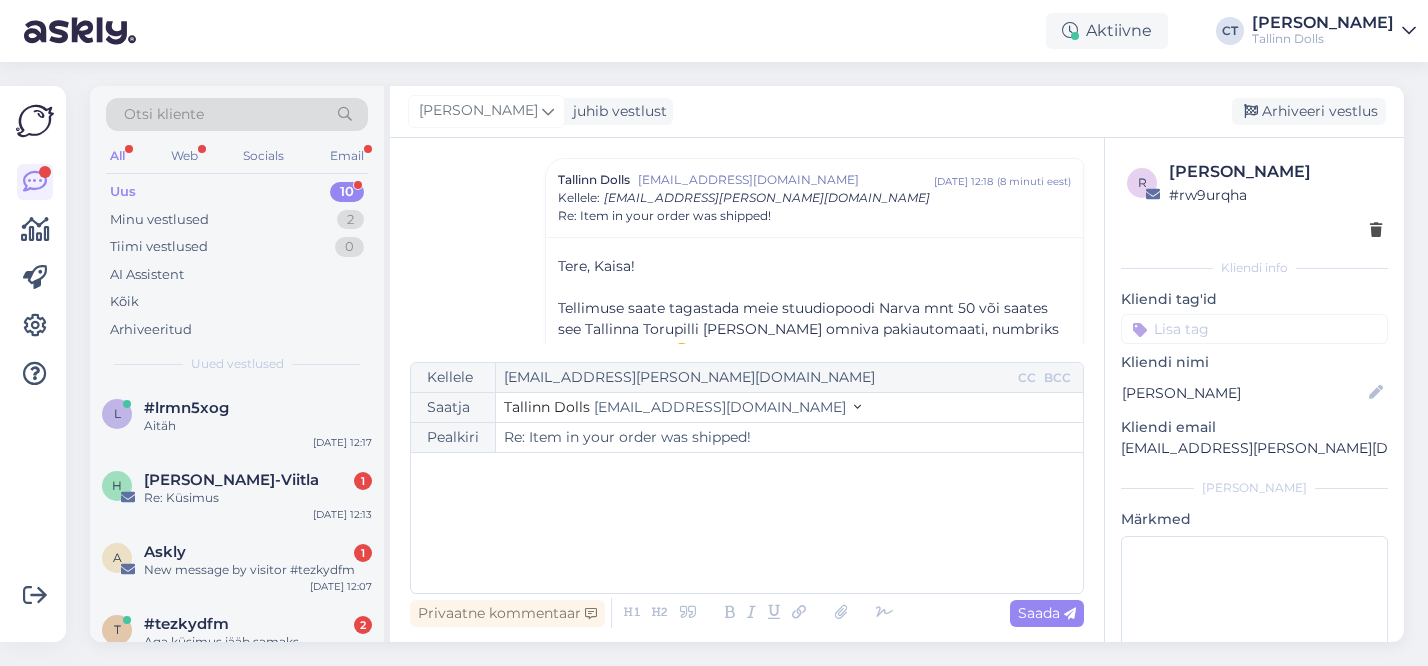 click on "﻿" at bounding box center [747, 523] 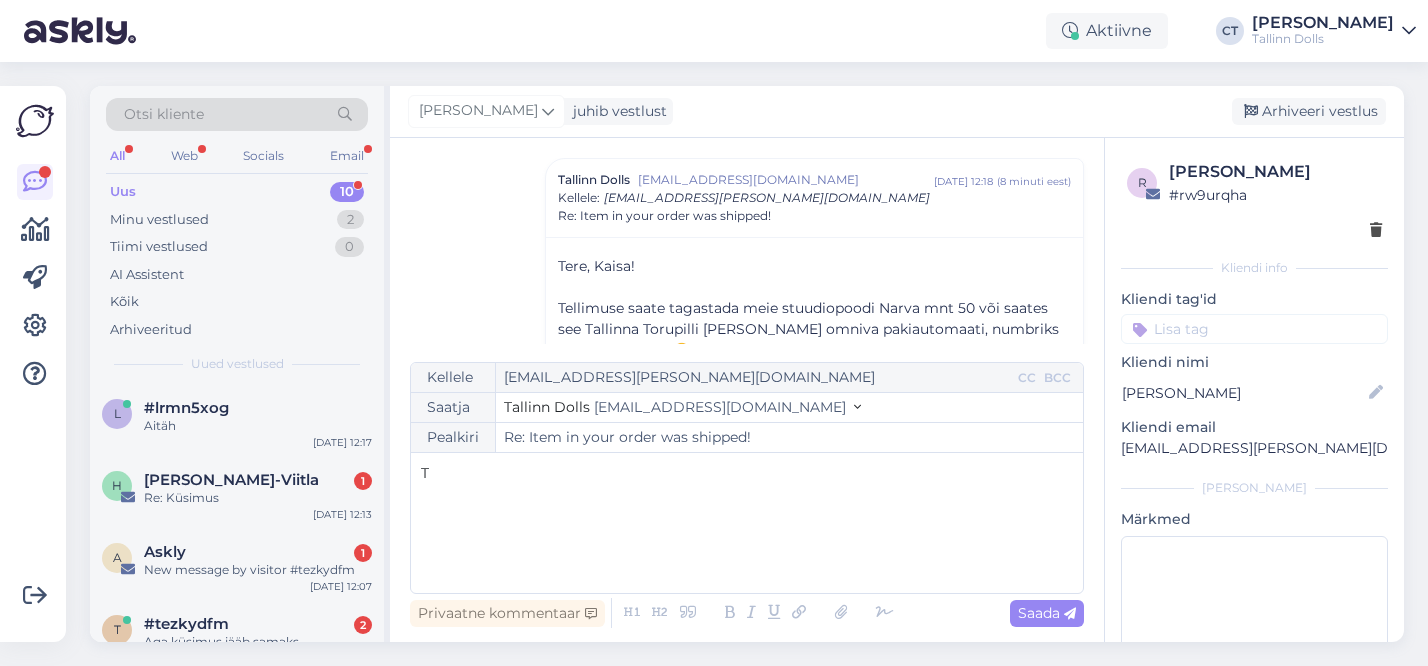 type 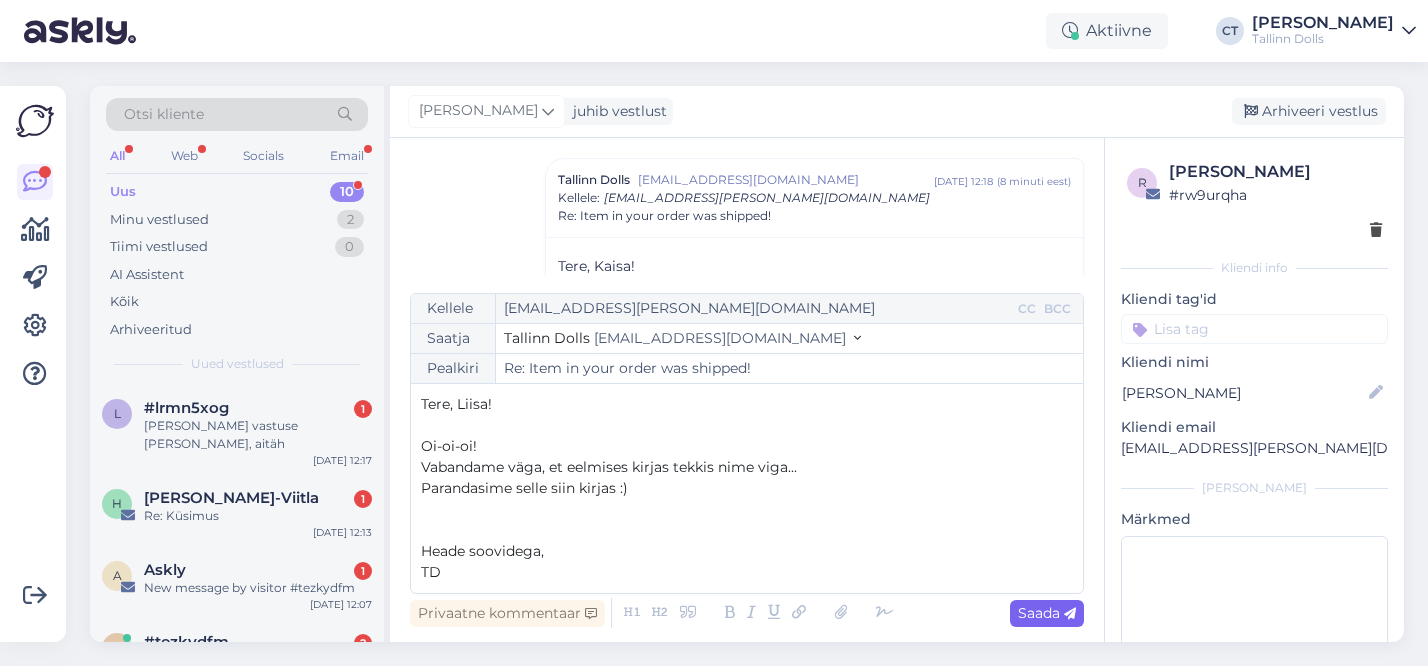 click on "Saada" at bounding box center (1047, 613) 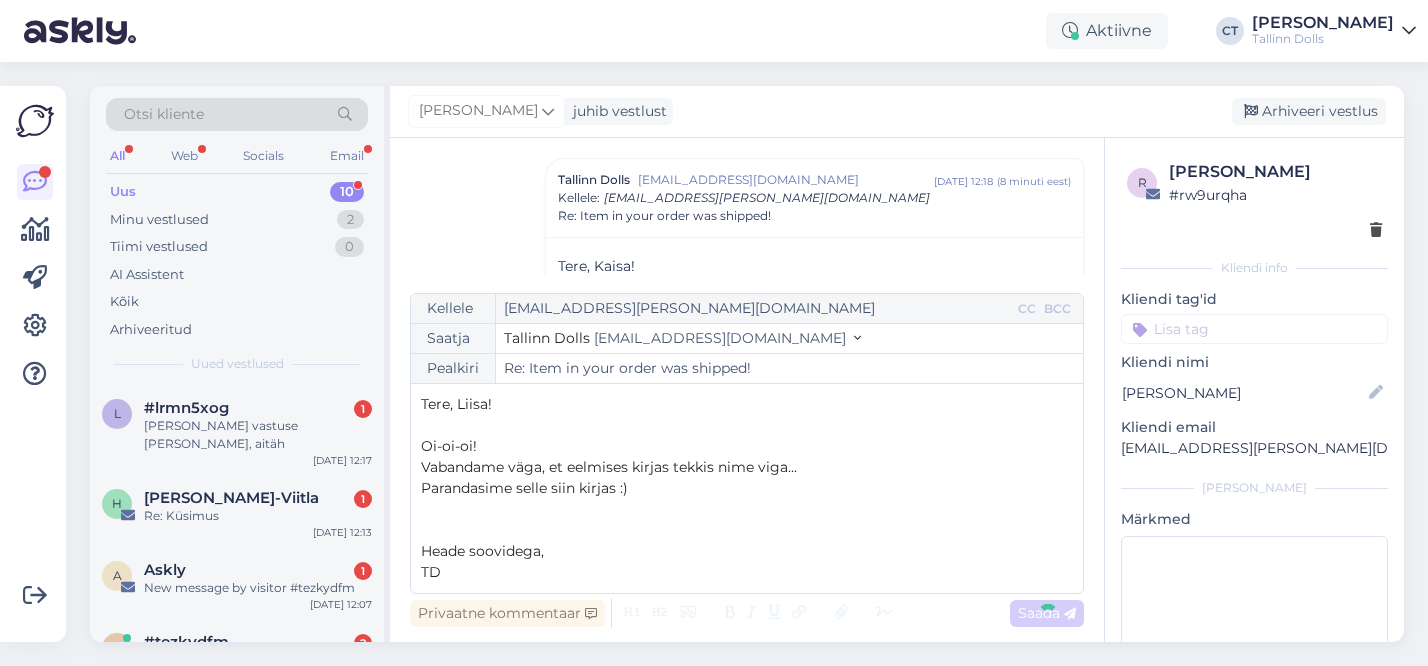 type on "Re: Item in your order was shipped!" 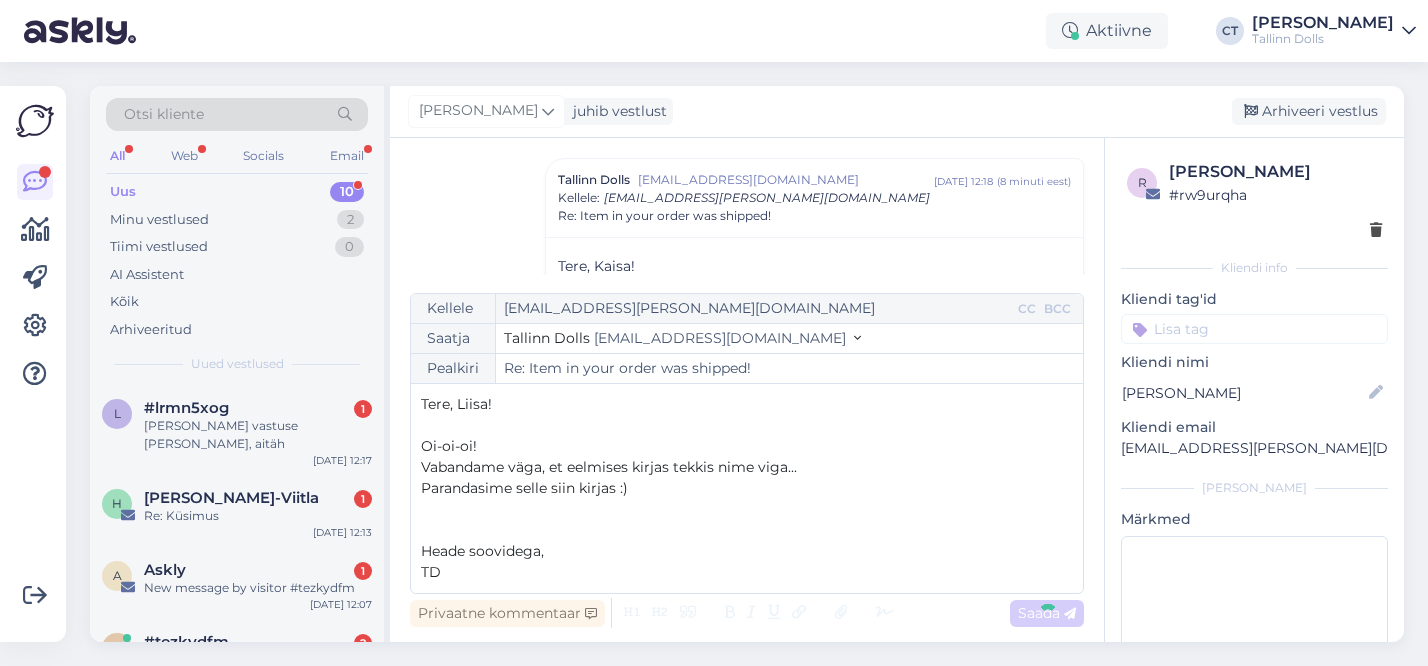 scroll, scrollTop: 2023, scrollLeft: 0, axis: vertical 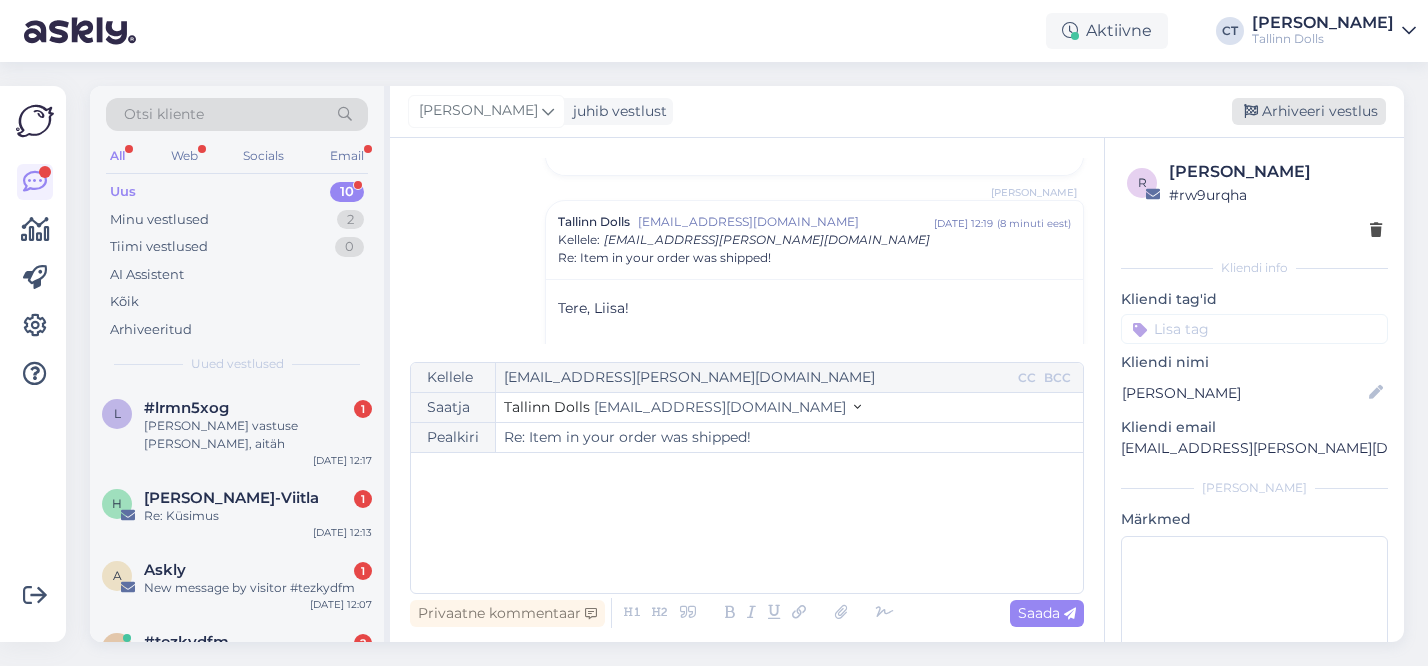 click on "Arhiveeri vestlus" at bounding box center [1309, 111] 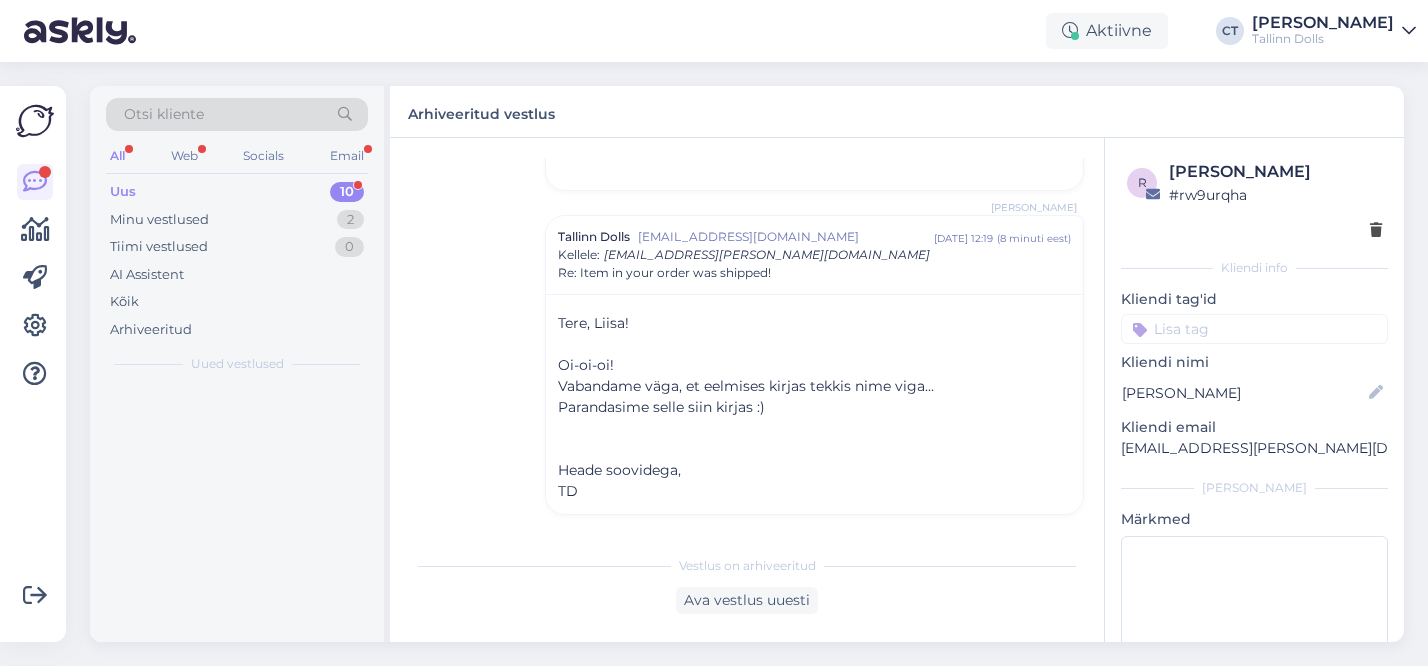scroll, scrollTop: 2008, scrollLeft: 0, axis: vertical 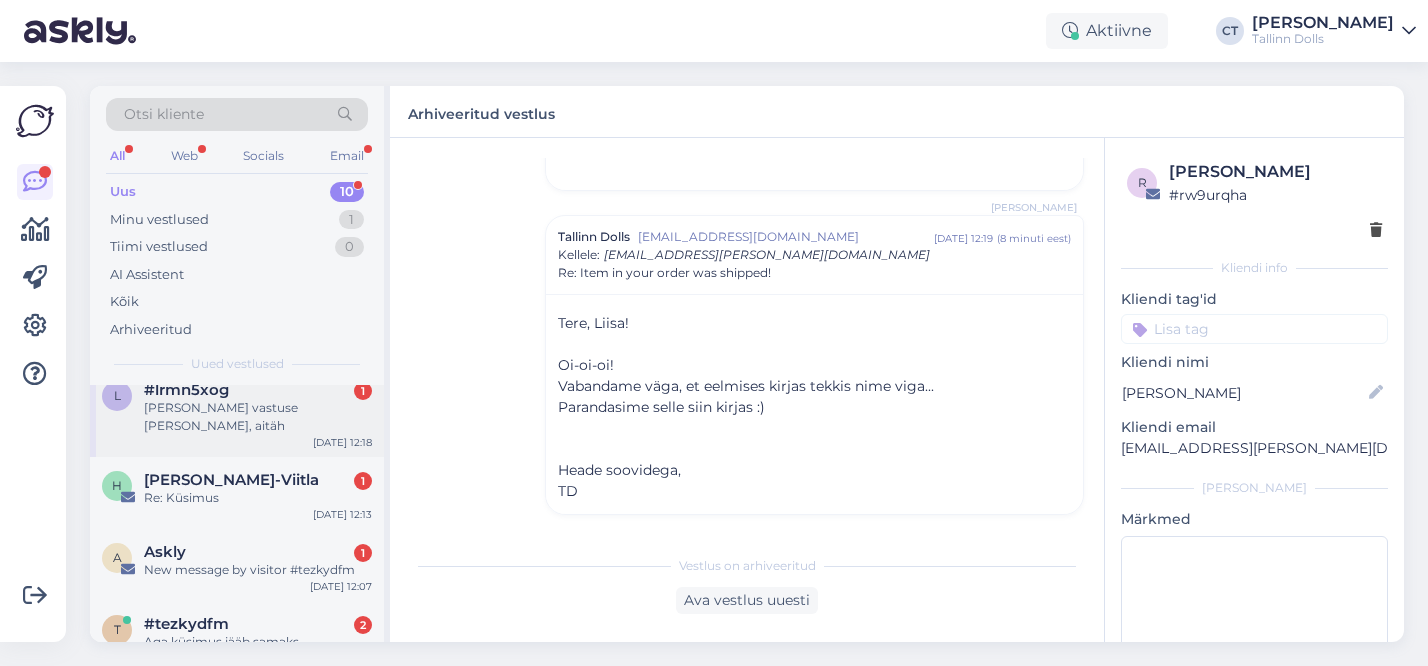 click on "l #lrmn5xog 1 Juba [PERSON_NAME] vastuse [PERSON_NAME], aitäh [DATE] 12:18" at bounding box center [237, 412] 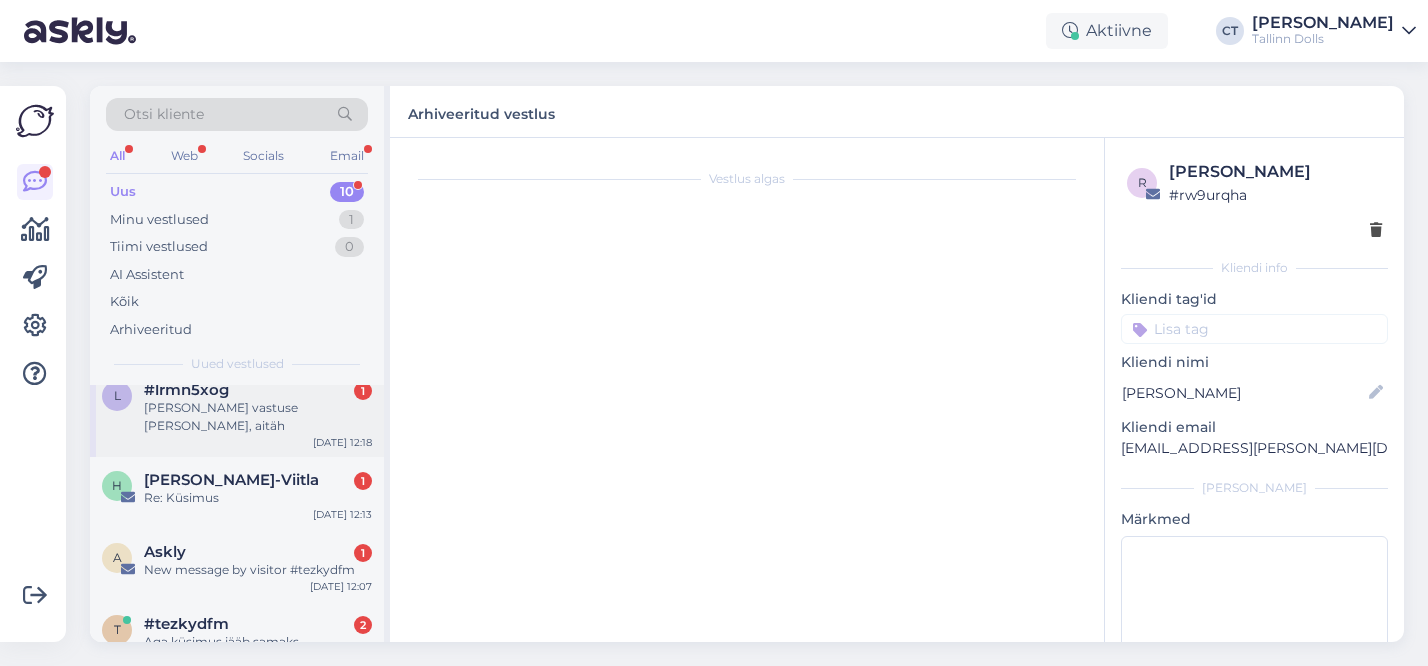 scroll, scrollTop: 403, scrollLeft: 0, axis: vertical 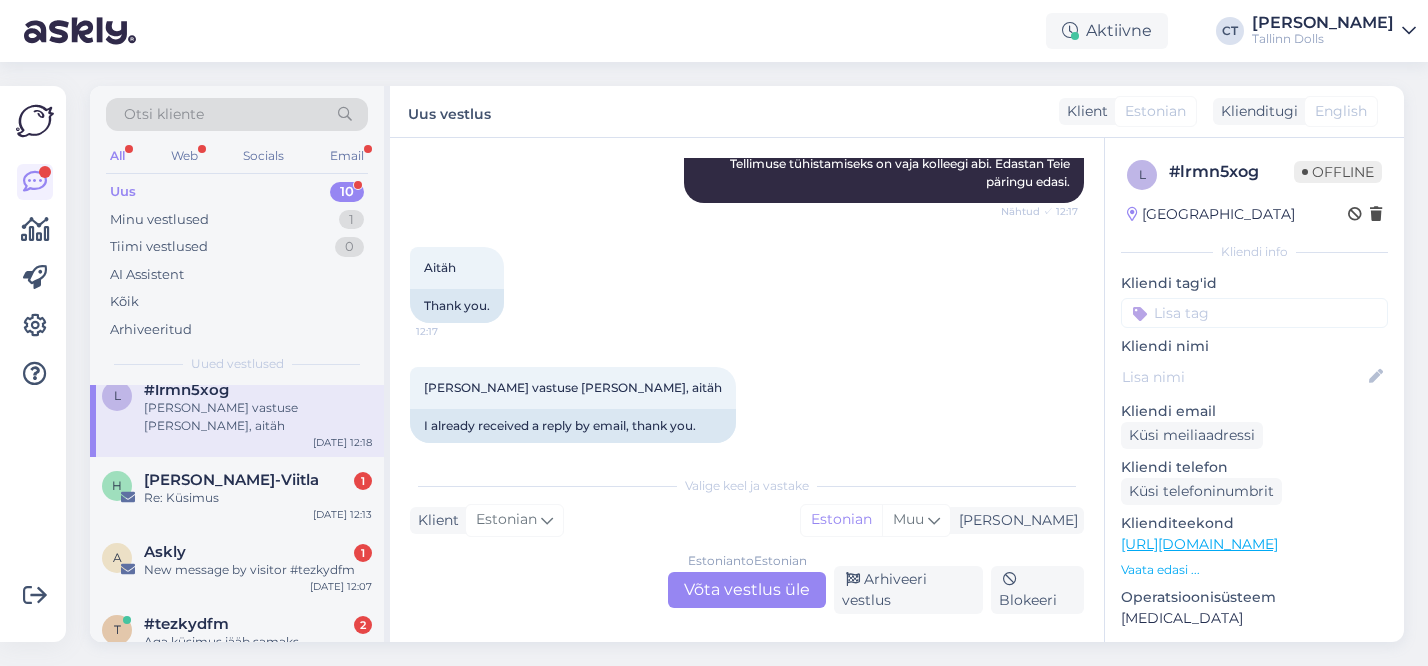 click on "Estonian  to  Estonian Võta vestlus üle" at bounding box center (747, 590) 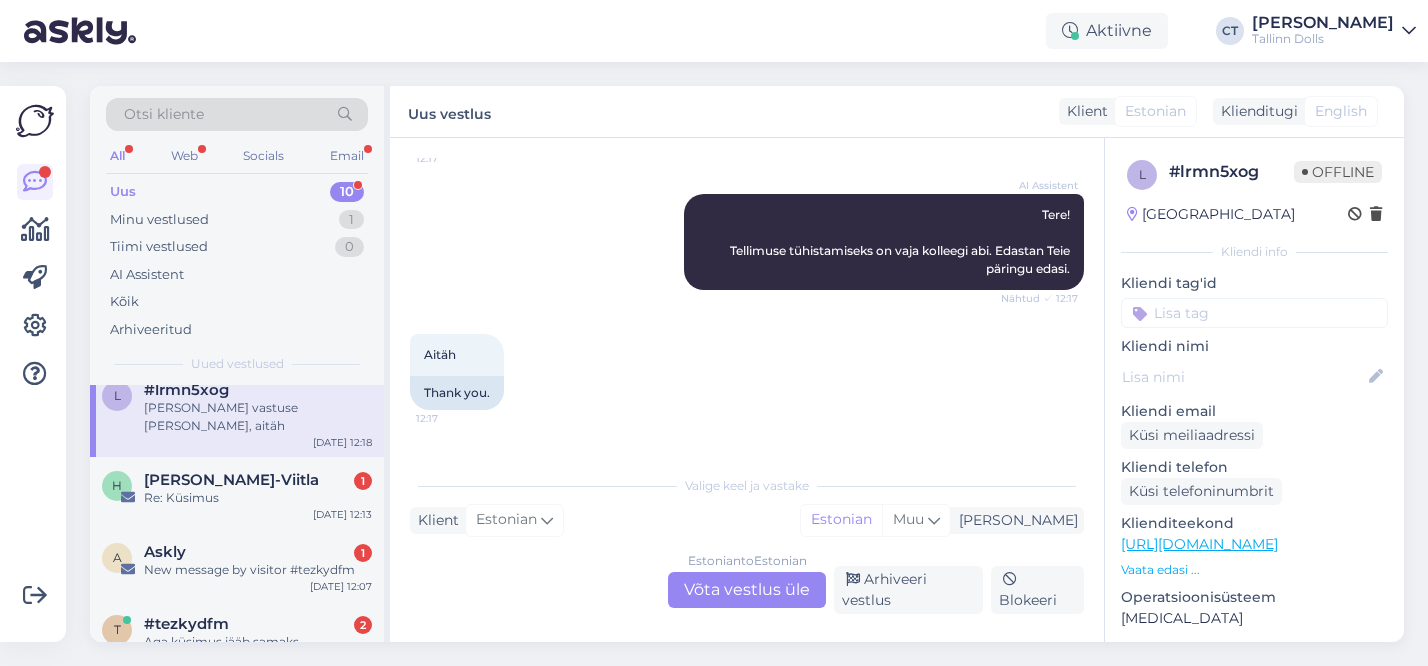 scroll, scrollTop: 0, scrollLeft: 0, axis: both 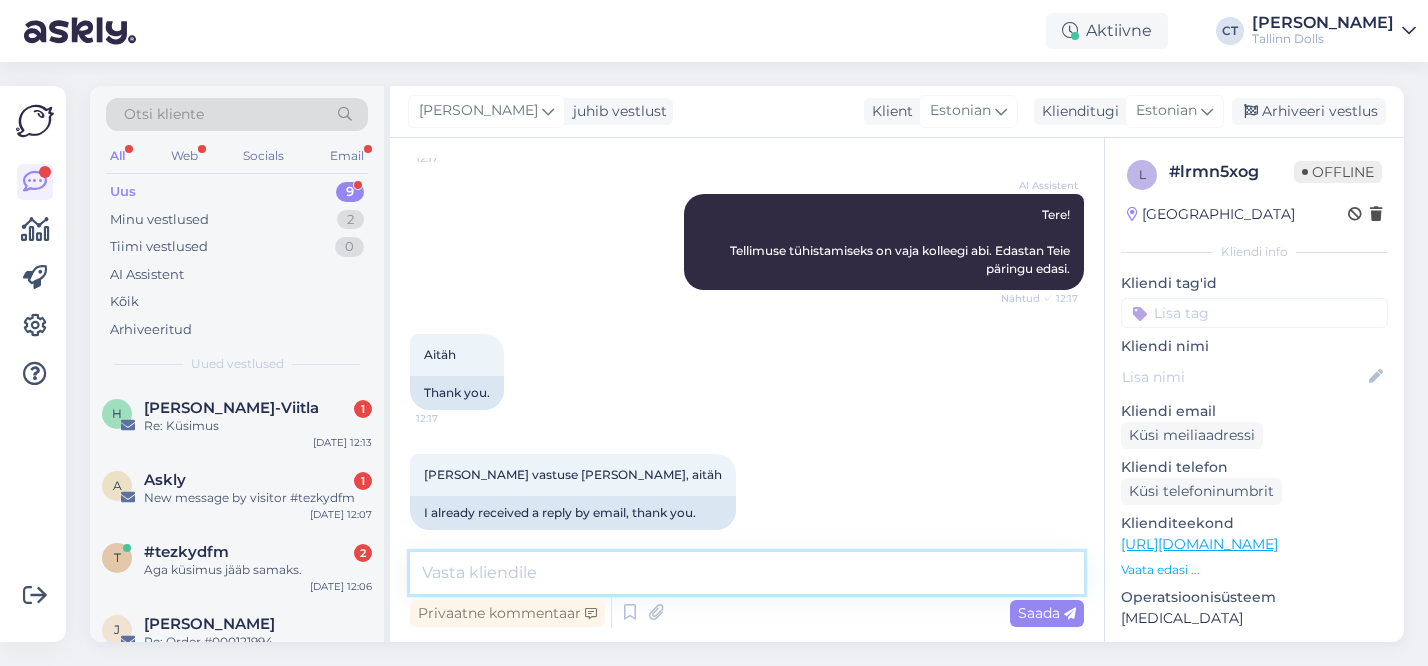 click at bounding box center (747, 573) 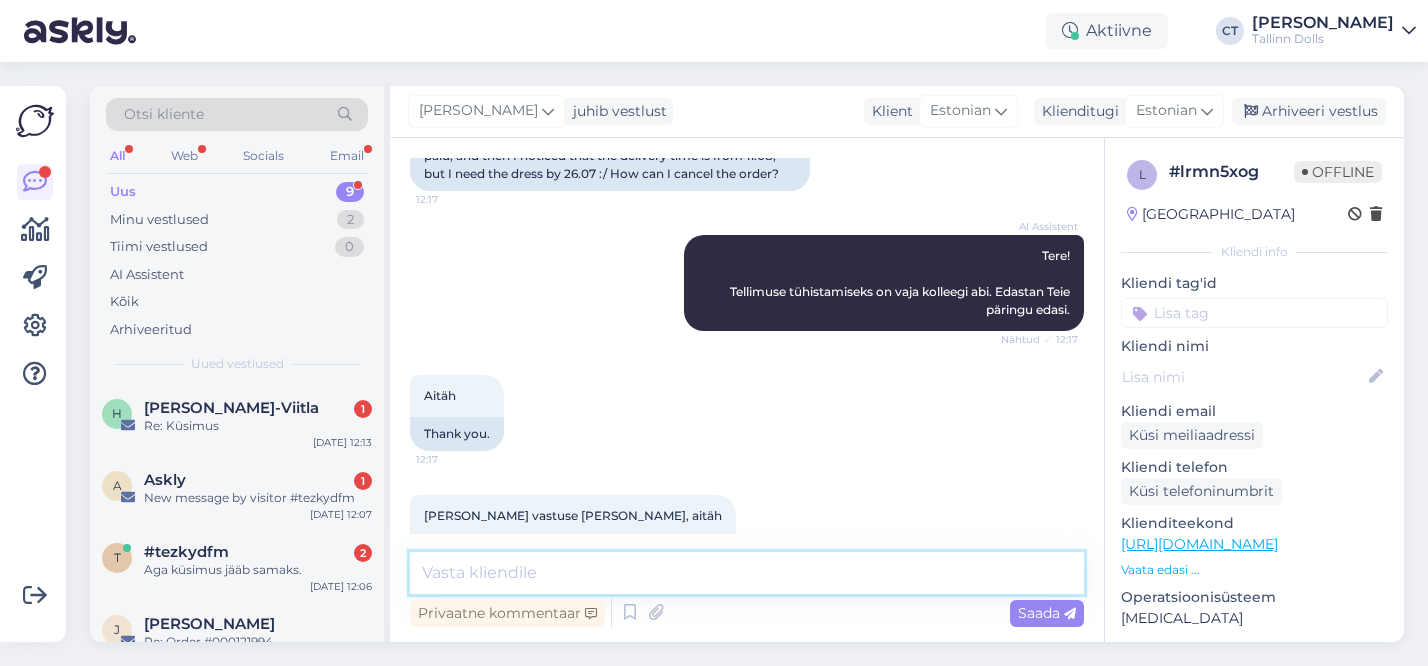 scroll, scrollTop: 316, scrollLeft: 0, axis: vertical 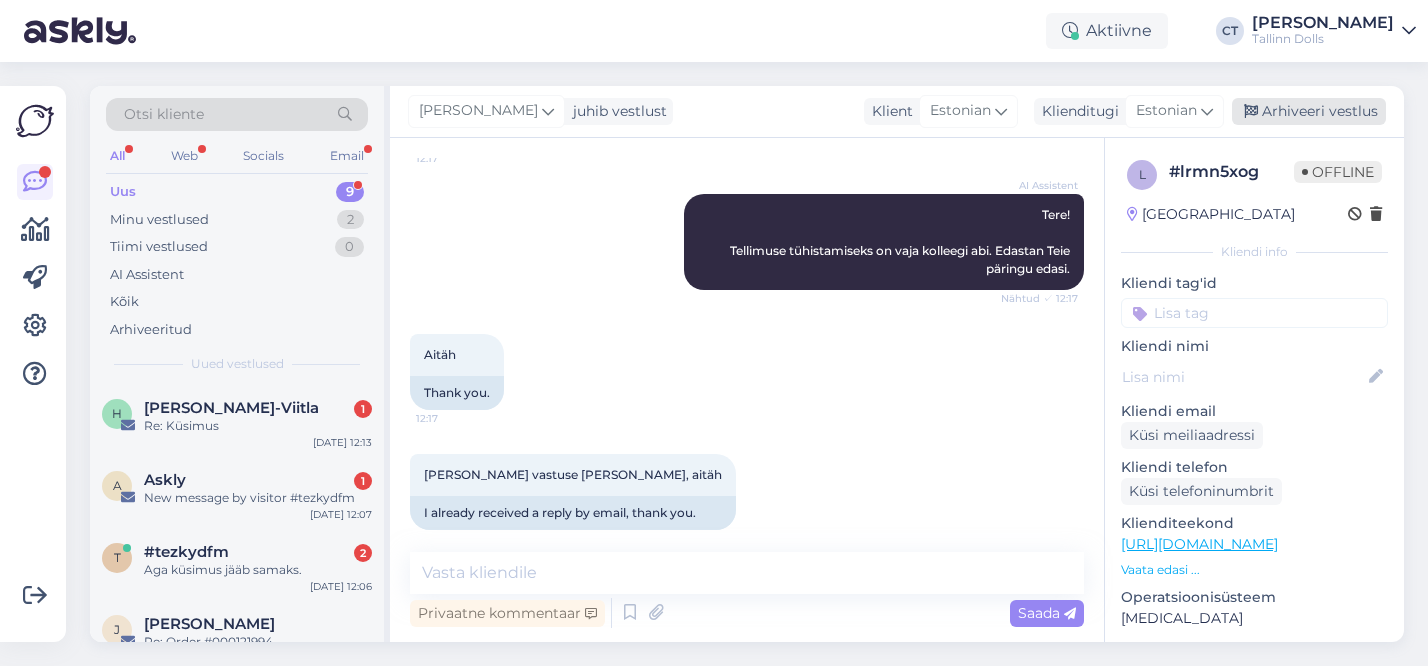 click on "Arhiveeri vestlus" at bounding box center [1309, 111] 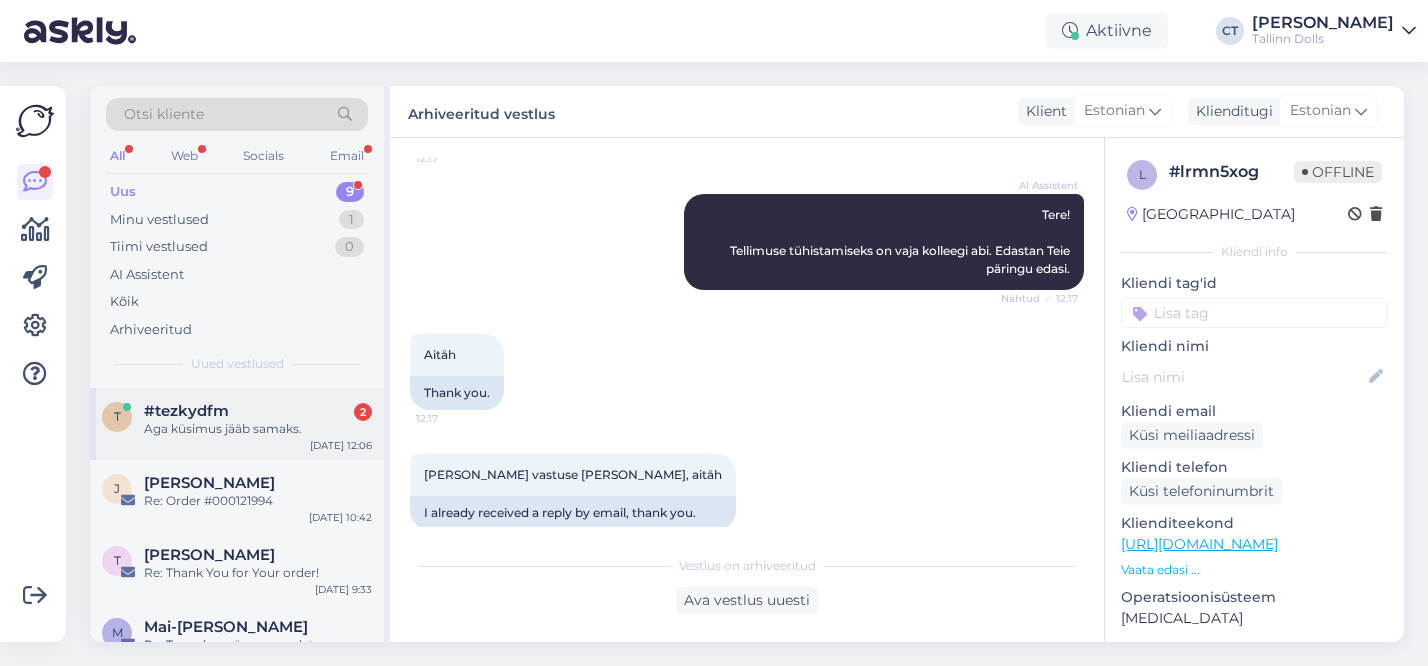 scroll, scrollTop: 84, scrollLeft: 0, axis: vertical 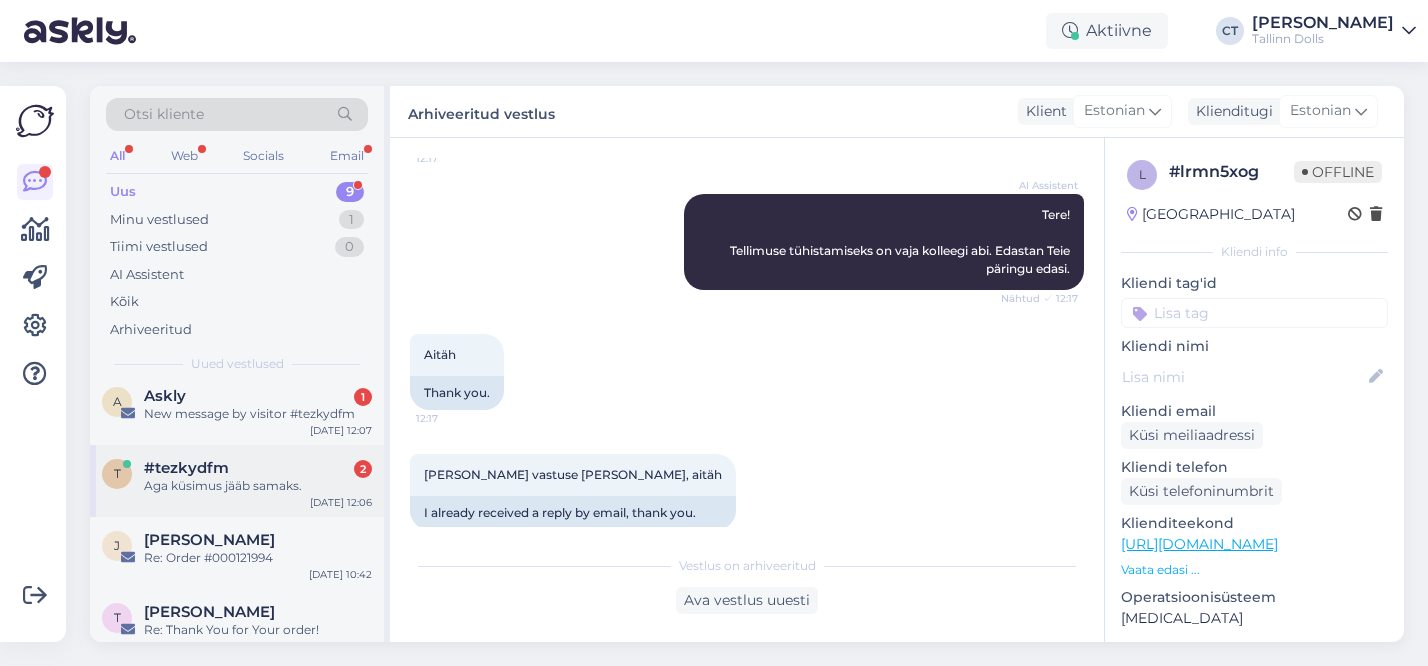 click on "Aga küsimus jääb samaks." at bounding box center [258, 486] 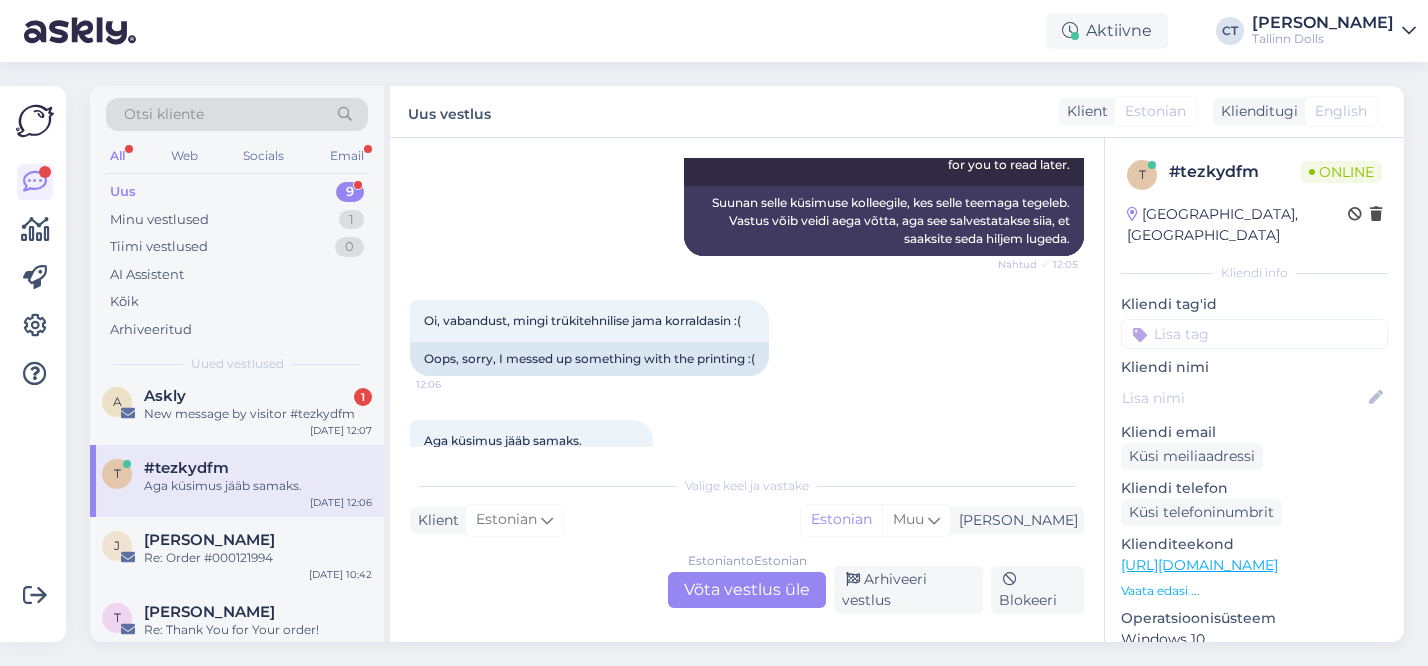 scroll, scrollTop: 589, scrollLeft: 0, axis: vertical 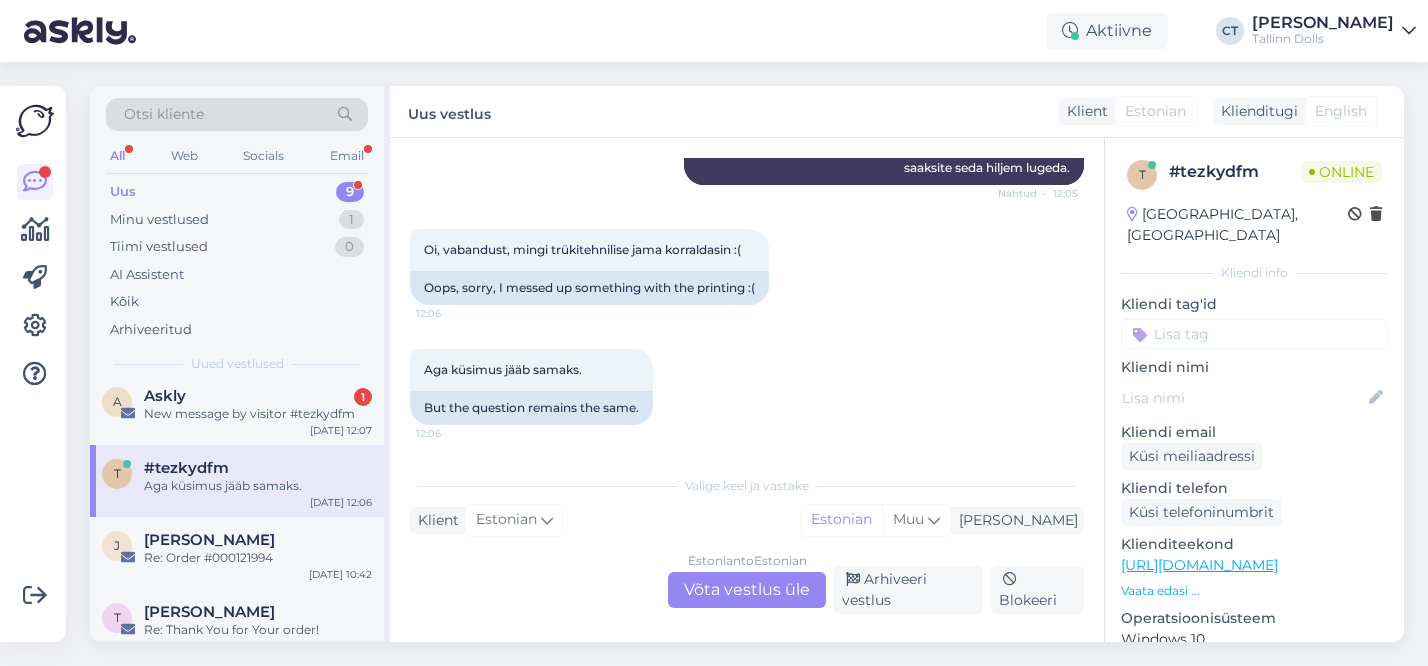 click on "Estonian  to  Estonian Võta vestlus üle" at bounding box center [747, 590] 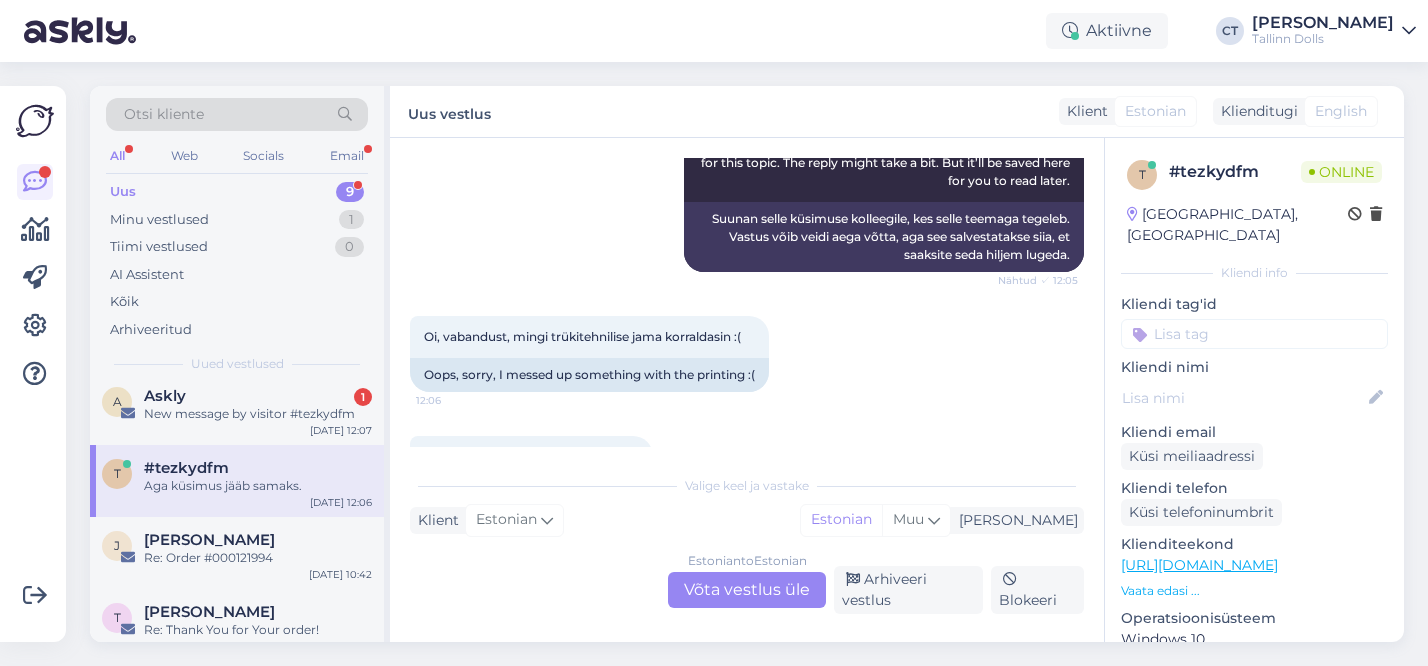 scroll, scrollTop: 0, scrollLeft: 0, axis: both 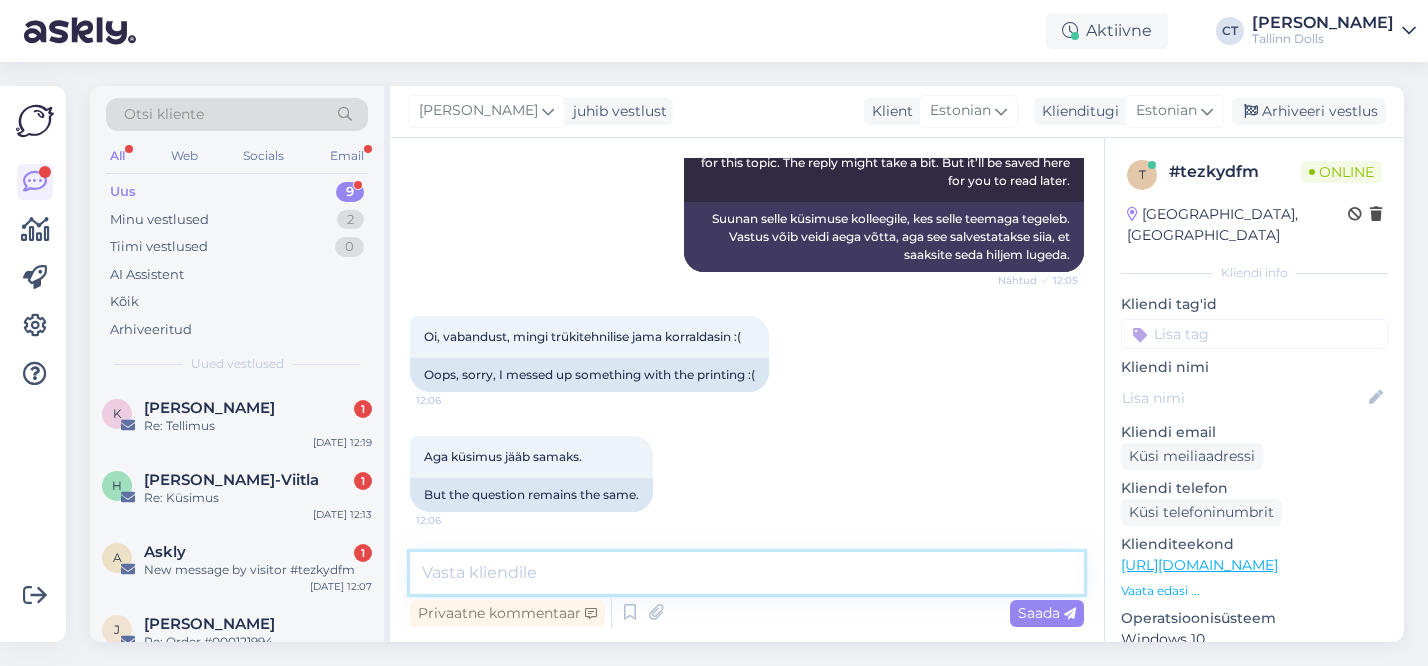 click at bounding box center [747, 573] 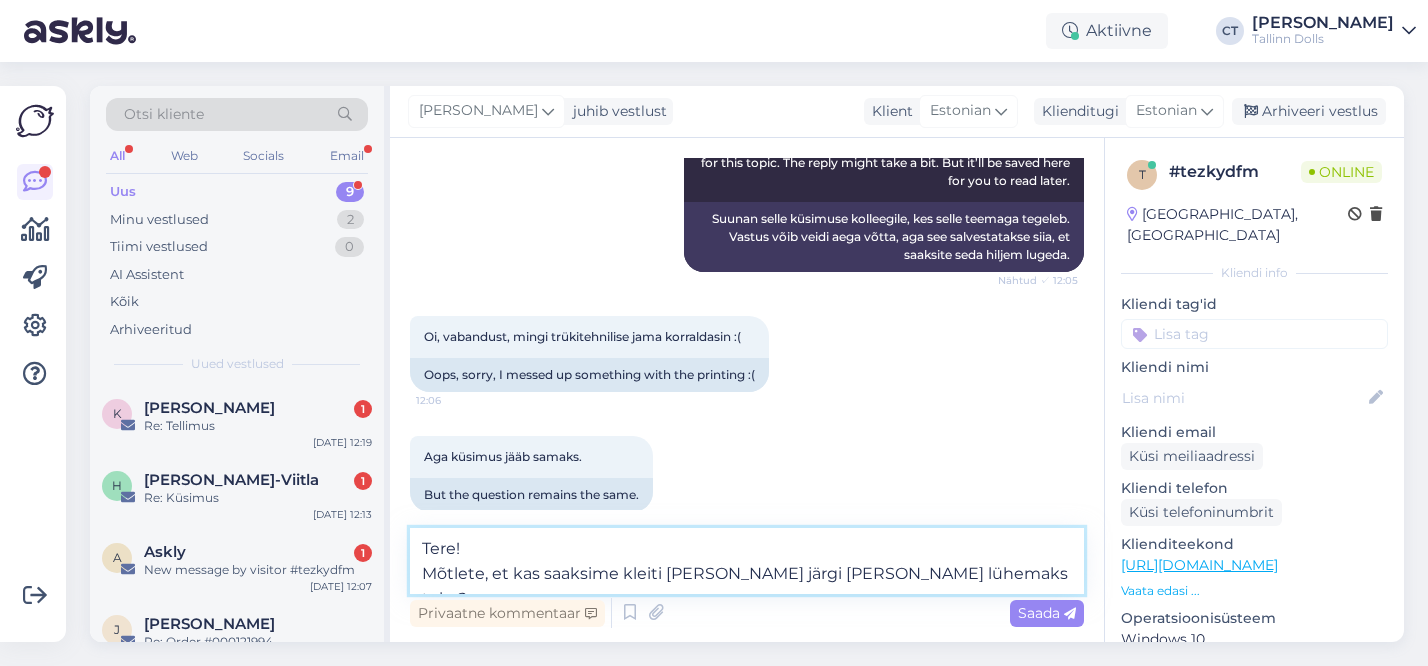 type on "Tere!
Mõtlete, et kas saaksime kleiti [PERSON_NAME] järgi [PERSON_NAME] lühemaks teha? :)" 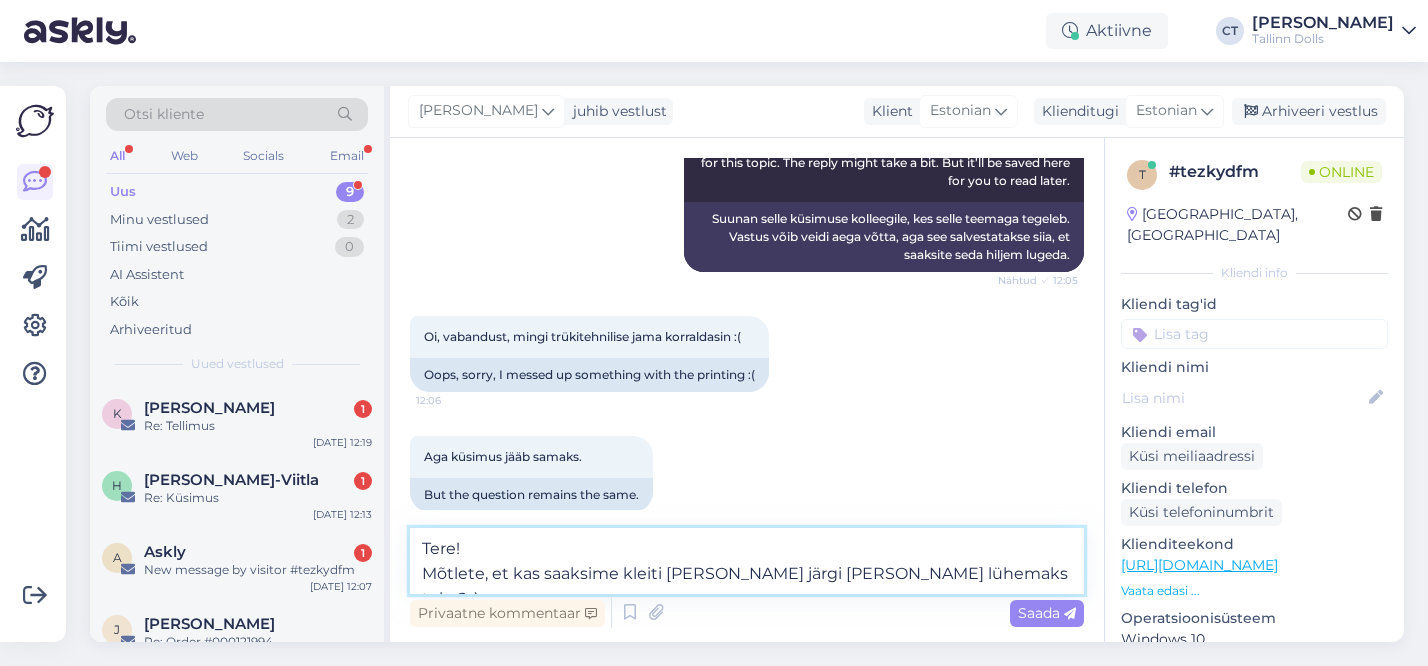 type 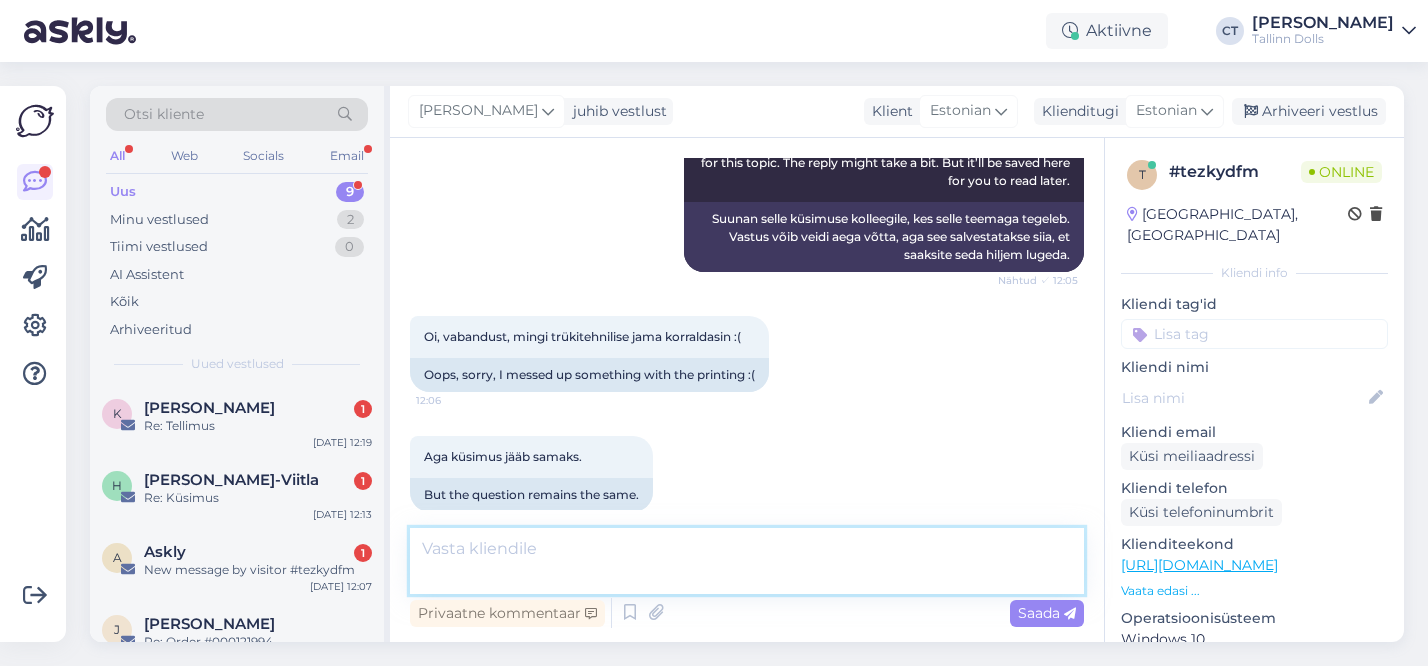 scroll, scrollTop: 624, scrollLeft: 0, axis: vertical 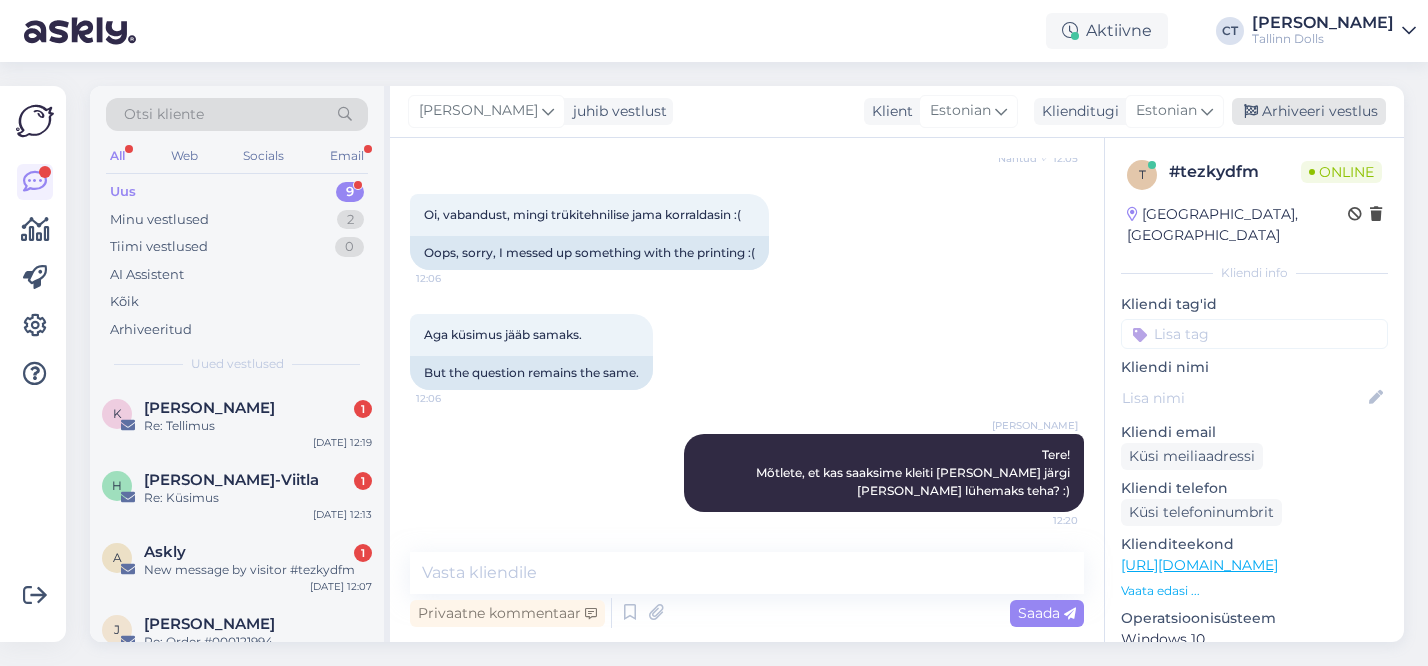 click on "Arhiveeri vestlus" at bounding box center [1309, 111] 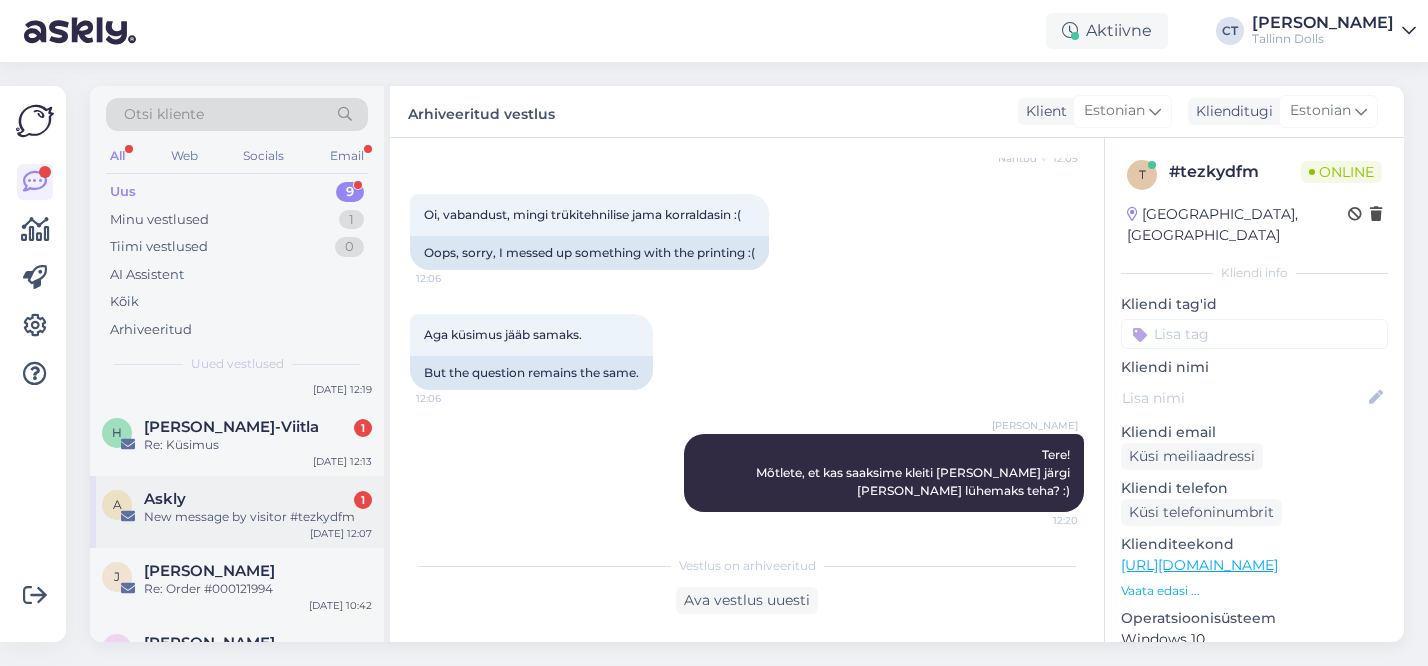 scroll, scrollTop: 31, scrollLeft: 0, axis: vertical 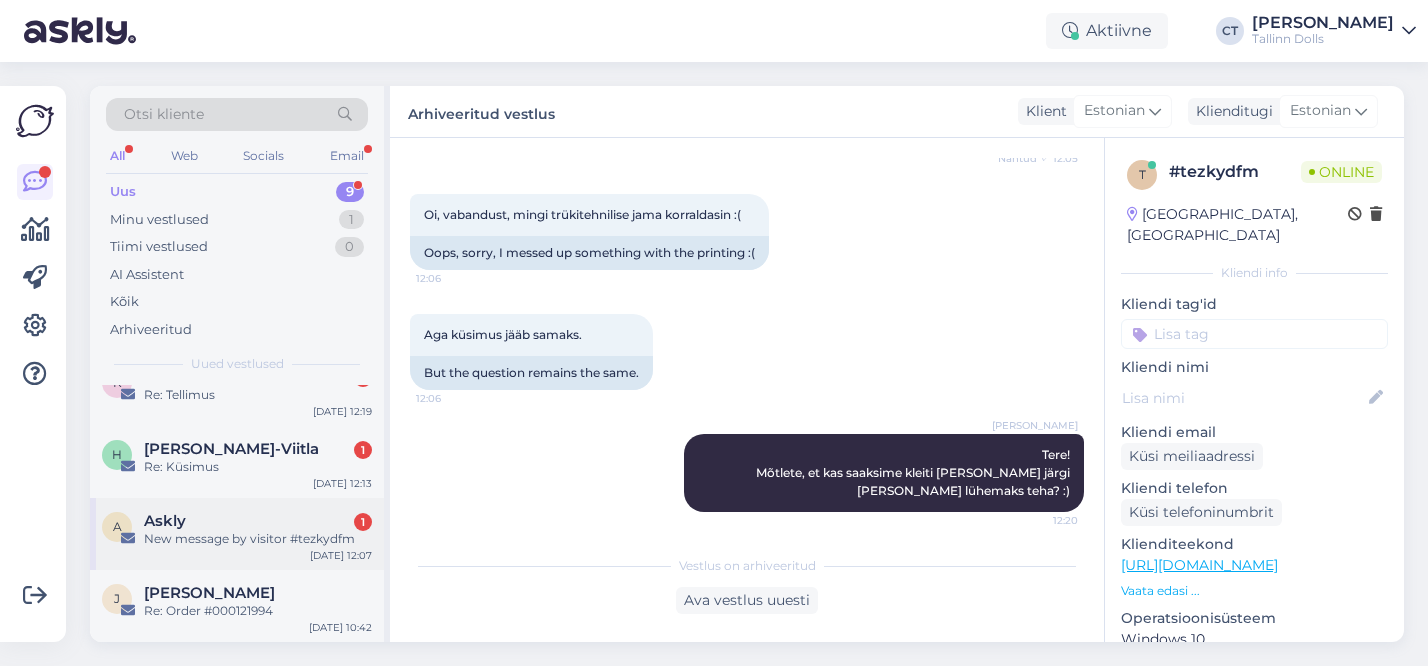 click on "New message by visitor #tezkydfm" at bounding box center (258, 539) 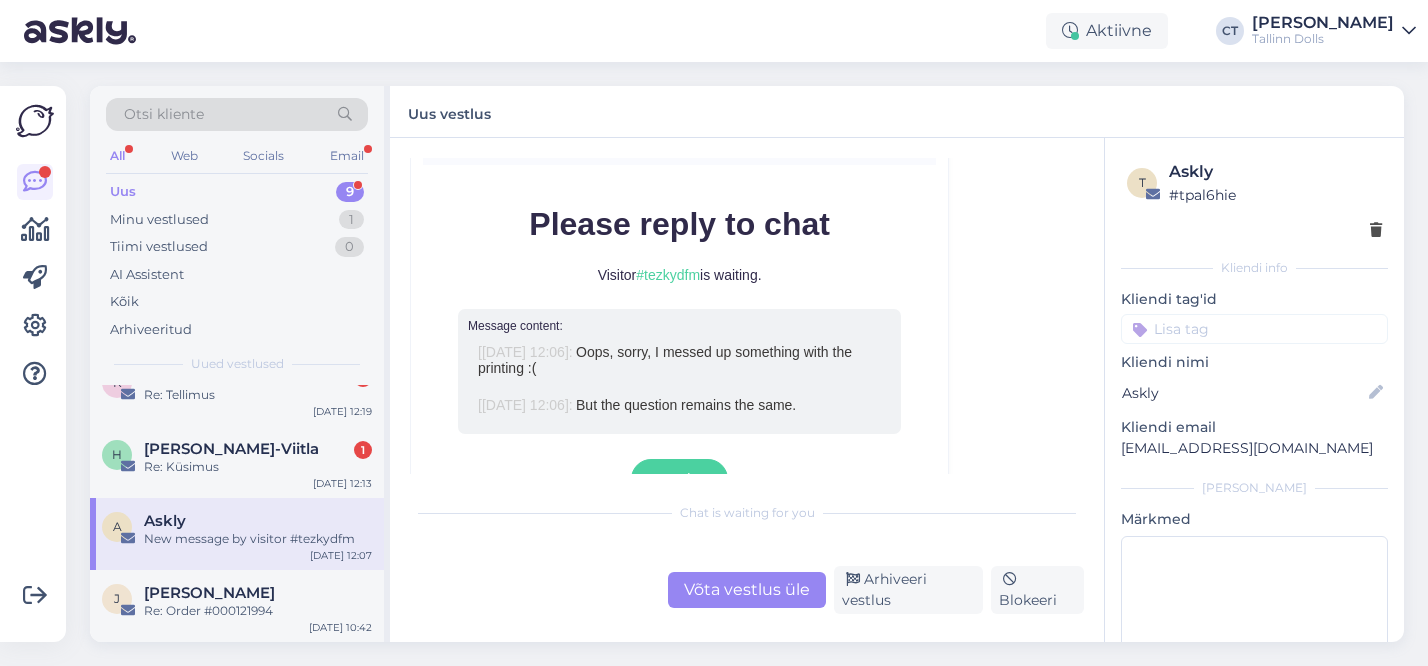 scroll, scrollTop: 8736, scrollLeft: 0, axis: vertical 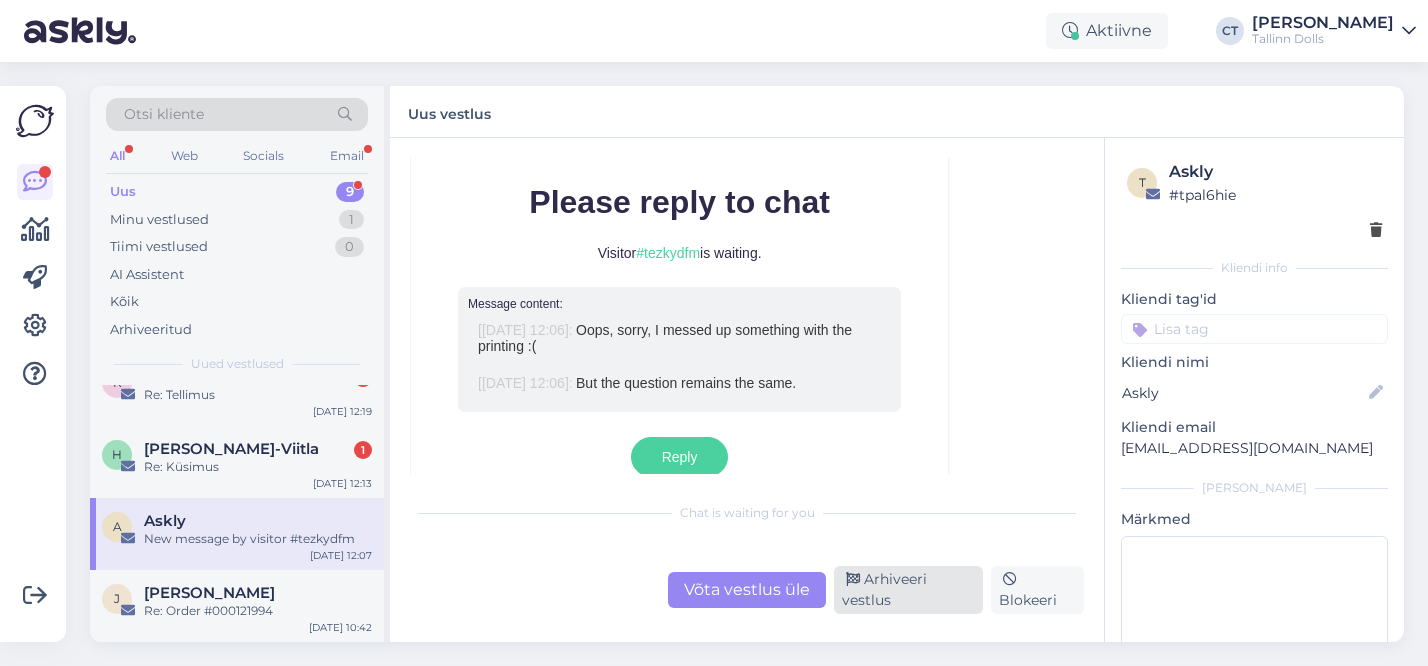 click on "Arhiveeri vestlus" at bounding box center [908, 590] 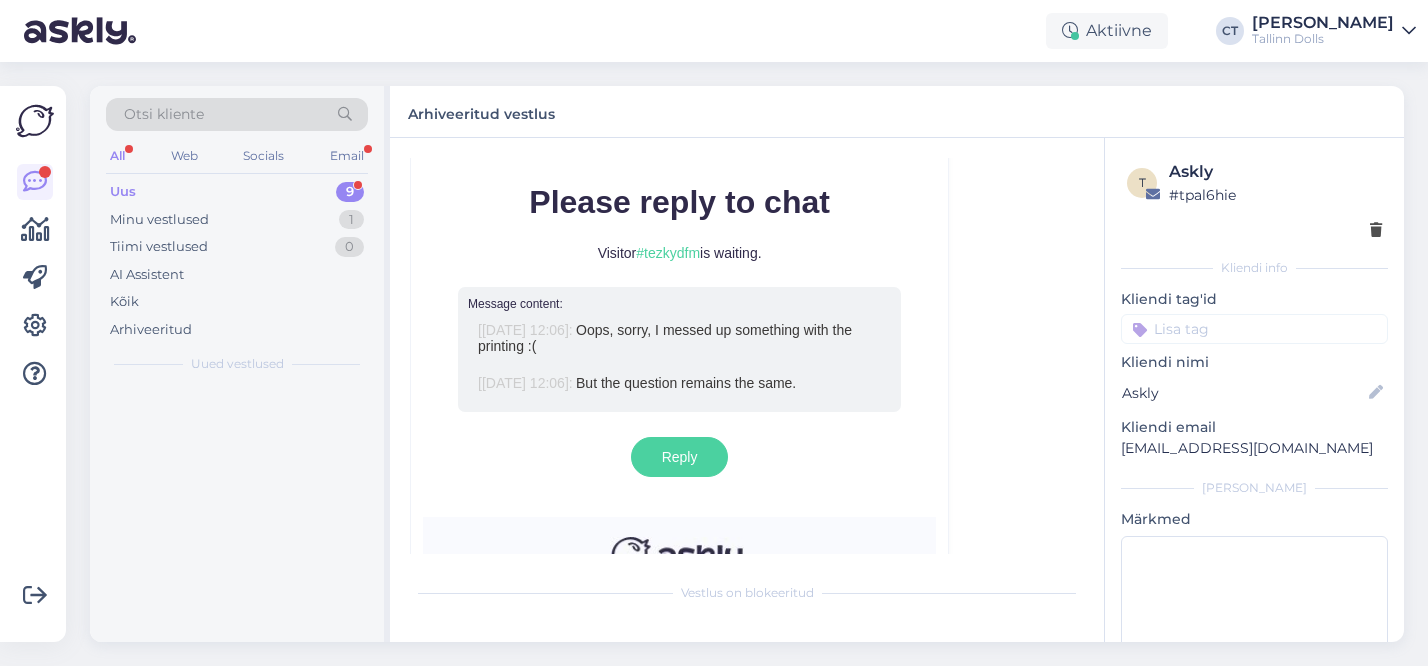 scroll, scrollTop: 8568, scrollLeft: 0, axis: vertical 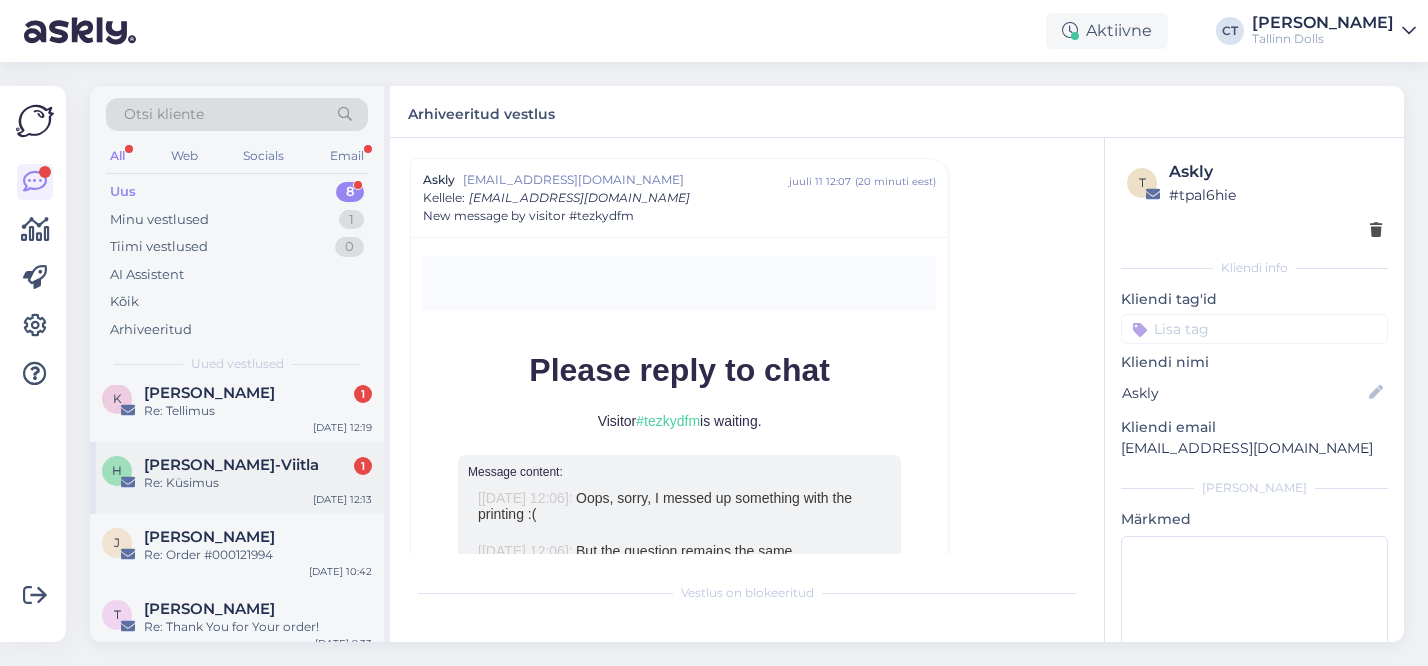click on "H [PERSON_NAME]-Viitla 1 Re: Küsimus [DATE] 12:13" at bounding box center (237, 478) 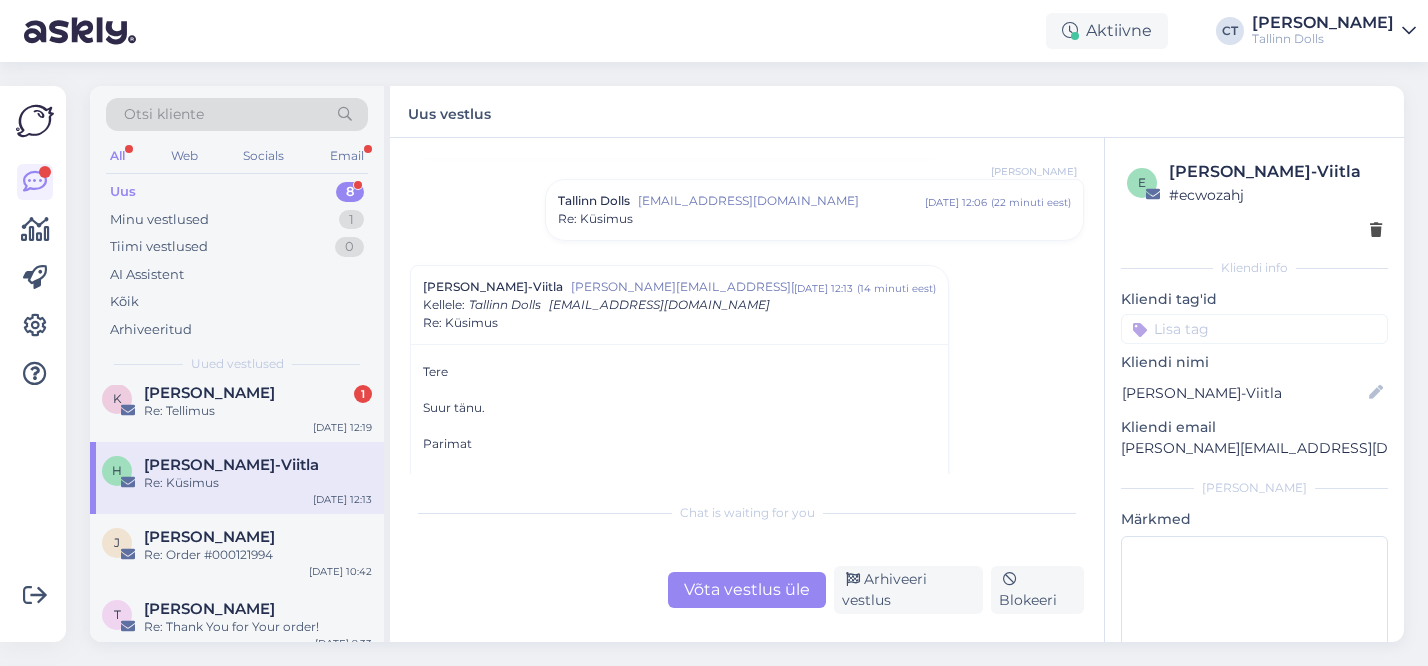 scroll, scrollTop: 785, scrollLeft: 0, axis: vertical 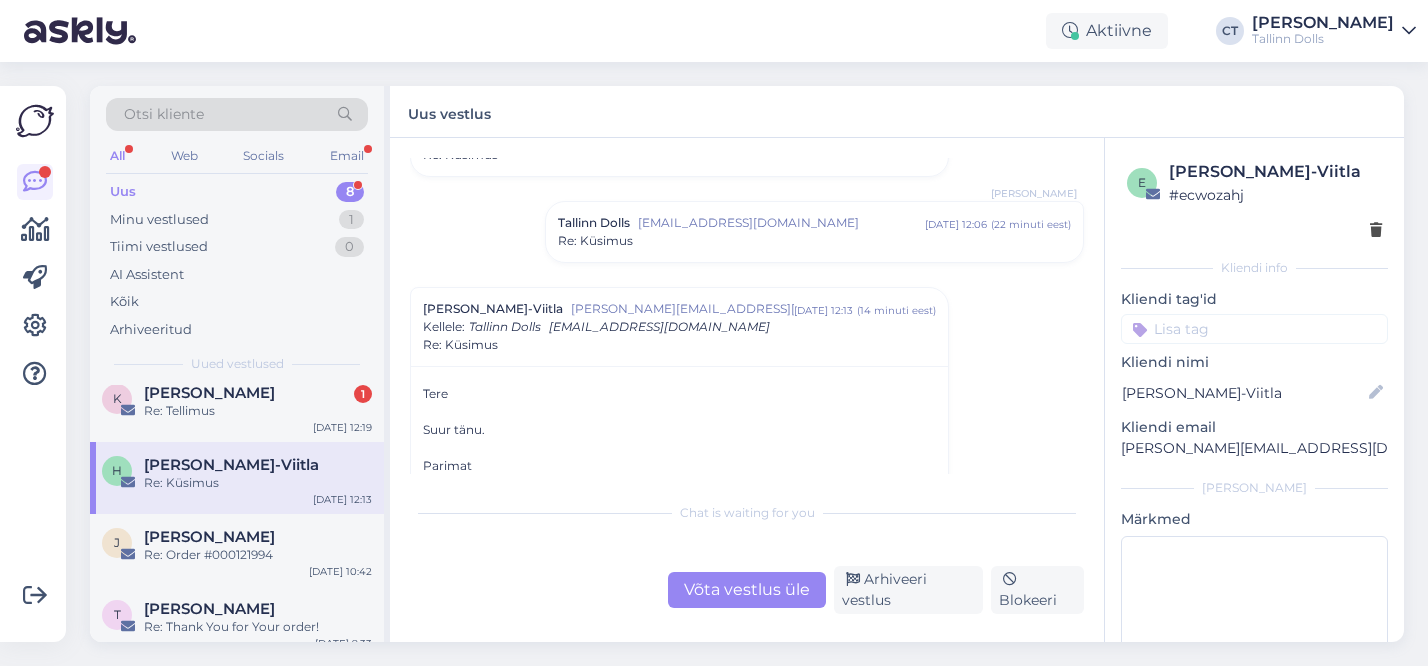 click on "Re: Küsimus" at bounding box center (814, 241) 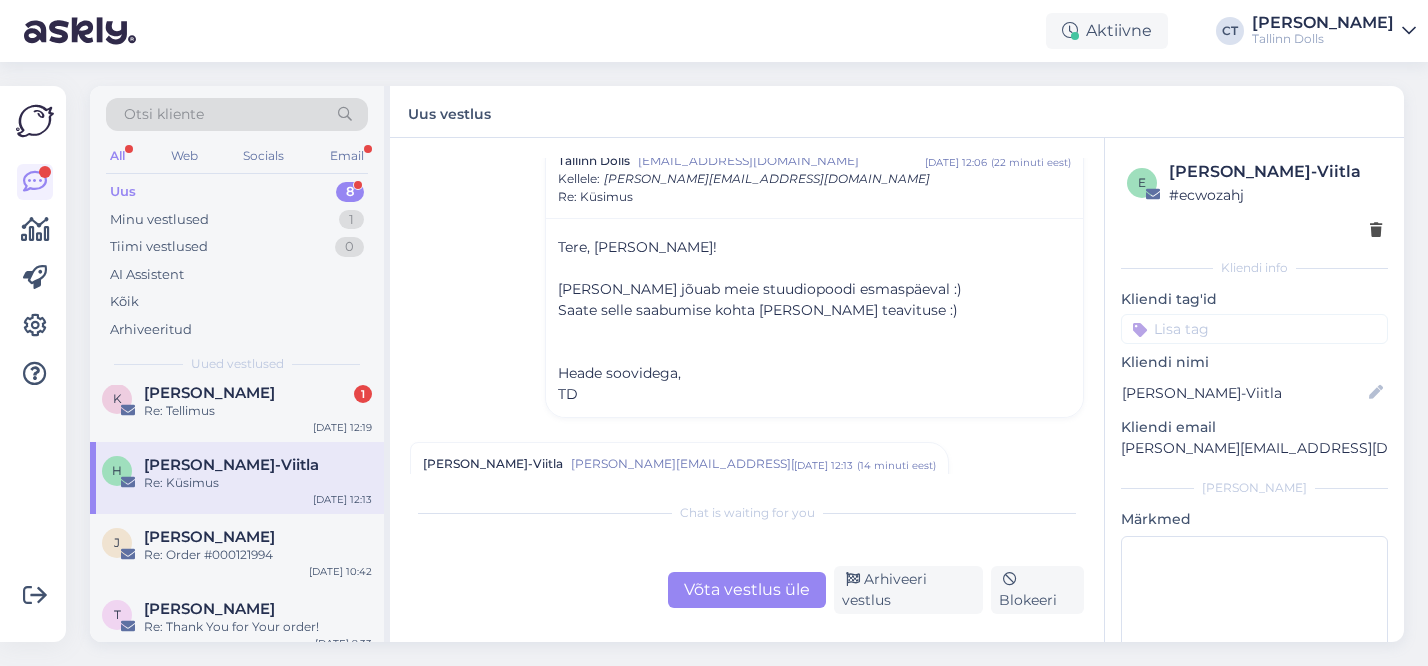 scroll, scrollTop: 857, scrollLeft: 0, axis: vertical 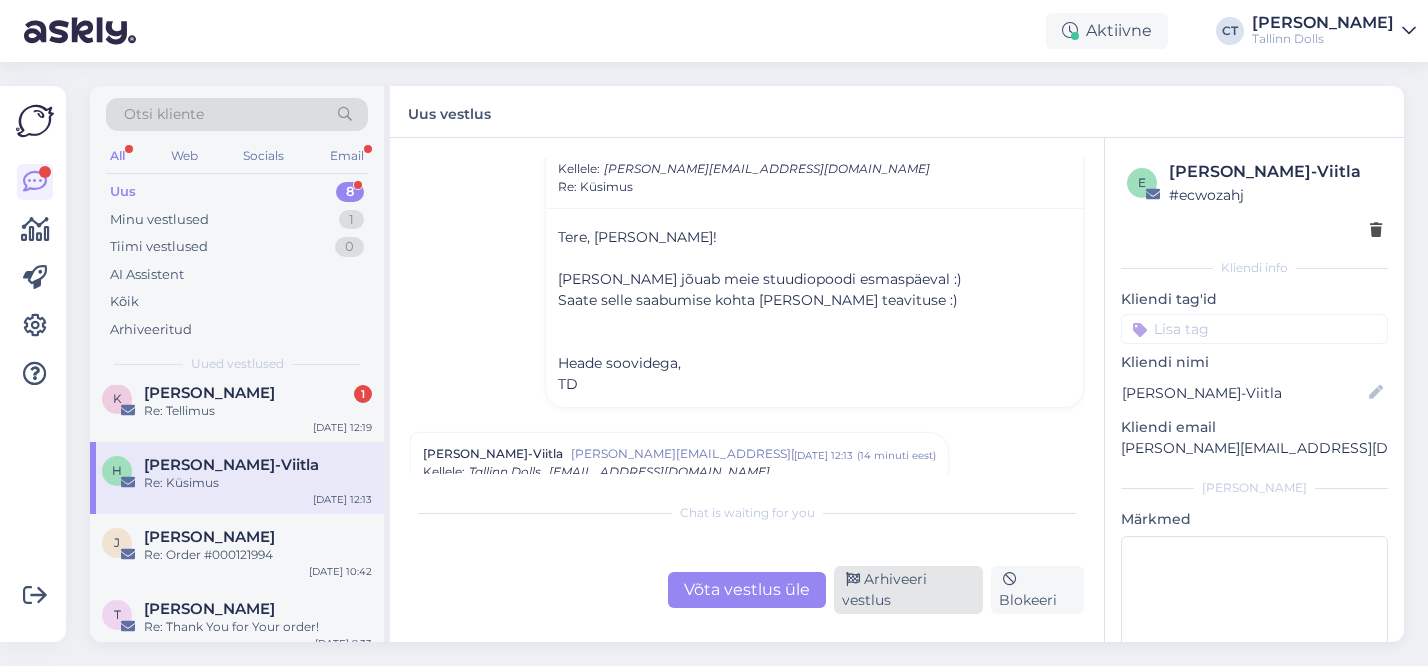 click on "Arhiveeri vestlus" at bounding box center [908, 590] 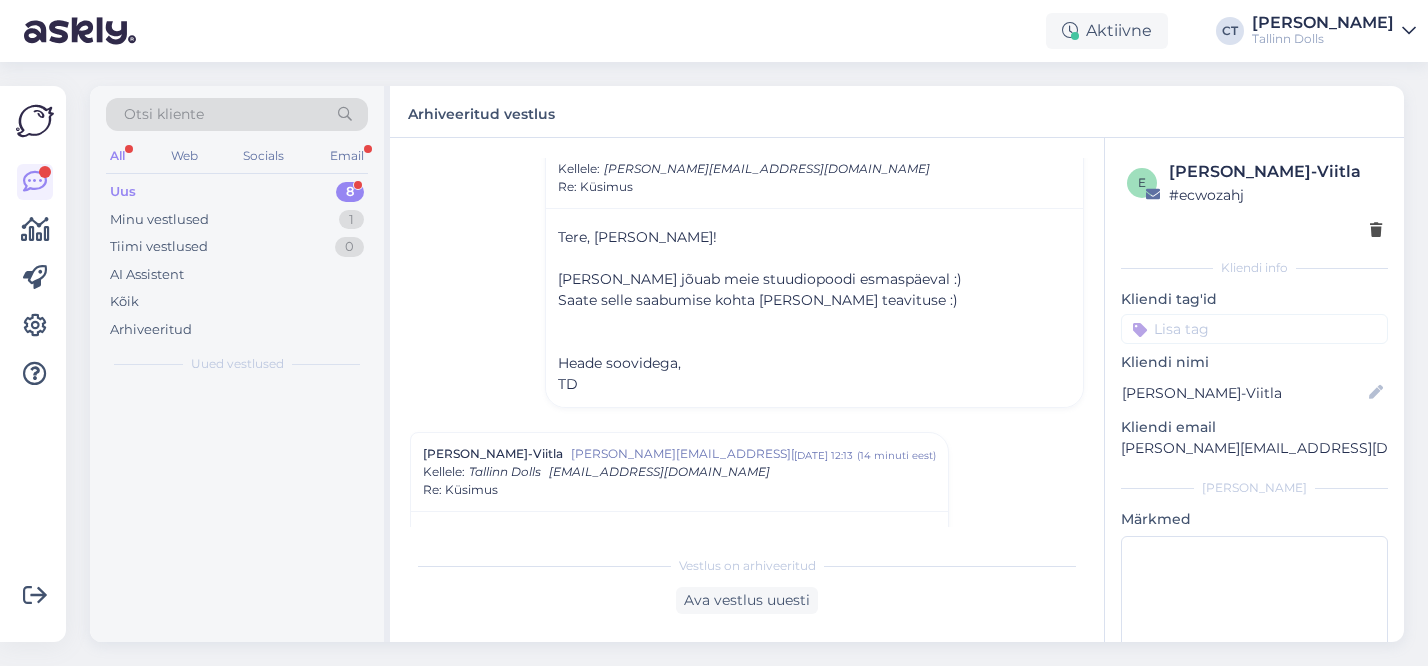 scroll, scrollTop: 1131, scrollLeft: 0, axis: vertical 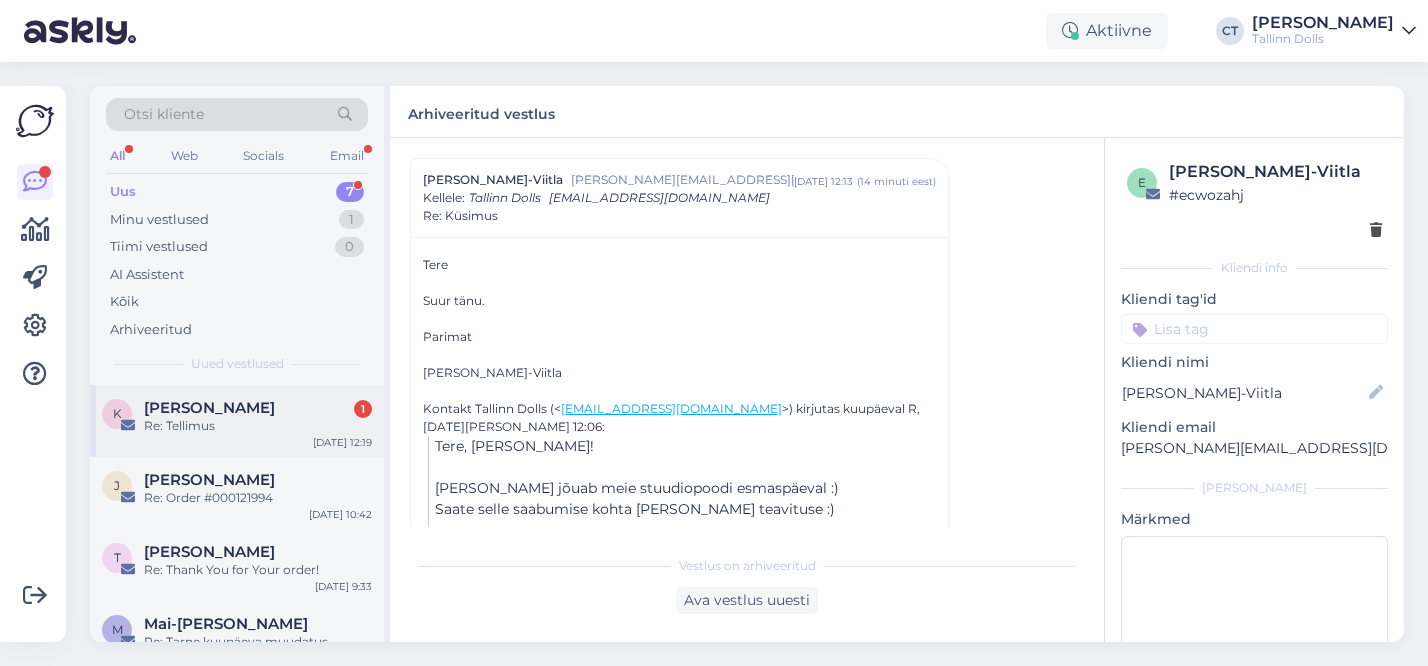 click on "K [PERSON_NAME] 1 Re: Tellimus [DATE] 12:19" at bounding box center [237, 421] 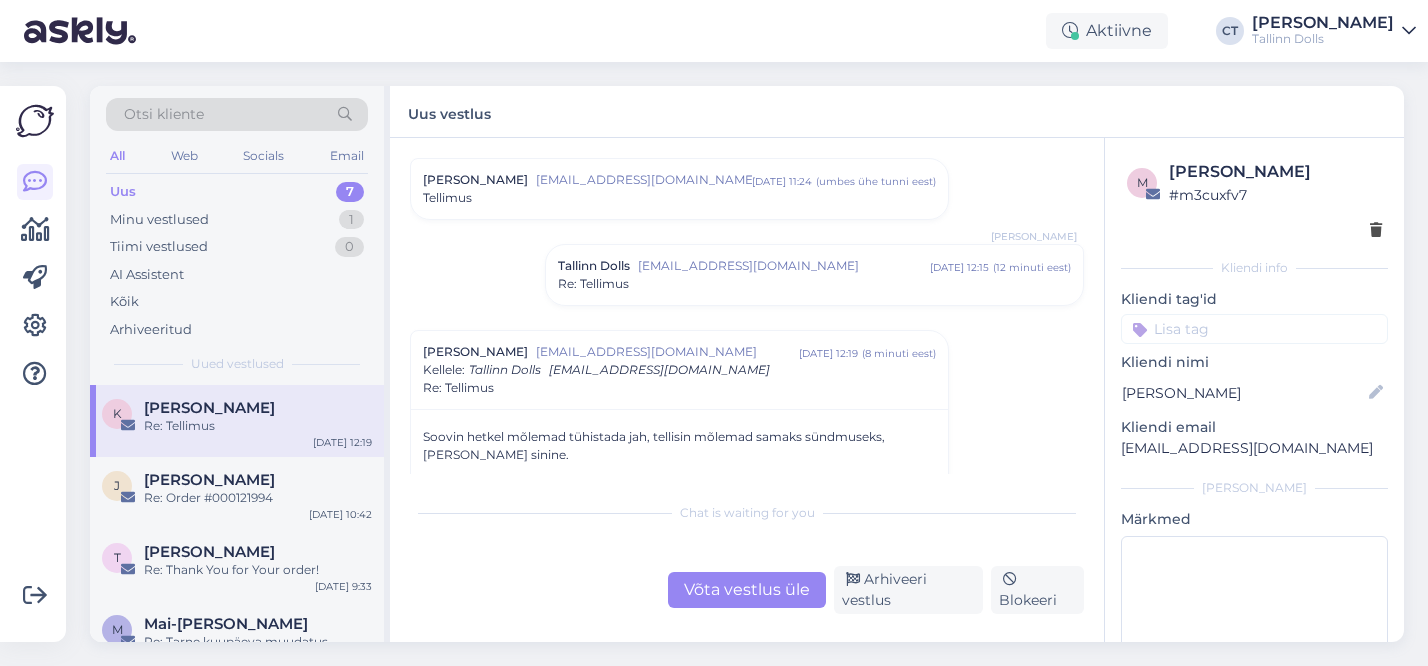 scroll, scrollTop: 152, scrollLeft: 0, axis: vertical 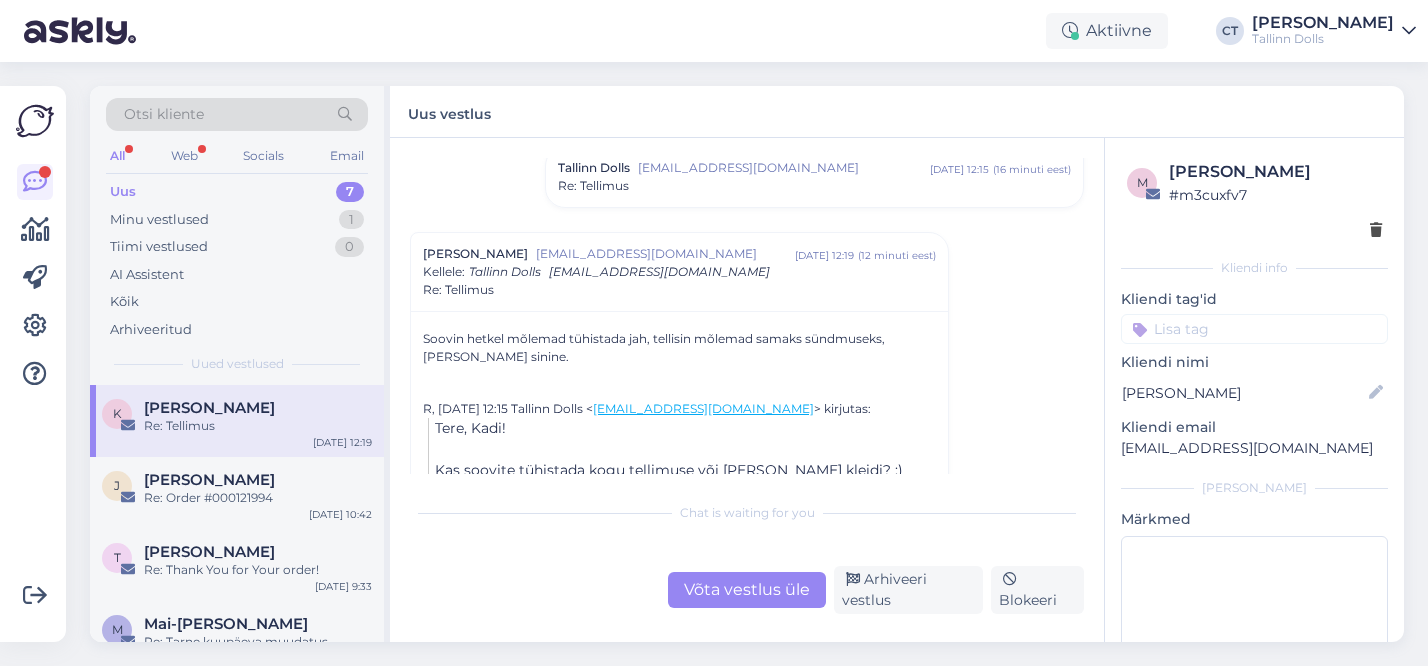 click on "Võta vestlus üle Arhiveeri vestlus Blokeeri" at bounding box center [747, 590] 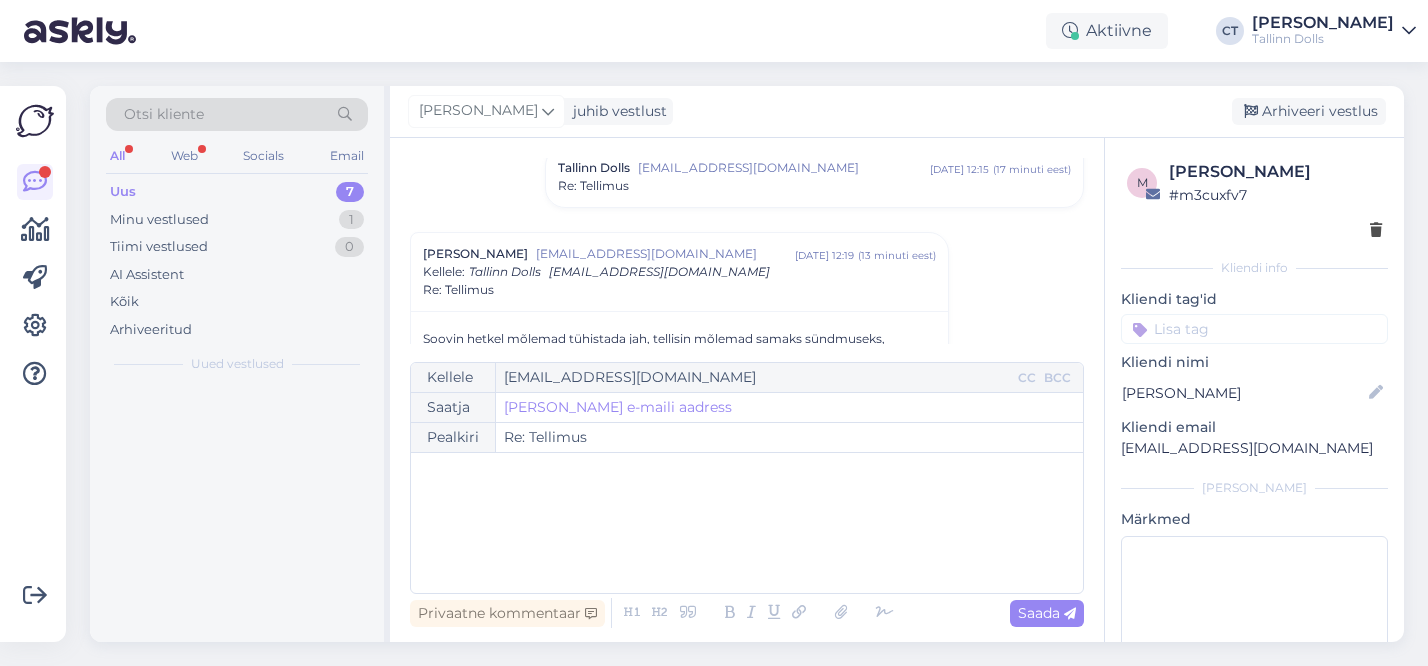 scroll, scrollTop: 226, scrollLeft: 0, axis: vertical 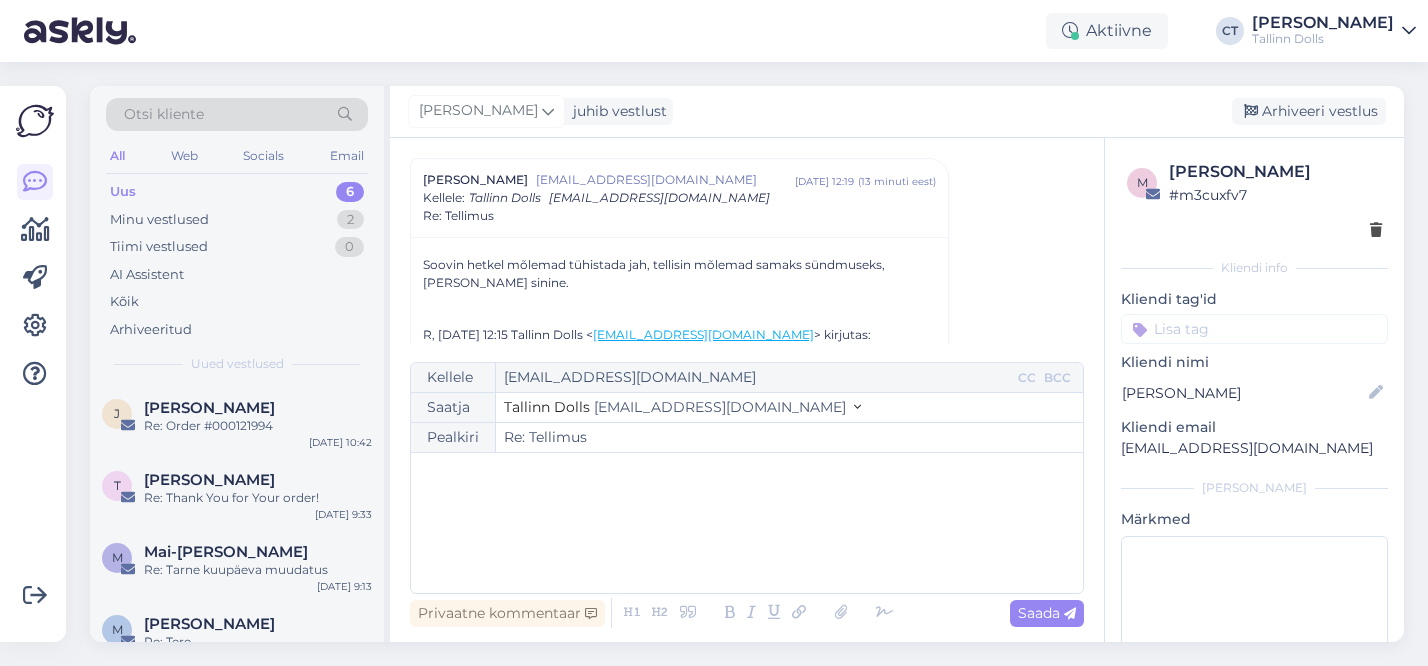 click on "﻿" at bounding box center (747, 523) 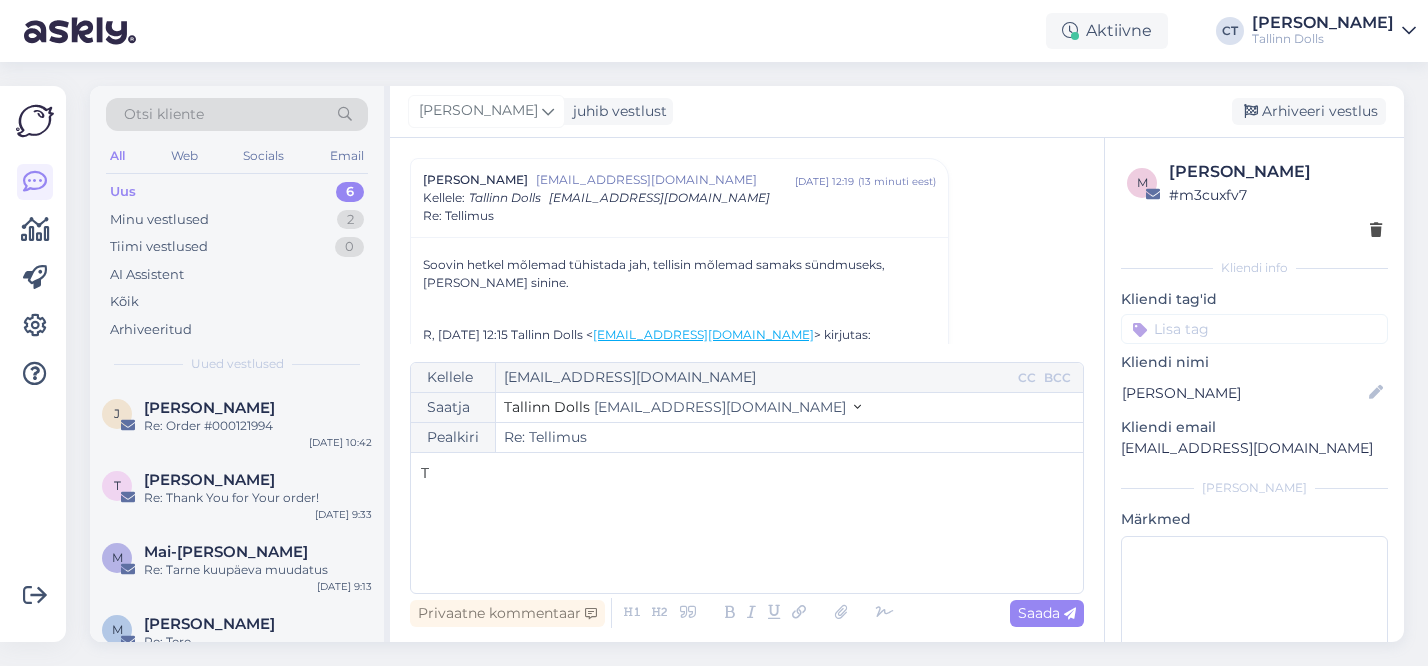 type 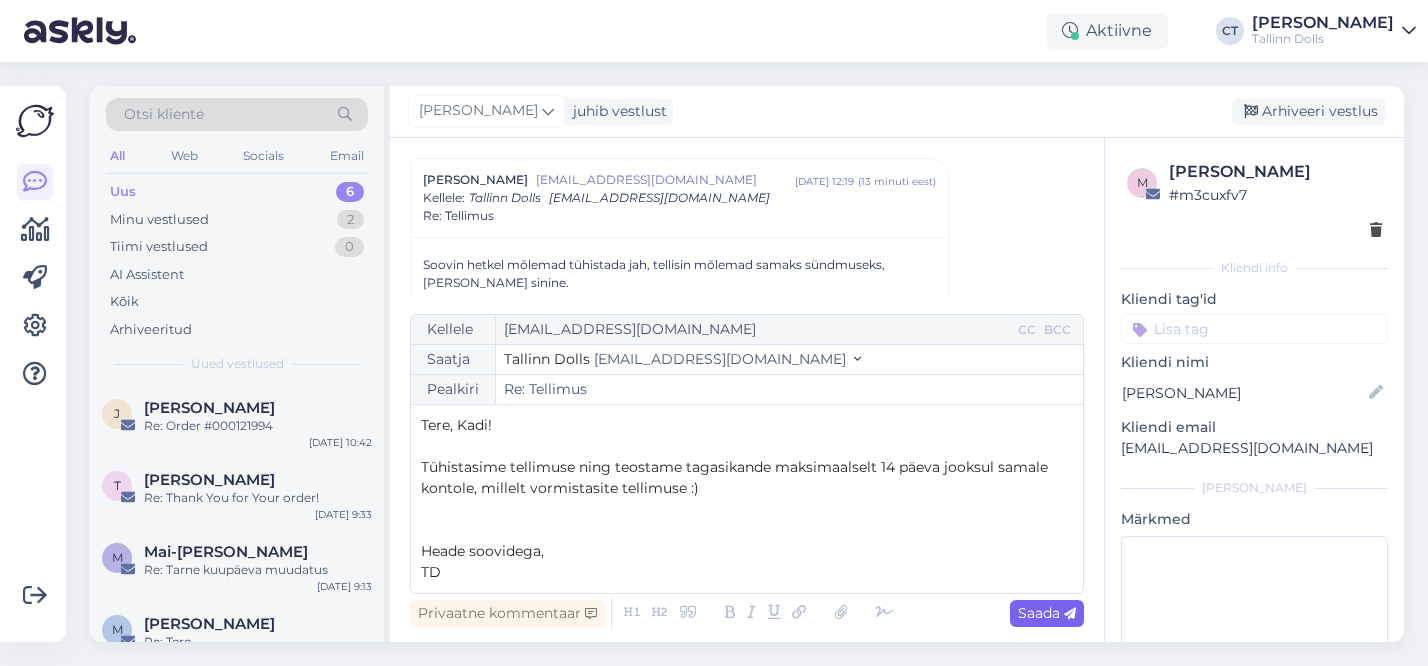 click on "Saada" at bounding box center (1047, 613) 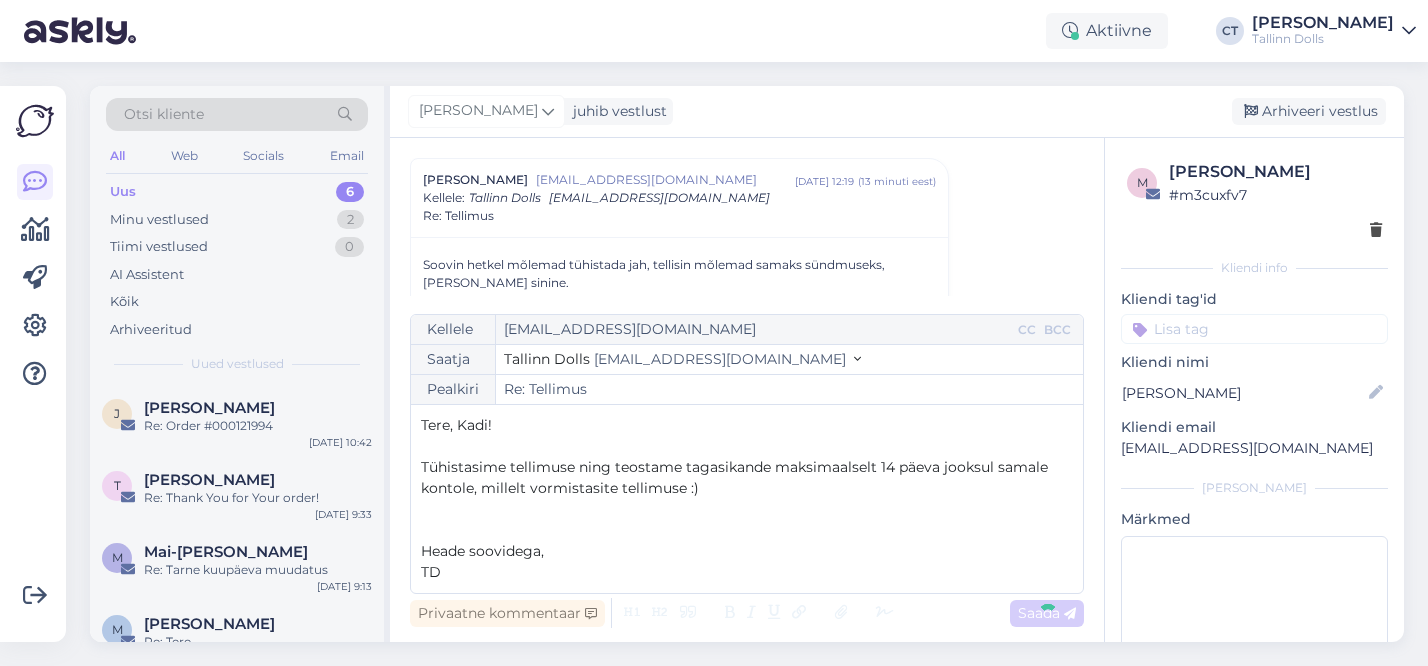 type on "Re: Re: Tellimus" 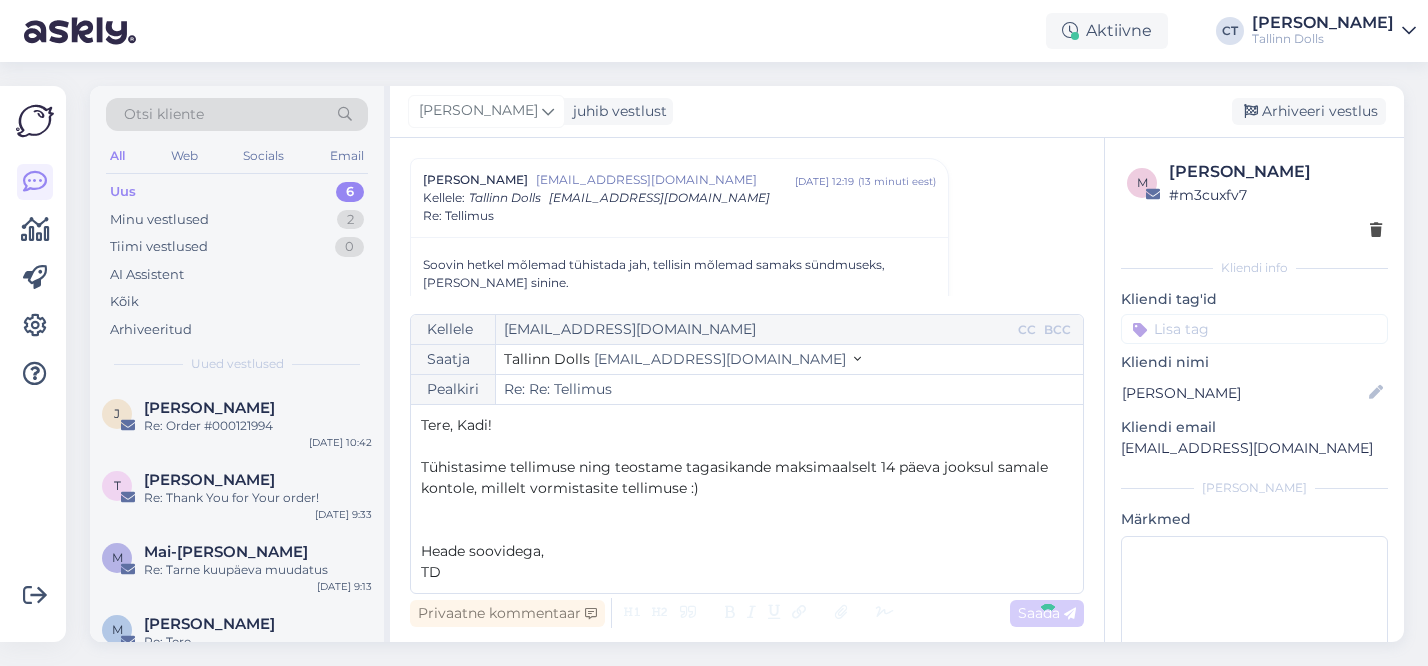 scroll, scrollTop: 596, scrollLeft: 0, axis: vertical 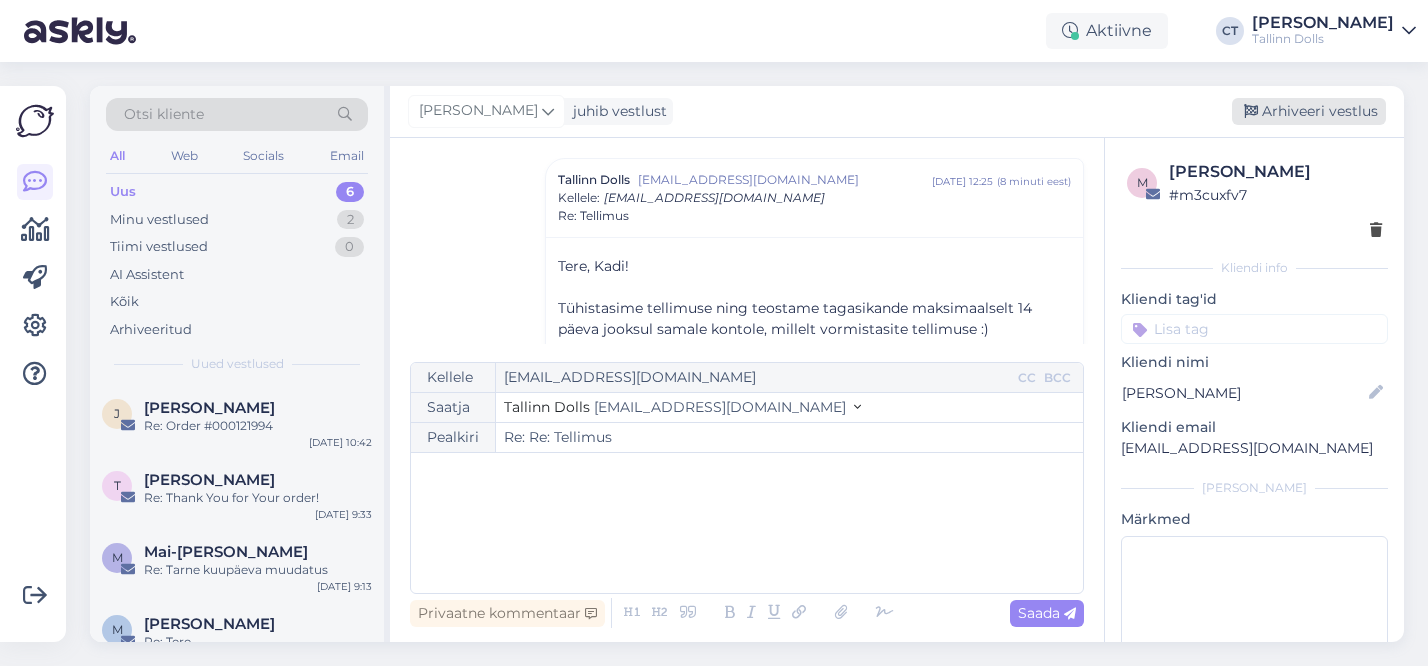 click on "Arhiveeri vestlus" at bounding box center (1309, 111) 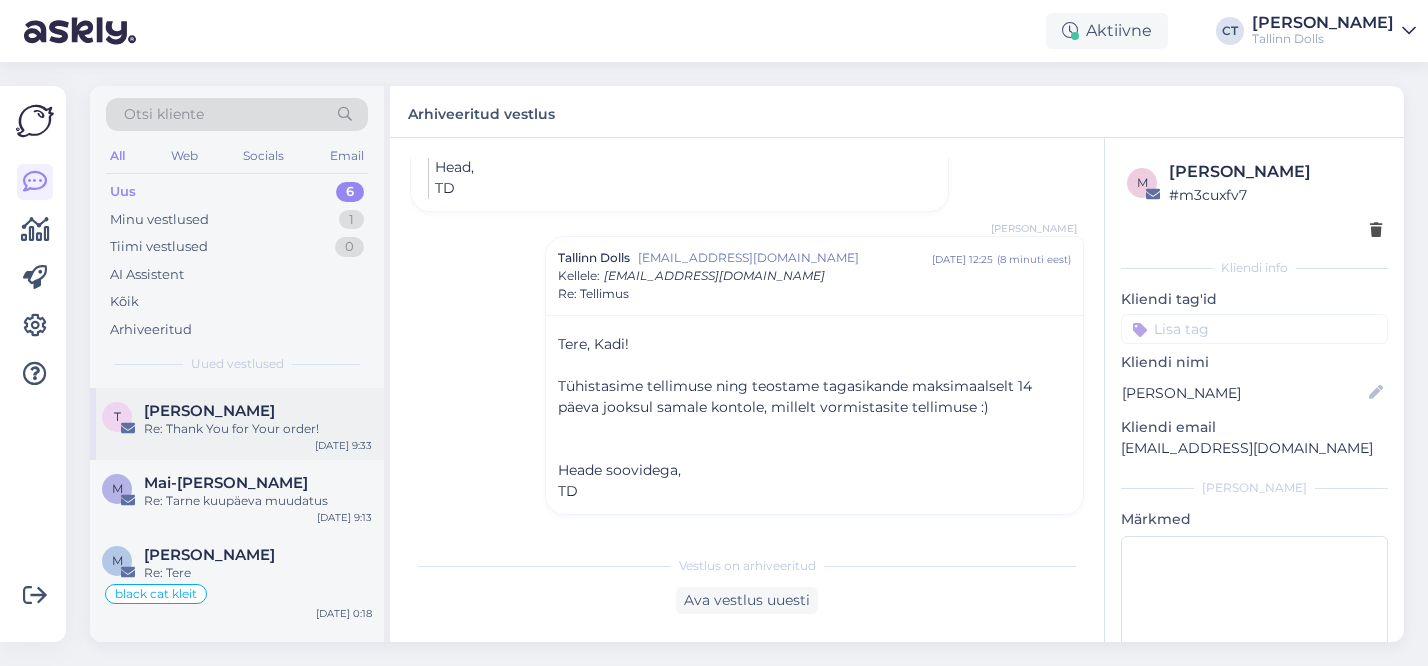 scroll, scrollTop: 0, scrollLeft: 0, axis: both 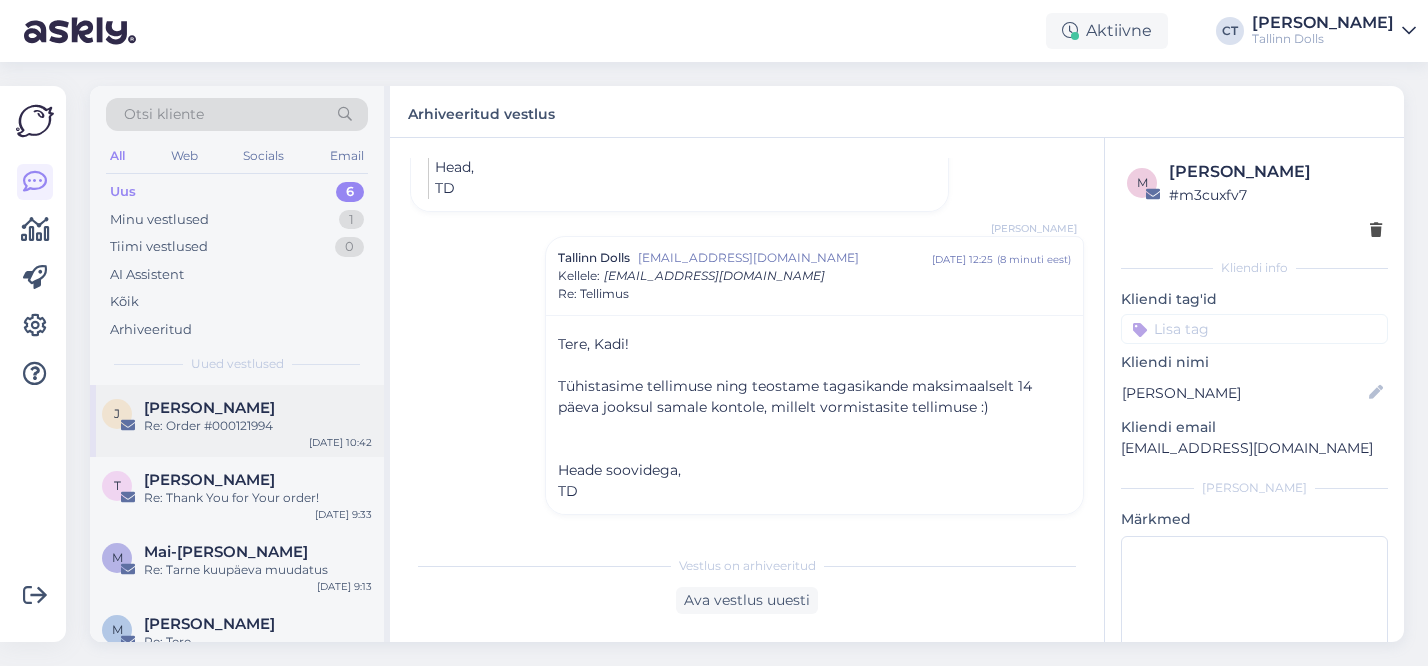 click on "[PERSON_NAME]" at bounding box center (209, 408) 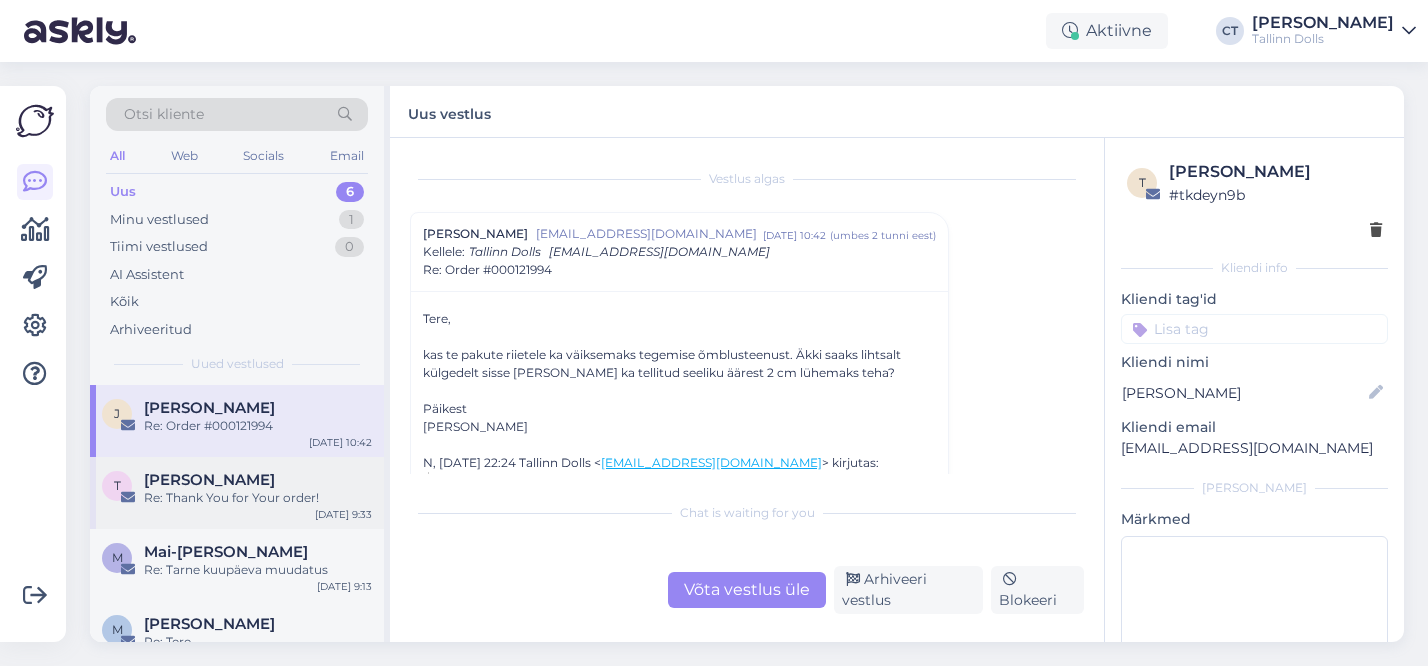 click on "T [PERSON_NAME] Re: Thank You for Your order! [DATE] 9:33" at bounding box center (237, 493) 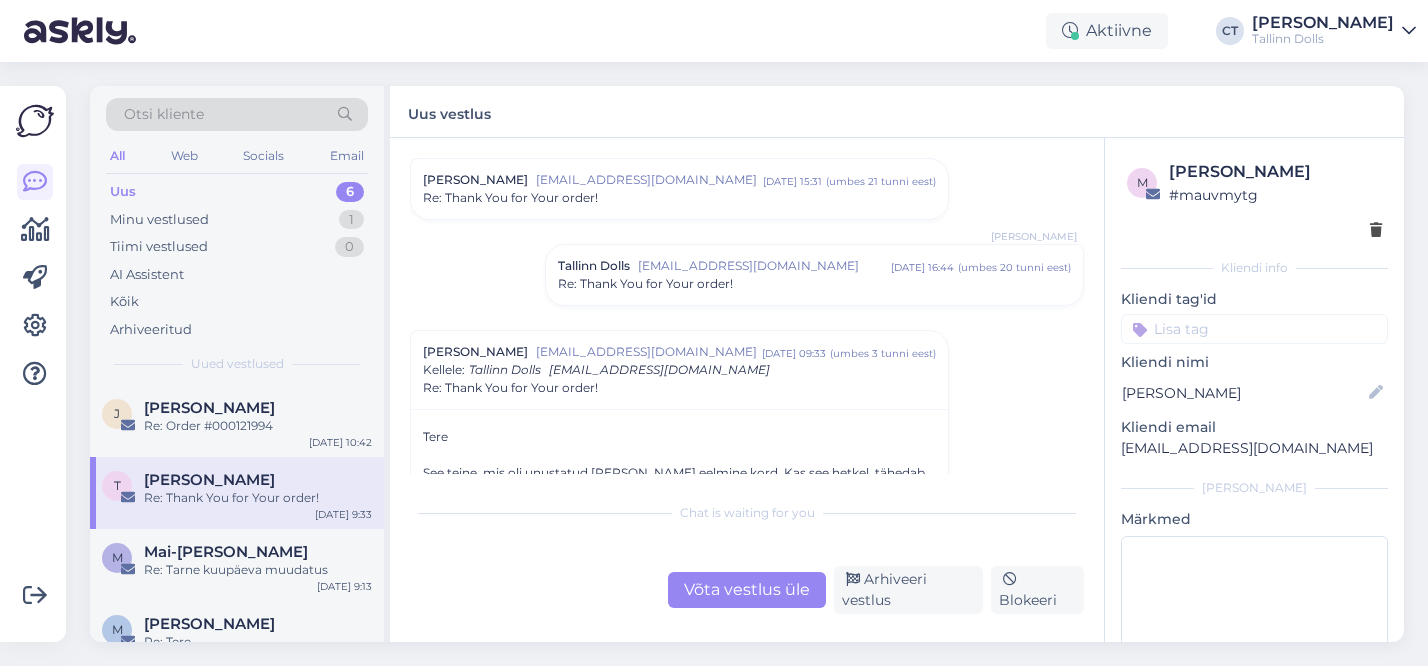 scroll, scrollTop: 356, scrollLeft: 0, axis: vertical 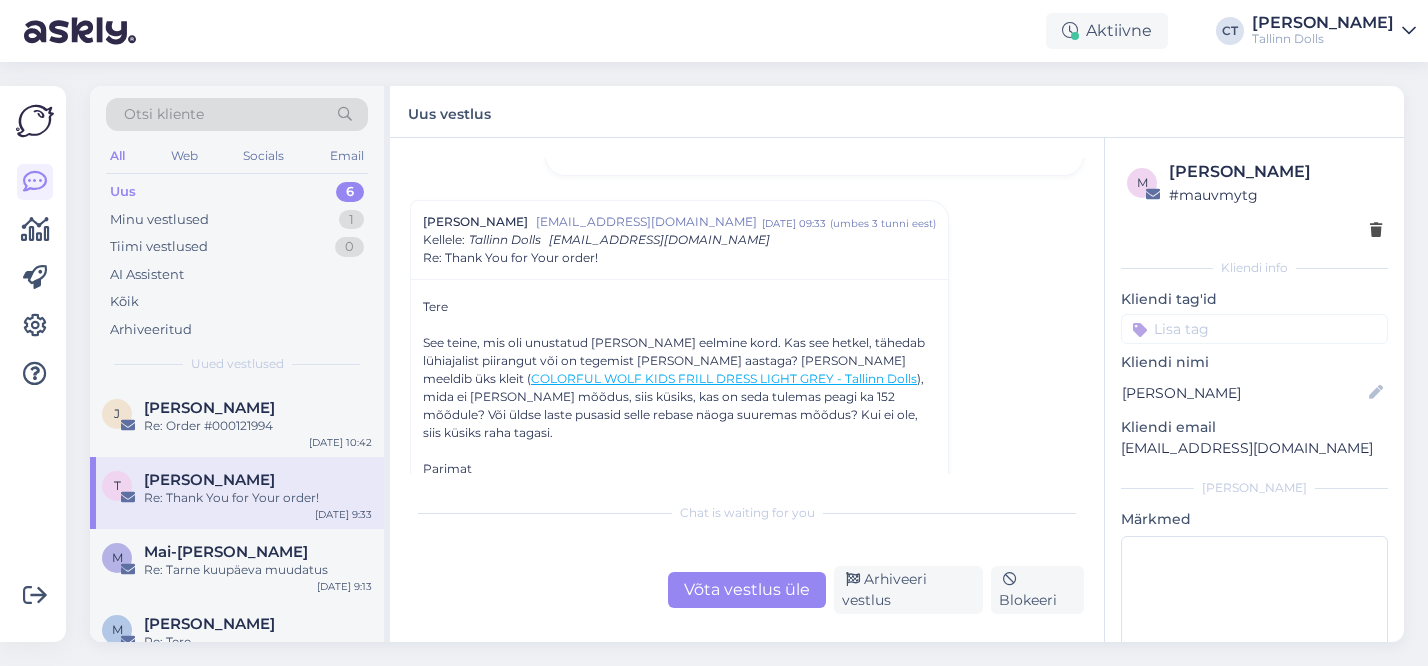click on "Võta vestlus üle" at bounding box center [747, 590] 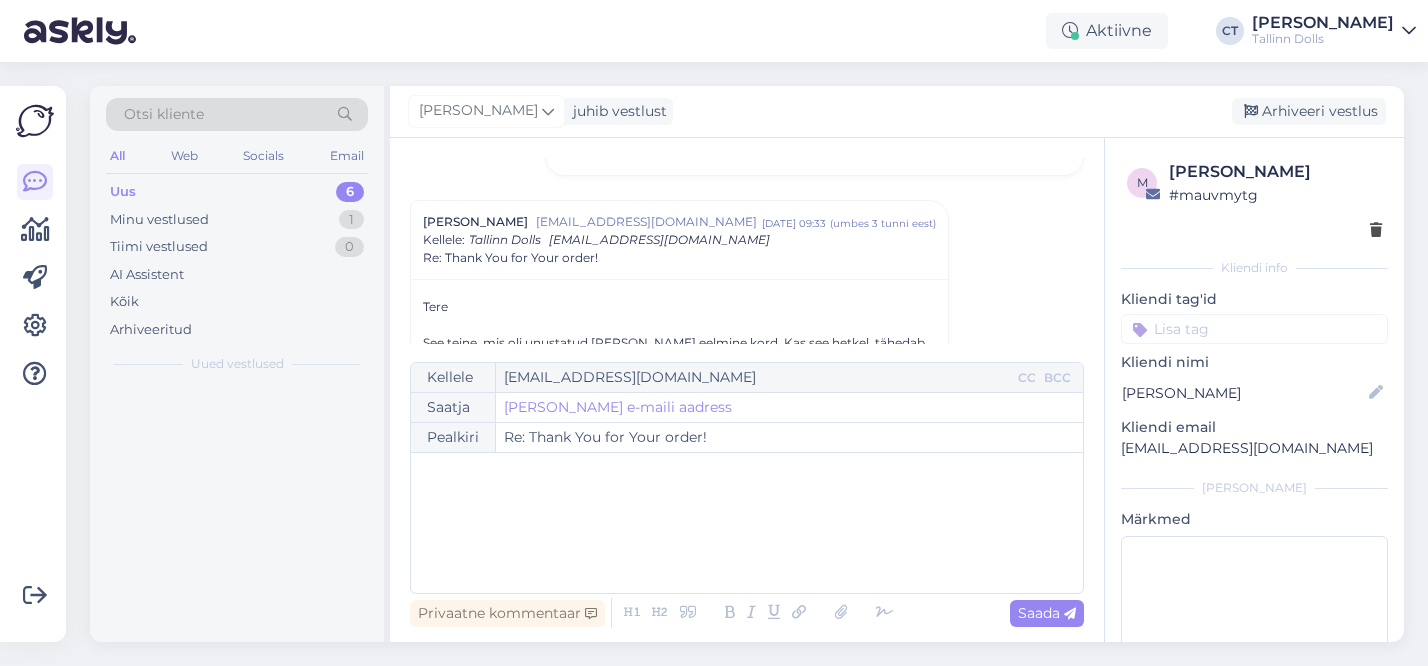 scroll, scrollTop: 398, scrollLeft: 0, axis: vertical 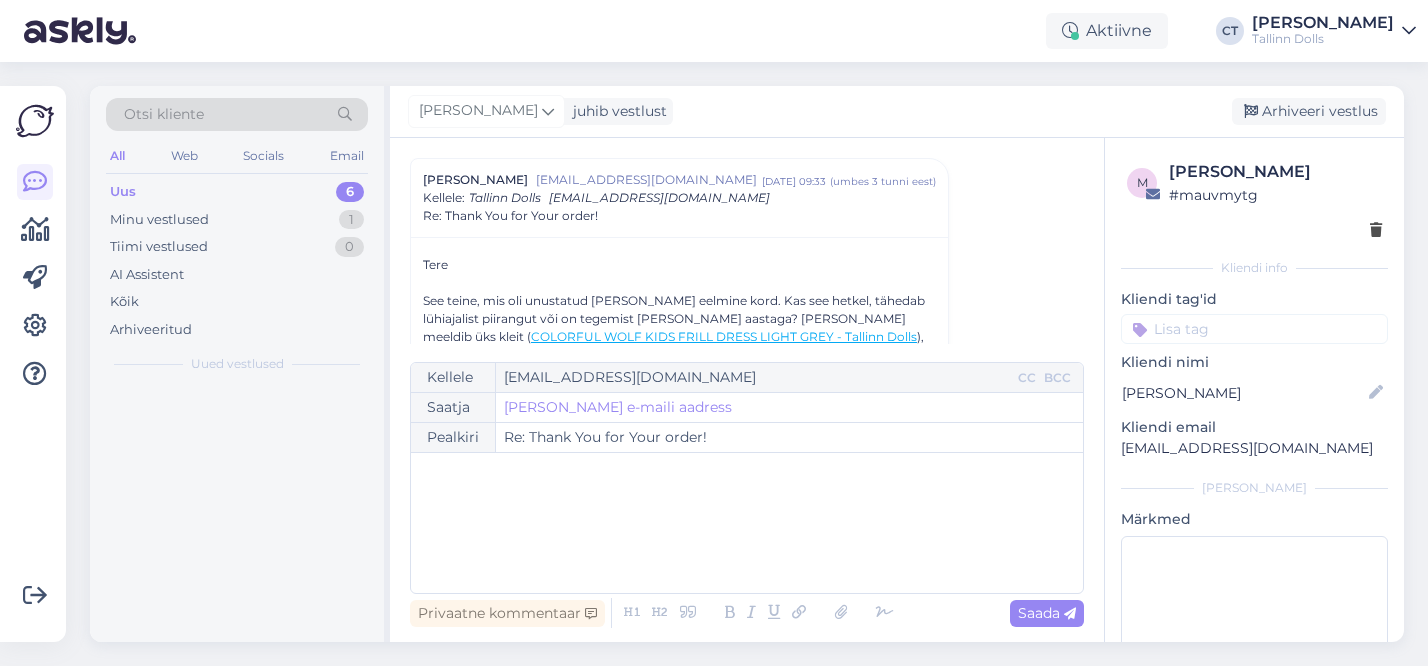 click on "﻿" at bounding box center [747, 523] 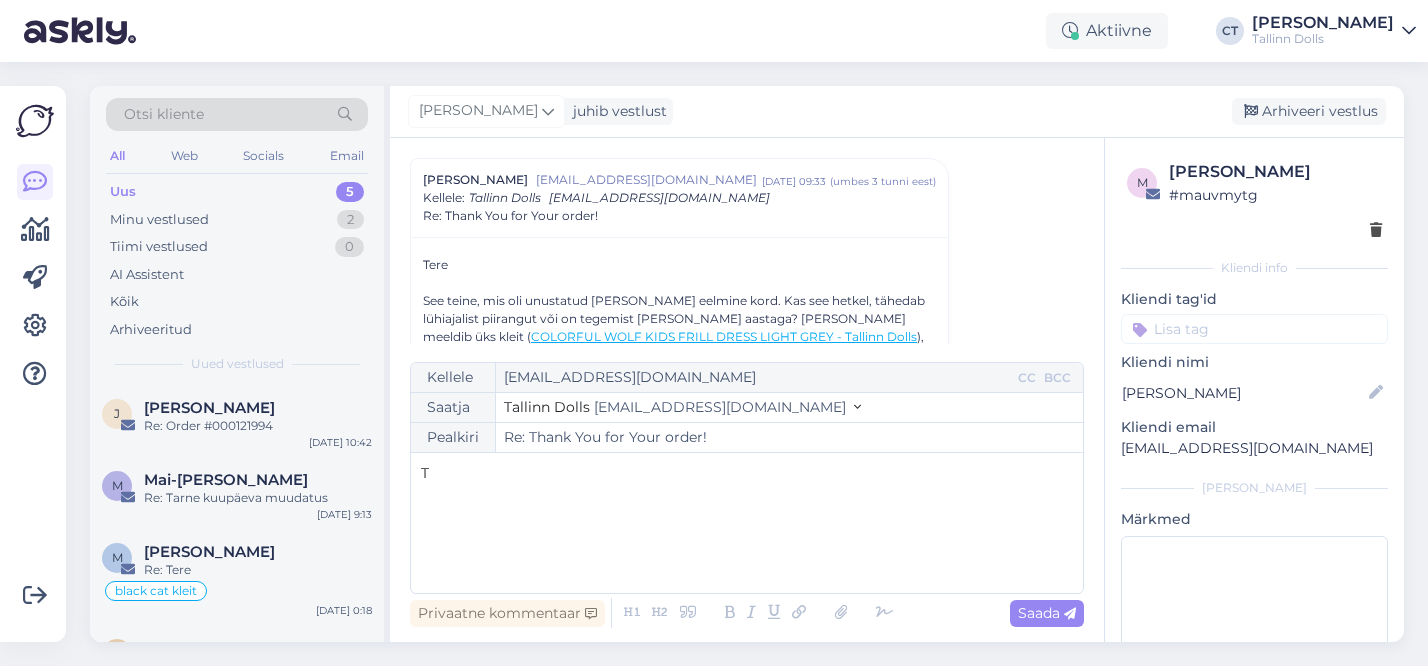 type 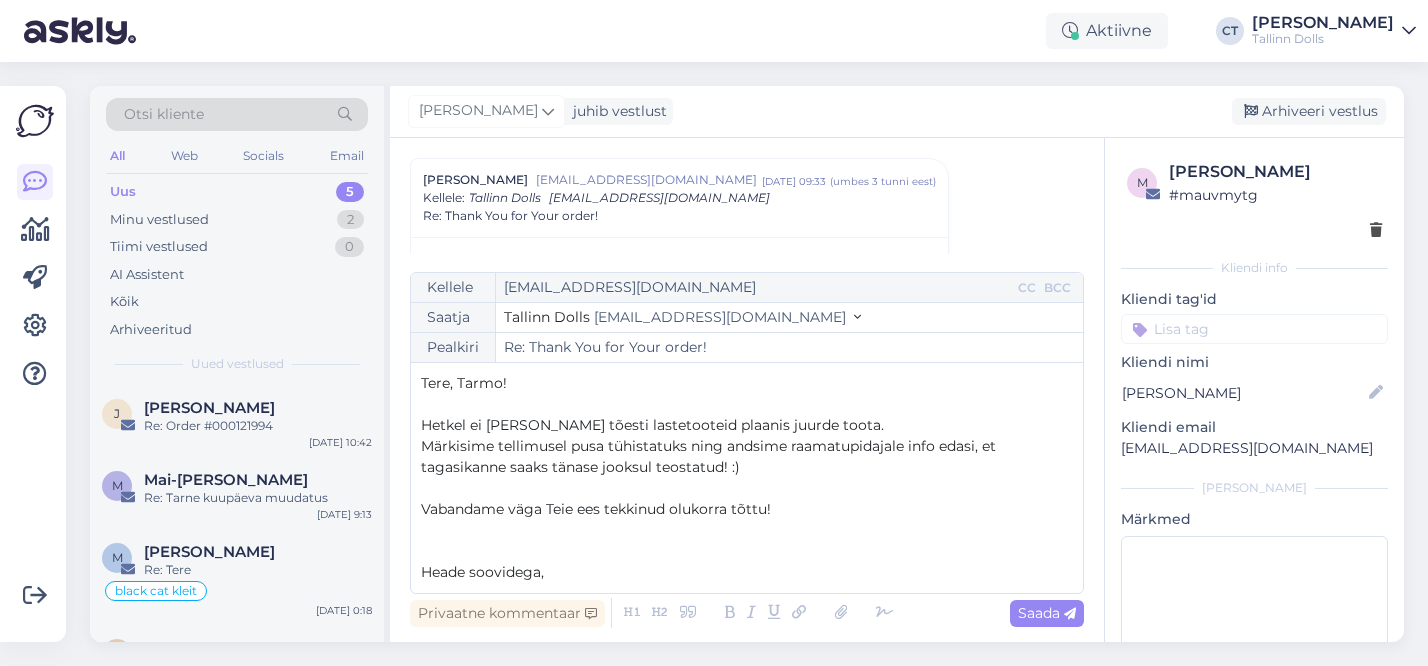 scroll, scrollTop: 11, scrollLeft: 0, axis: vertical 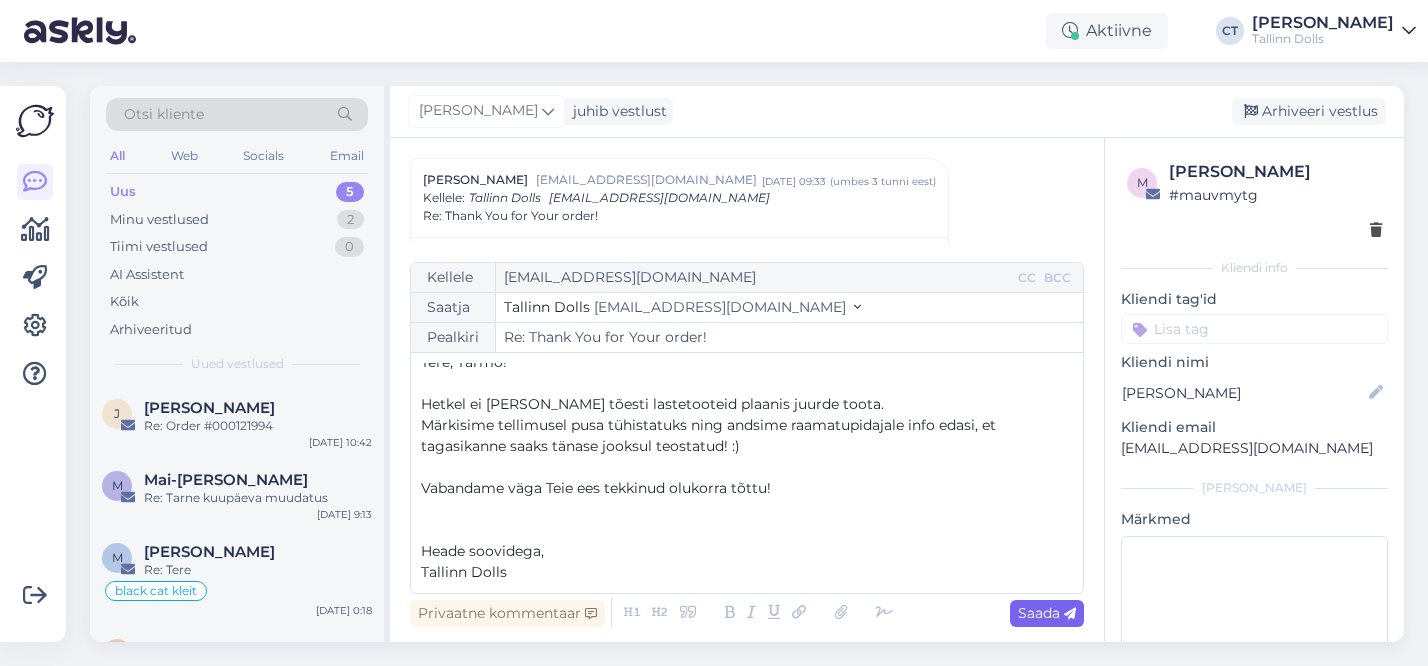 click on "Saada" at bounding box center [1047, 613] 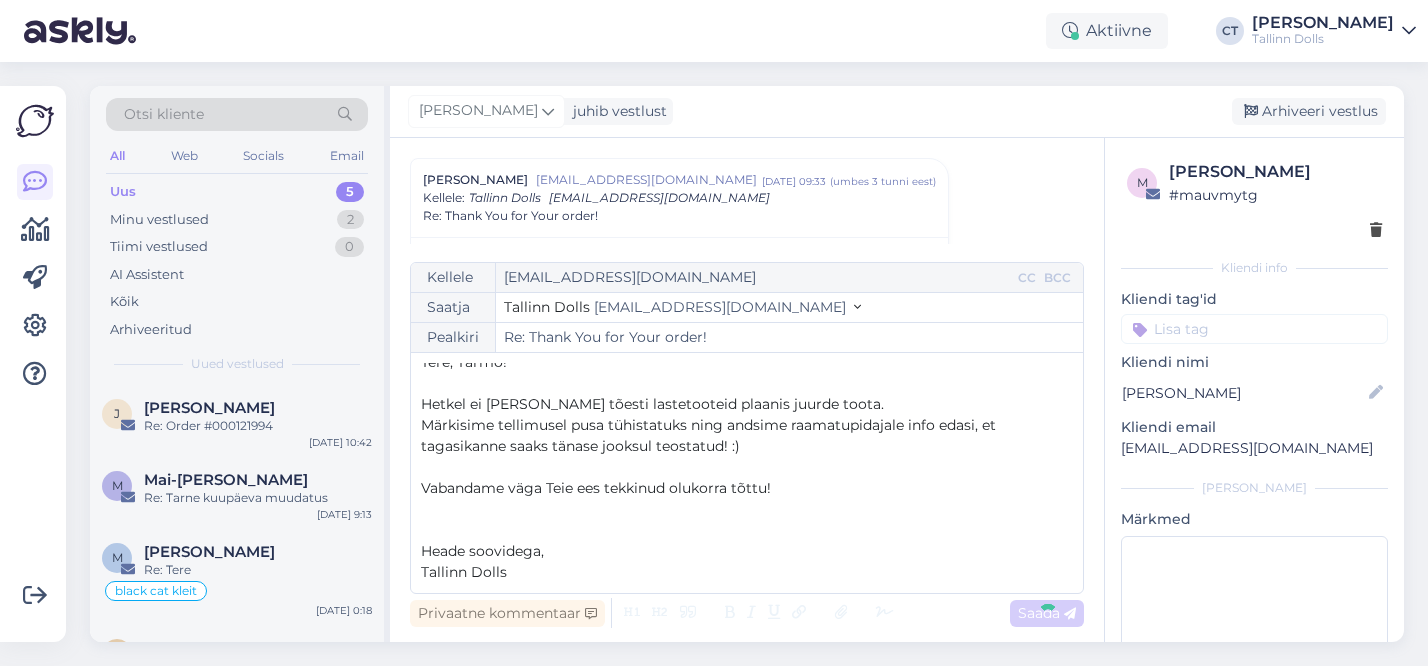 type on "Re: Re: Thank You for Your order!" 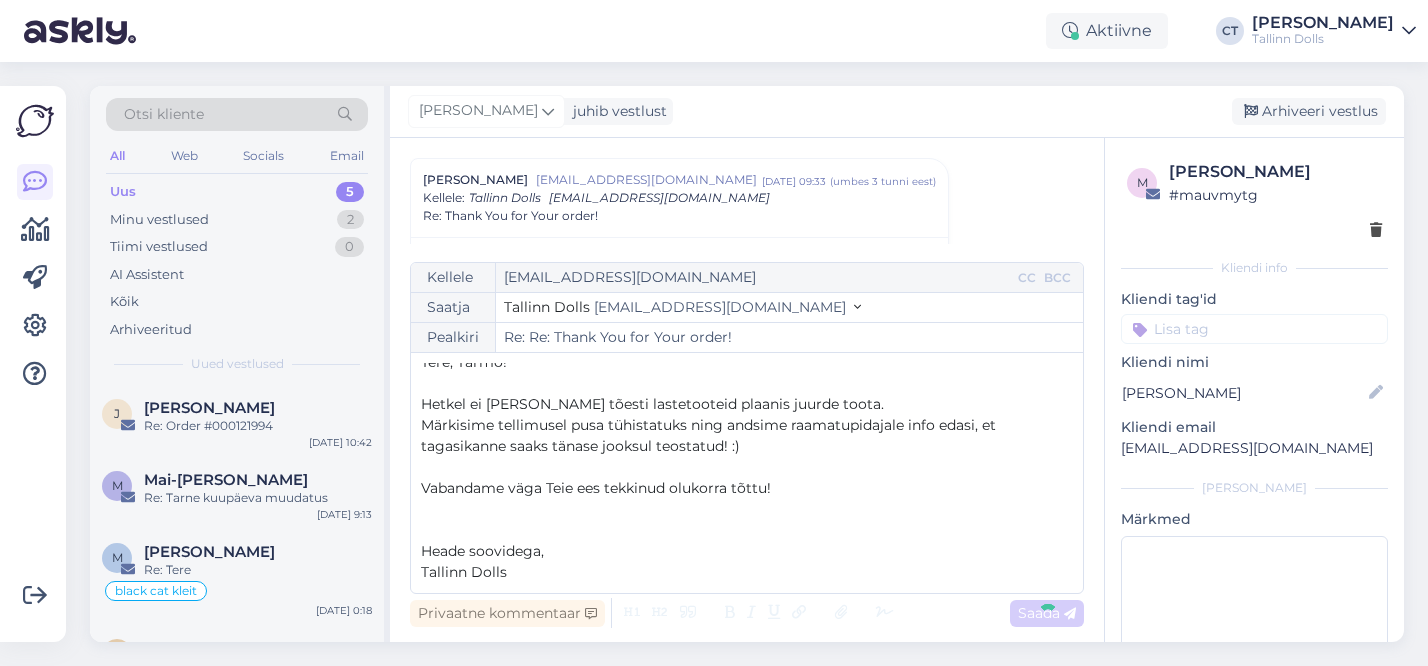 scroll, scrollTop: 917, scrollLeft: 0, axis: vertical 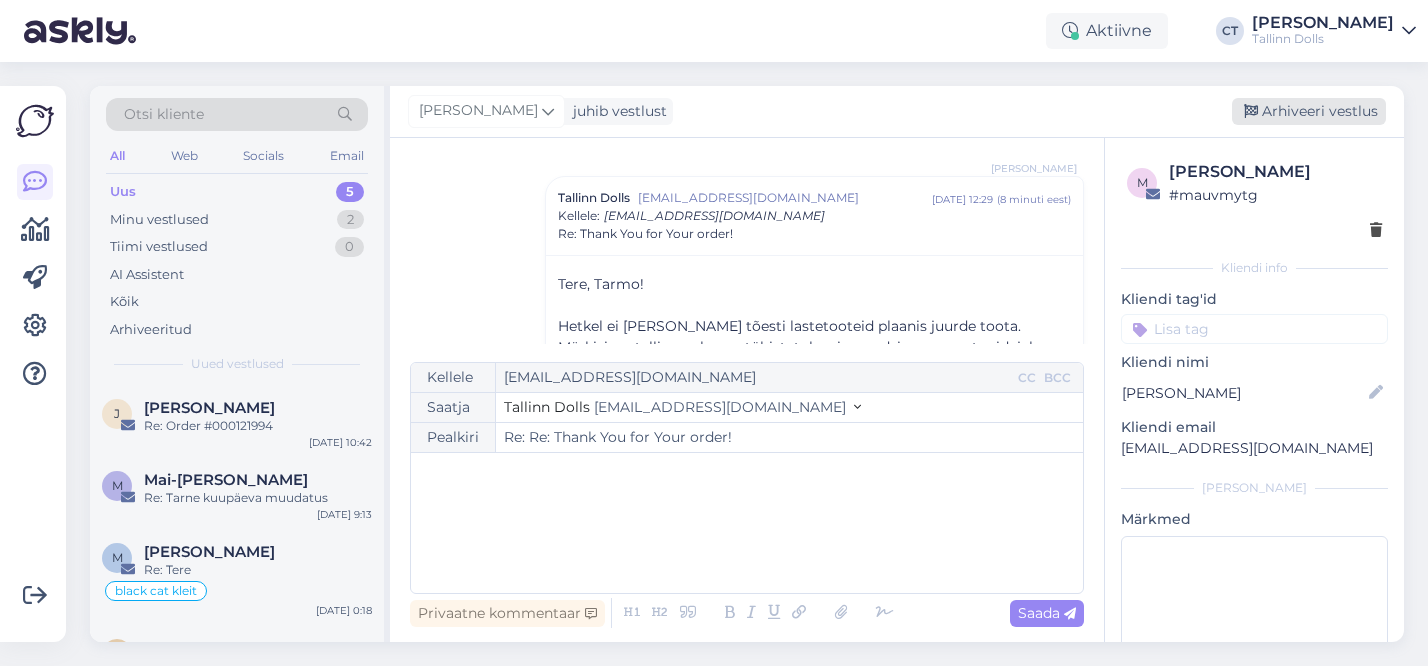 click on "Arhiveeri vestlus" at bounding box center (1309, 111) 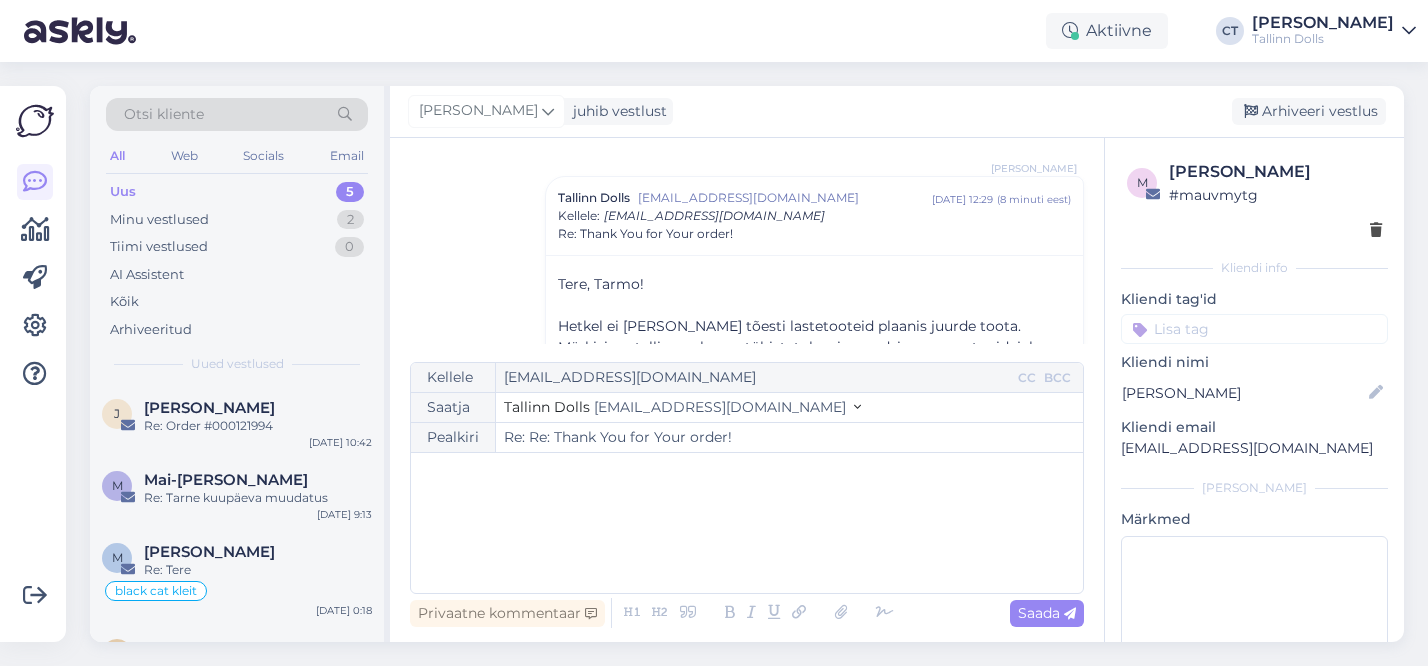 scroll, scrollTop: 902, scrollLeft: 0, axis: vertical 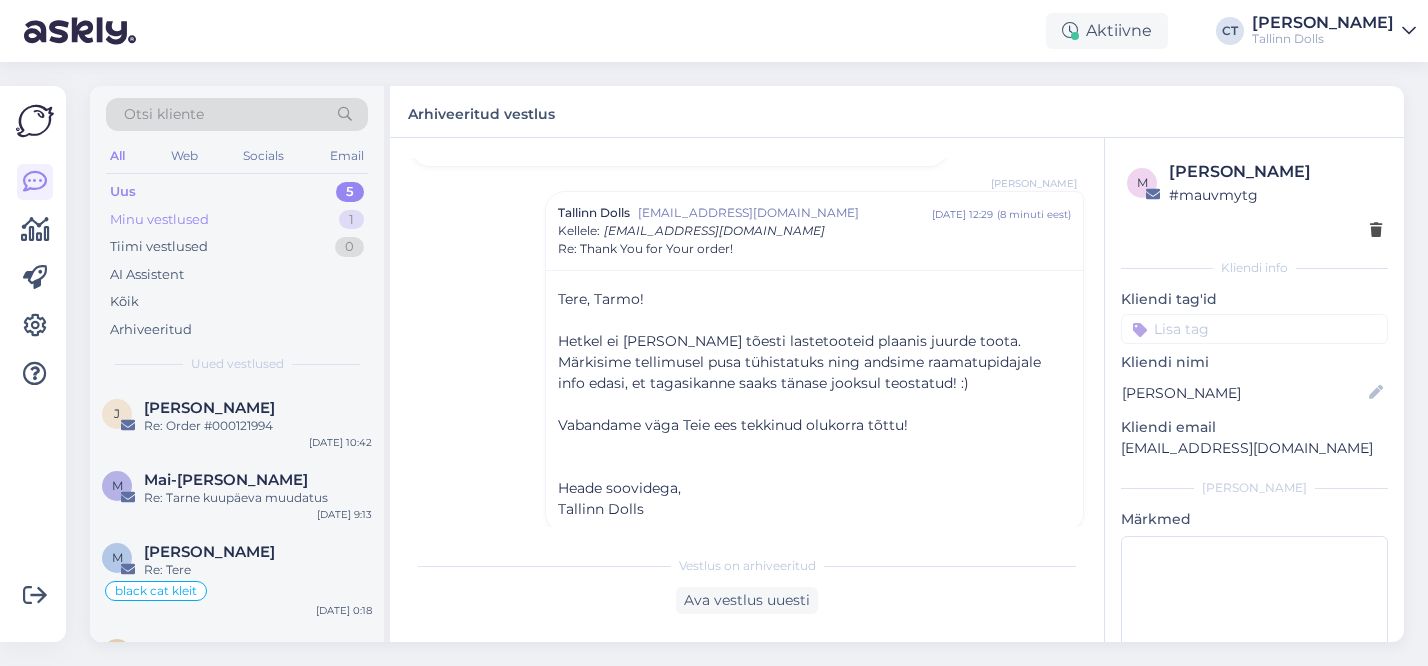 click on "Minu vestlused 1" at bounding box center [237, 220] 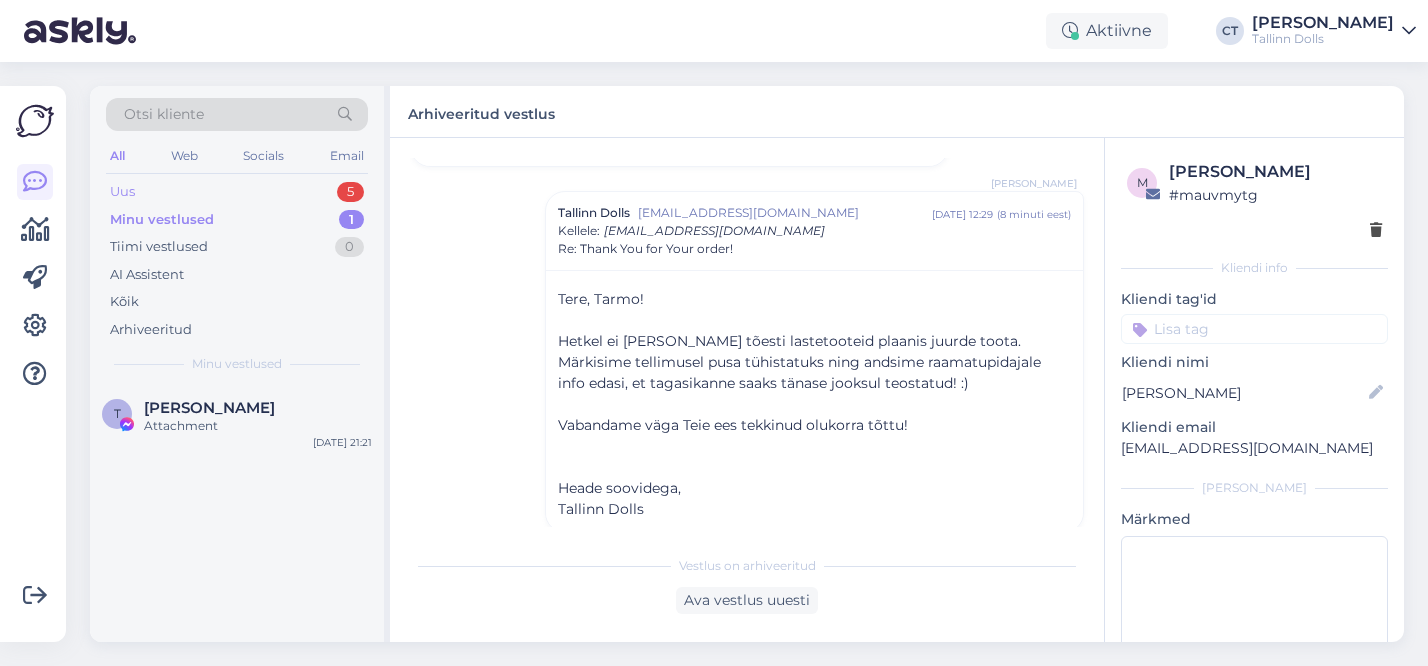 click on "Uus 5" at bounding box center [237, 192] 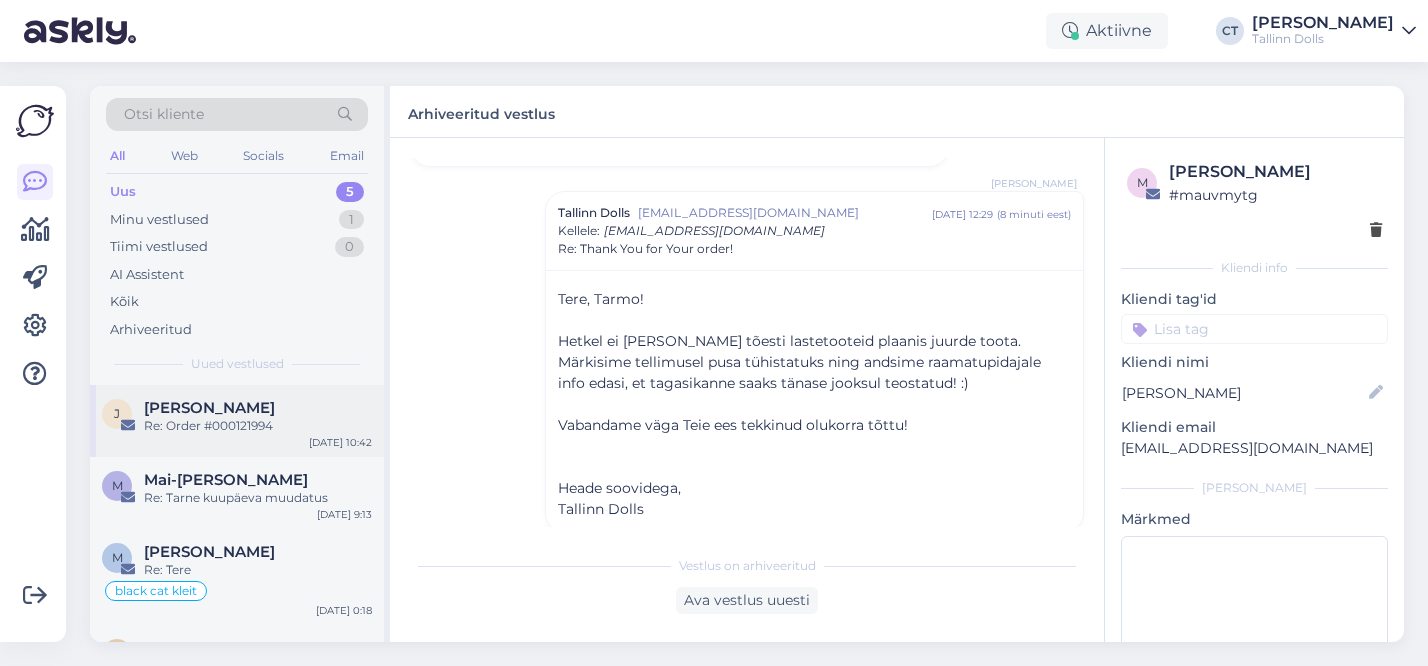 click on "Re: Order #000121994" at bounding box center (258, 426) 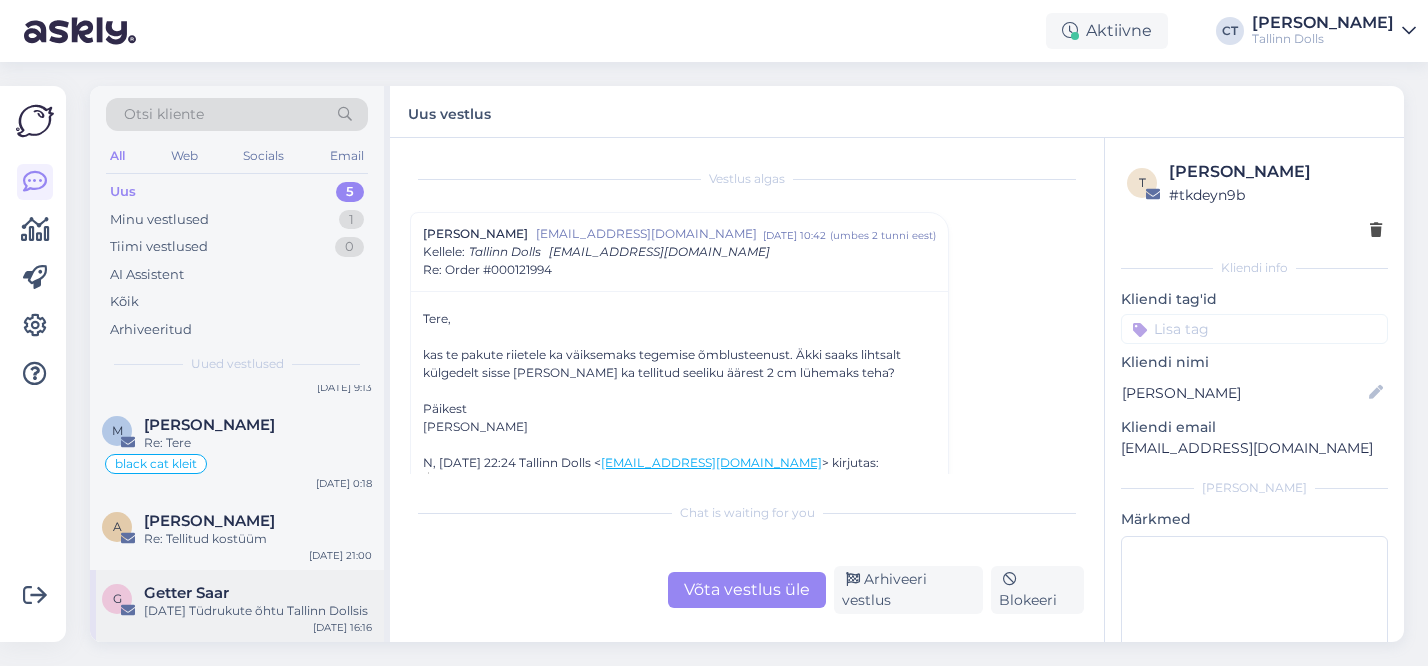 scroll, scrollTop: 145, scrollLeft: 0, axis: vertical 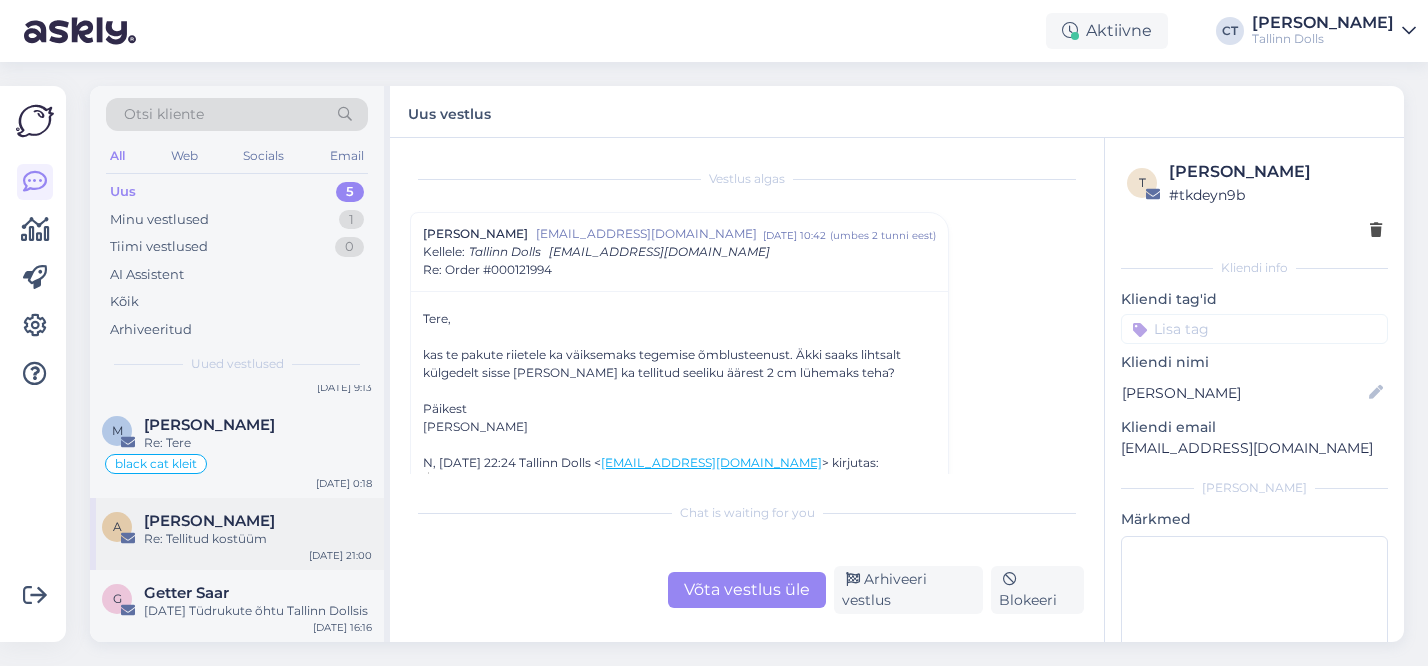 click on "A [PERSON_NAME] Re: Tellitud kostüüm [DATE] 21:00" at bounding box center [237, 534] 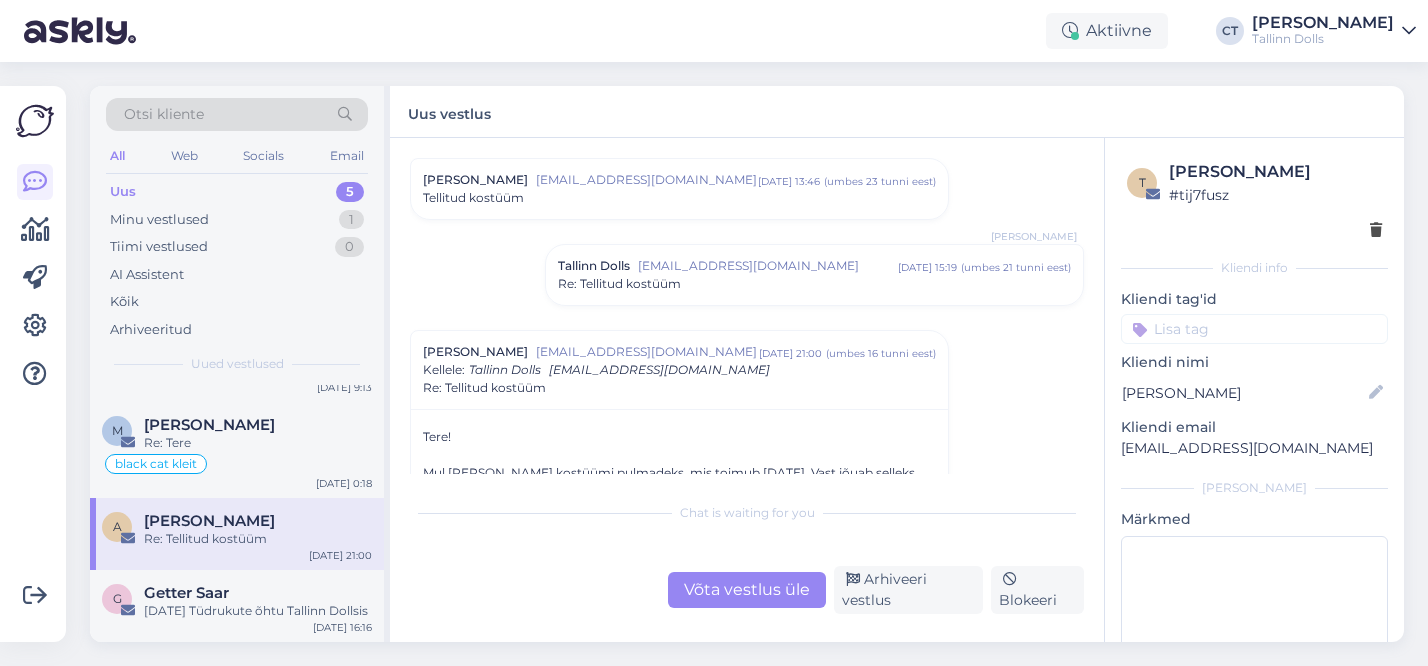 scroll, scrollTop: 152, scrollLeft: 0, axis: vertical 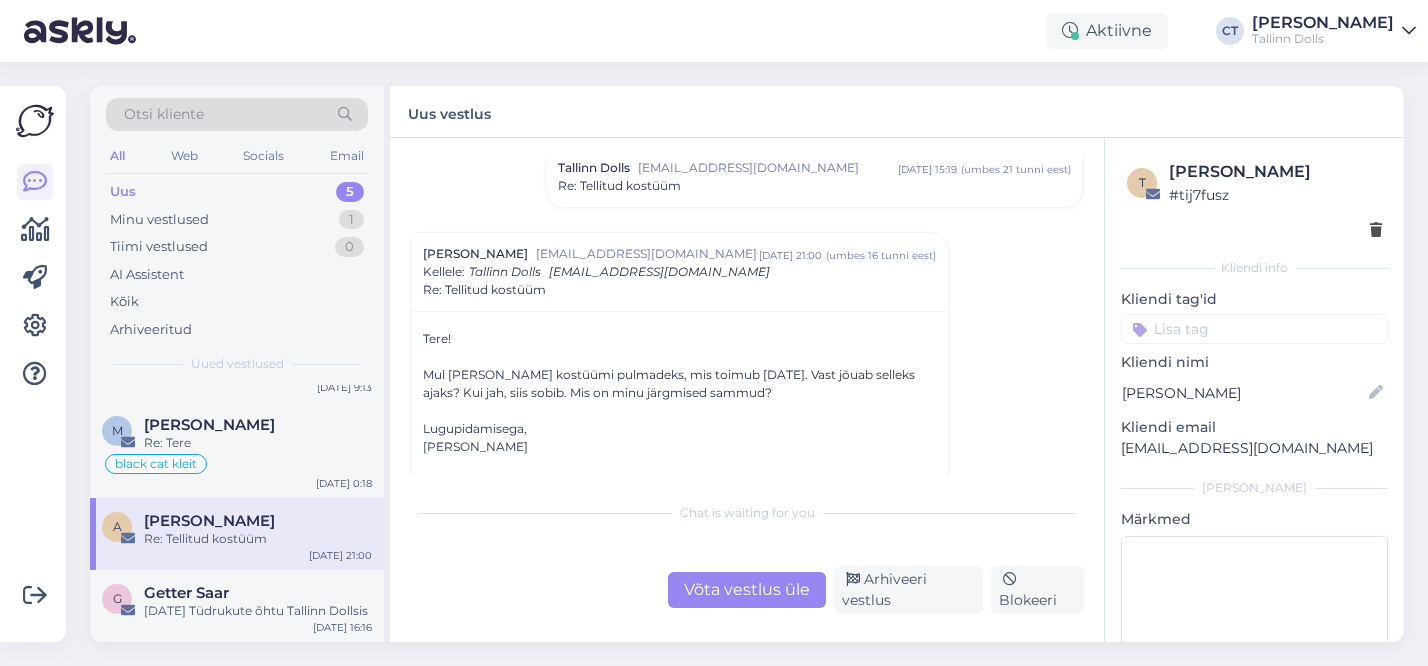 click on "Re: Tellitud kostüüm" at bounding box center [814, 186] 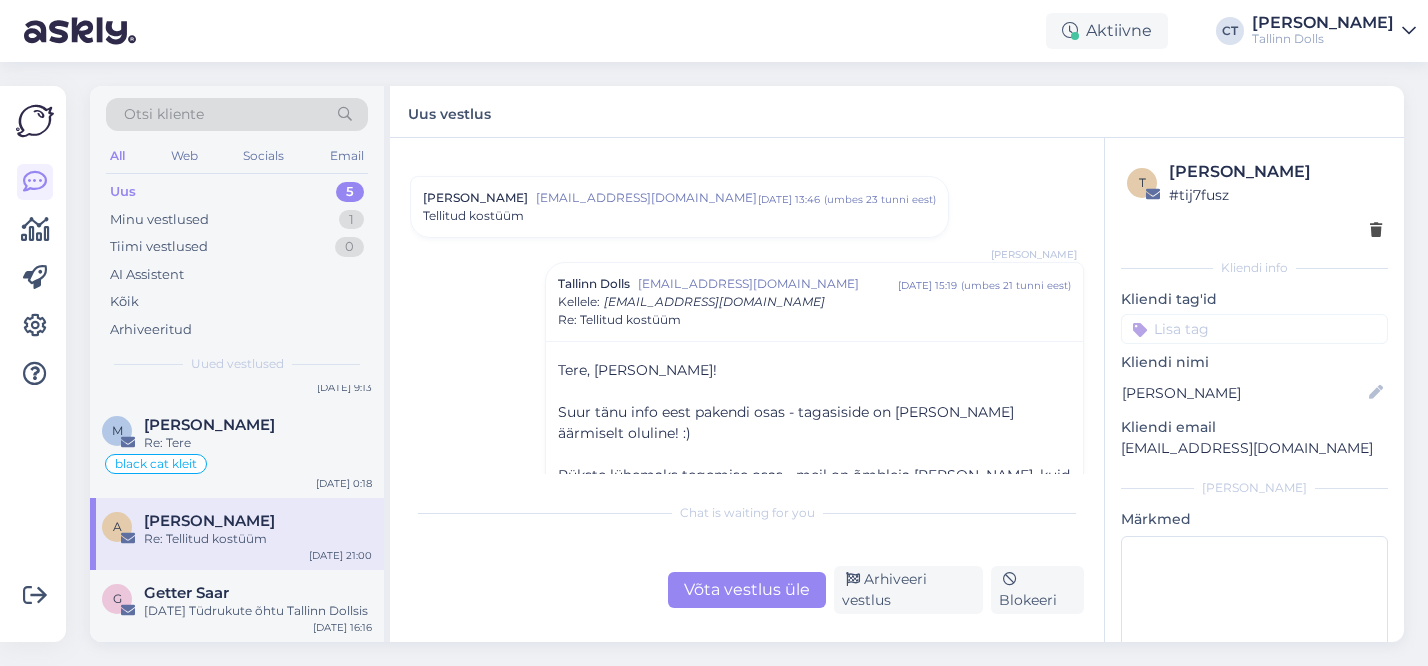 scroll, scrollTop: 0, scrollLeft: 0, axis: both 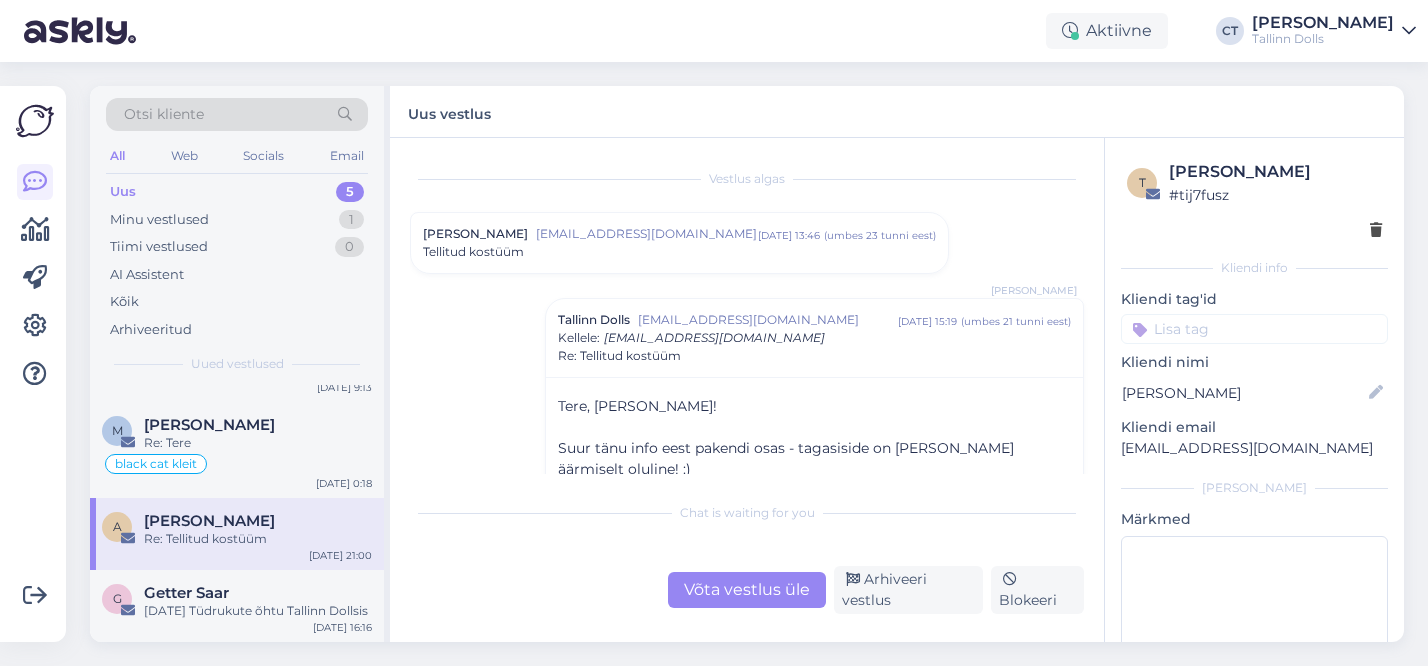 click on "Tellitud kostüüm" at bounding box center (679, 252) 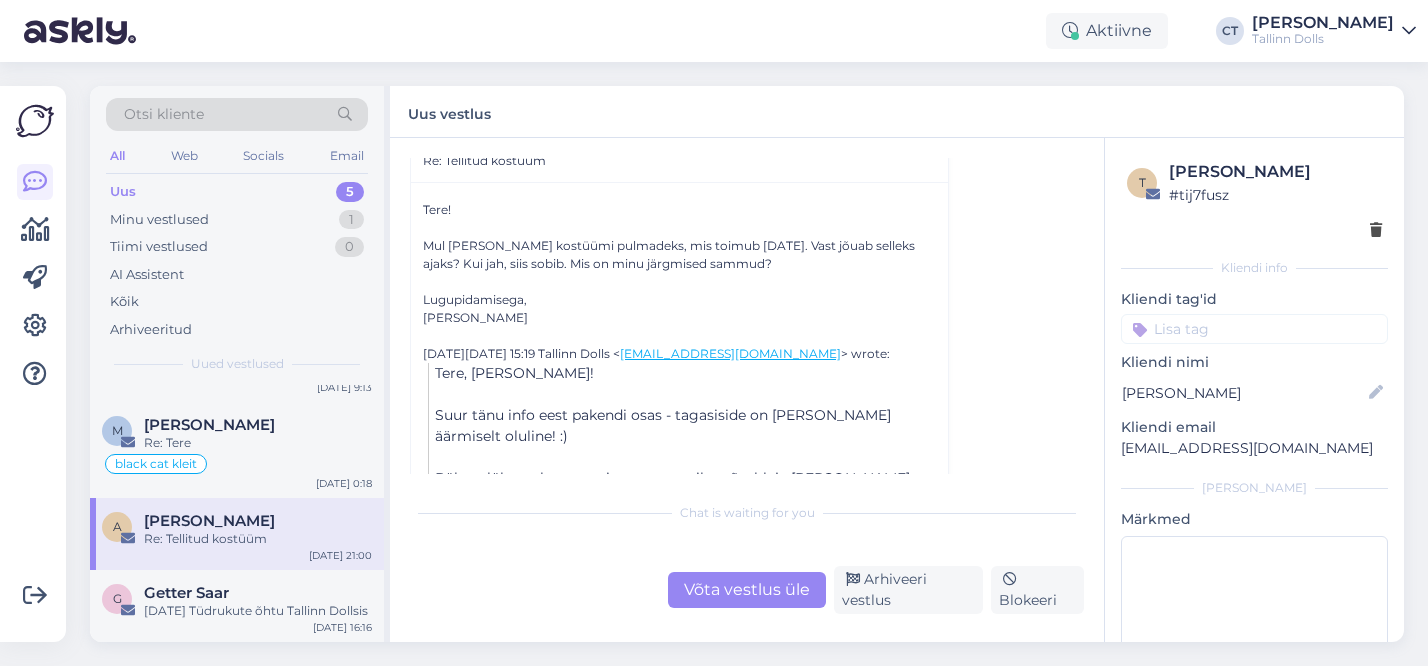 scroll, scrollTop: 856, scrollLeft: 0, axis: vertical 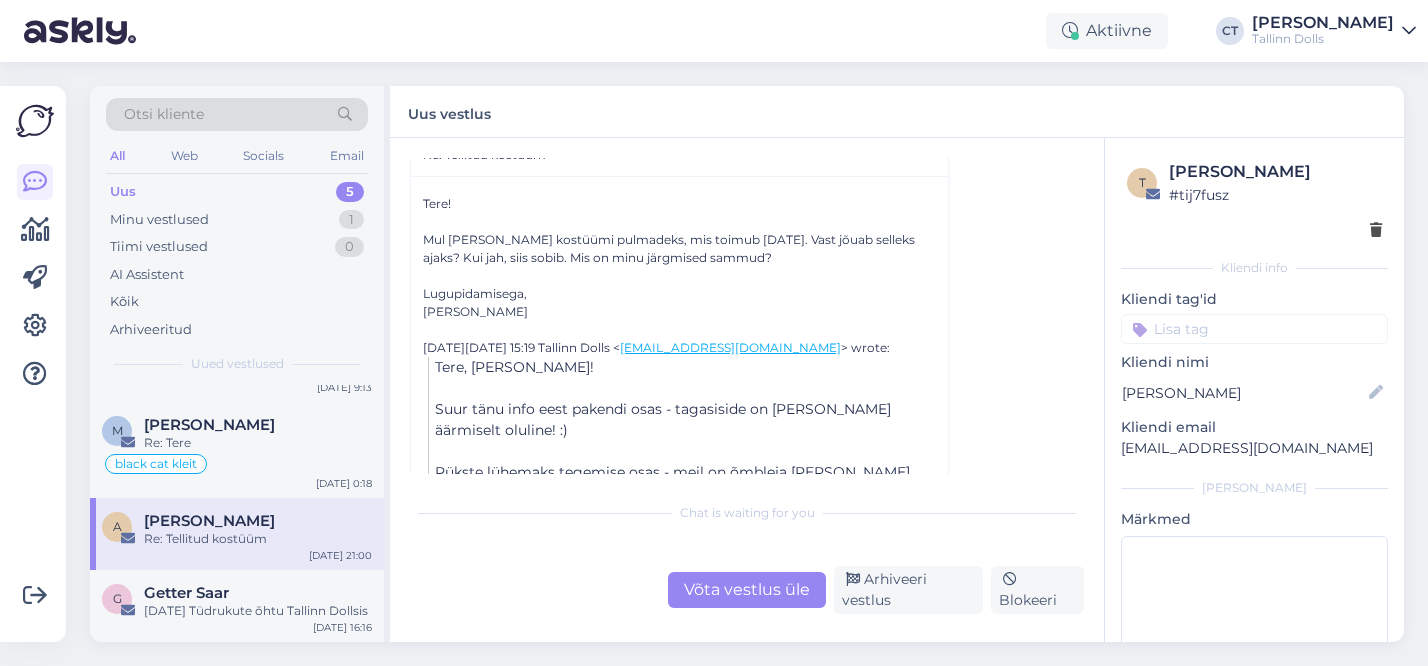 click on "Võta vestlus üle" at bounding box center (747, 590) 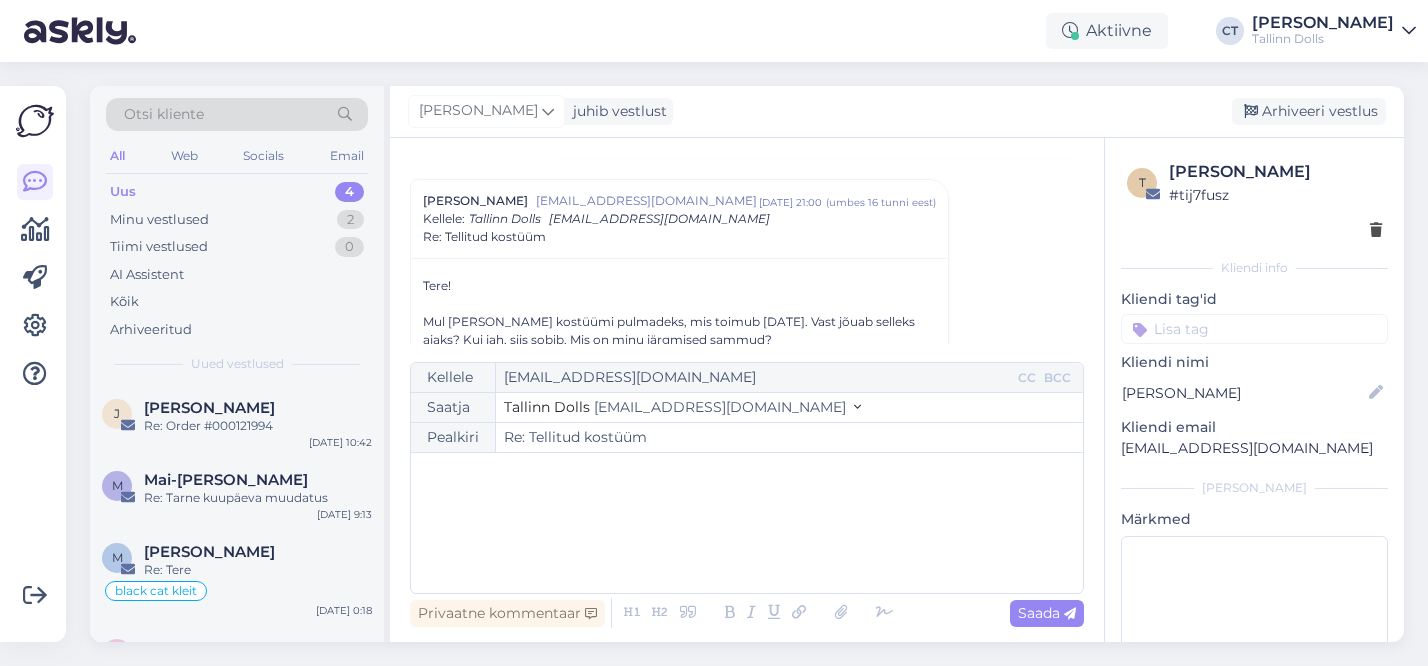 click on "﻿" at bounding box center (747, 523) 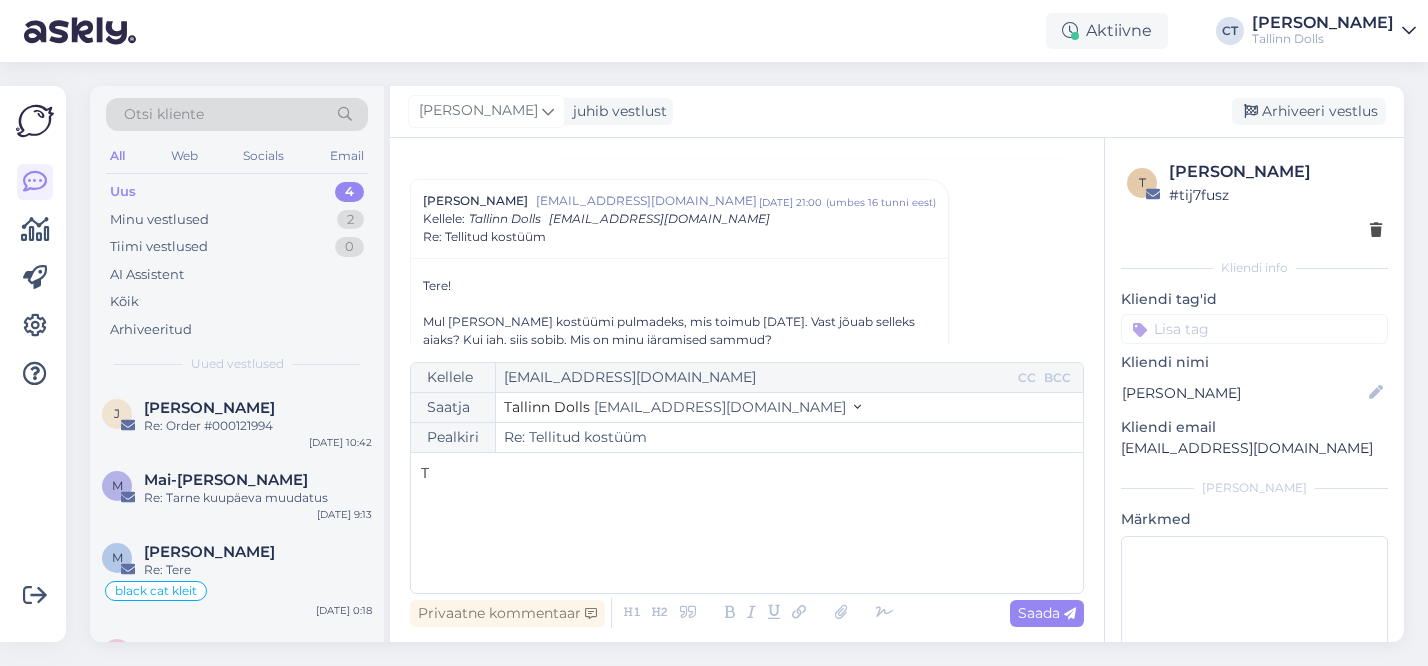 type 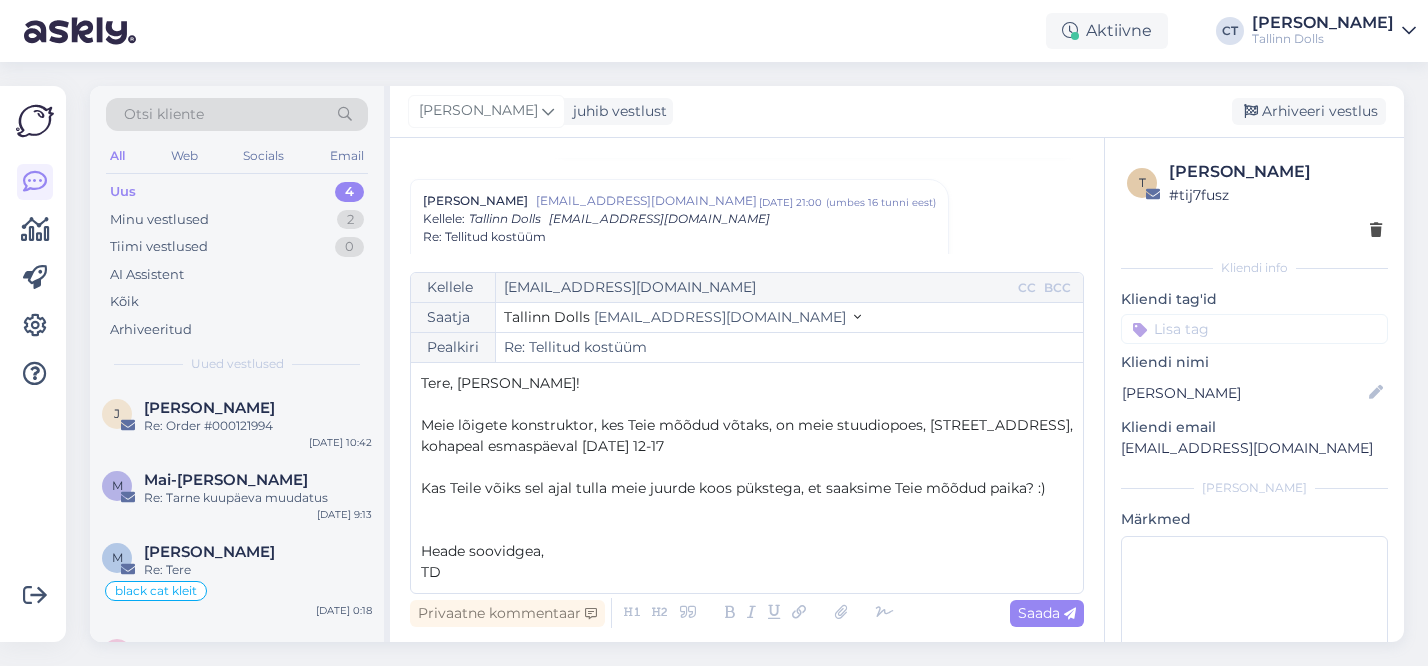 click on "Heade soovidgea," at bounding box center (482, 551) 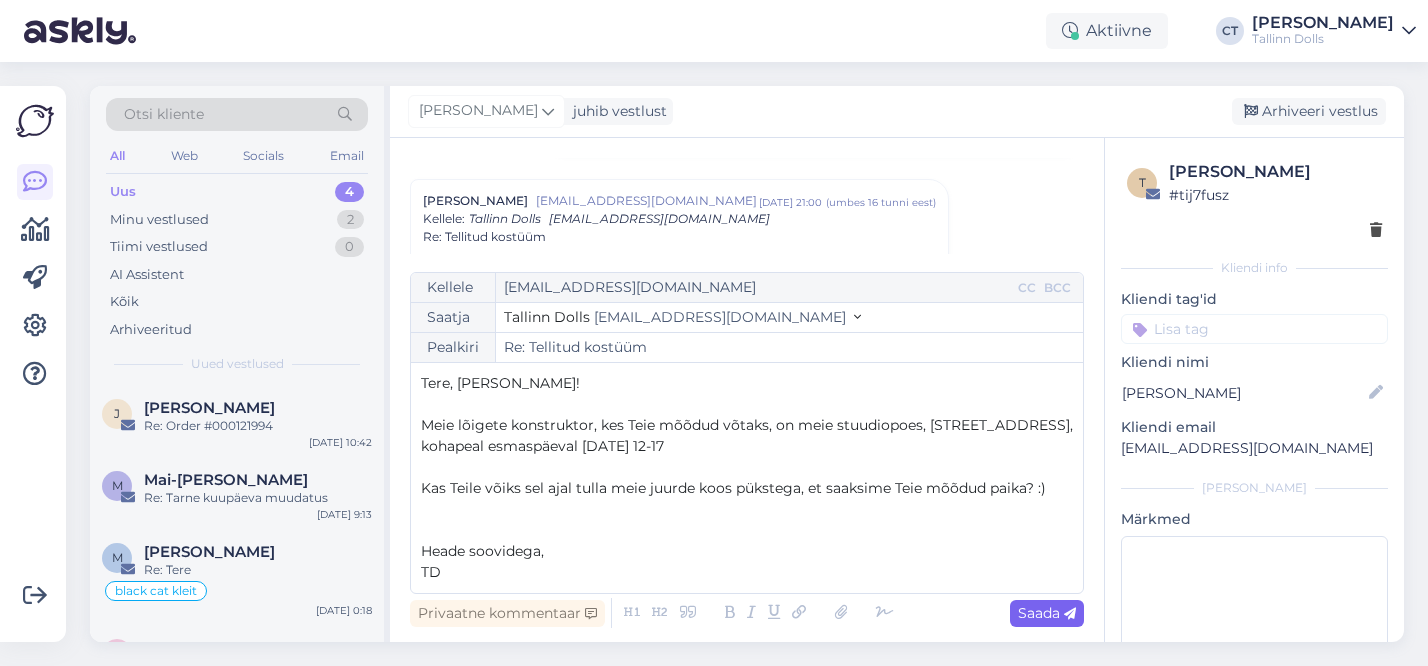 click on "Saada" at bounding box center [1047, 613] 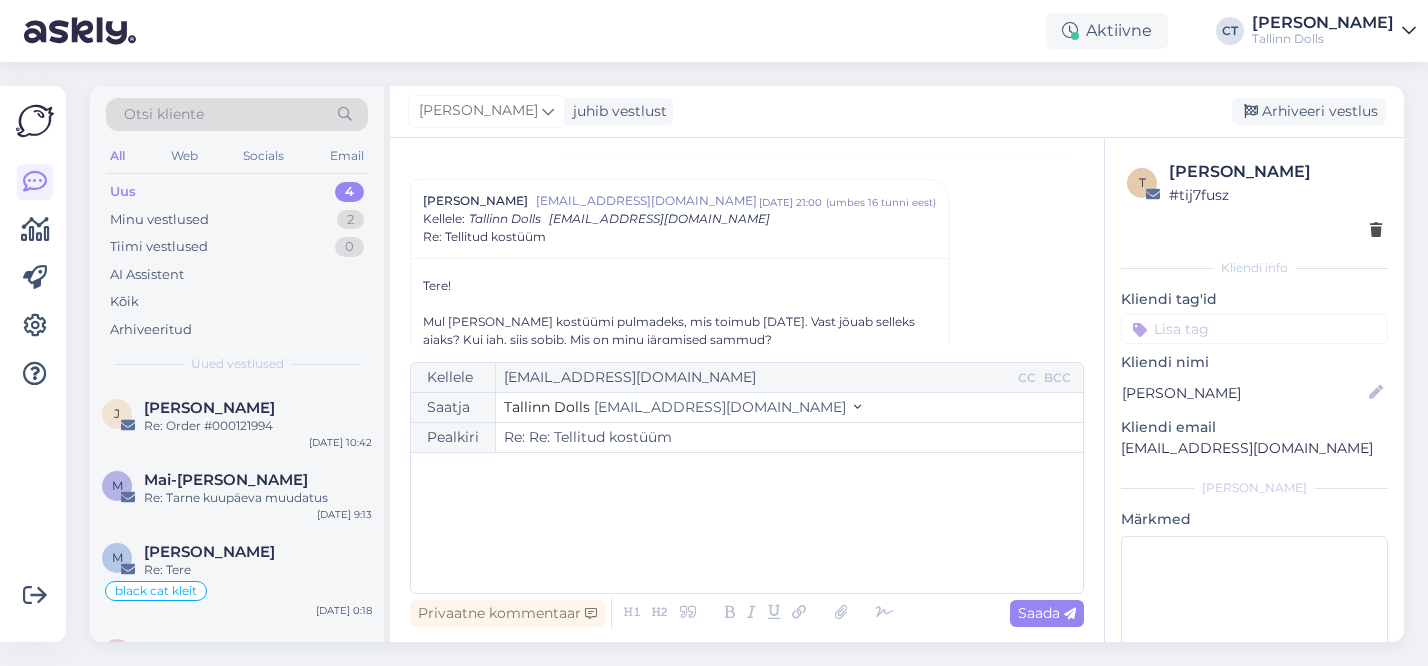 type on "Re: Re: Tellitud kostüüm" 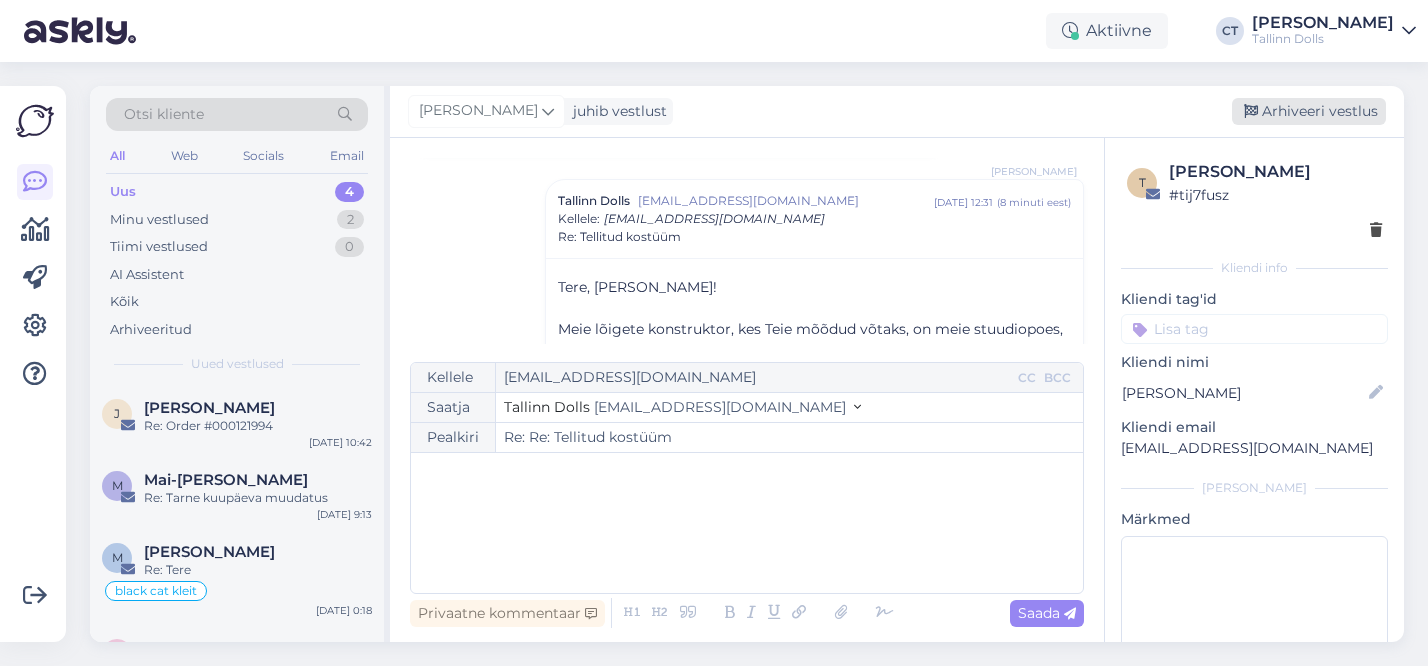click on "Arhiveeri vestlus" at bounding box center [1309, 111] 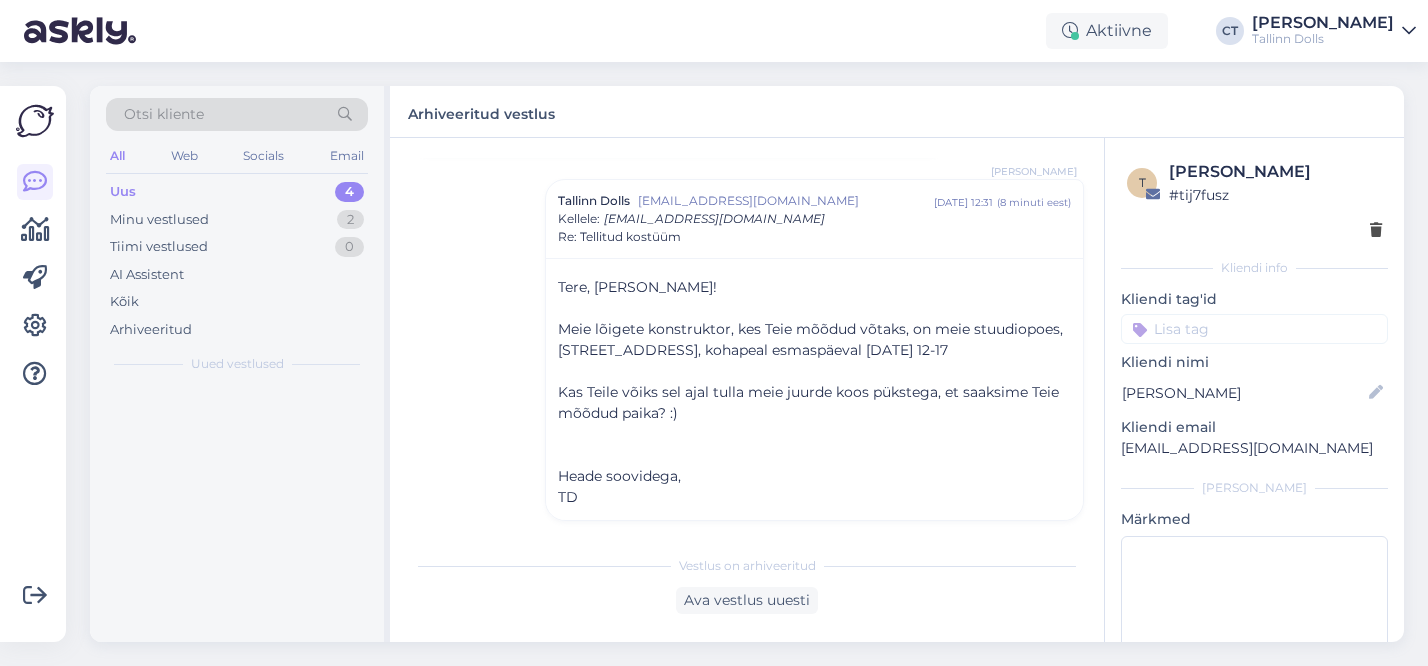 scroll, scrollTop: 1329, scrollLeft: 0, axis: vertical 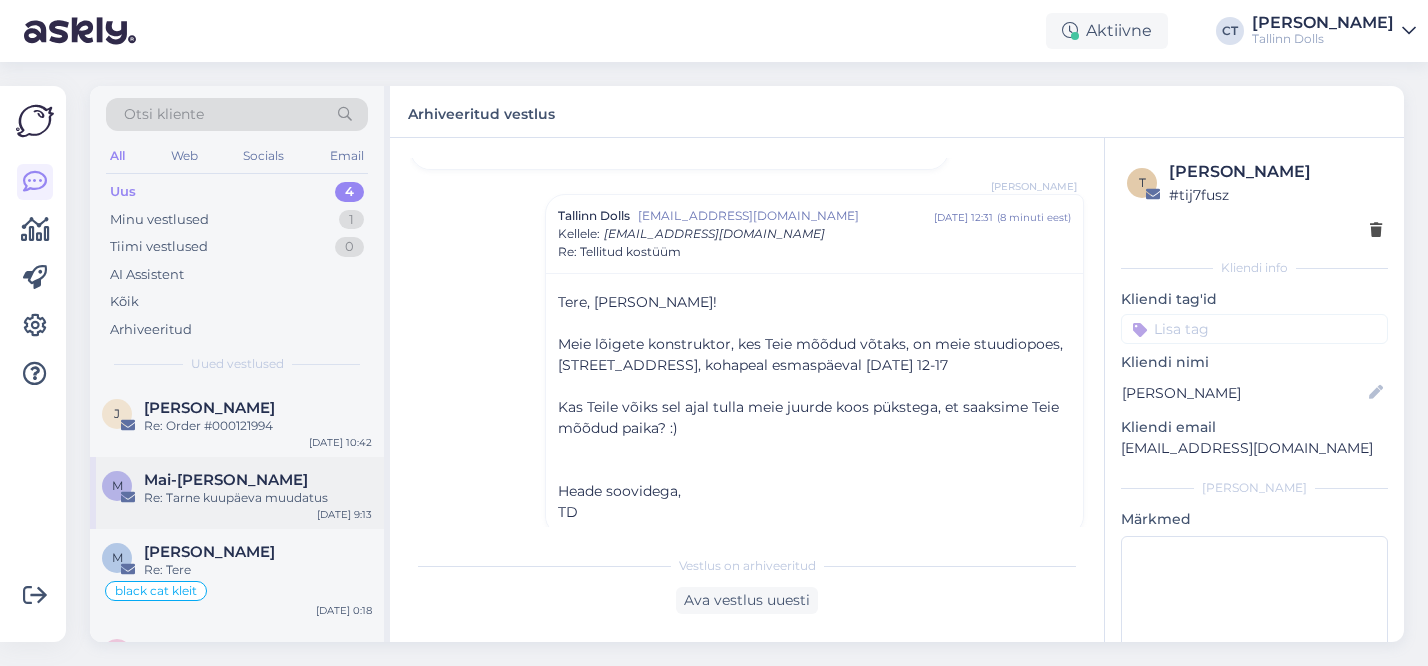 click on "Re: Tarne kuupäeva muudatus" at bounding box center [258, 498] 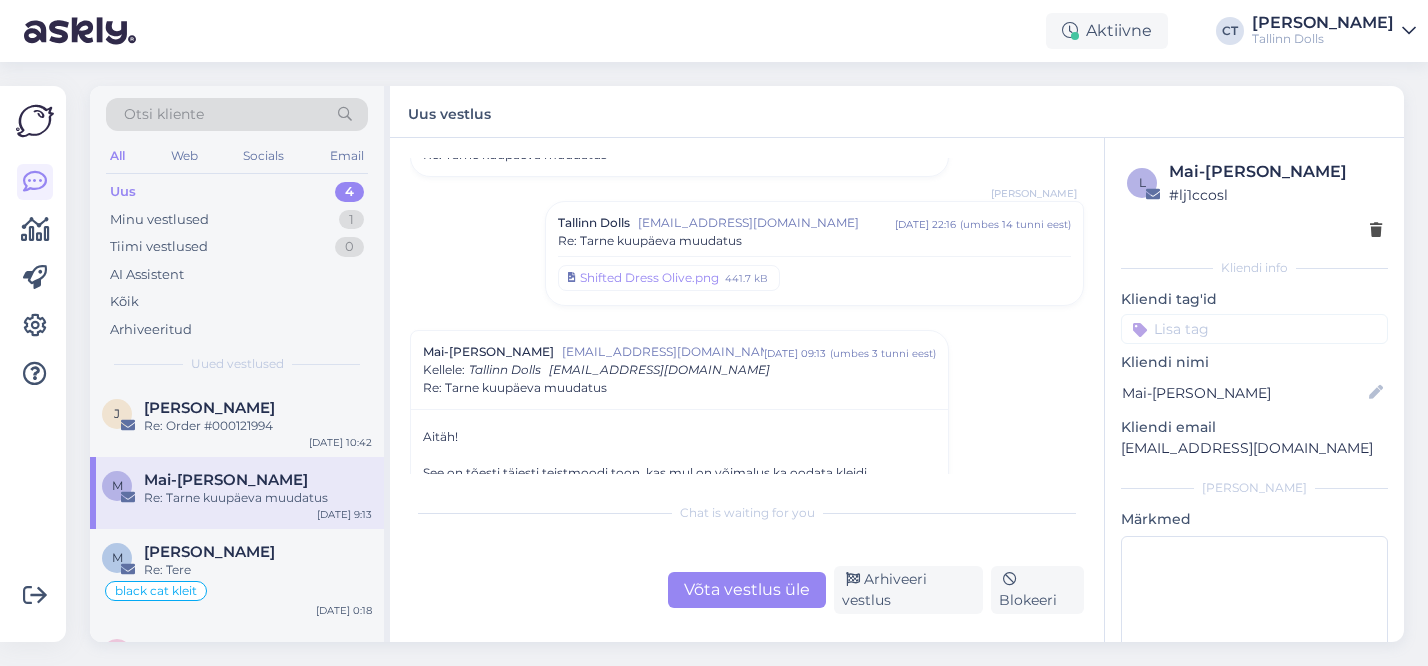 scroll, scrollTop: 403, scrollLeft: 0, axis: vertical 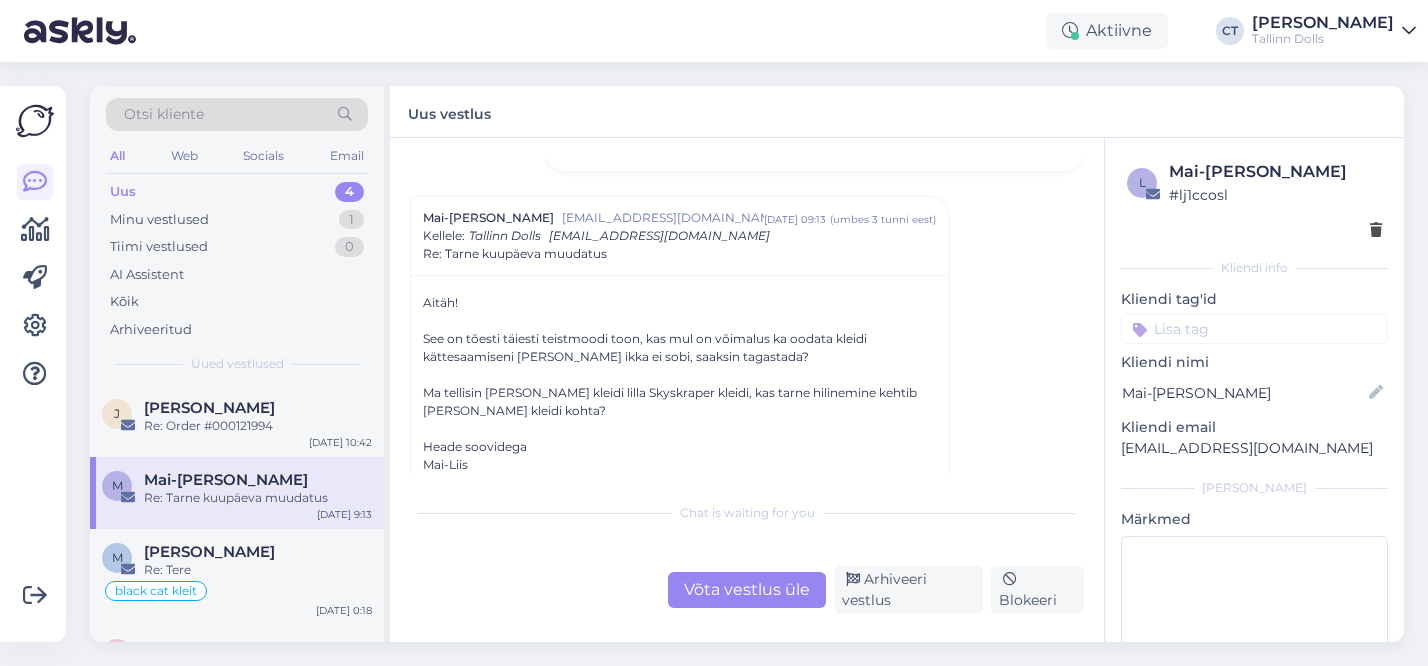 click on "Võta vestlus üle" at bounding box center [747, 590] 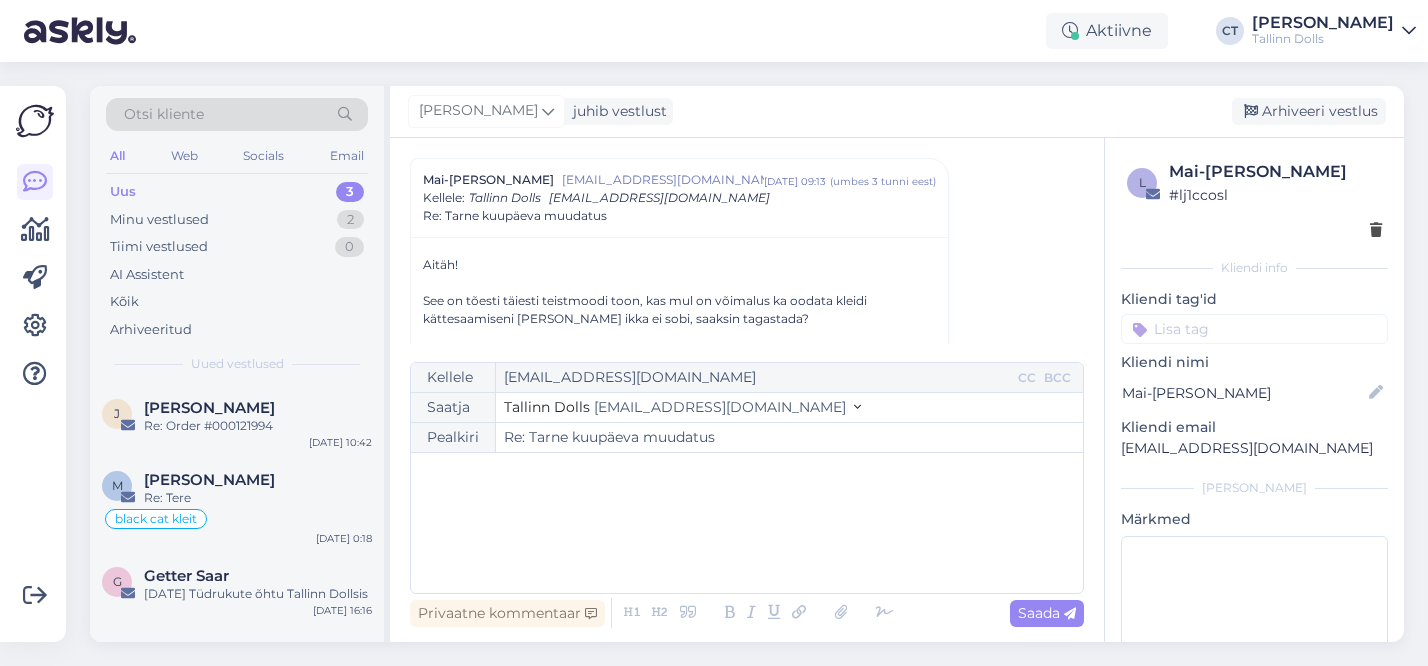 click on "﻿" at bounding box center (747, 523) 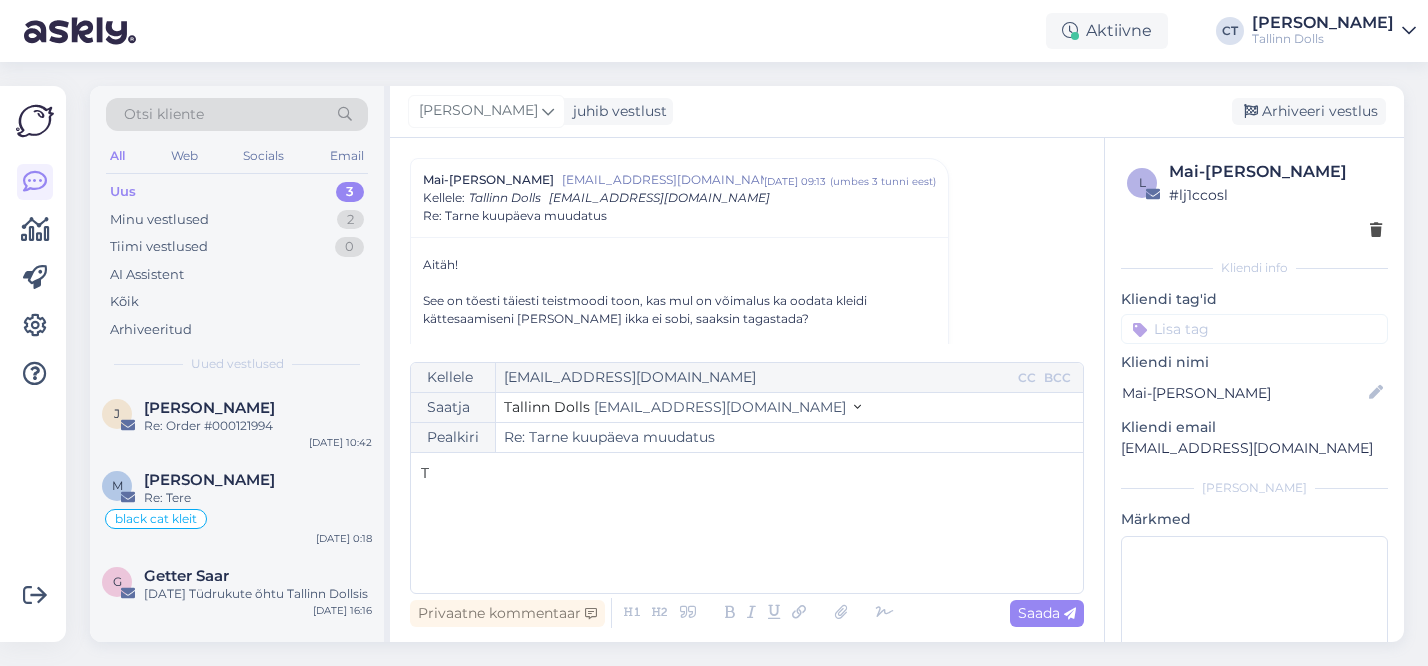 type 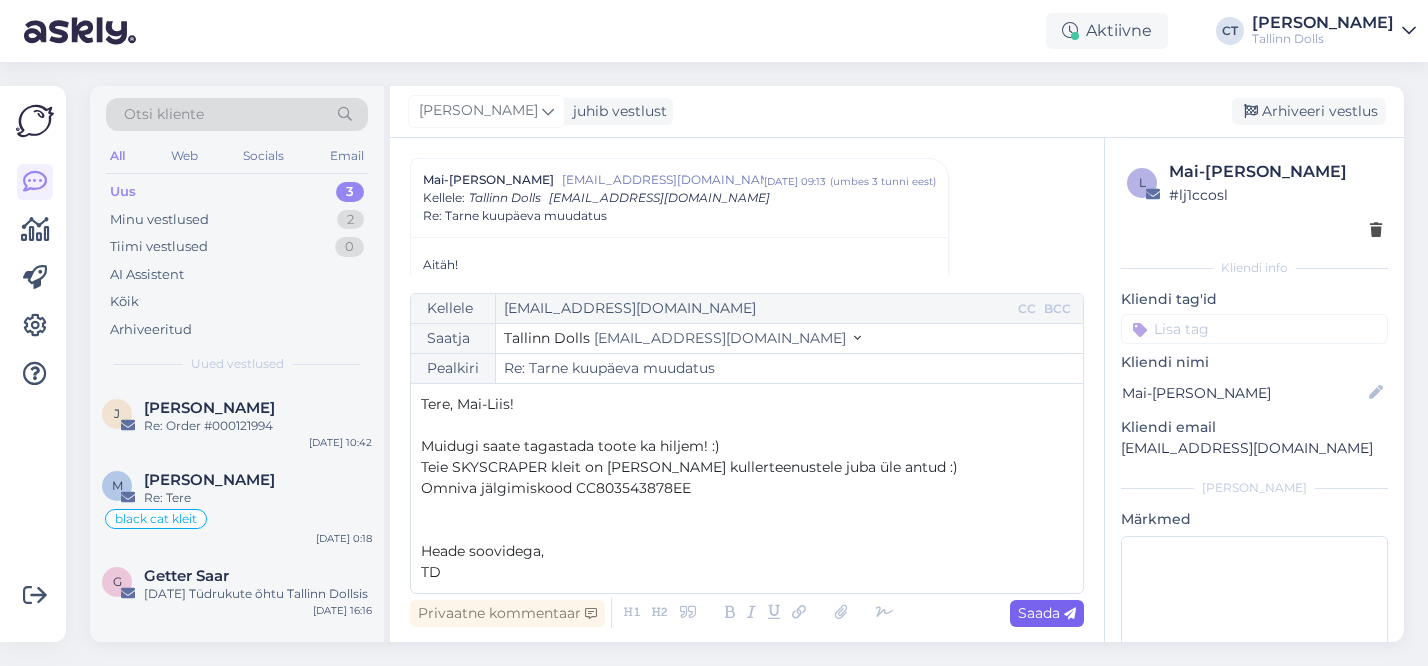 click on "Saada" at bounding box center (1047, 613) 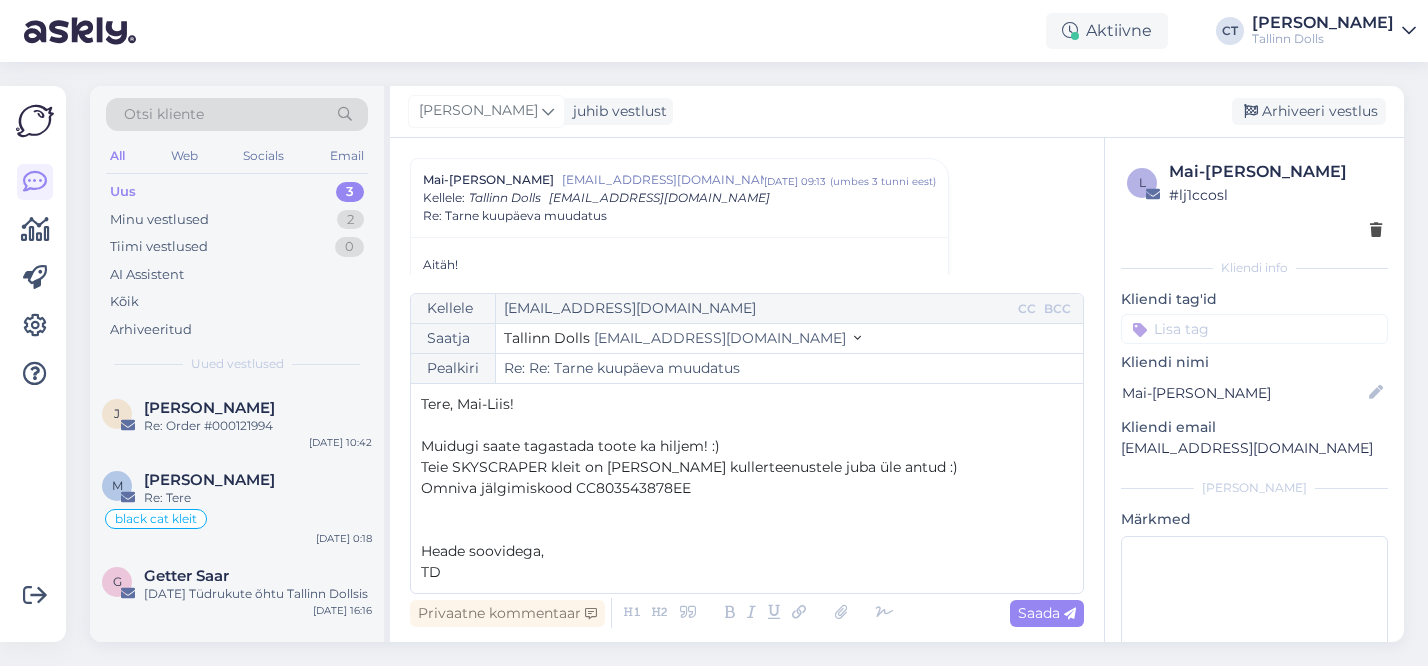 type on "Re: Tarne kuupäeva muudatus" 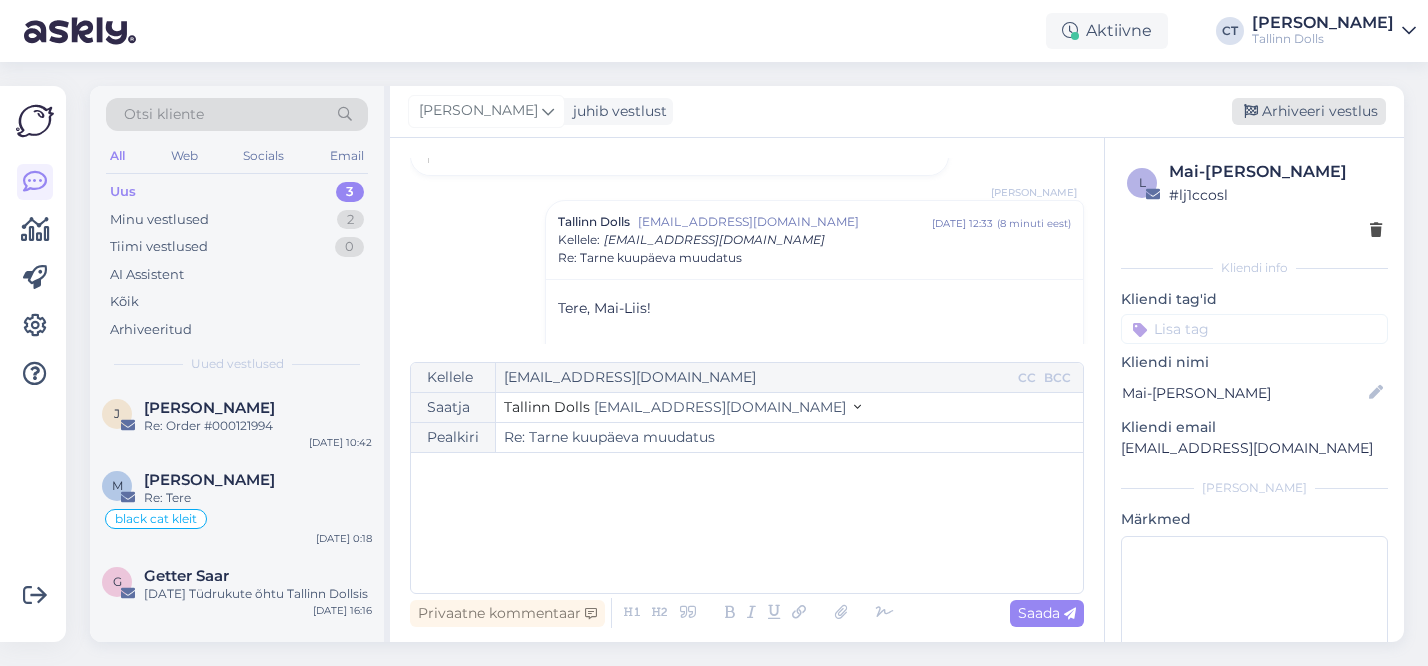 click on "Arhiveeri vestlus" at bounding box center [1309, 111] 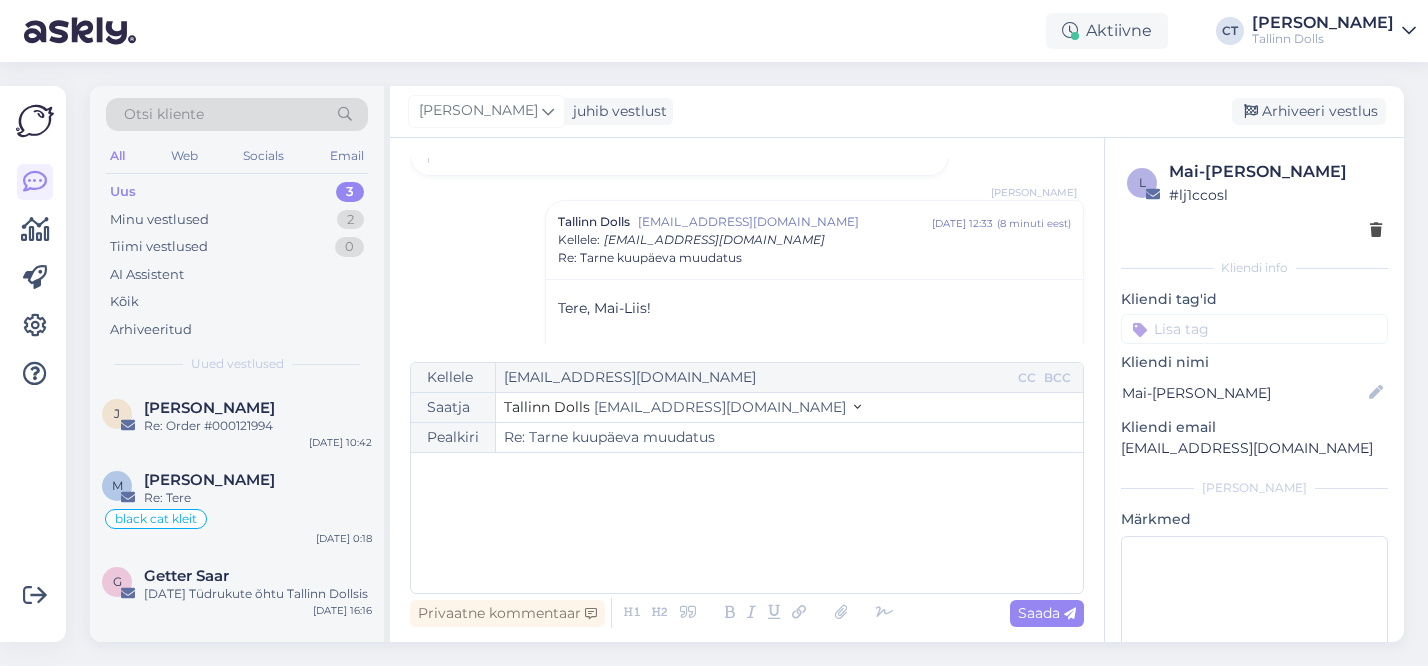 scroll, scrollTop: 882, scrollLeft: 0, axis: vertical 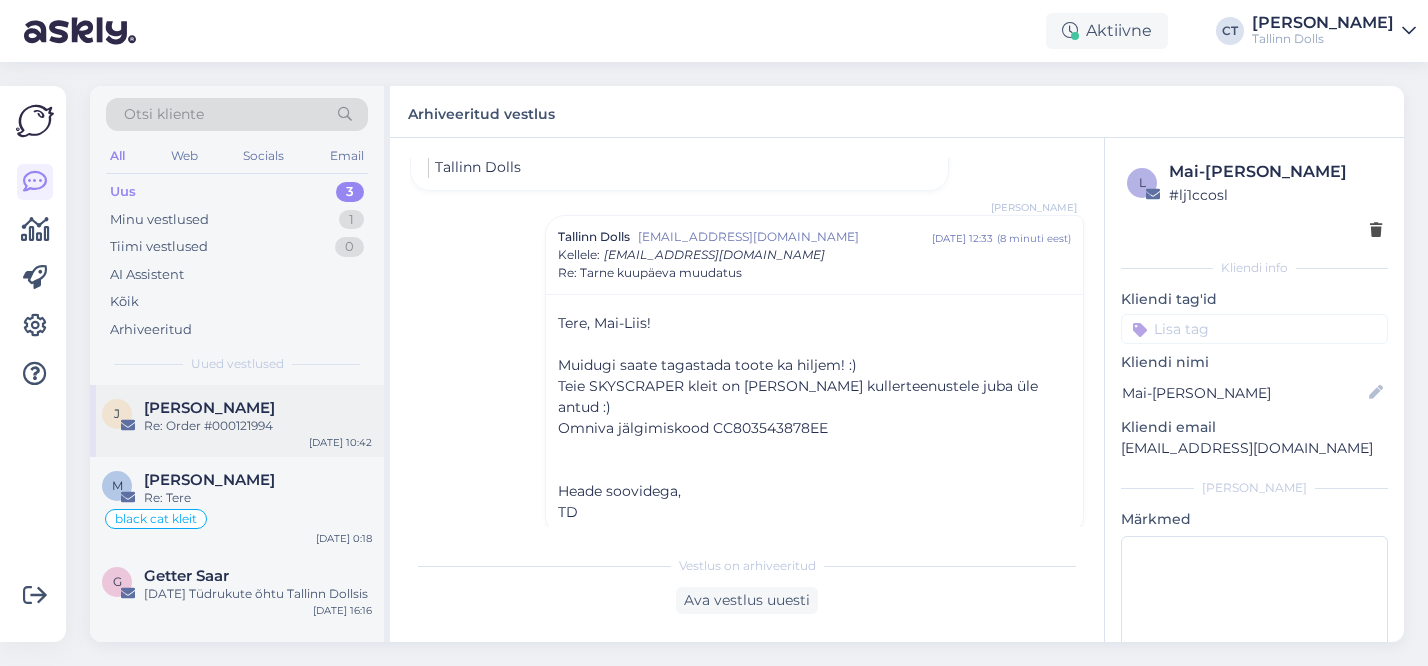 click on "[PERSON_NAME]" at bounding box center [258, 408] 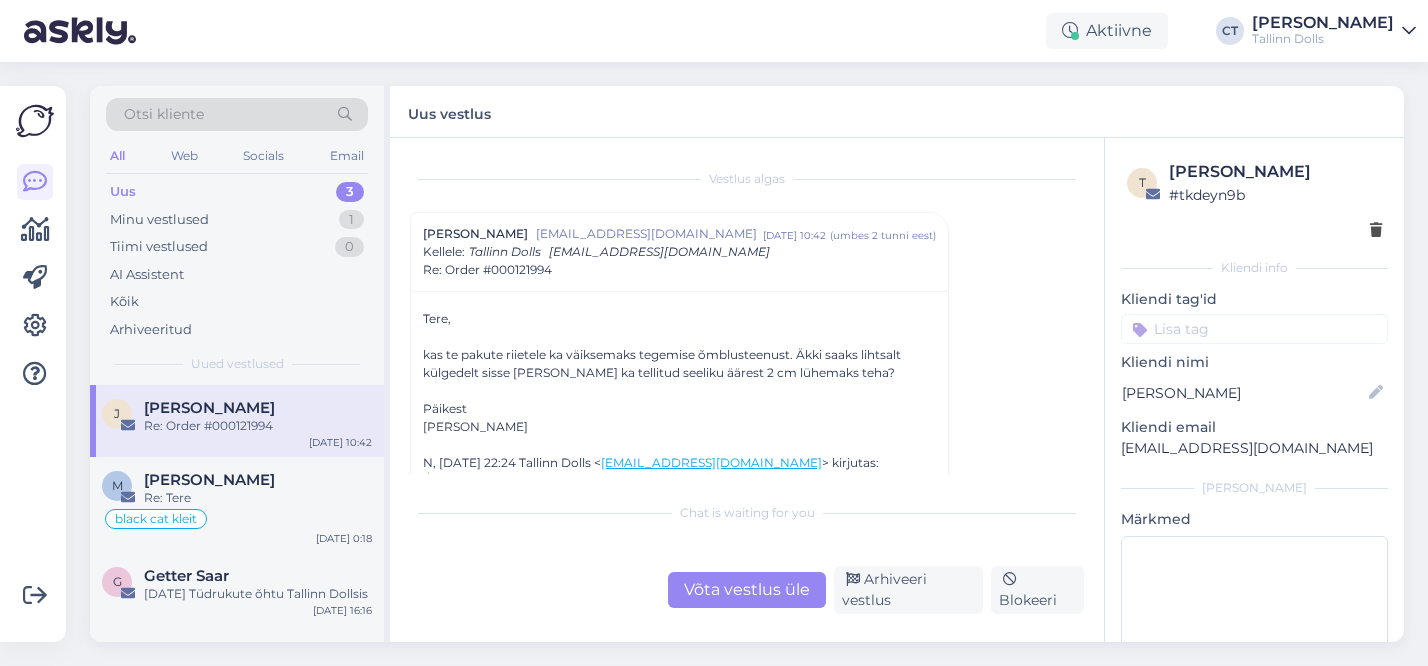click on "Võta vestlus üle" at bounding box center [747, 590] 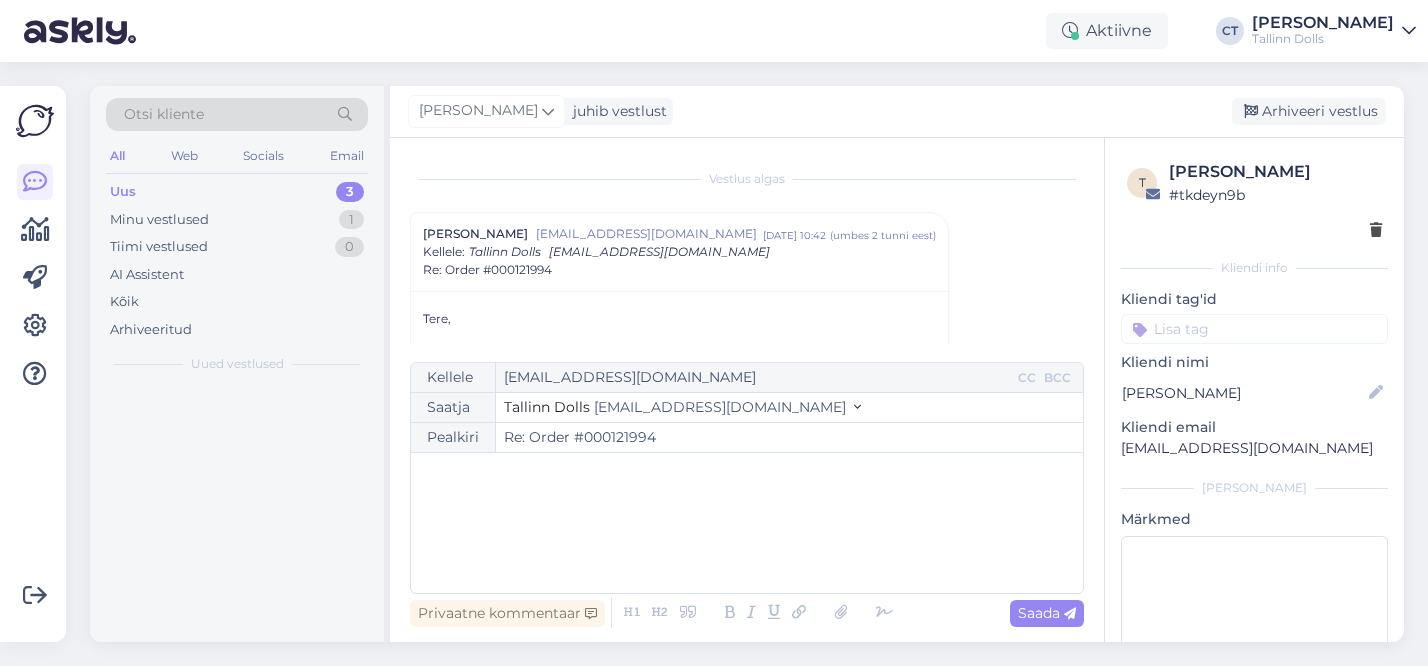 scroll, scrollTop: 54, scrollLeft: 0, axis: vertical 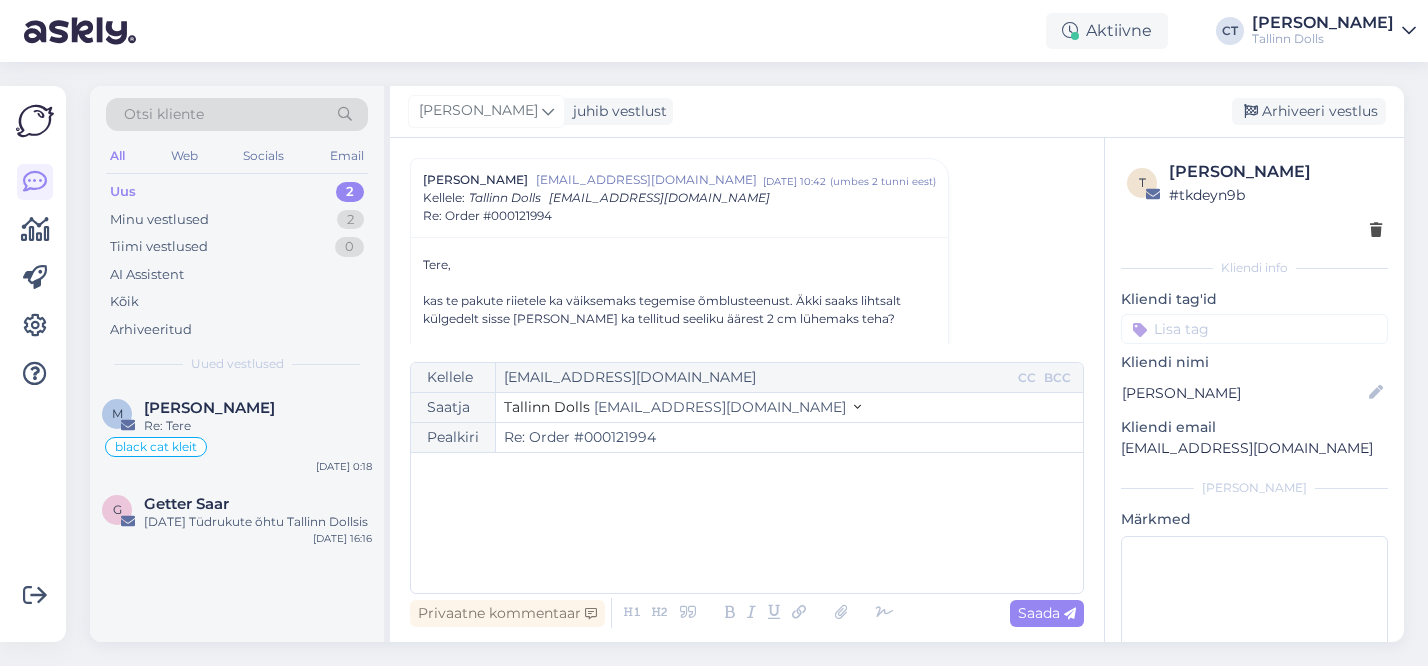 click on "﻿" at bounding box center (747, 523) 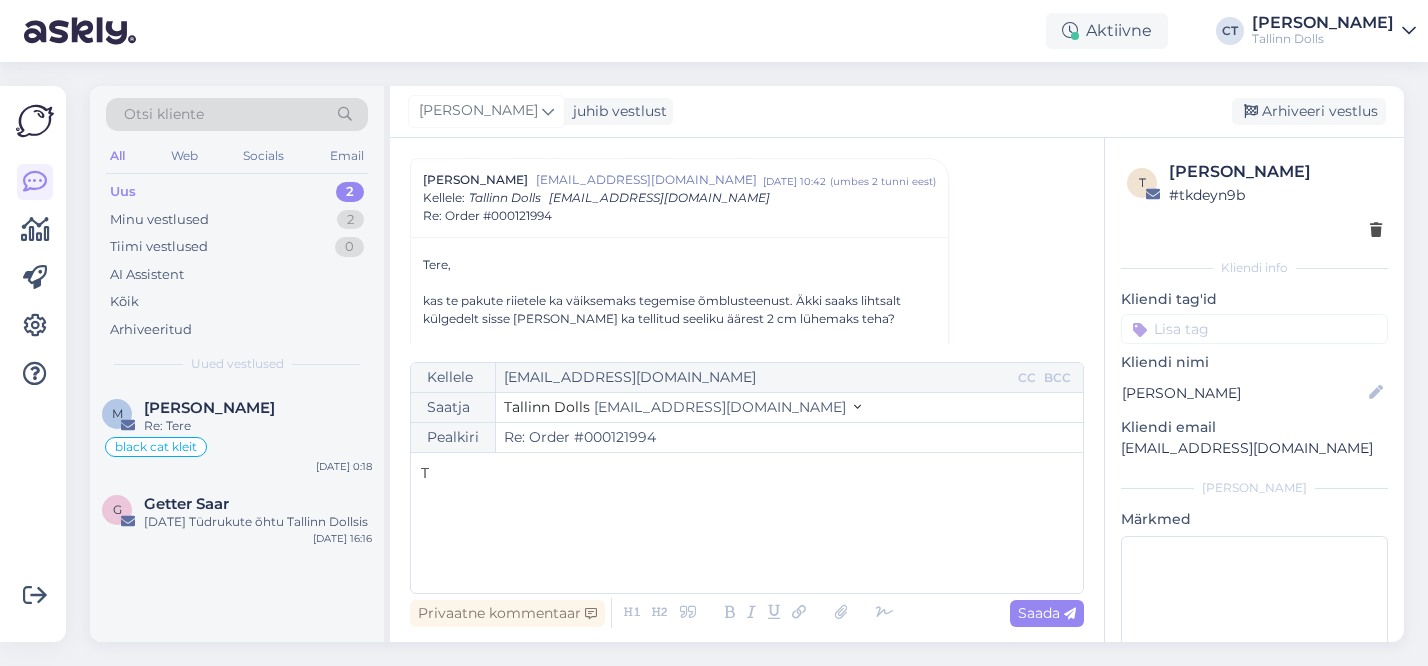 type 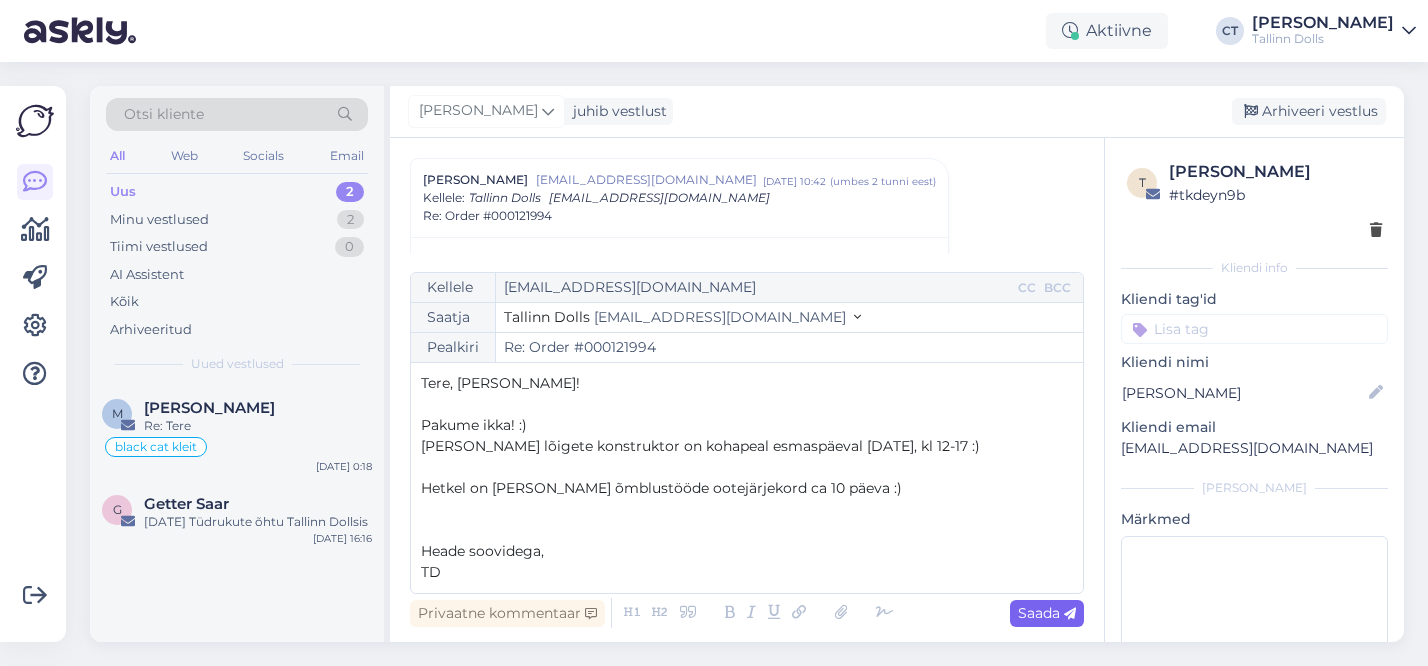 click on "Saada" at bounding box center (1047, 613) 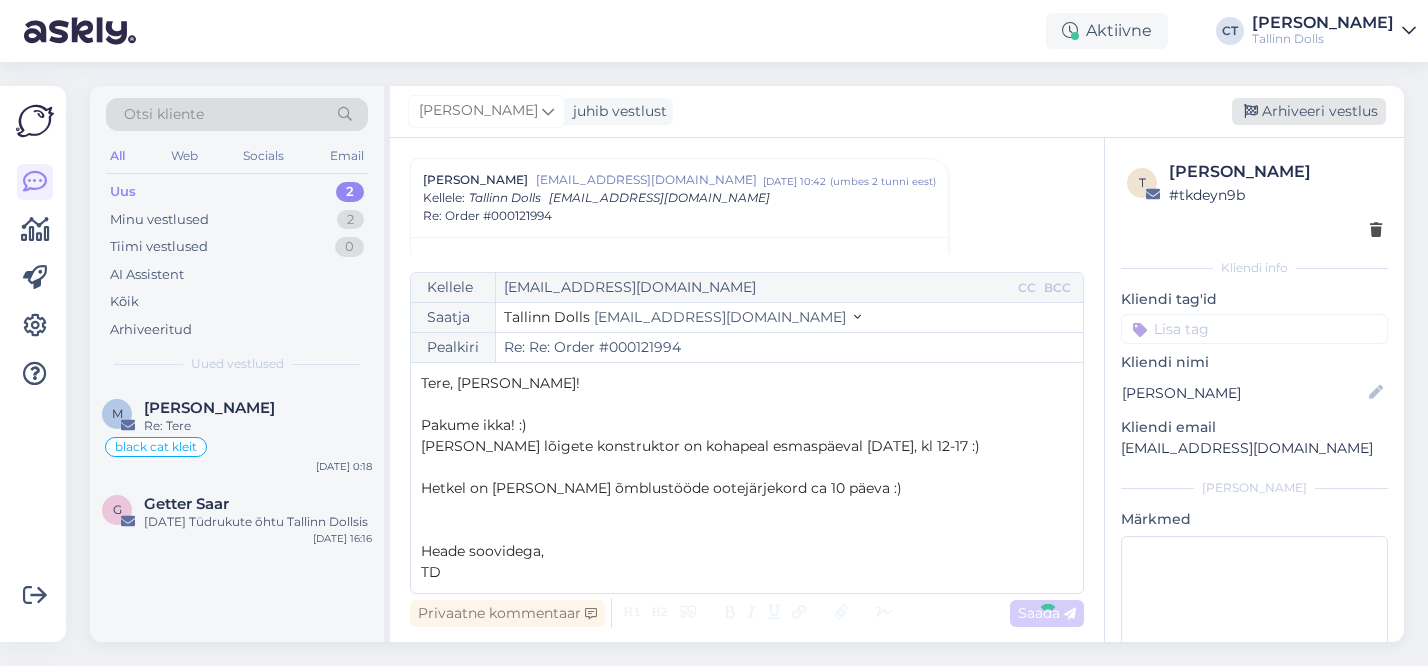 type on "Re: Order #000121994" 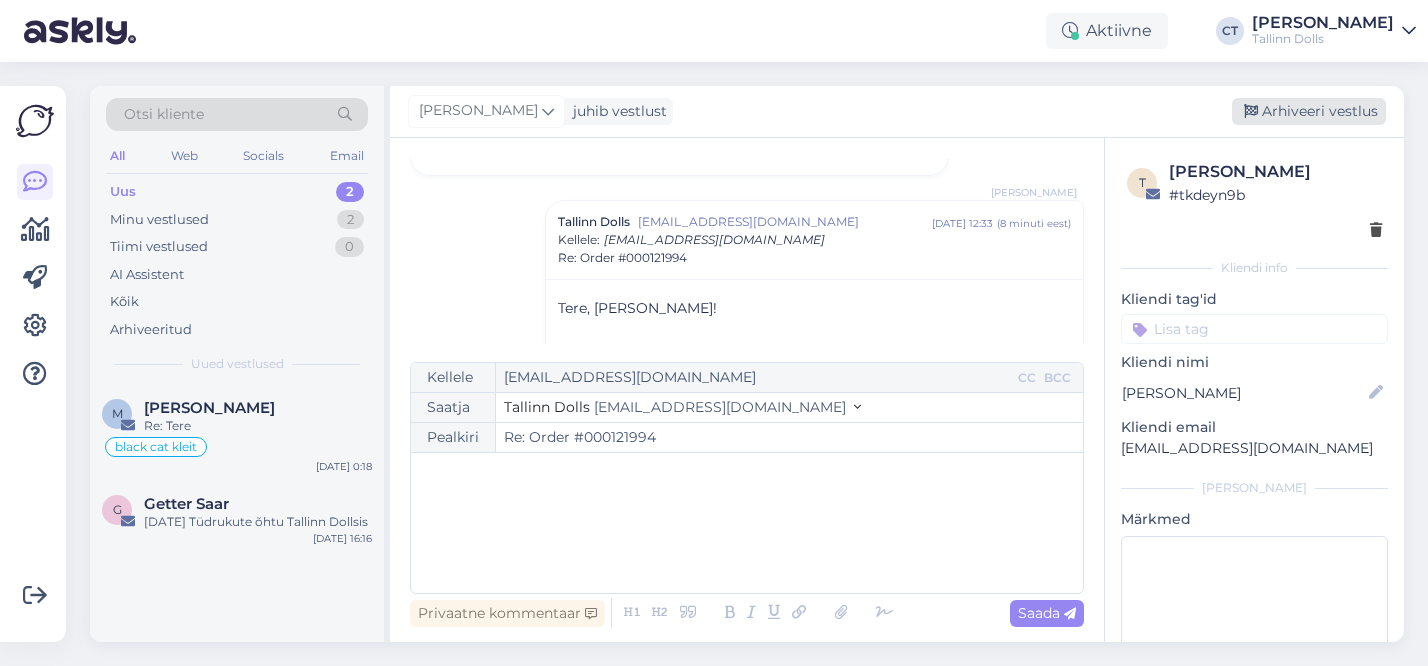 click on "Arhiveeri vestlus" at bounding box center [1309, 111] 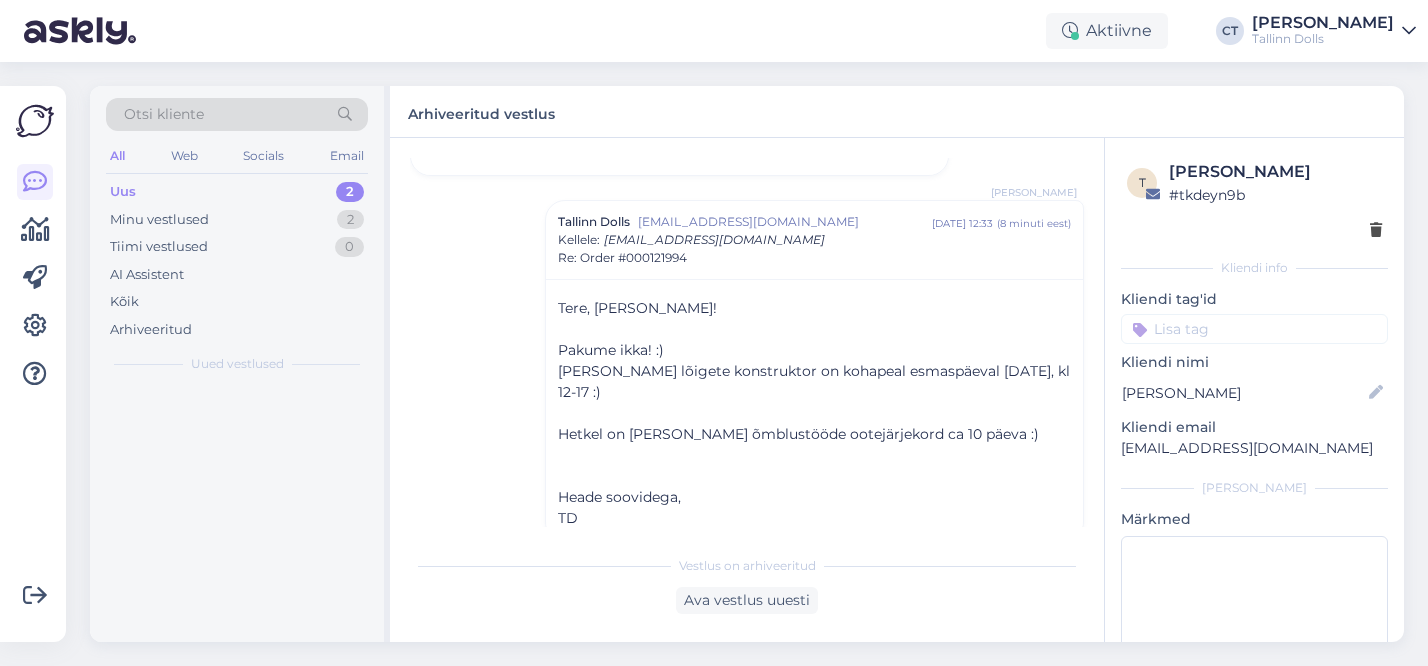 scroll, scrollTop: 679, scrollLeft: 0, axis: vertical 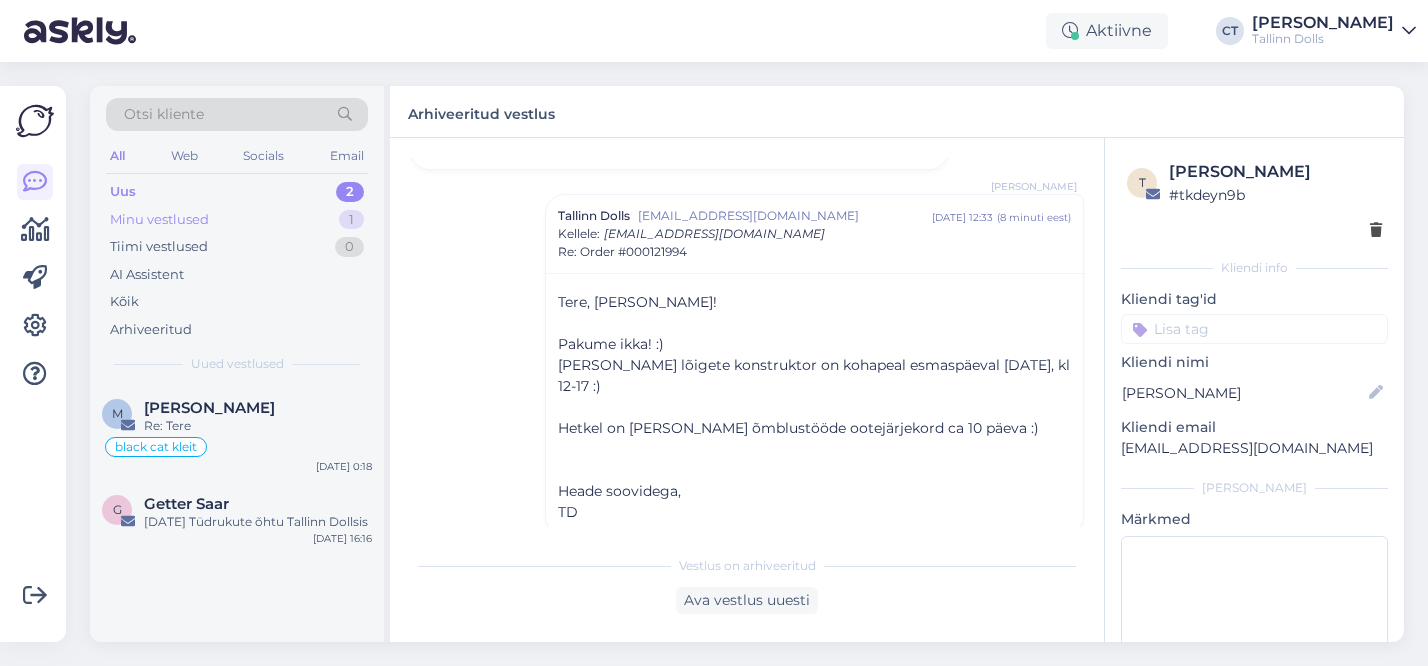 click on "Minu vestlused 1" at bounding box center (237, 220) 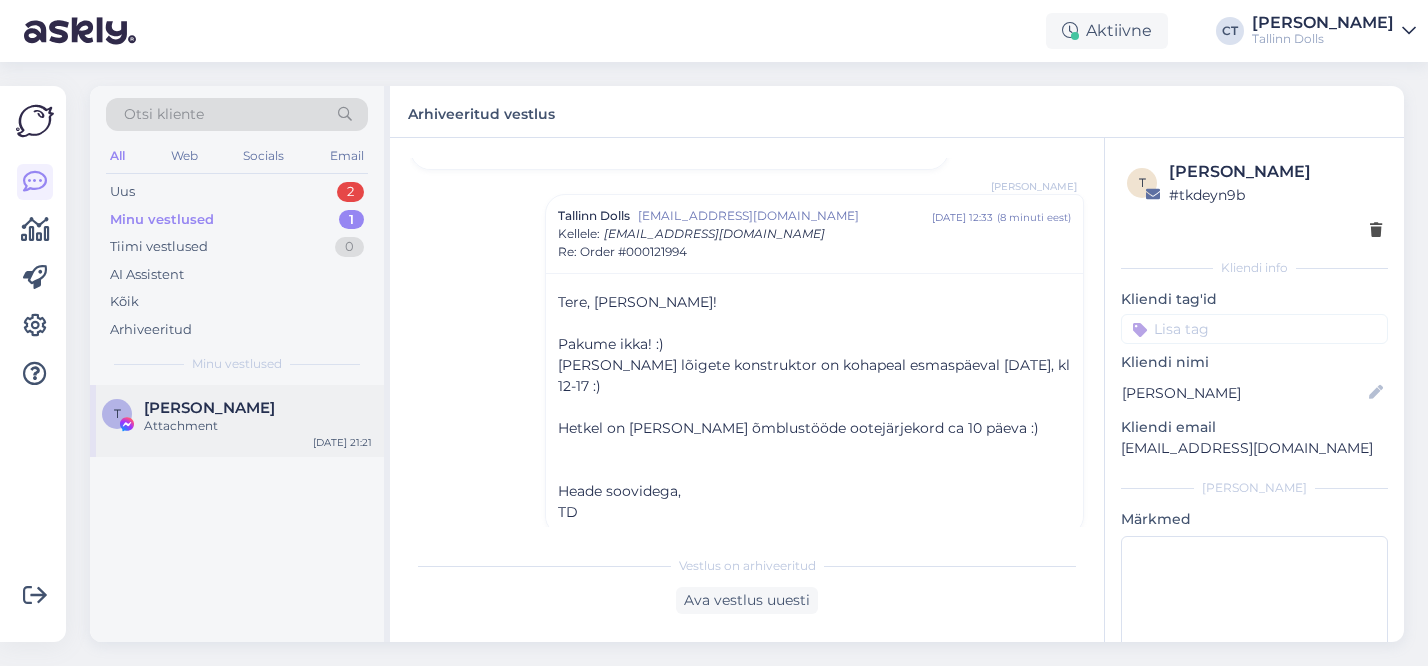 click on "[PERSON_NAME]" at bounding box center (258, 408) 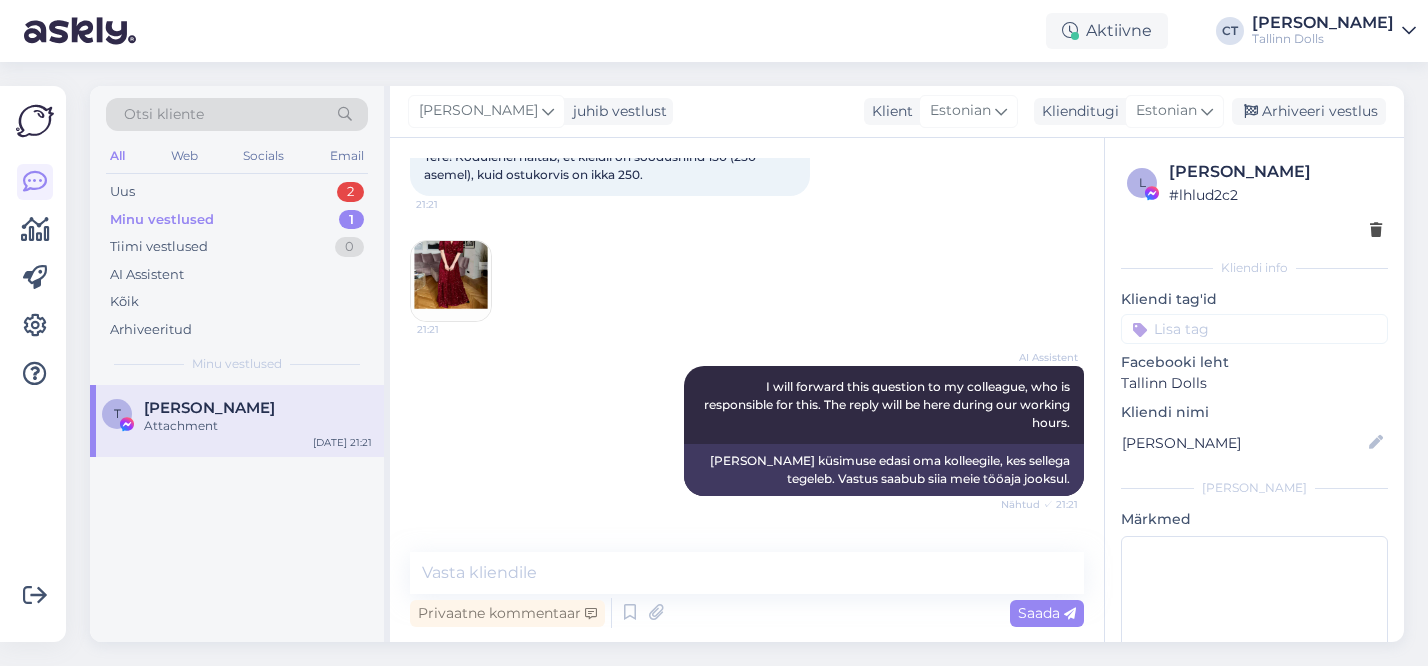 scroll, scrollTop: 238, scrollLeft: 0, axis: vertical 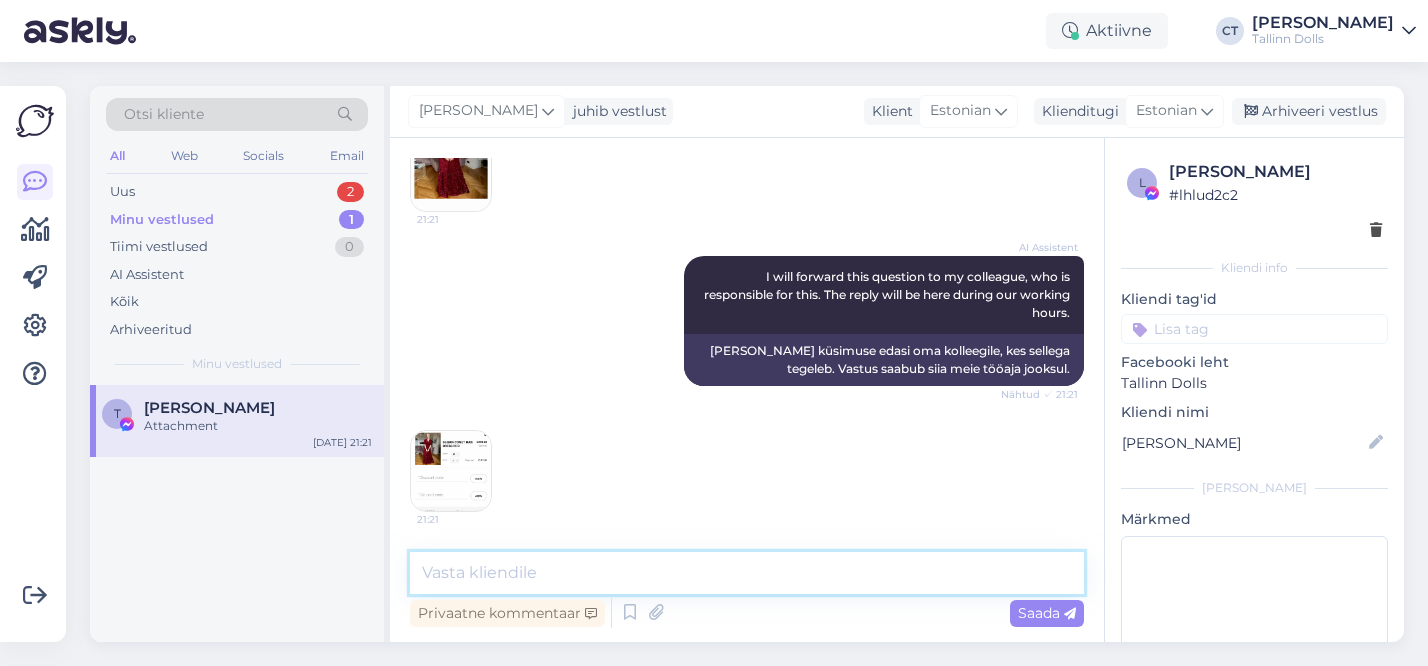 click at bounding box center (747, 573) 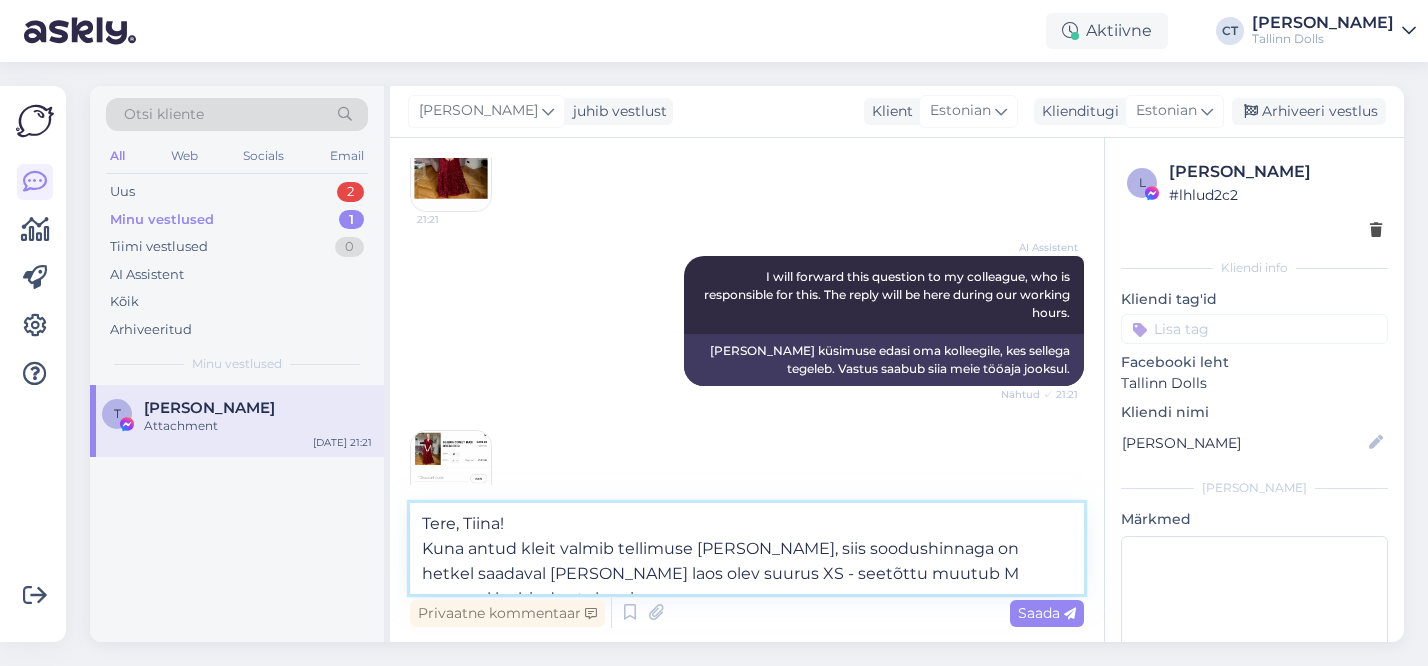 type on "Tere, Tiina!
Kuna antud kleit valmib tellimuse [PERSON_NAME], siis soodushinnaga on hetkel saadaval [PERSON_NAME] laos olev suurus XS - seetõttu muutub M suurusel ka hind ostukorvis :)" 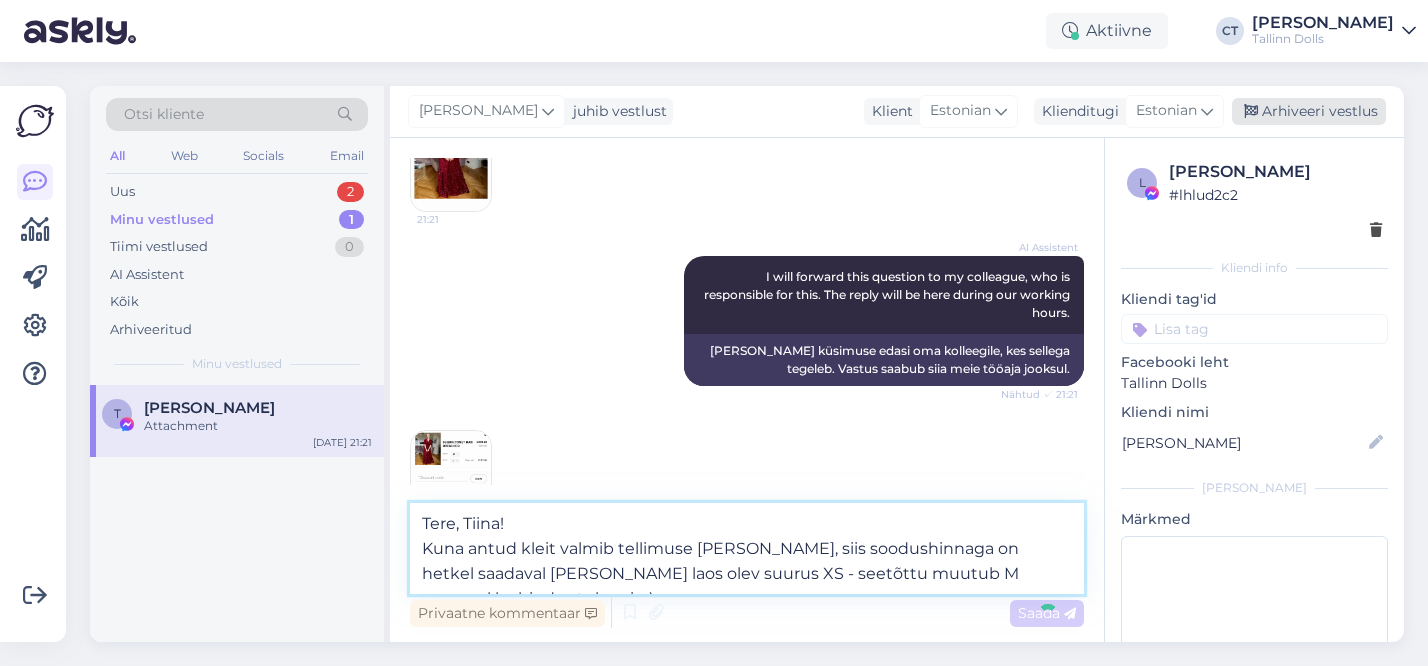 type 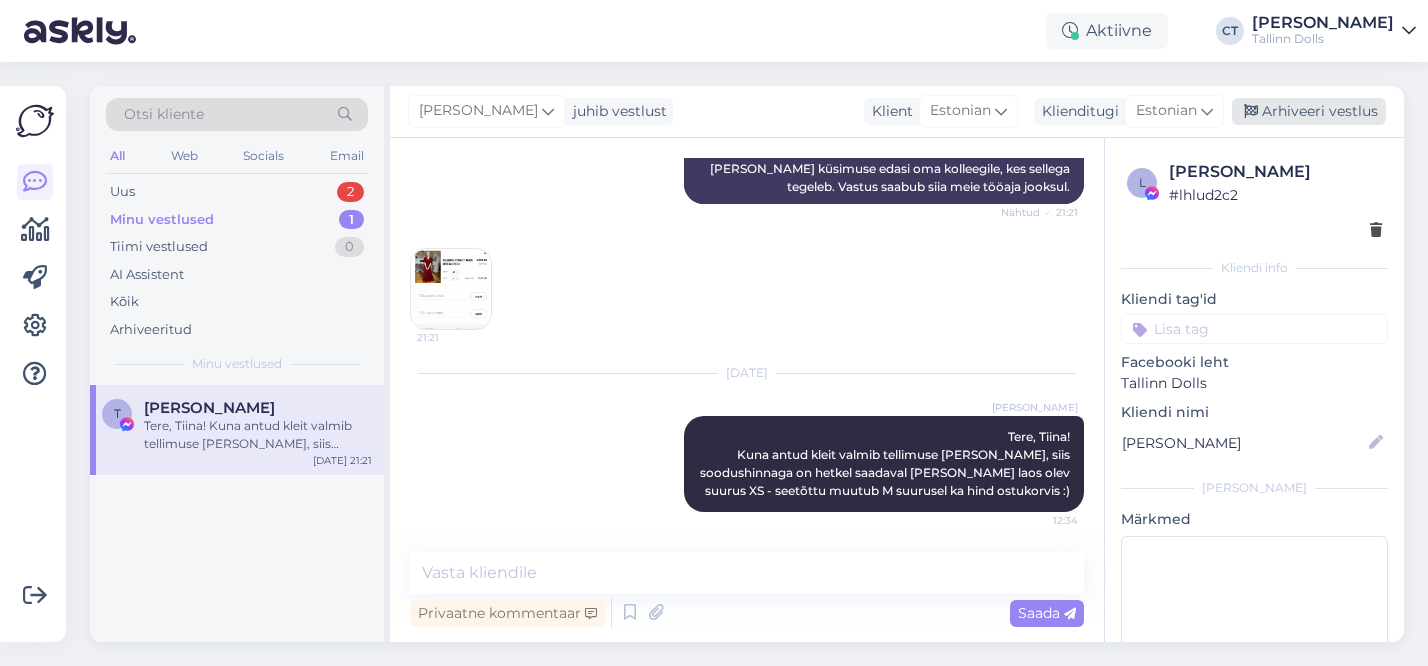 click on "Arhiveeri vestlus" at bounding box center (1309, 111) 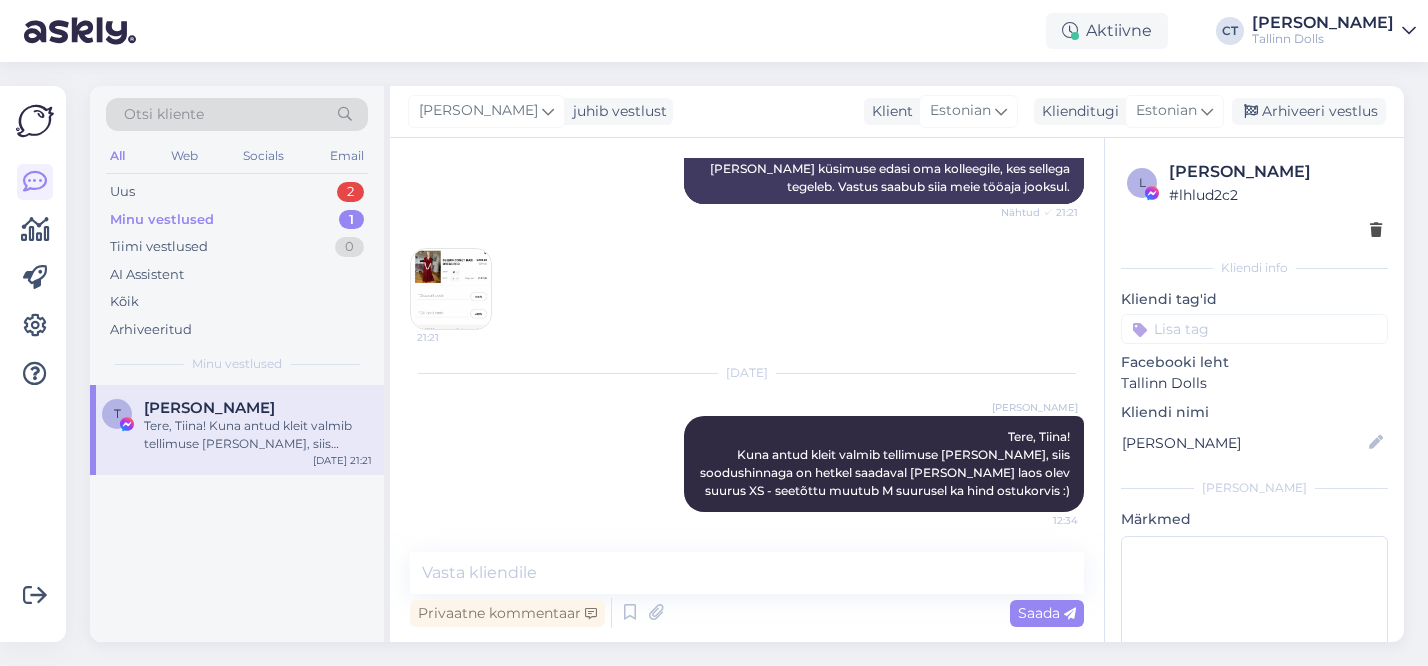 scroll, scrollTop: 427, scrollLeft: 0, axis: vertical 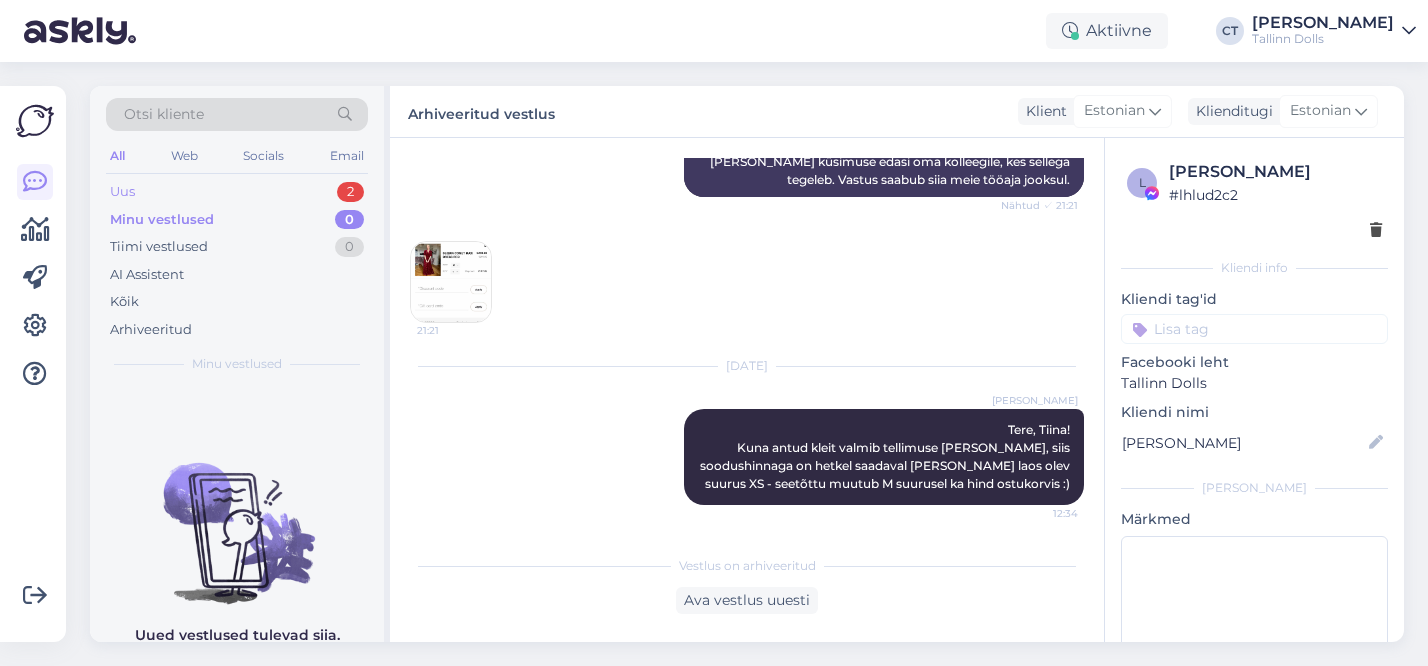 click on "Uus 2" at bounding box center [237, 192] 